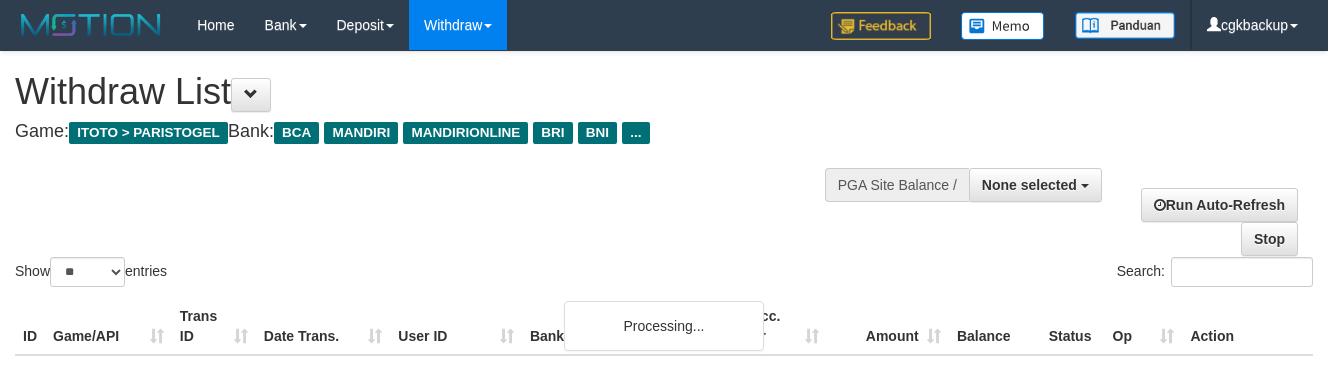 select 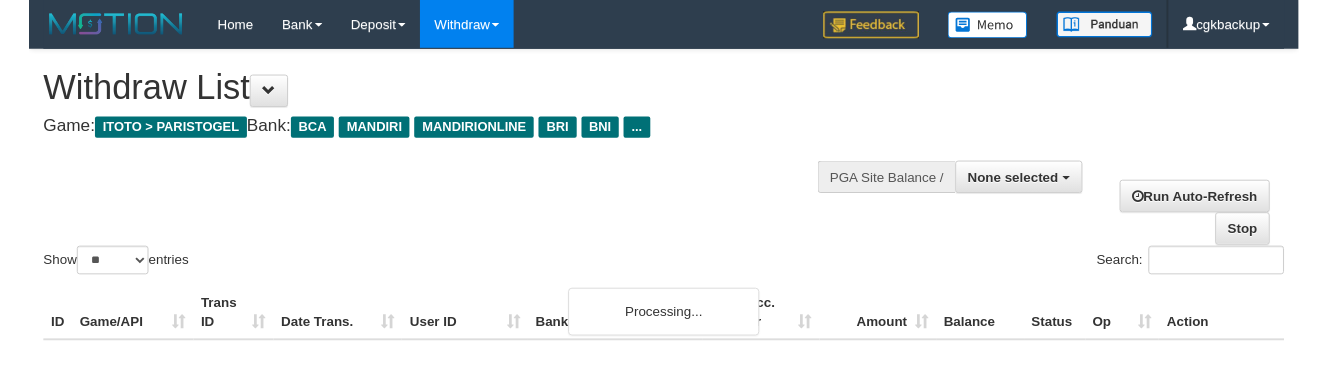 scroll, scrollTop: 1436, scrollLeft: 84, axis: both 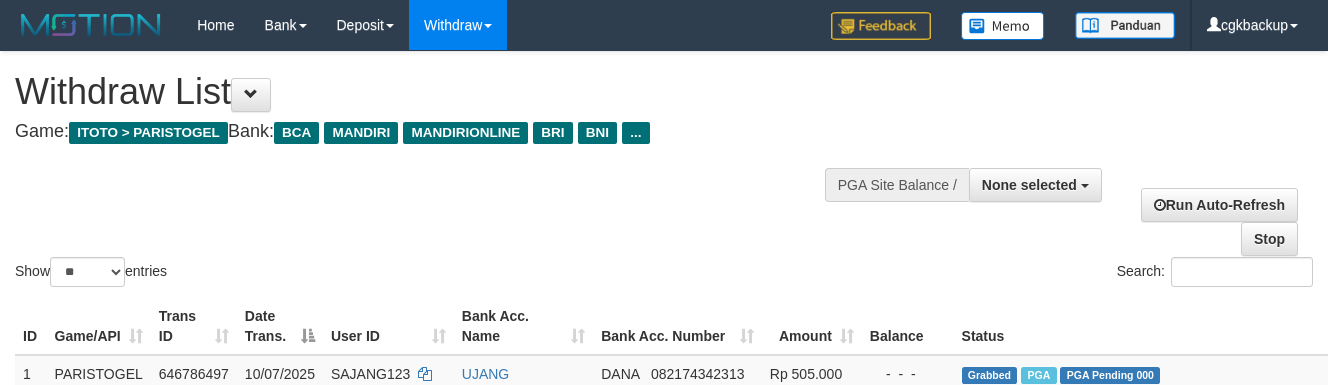 select 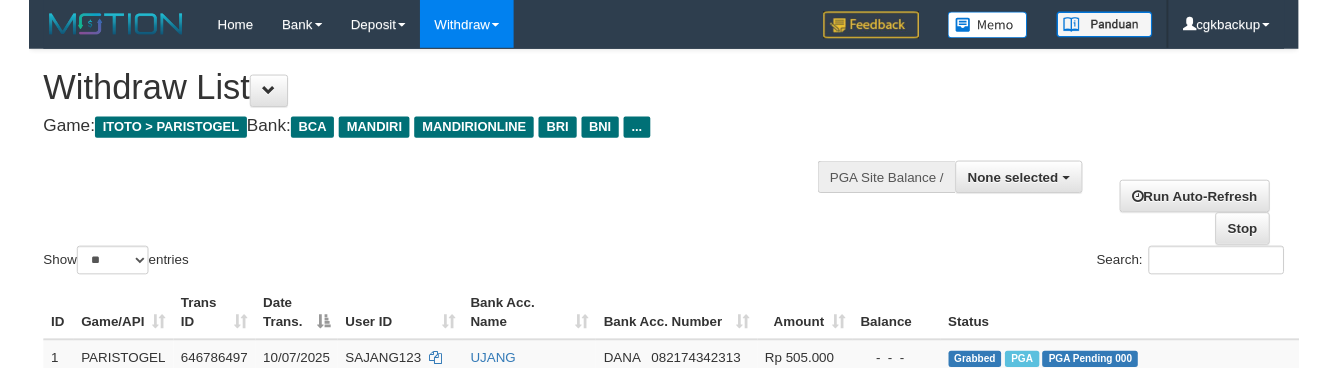 scroll, scrollTop: 1472, scrollLeft: 76, axis: both 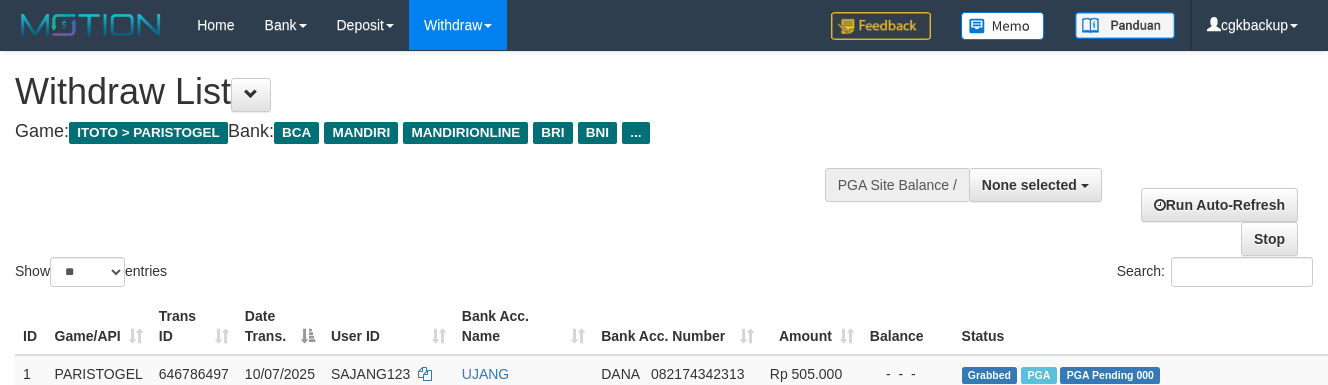 select 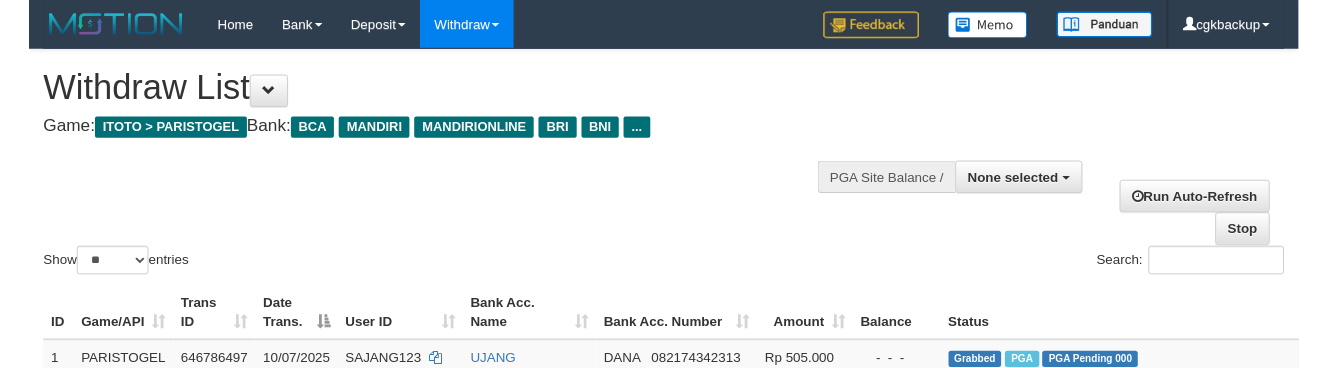 scroll, scrollTop: 1530, scrollLeft: 76, axis: both 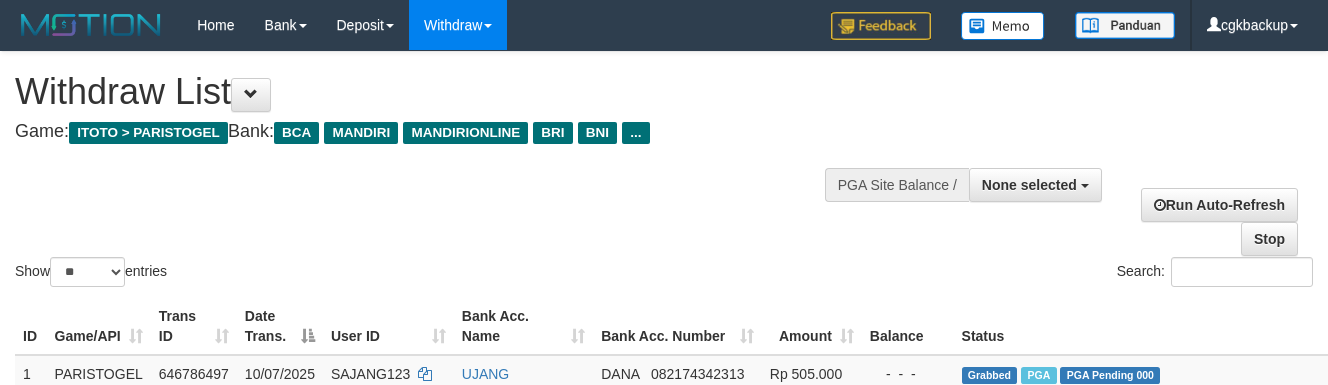 select 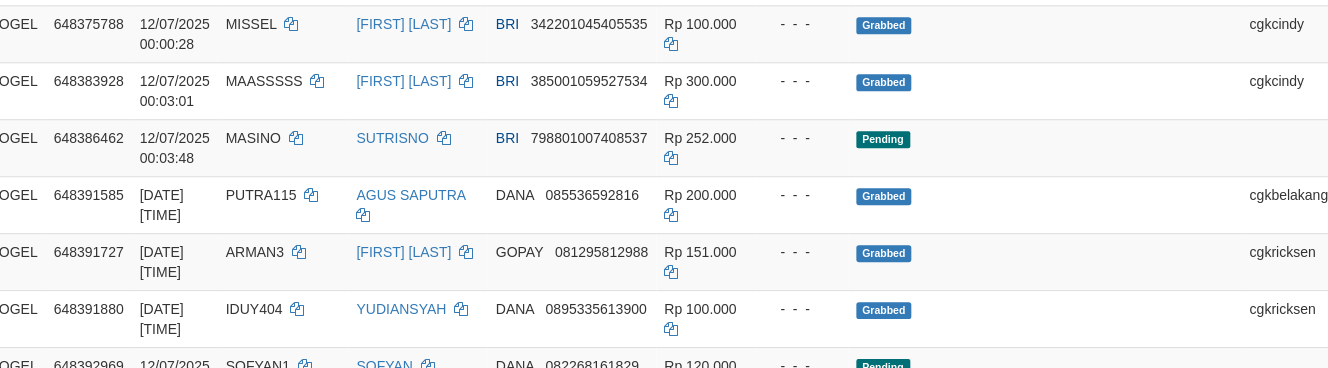 scroll, scrollTop: 1196, scrollLeft: 105, axis: both 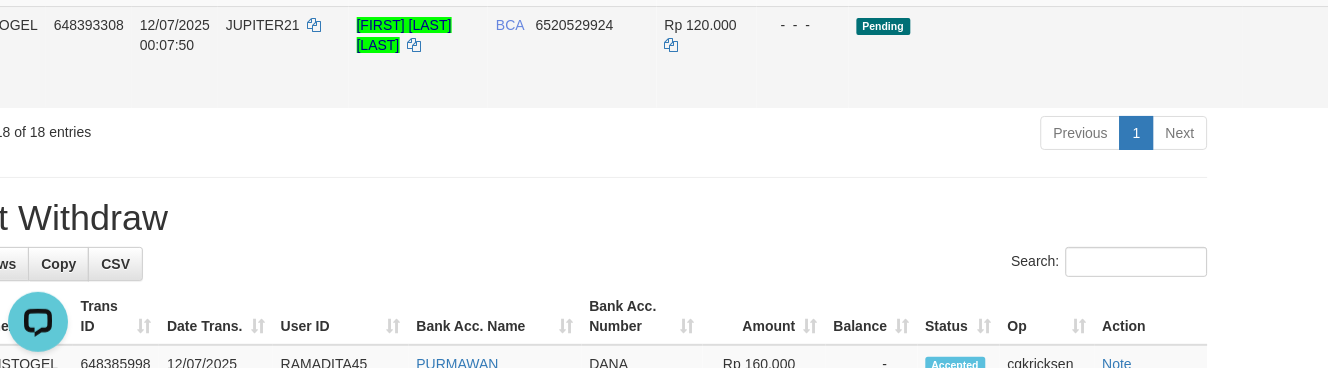 click on "Allow Grab" at bounding box center [1361, 35] 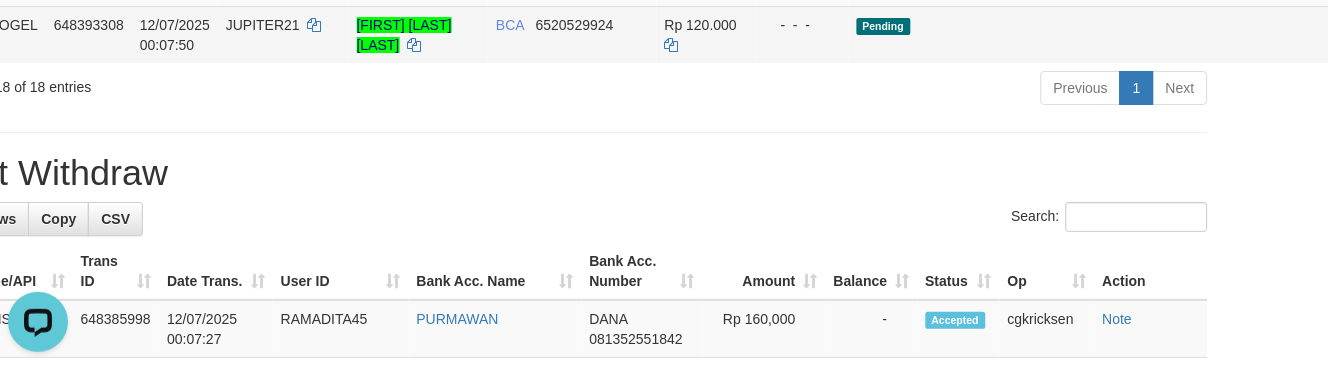 scroll, scrollTop: 1332, scrollLeft: 105, axis: both 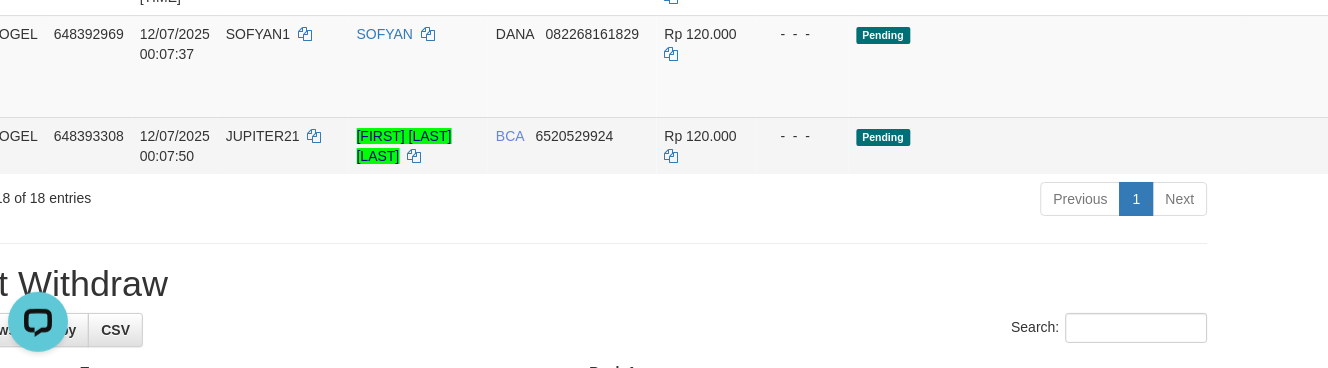 click on "Allow Grab" at bounding box center [1361, 44] 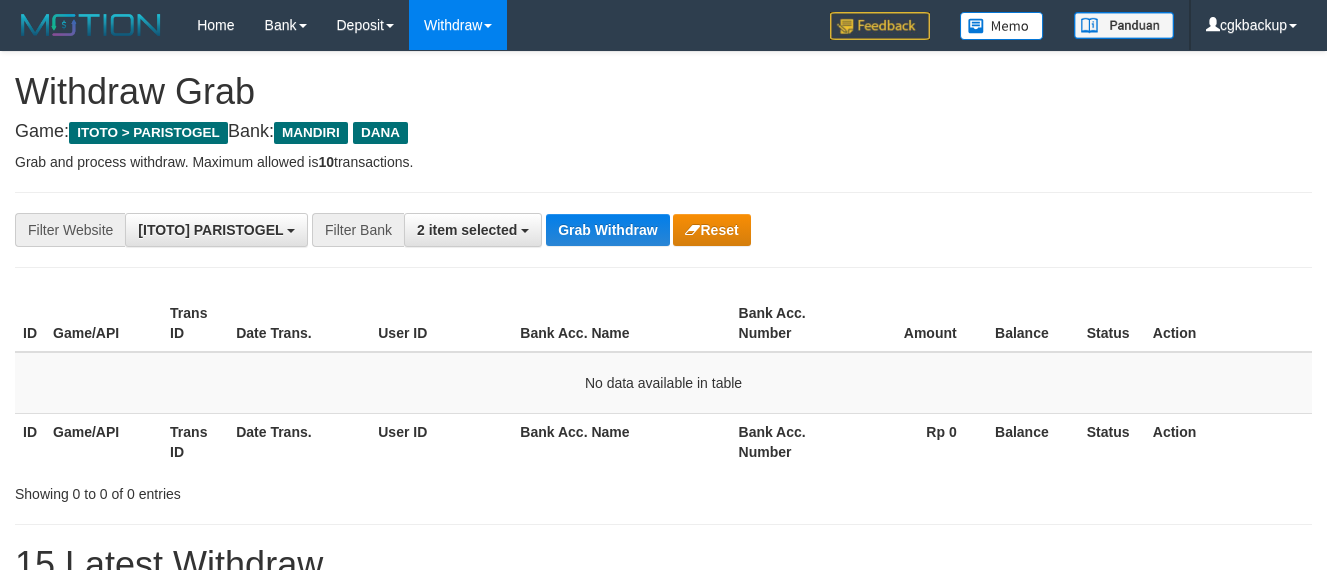 scroll, scrollTop: 0, scrollLeft: 0, axis: both 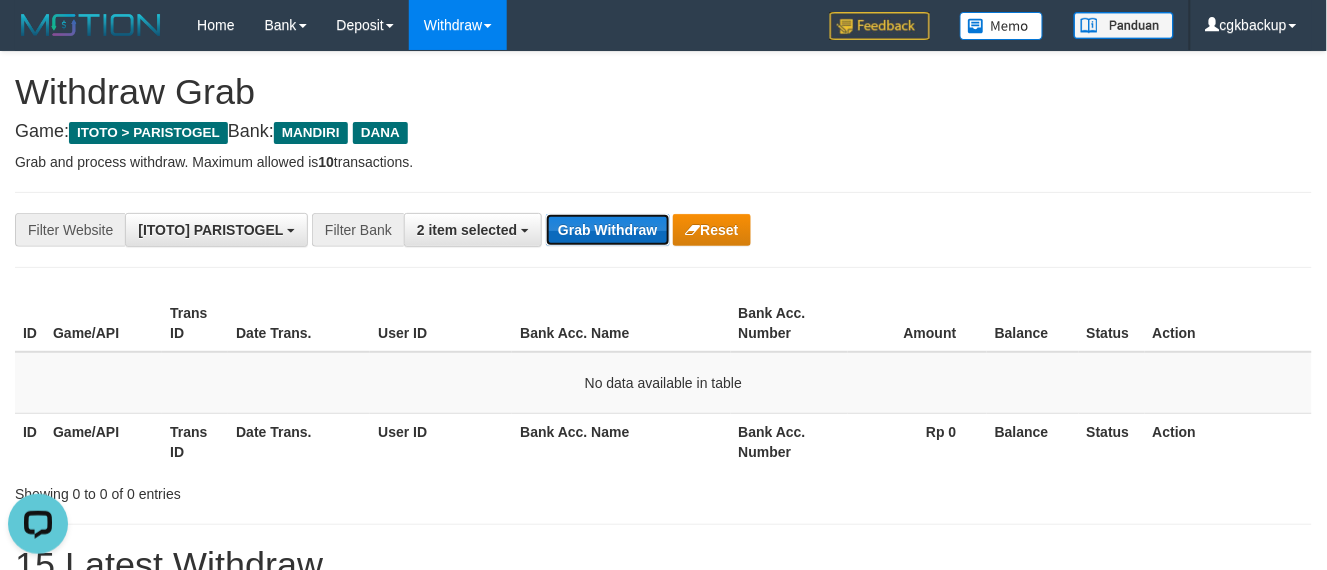click on "Grab Withdraw" at bounding box center (607, 230) 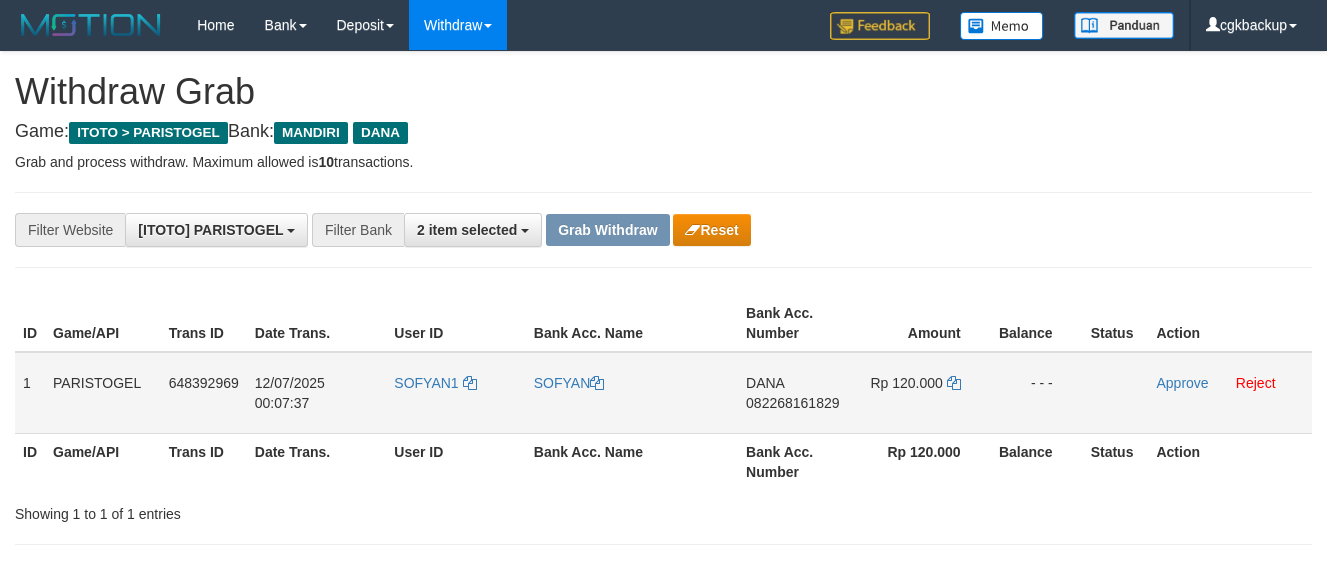 scroll, scrollTop: 0, scrollLeft: 0, axis: both 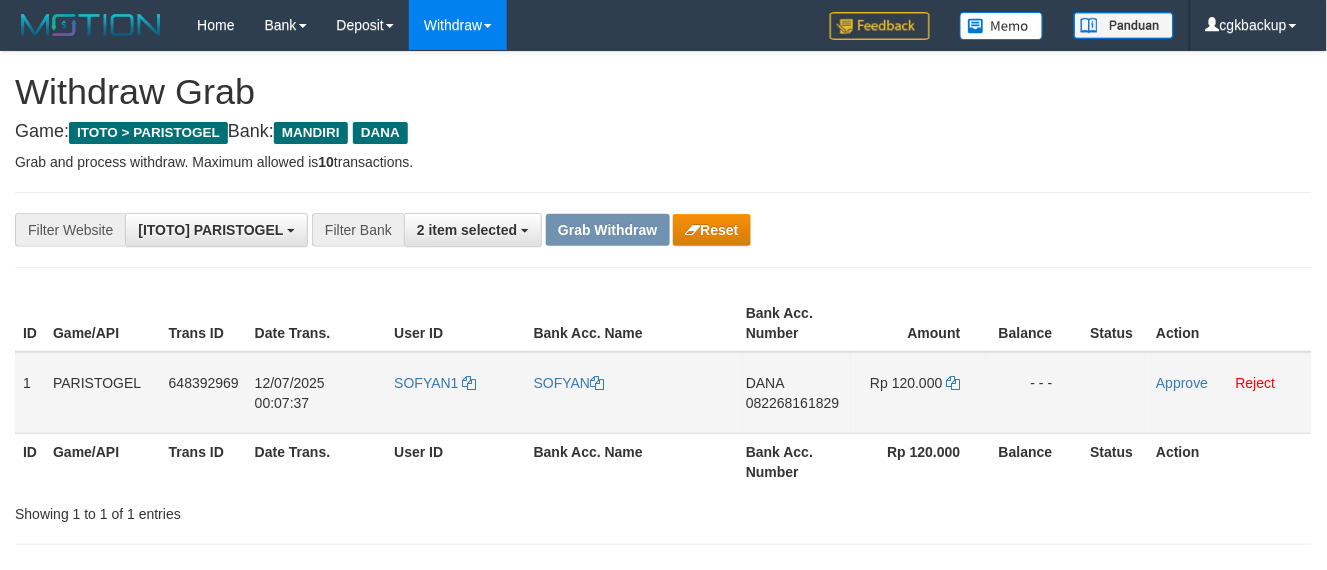 click on "SOFYAN1" at bounding box center (455, 393) 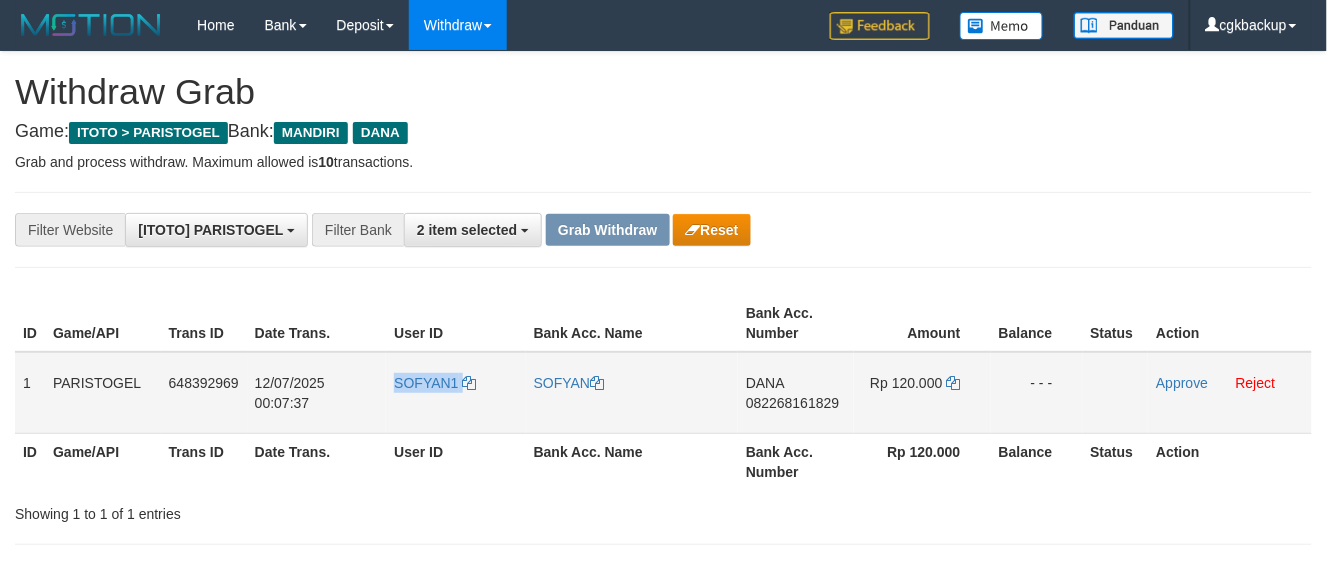 click on "SOFYAN1" at bounding box center [455, 393] 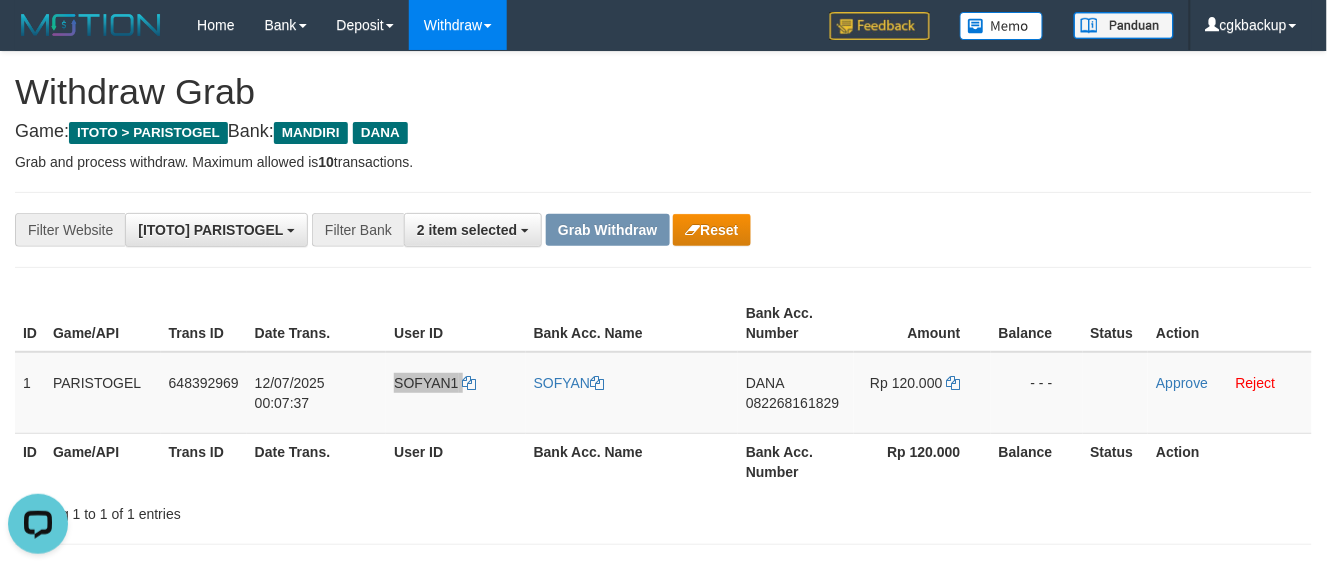 scroll, scrollTop: 0, scrollLeft: 0, axis: both 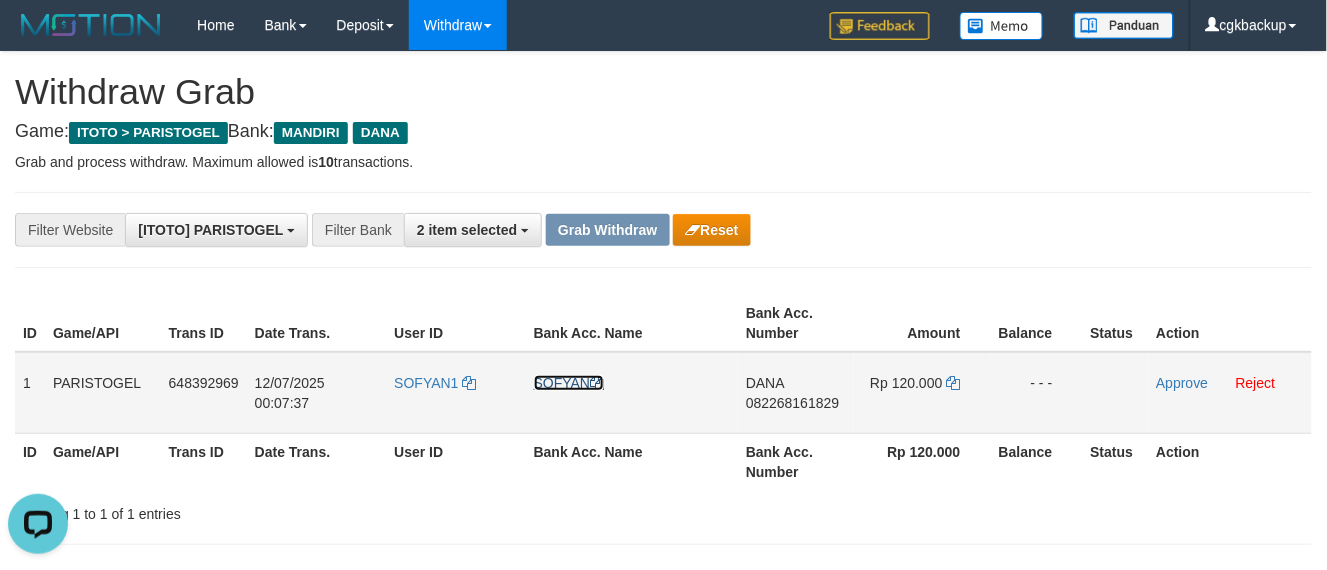 click on "SOFYAN" at bounding box center [569, 383] 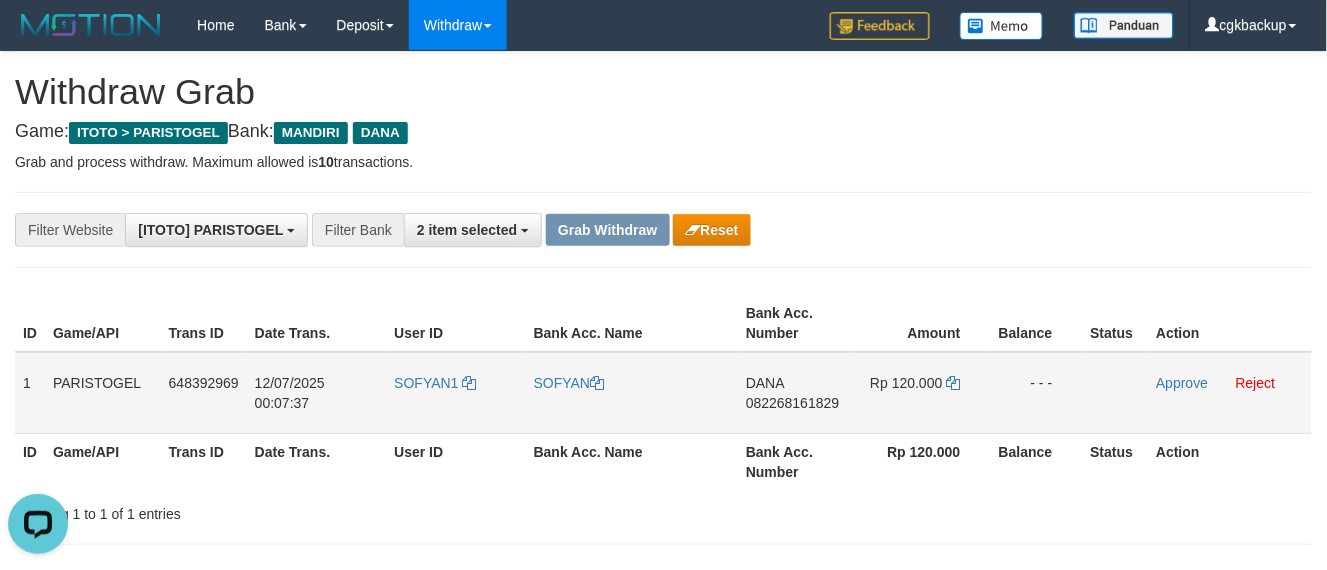 click on "[NAME]
[PHONE]" at bounding box center [796, 393] 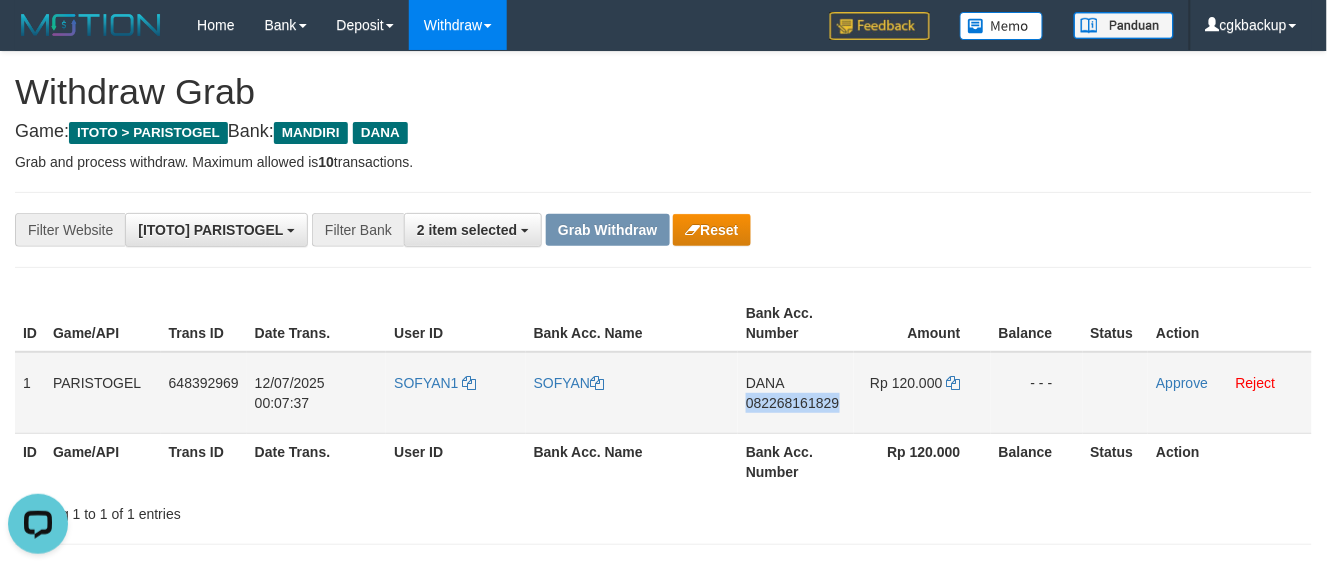 click on "[NAME]
[PHONE]" at bounding box center [796, 393] 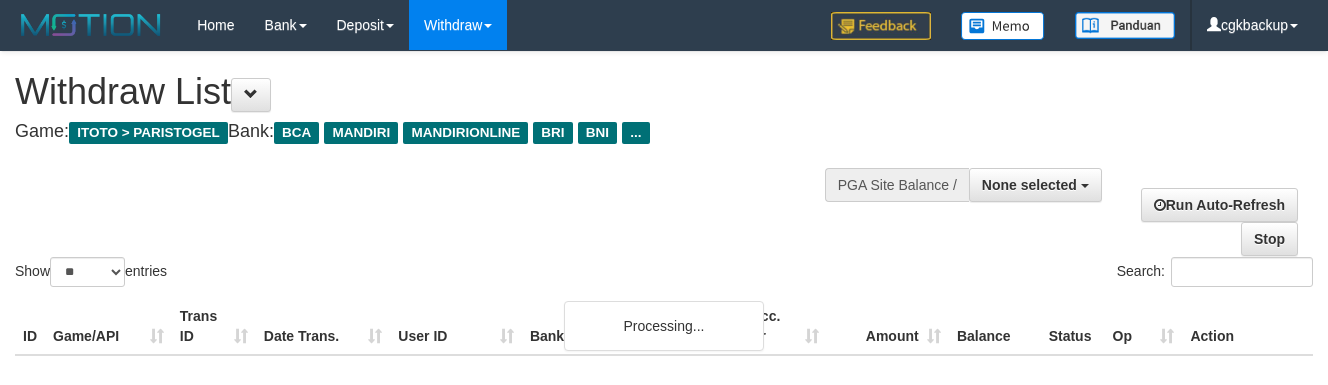 select 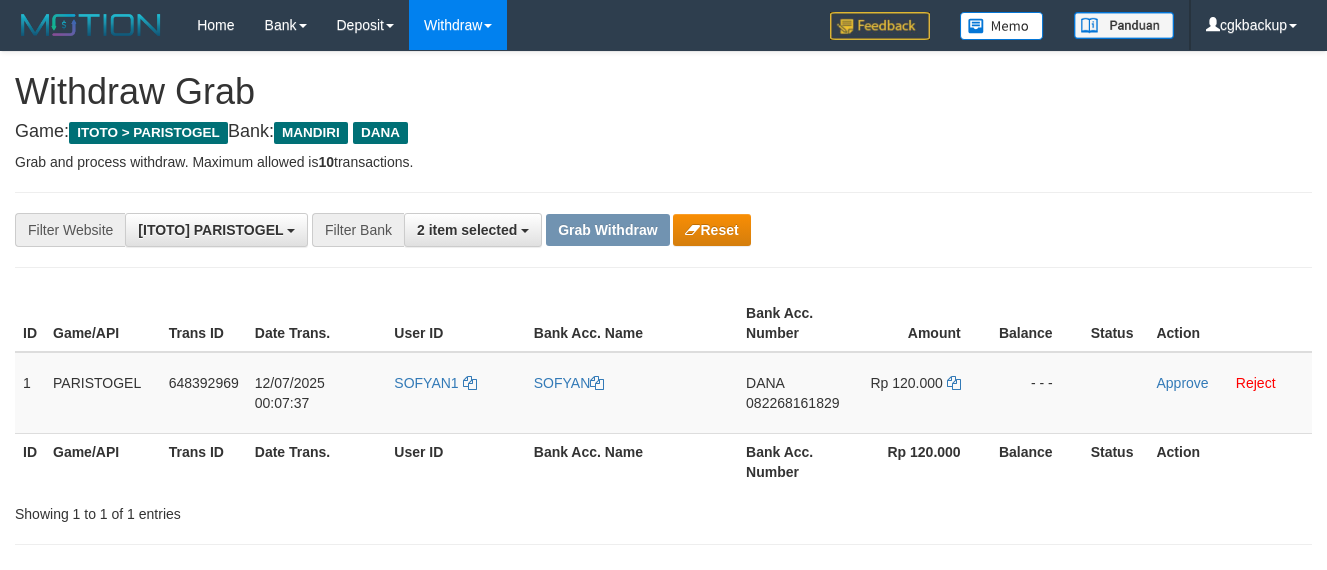 scroll, scrollTop: 0, scrollLeft: 0, axis: both 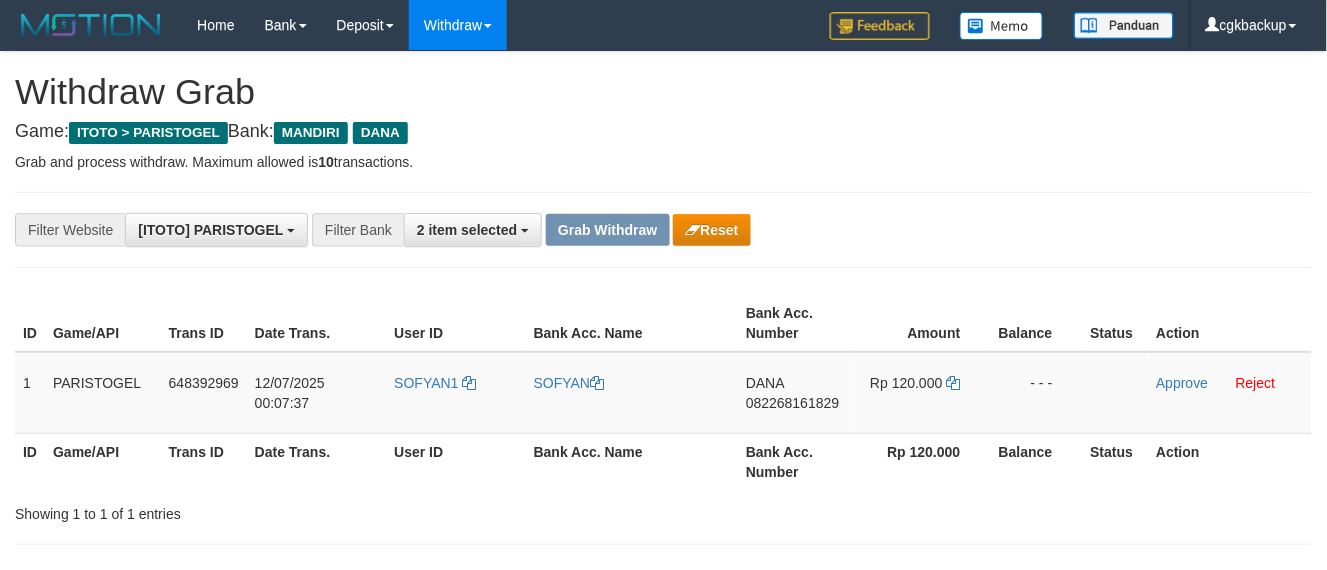 click on "[NAME]
[PHONE]" at bounding box center [796, 393] 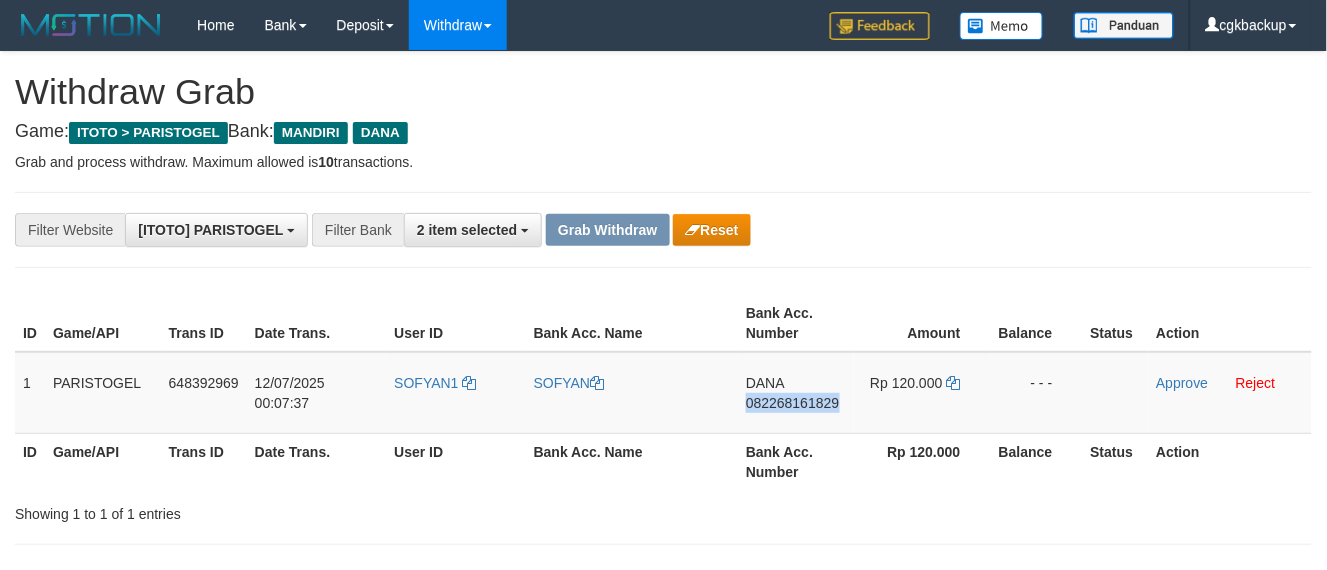 click on "DANA
082268161829" at bounding box center (796, 393) 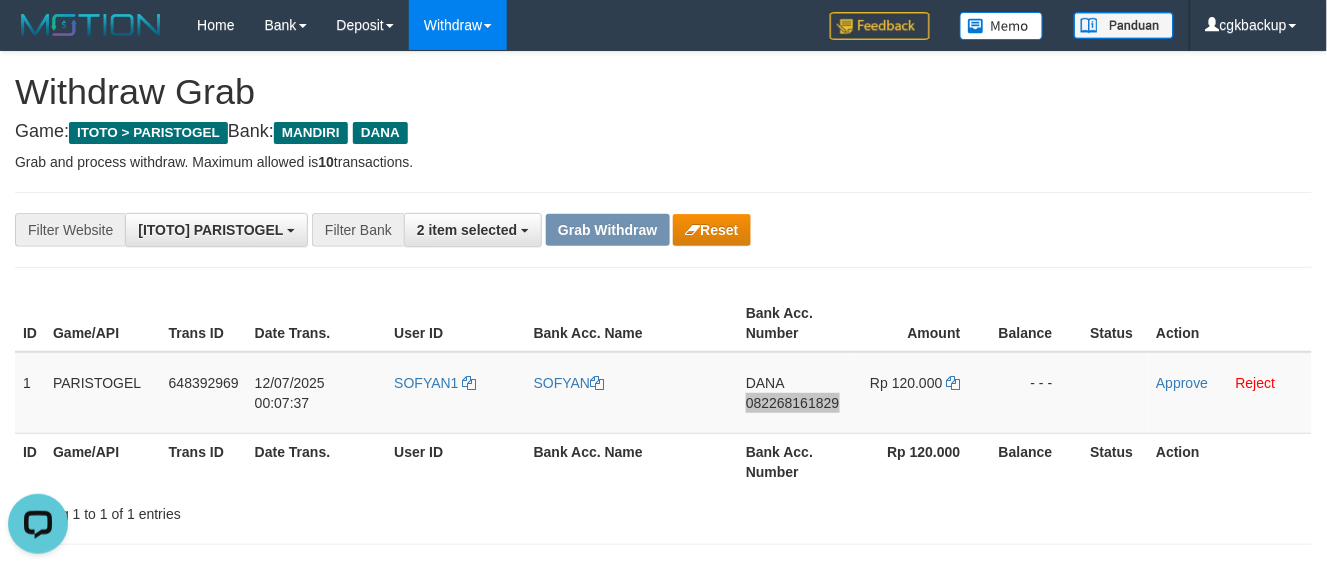 scroll, scrollTop: 0, scrollLeft: 0, axis: both 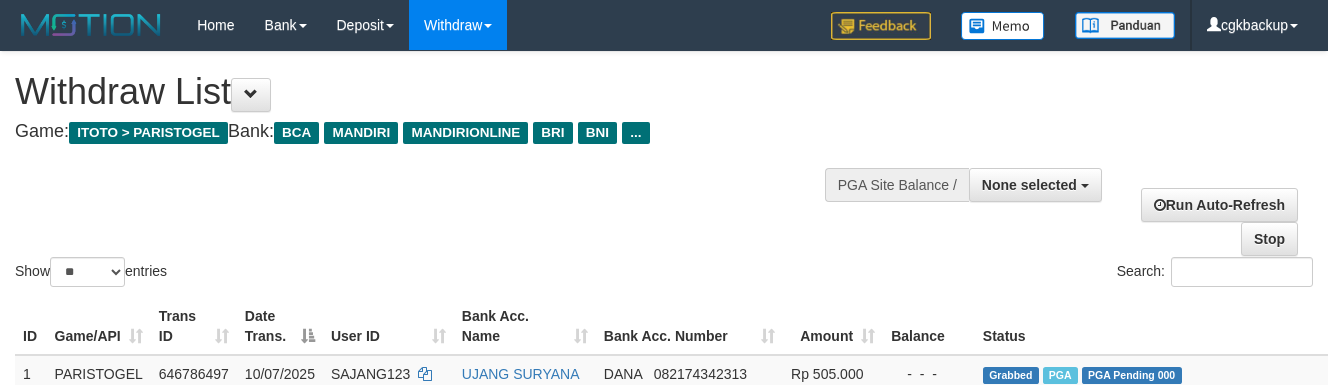 select 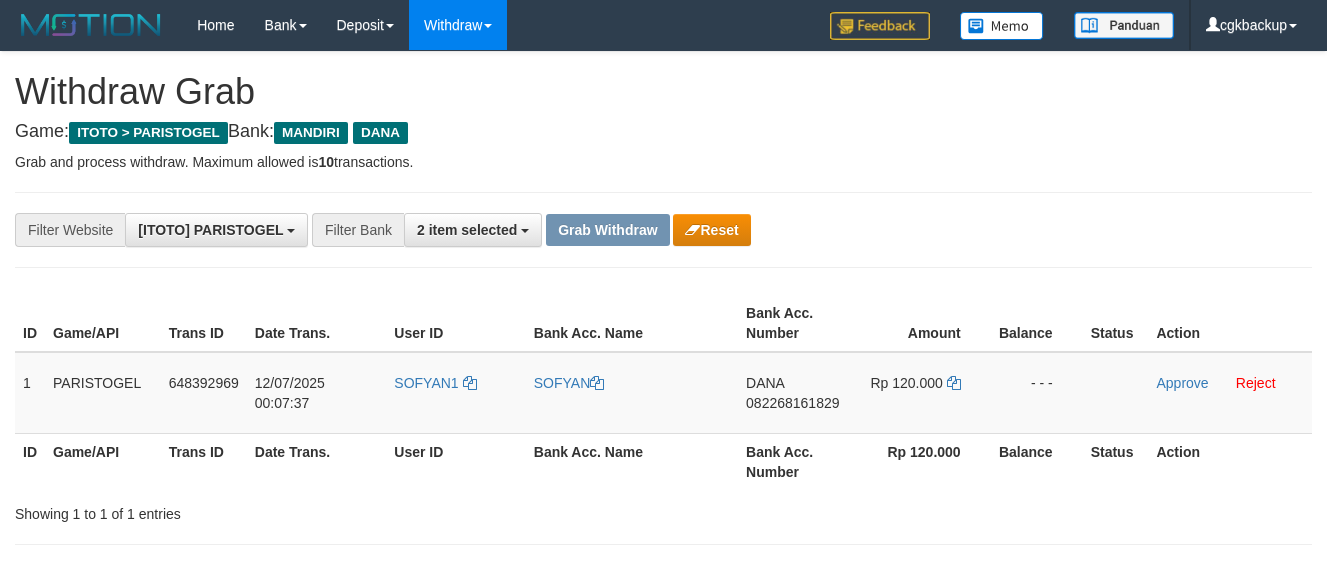 scroll, scrollTop: 0, scrollLeft: 0, axis: both 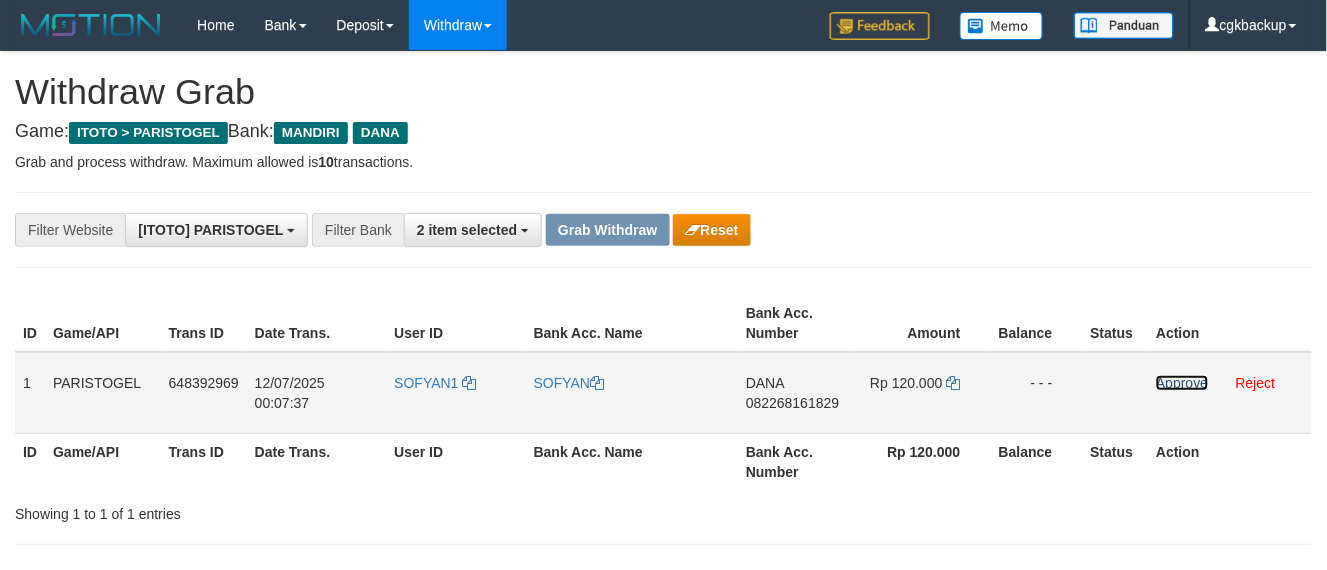 click on "Approve" at bounding box center [1182, 383] 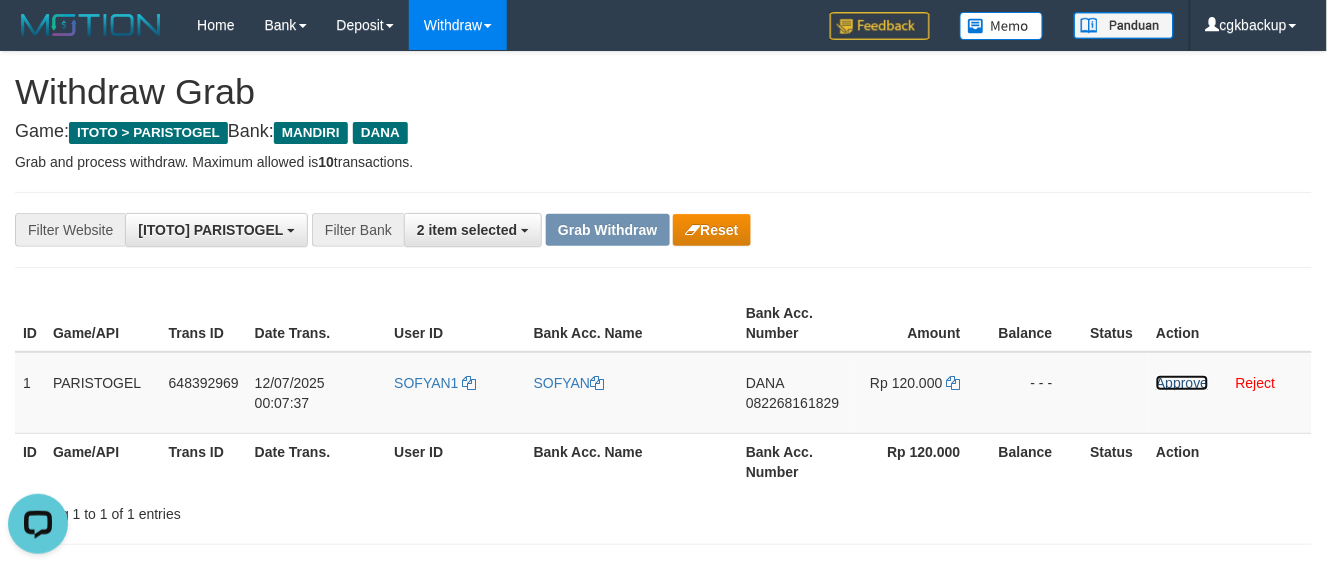 scroll, scrollTop: 0, scrollLeft: 0, axis: both 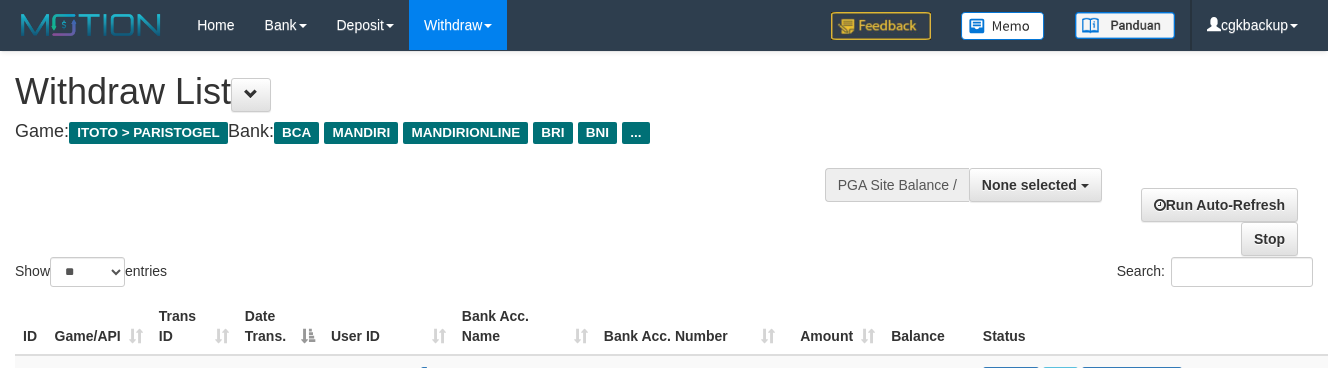 select 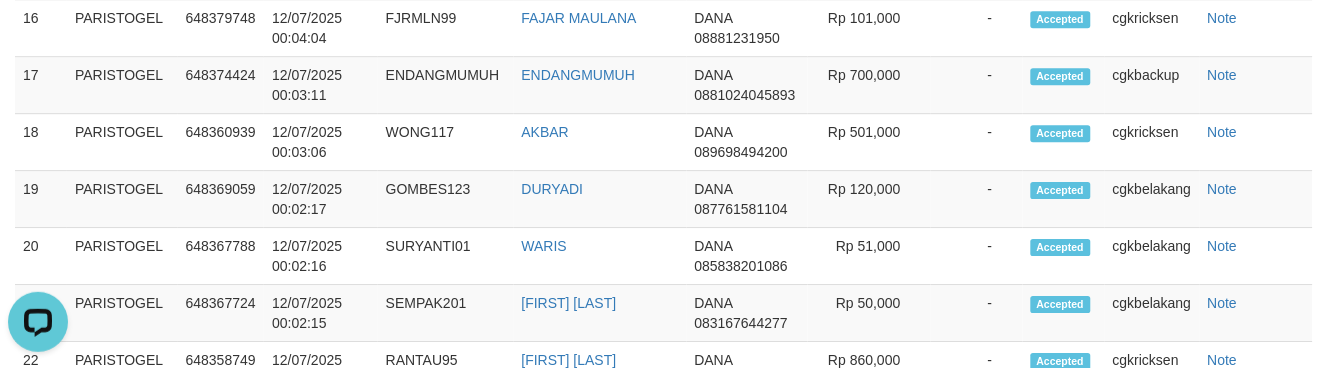 scroll, scrollTop: 0, scrollLeft: 0, axis: both 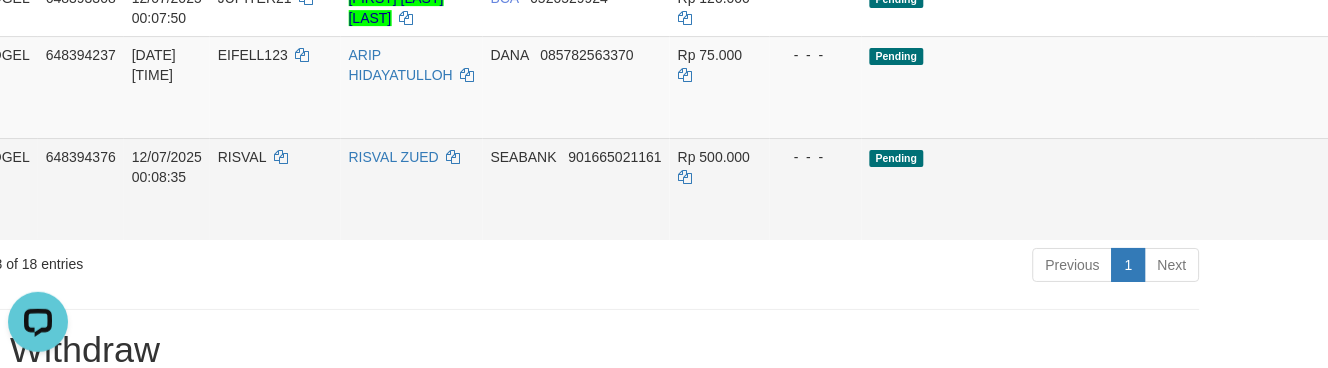 click on "Allow Grab" at bounding box center [1362, 167] 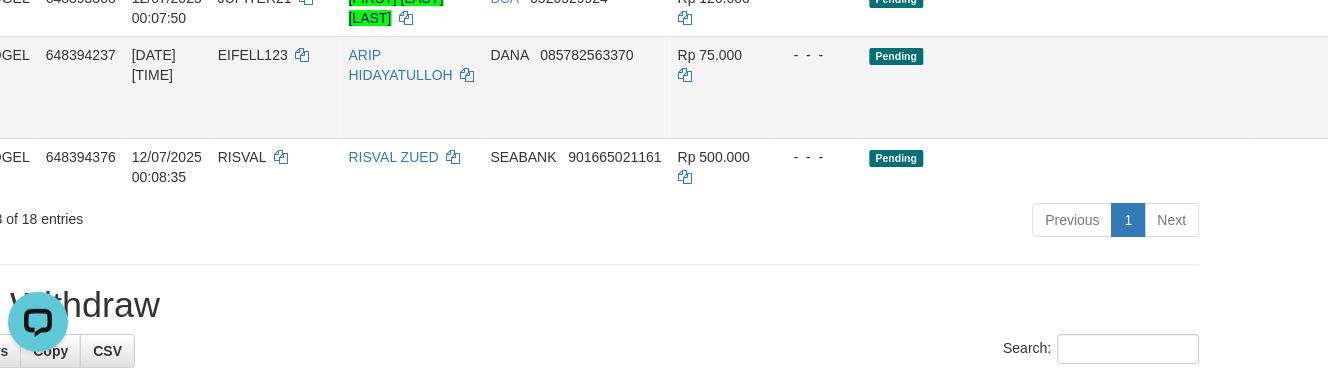 click on "Allow Grab" at bounding box center [1362, 65] 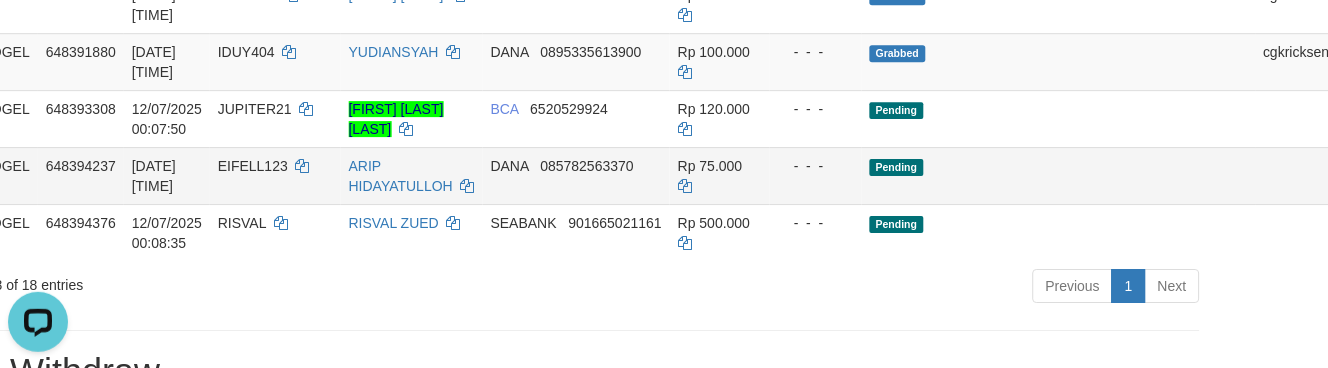 scroll, scrollTop: 1088, scrollLeft: 113, axis: both 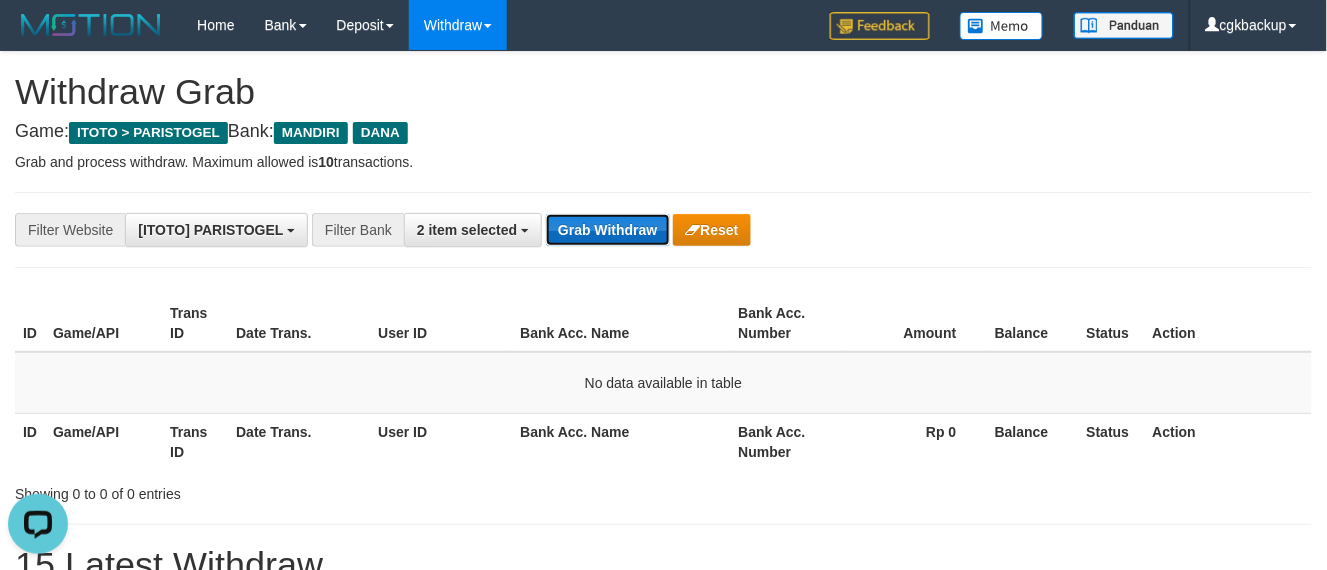 click on "Grab Withdraw" at bounding box center (607, 230) 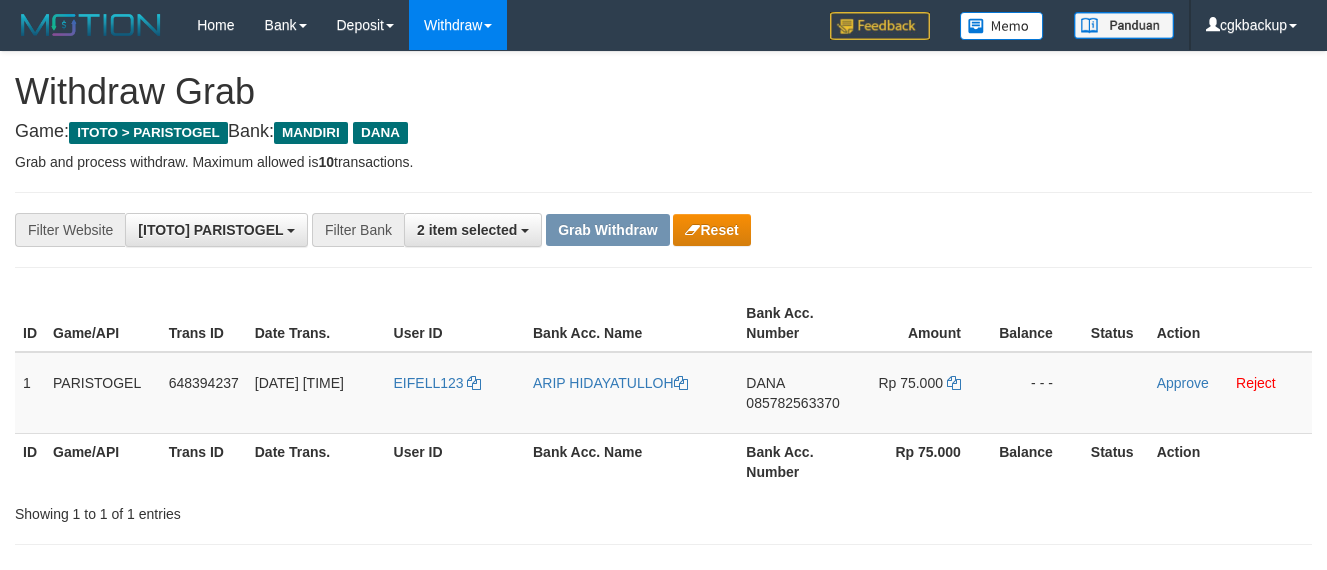 scroll, scrollTop: 0, scrollLeft: 0, axis: both 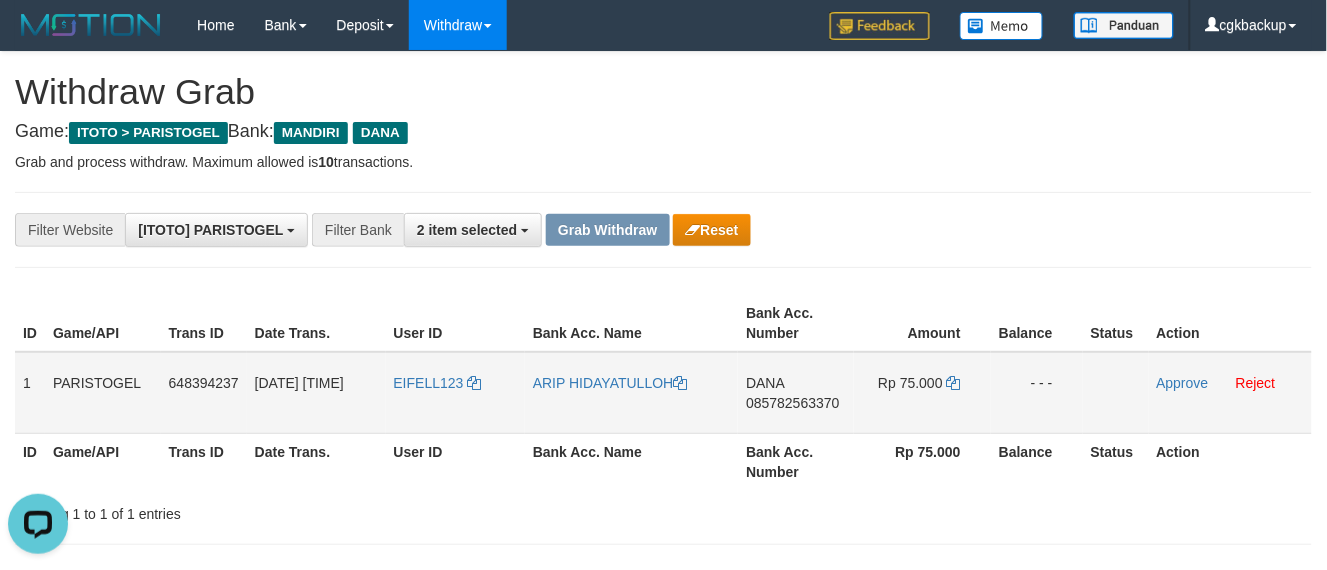 click on "EIFELL123" at bounding box center [455, 393] 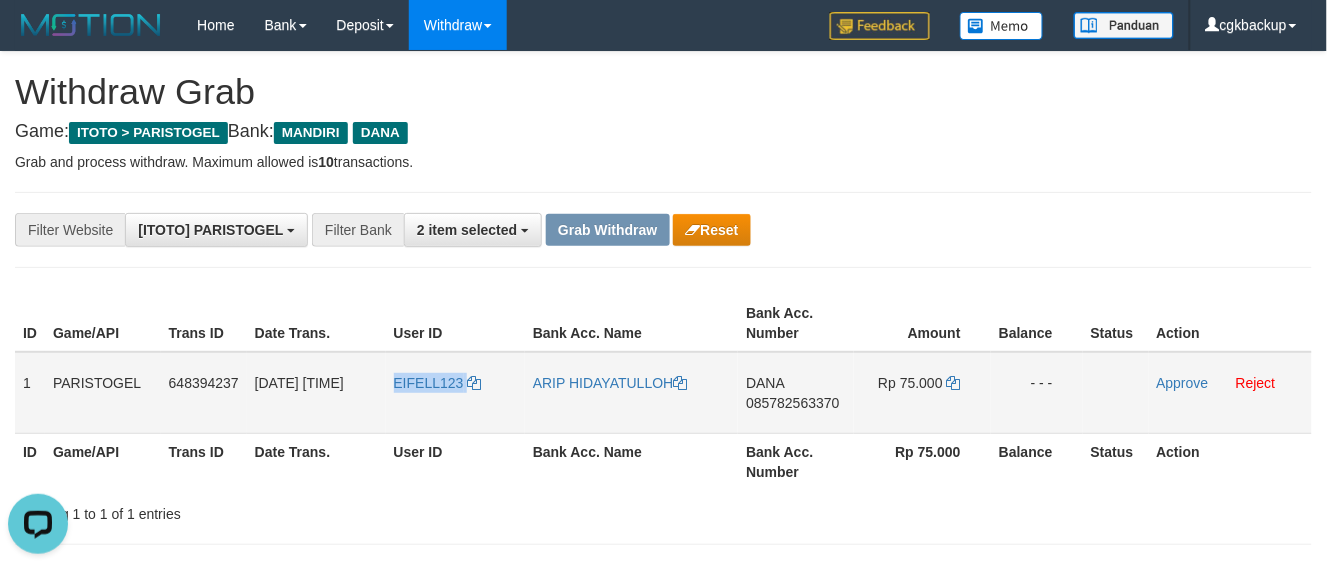 click on "EIFELL123" at bounding box center (455, 393) 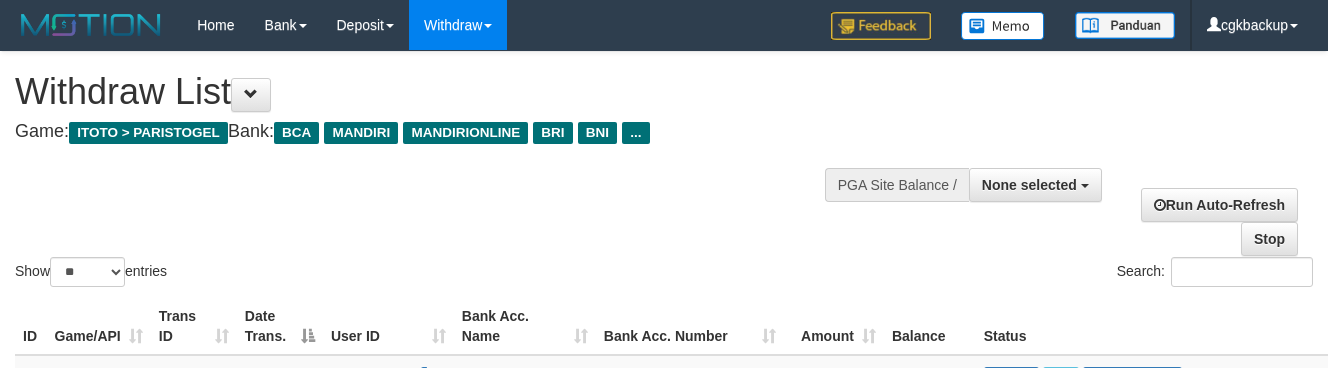 select 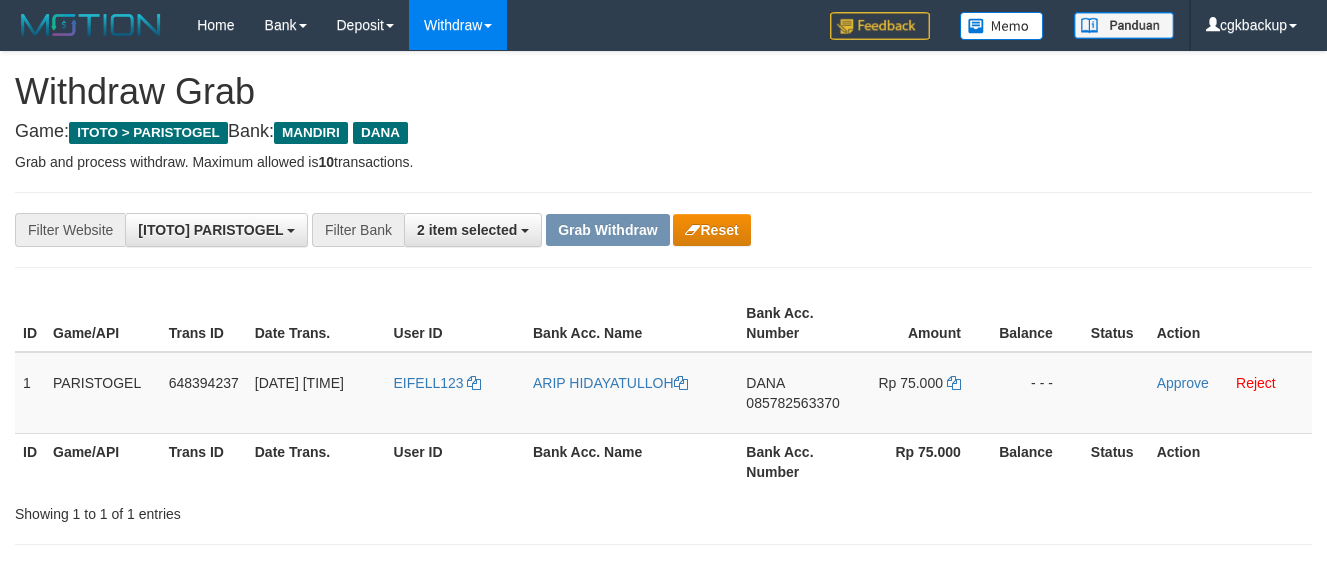 scroll, scrollTop: 0, scrollLeft: 0, axis: both 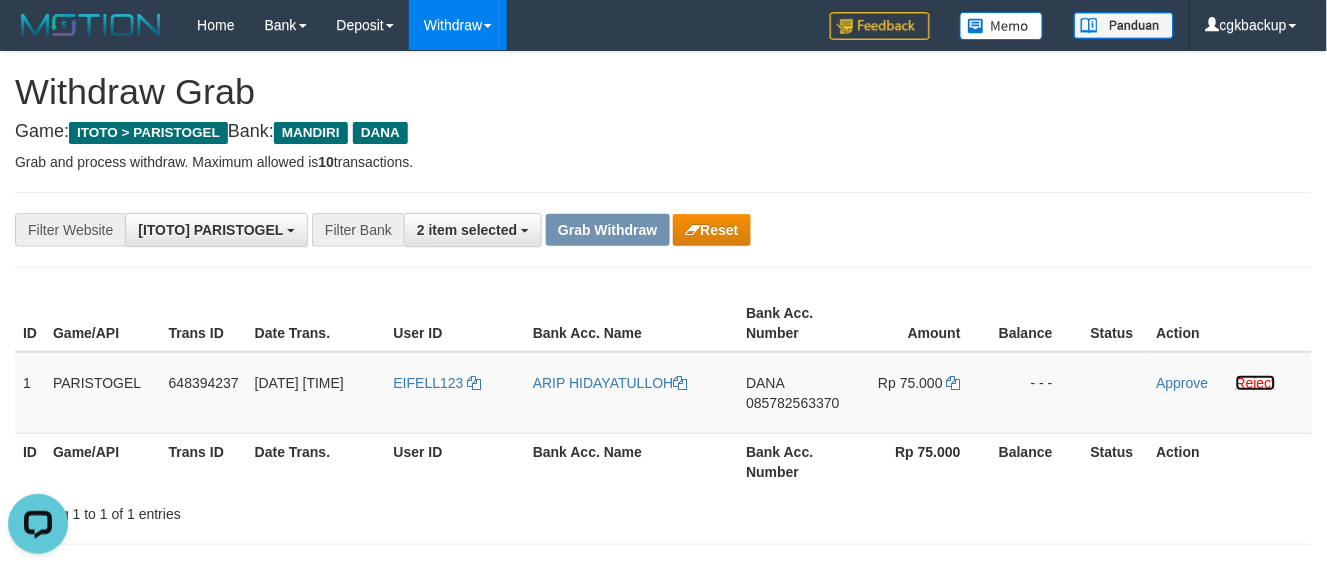 drag, startPoint x: 1254, startPoint y: 376, endPoint x: 765, endPoint y: 273, distance: 499.72992 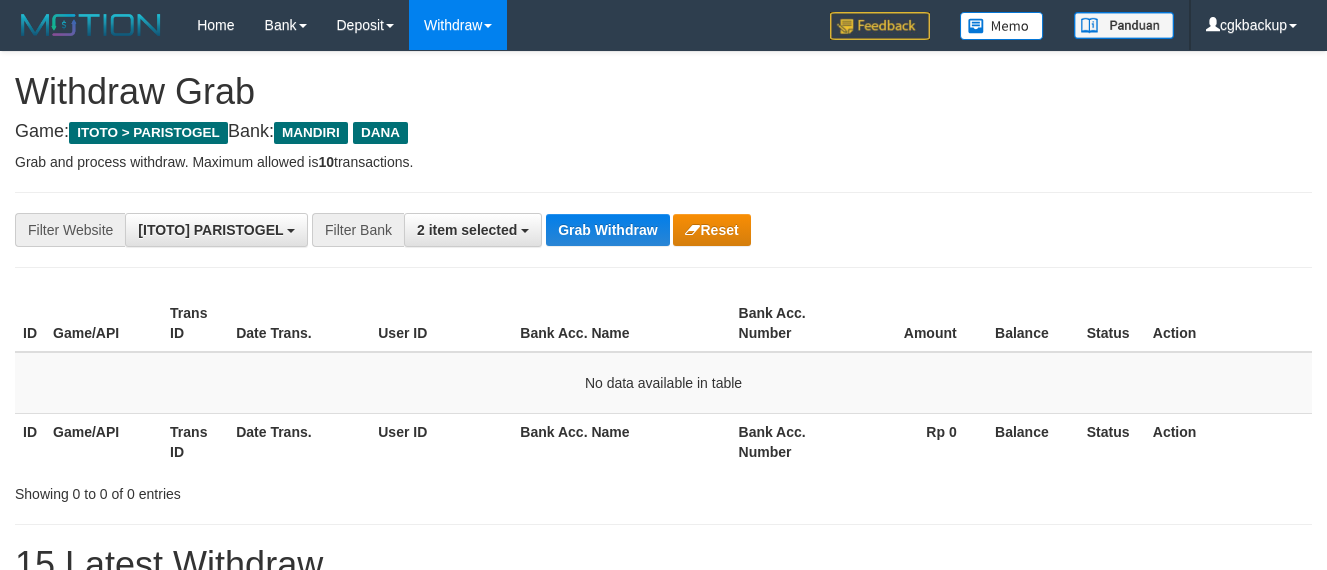 scroll, scrollTop: 0, scrollLeft: 0, axis: both 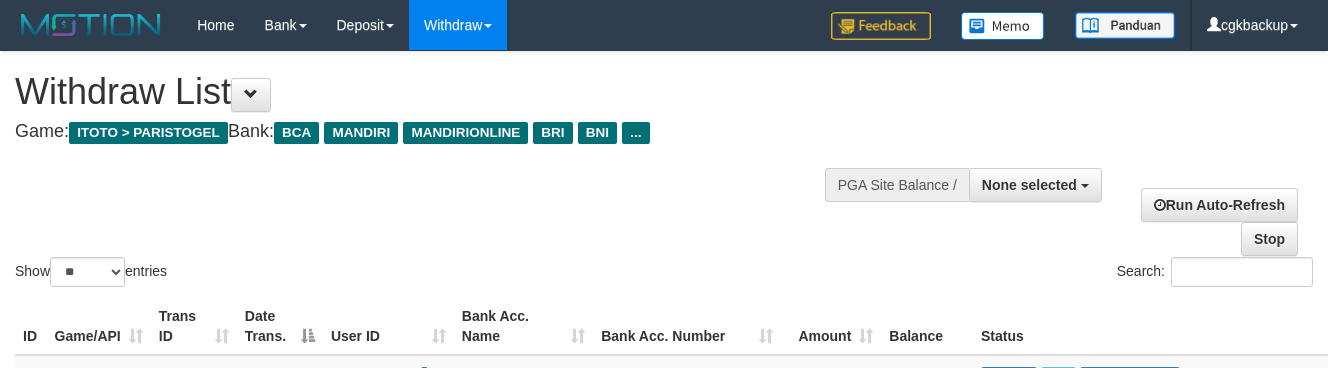 select 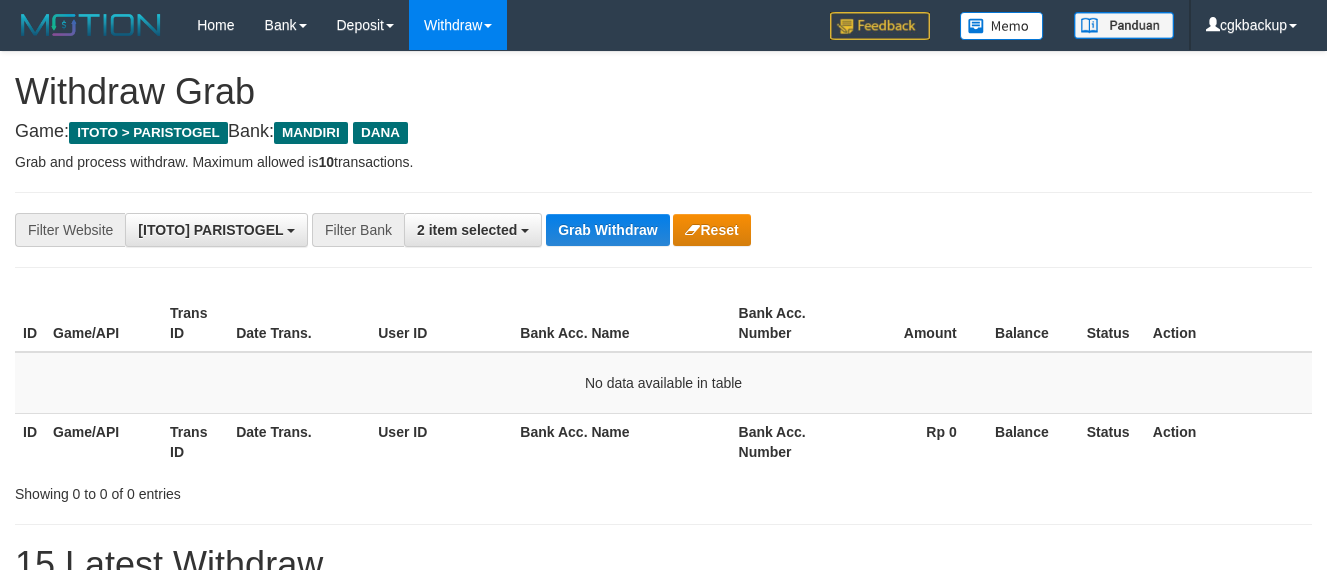 scroll, scrollTop: 0, scrollLeft: 0, axis: both 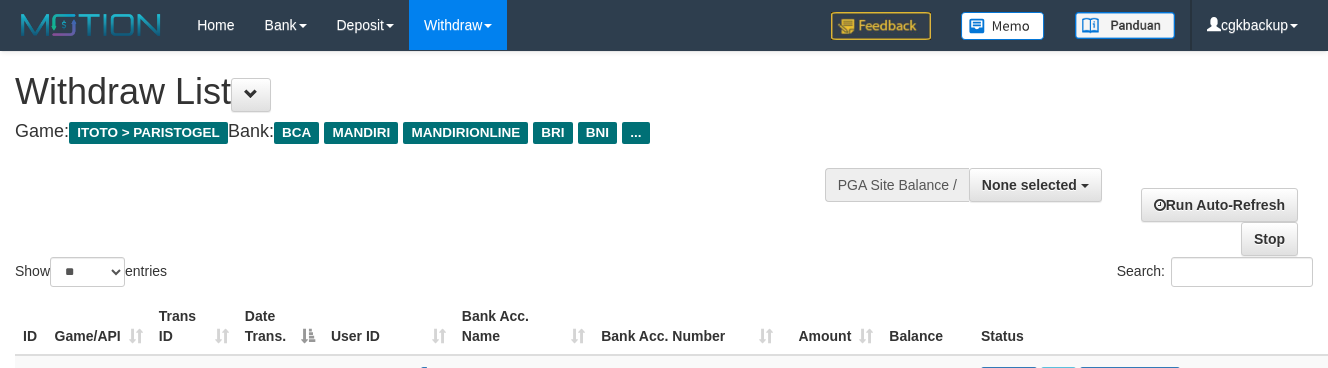 select 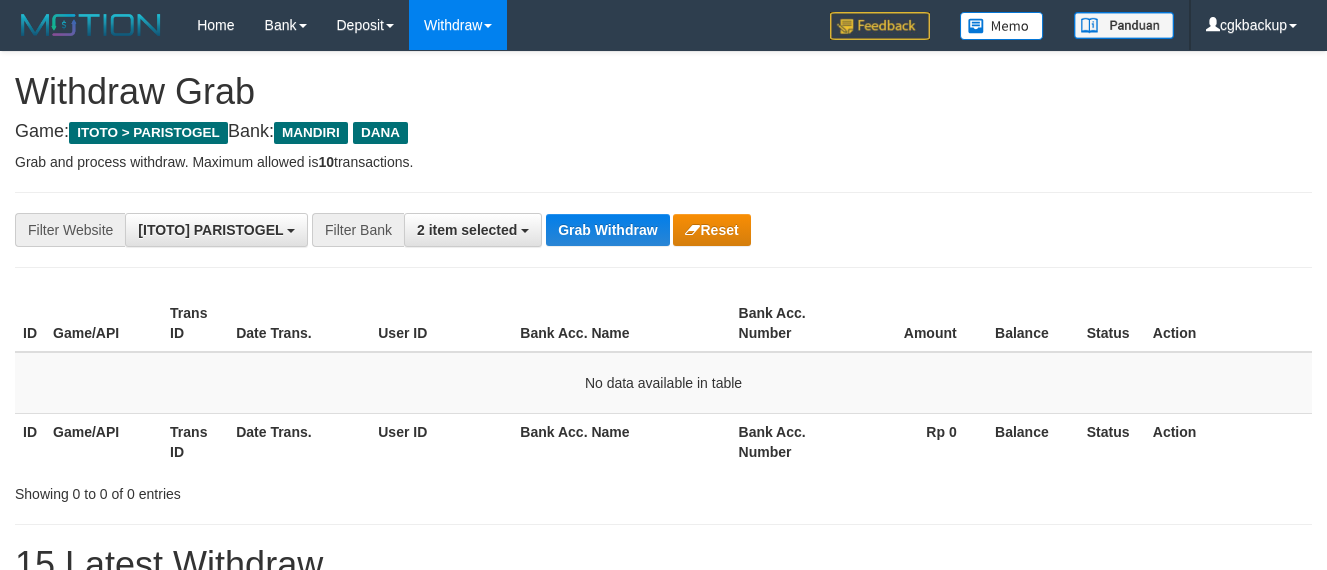scroll, scrollTop: 0, scrollLeft: 0, axis: both 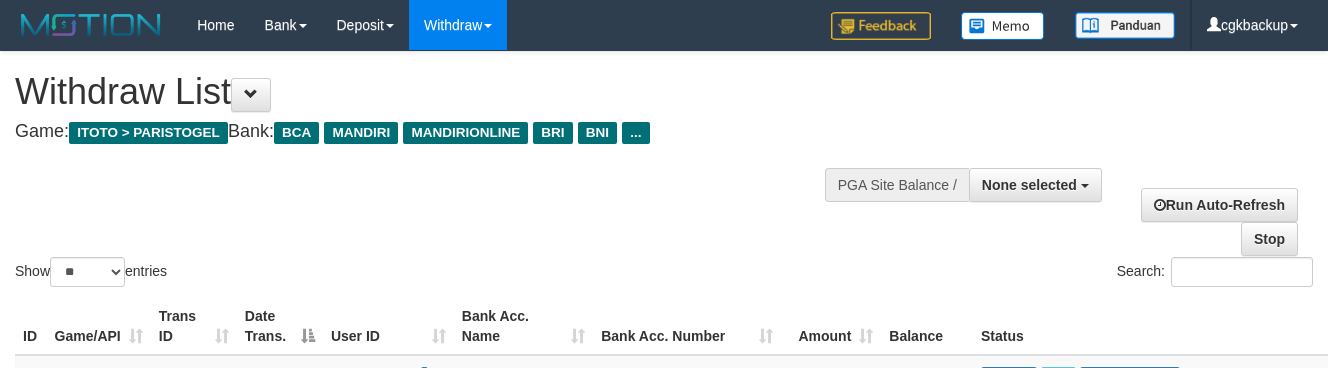 select 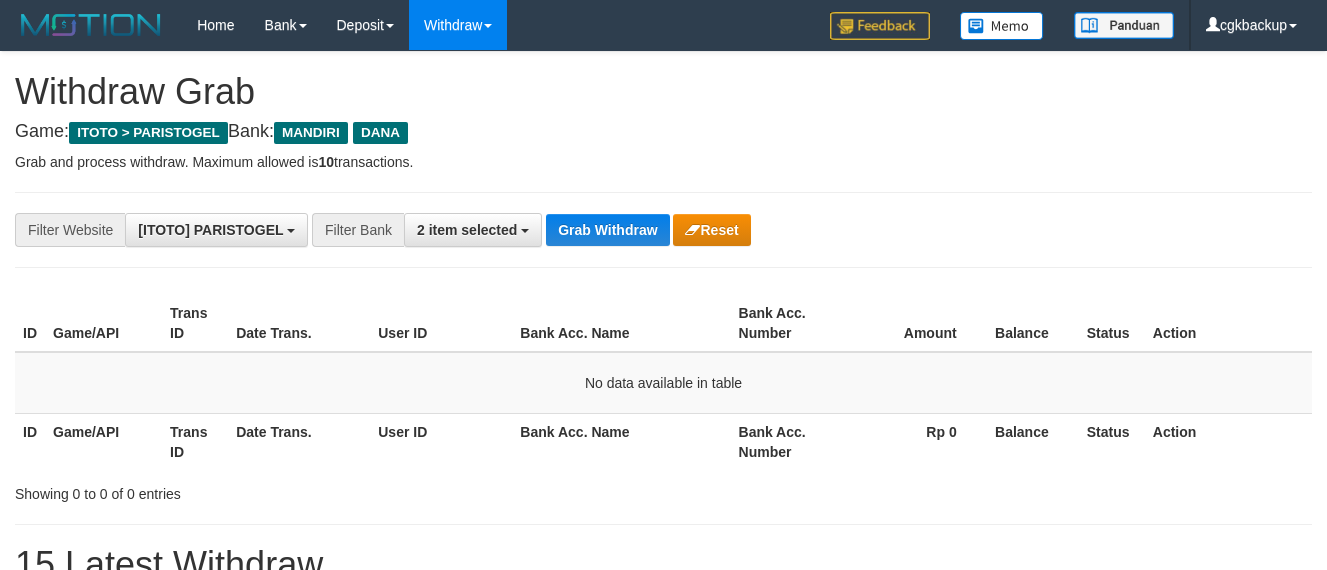 scroll, scrollTop: 0, scrollLeft: 0, axis: both 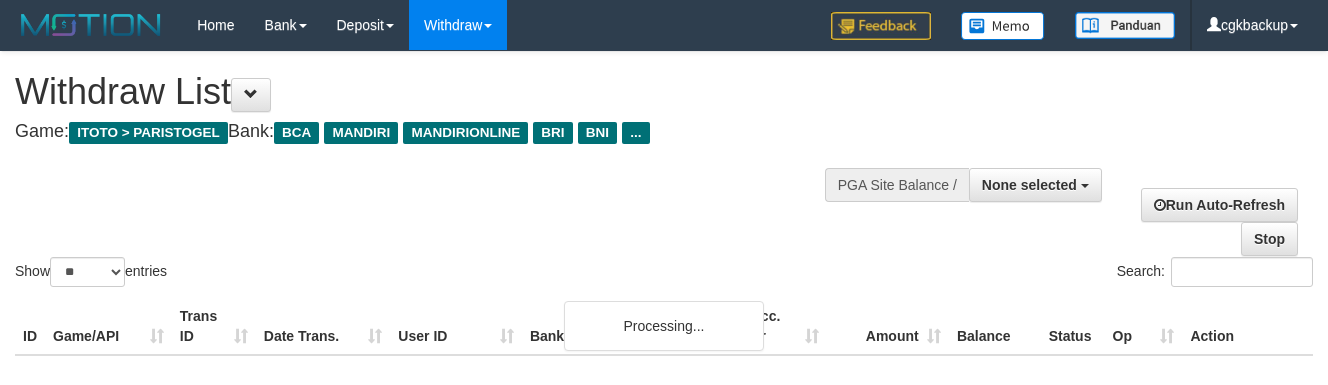 select 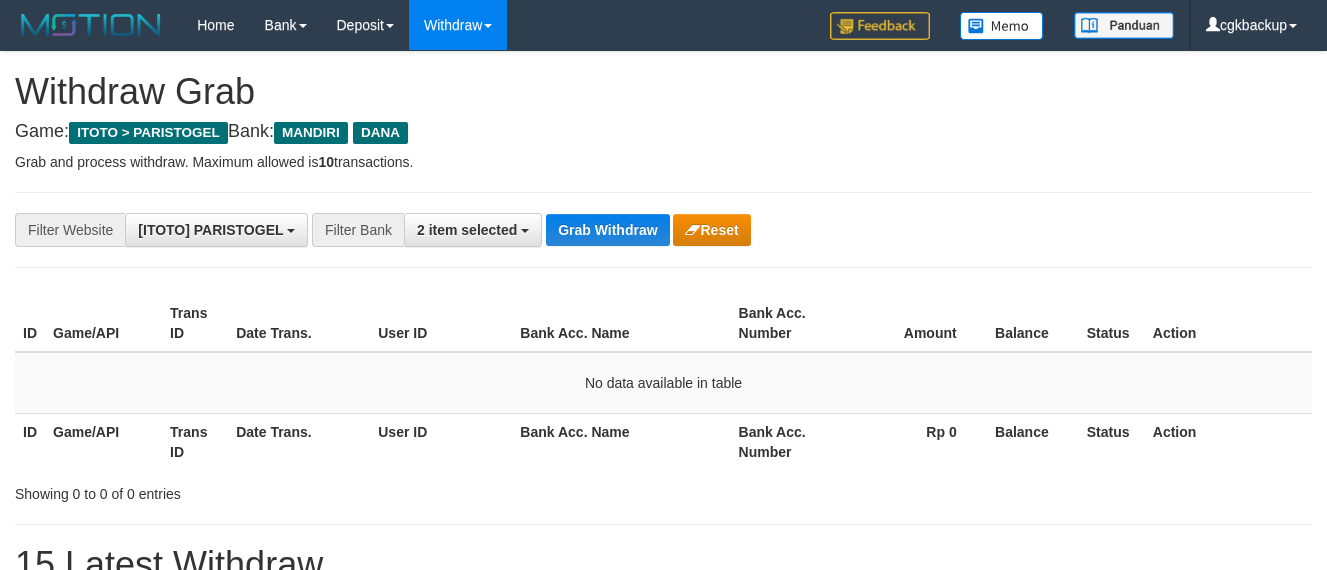 scroll, scrollTop: 0, scrollLeft: 0, axis: both 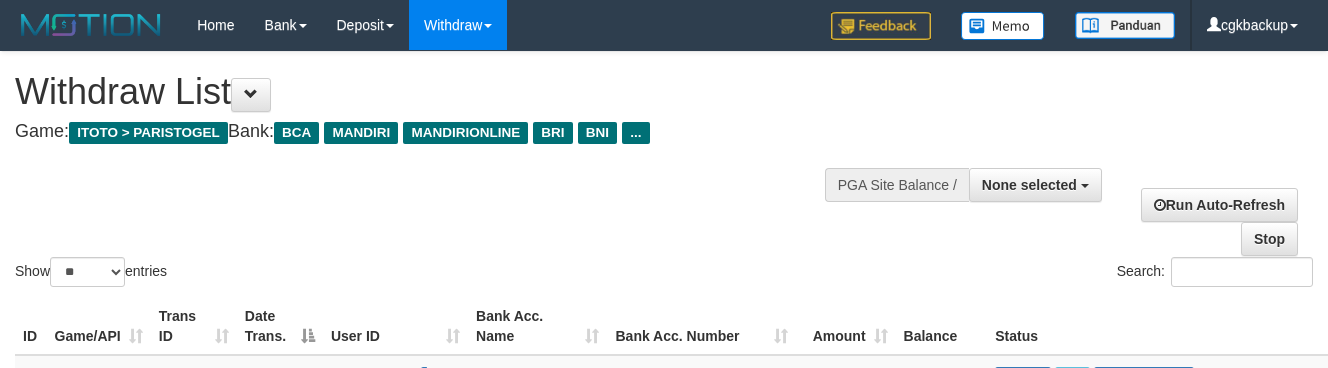 select 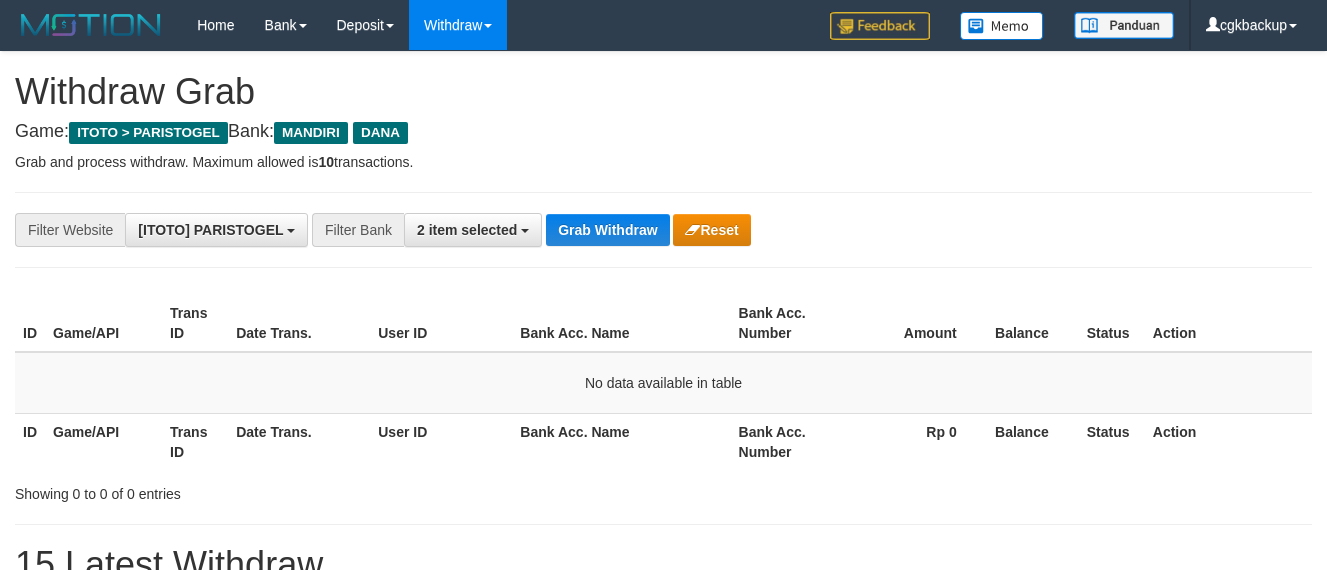scroll, scrollTop: 0, scrollLeft: 0, axis: both 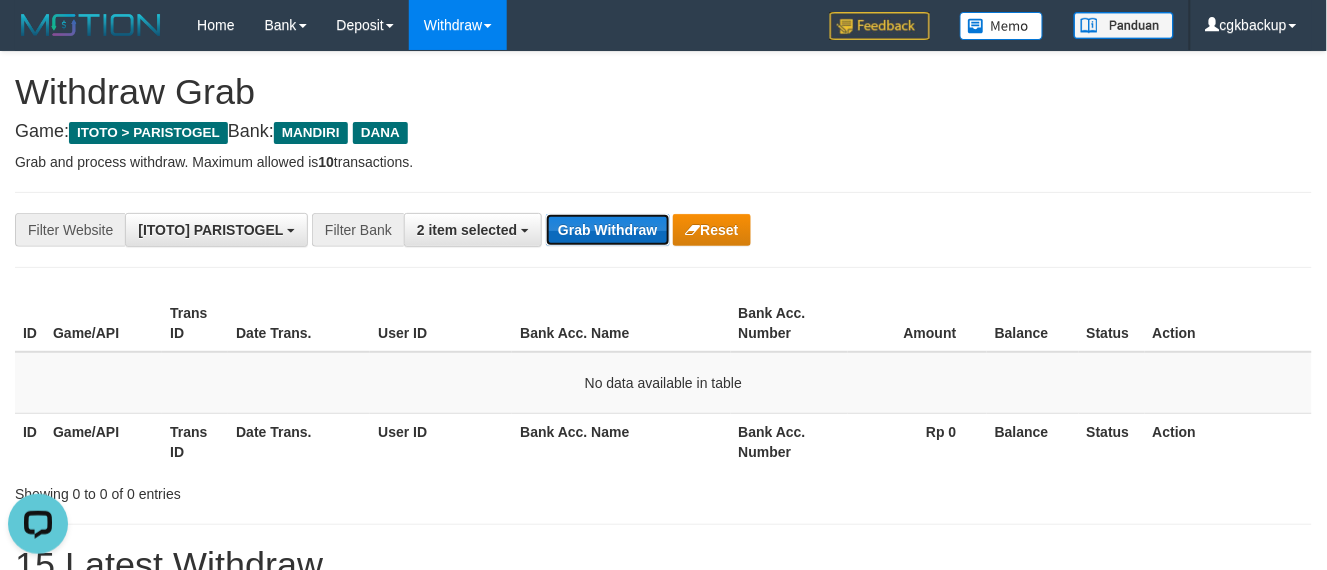 click on "Grab Withdraw" at bounding box center [607, 230] 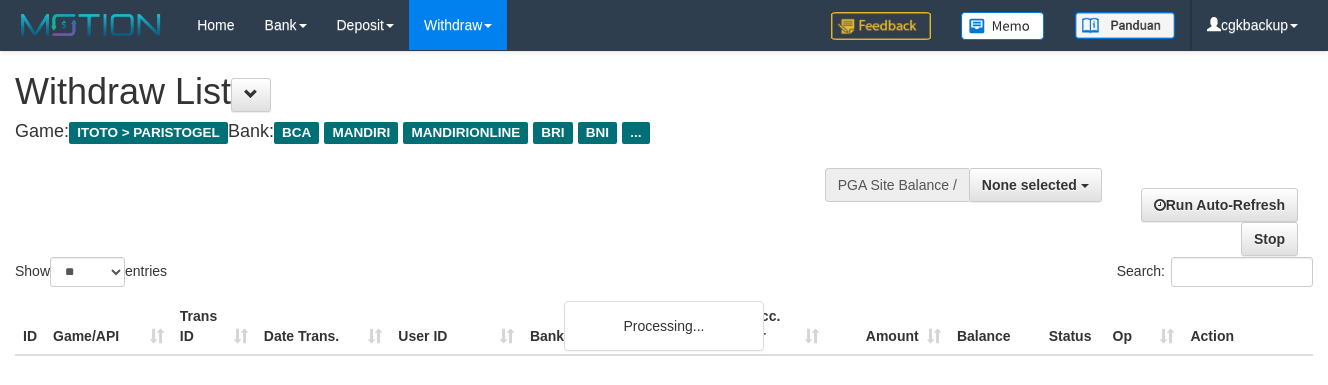 select 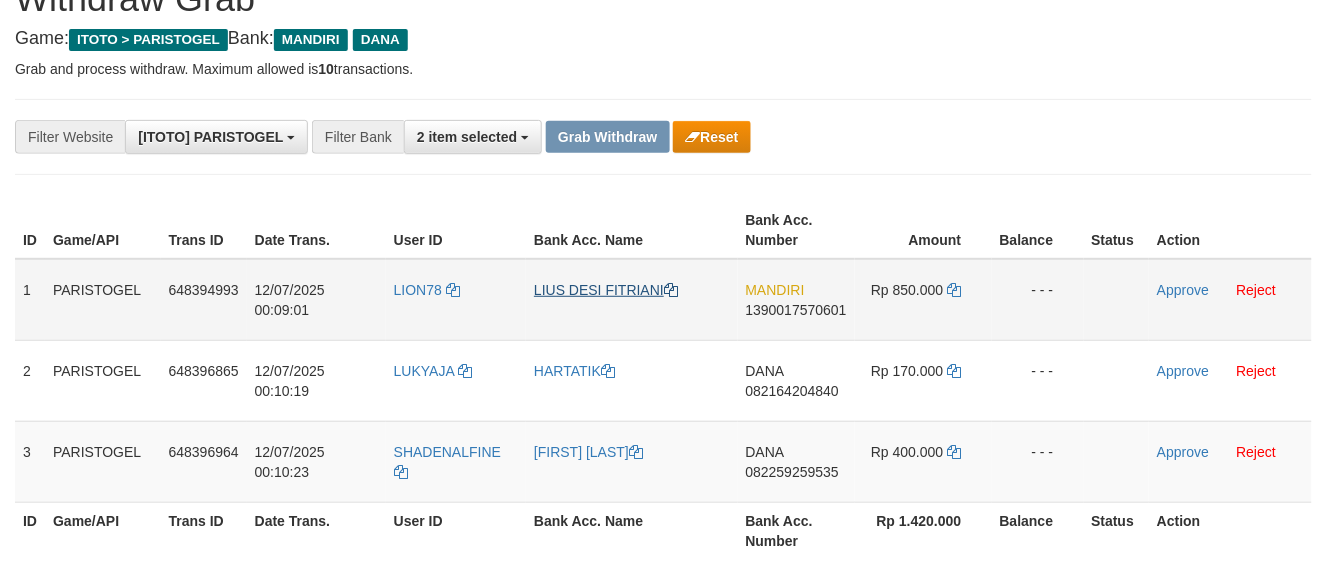 scroll, scrollTop: 222, scrollLeft: 0, axis: vertical 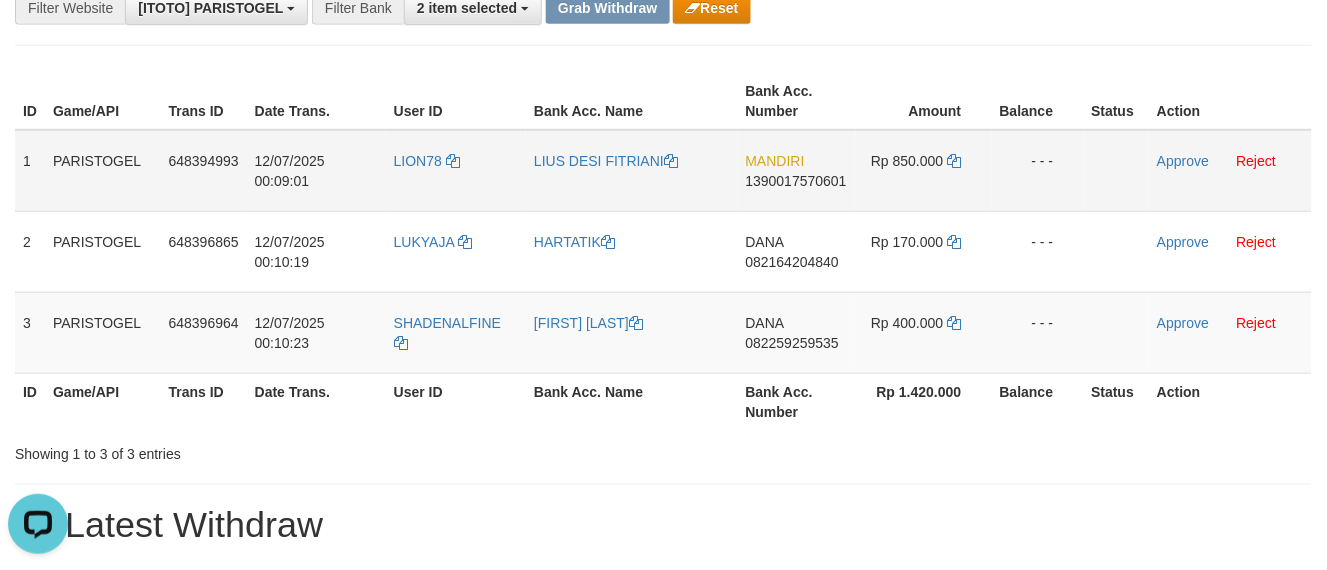 click on "LION78" at bounding box center [456, 171] 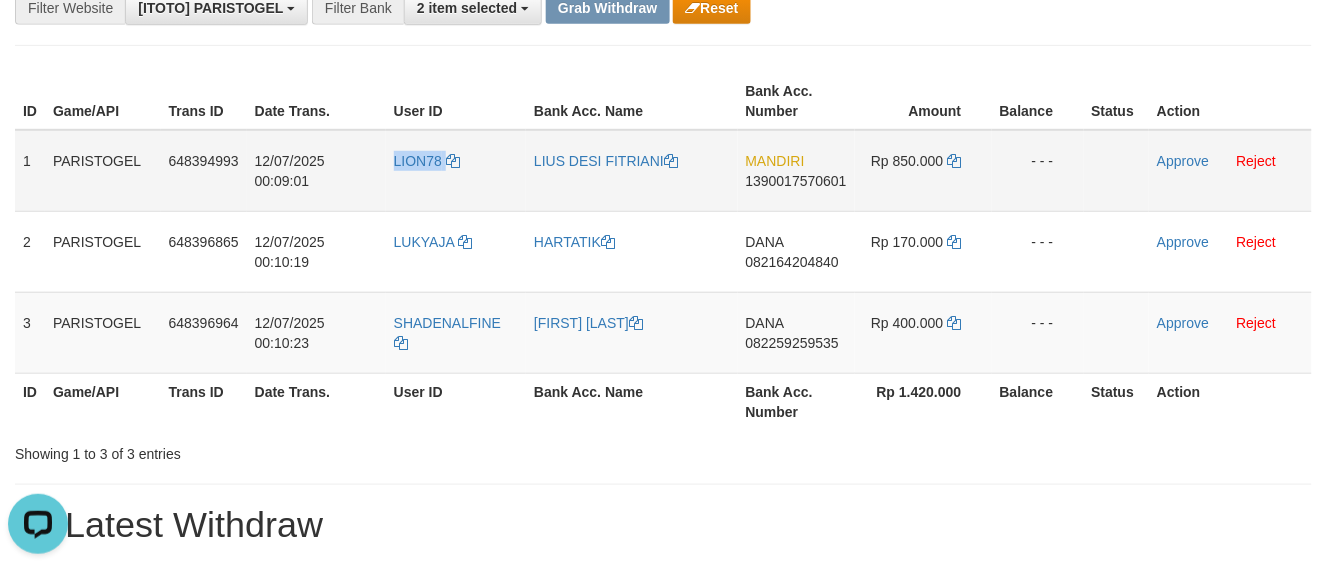 click on "LION78" at bounding box center (456, 171) 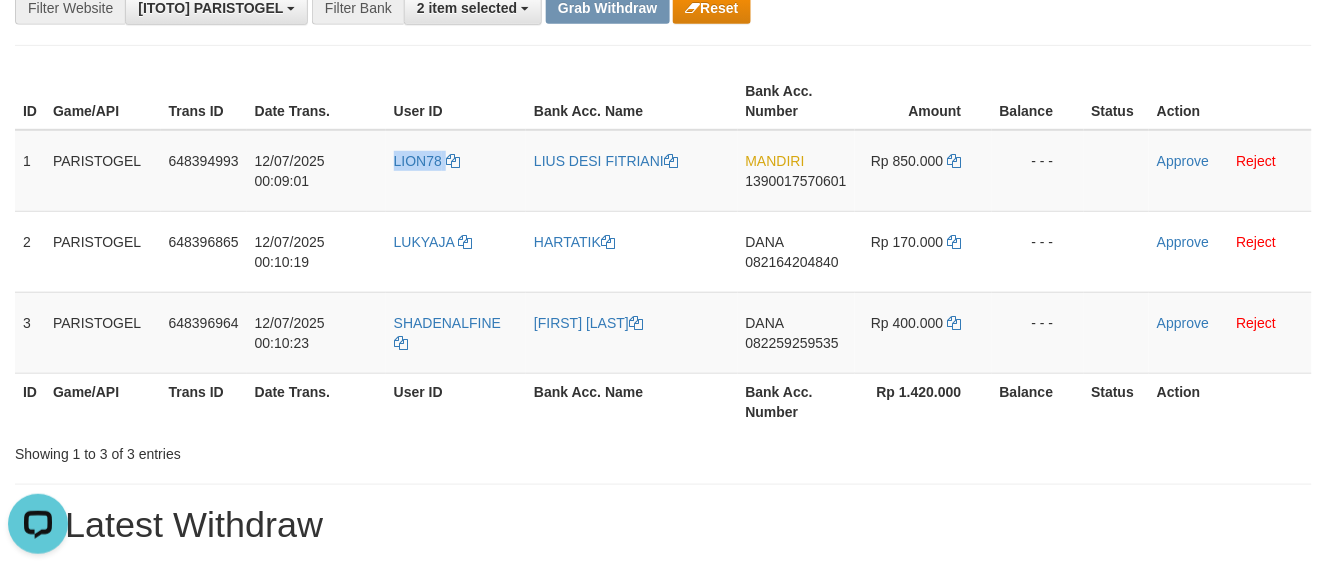 copy on "LION78" 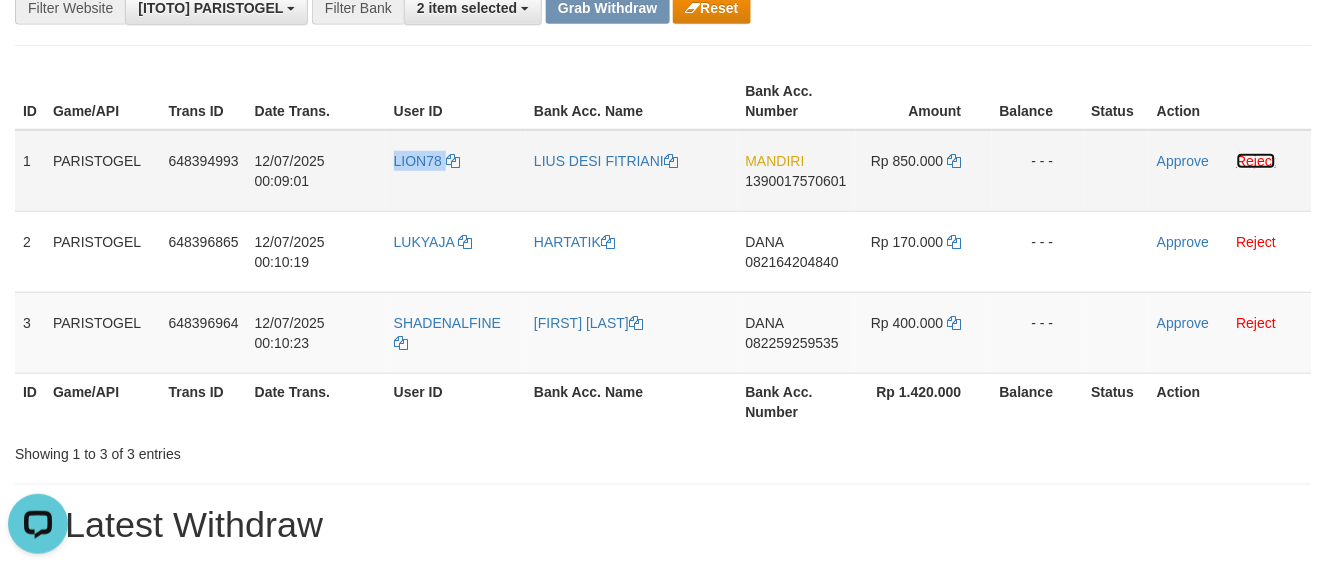 click on "Reject" at bounding box center (1257, 161) 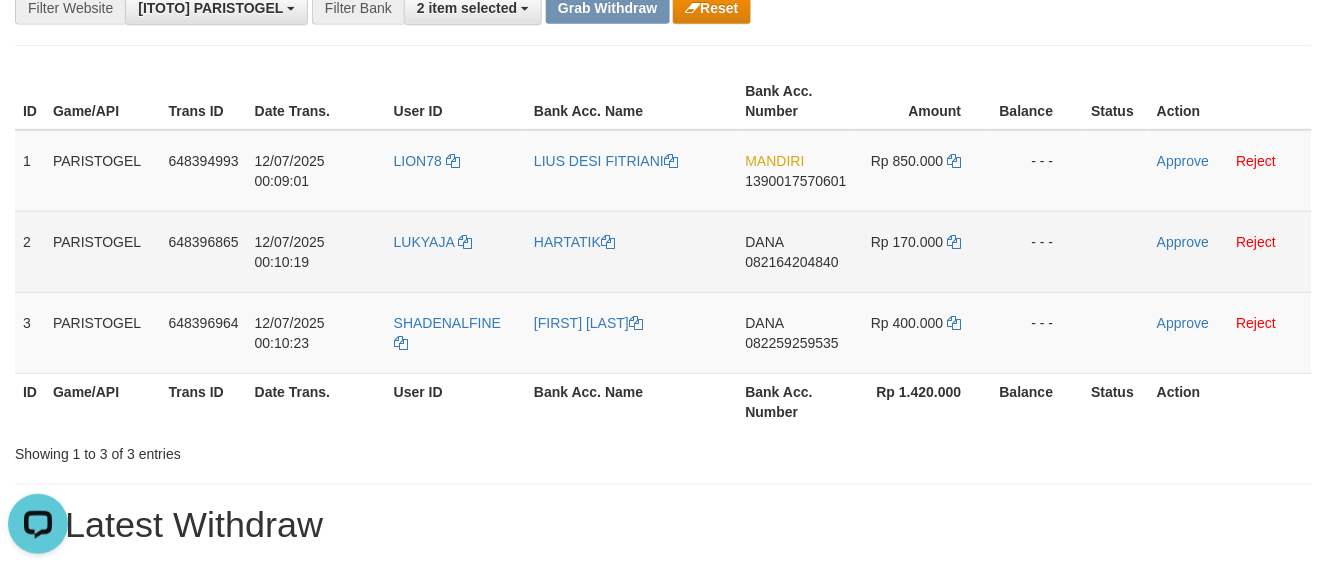 click on "LUKYAJA" at bounding box center [456, 251] 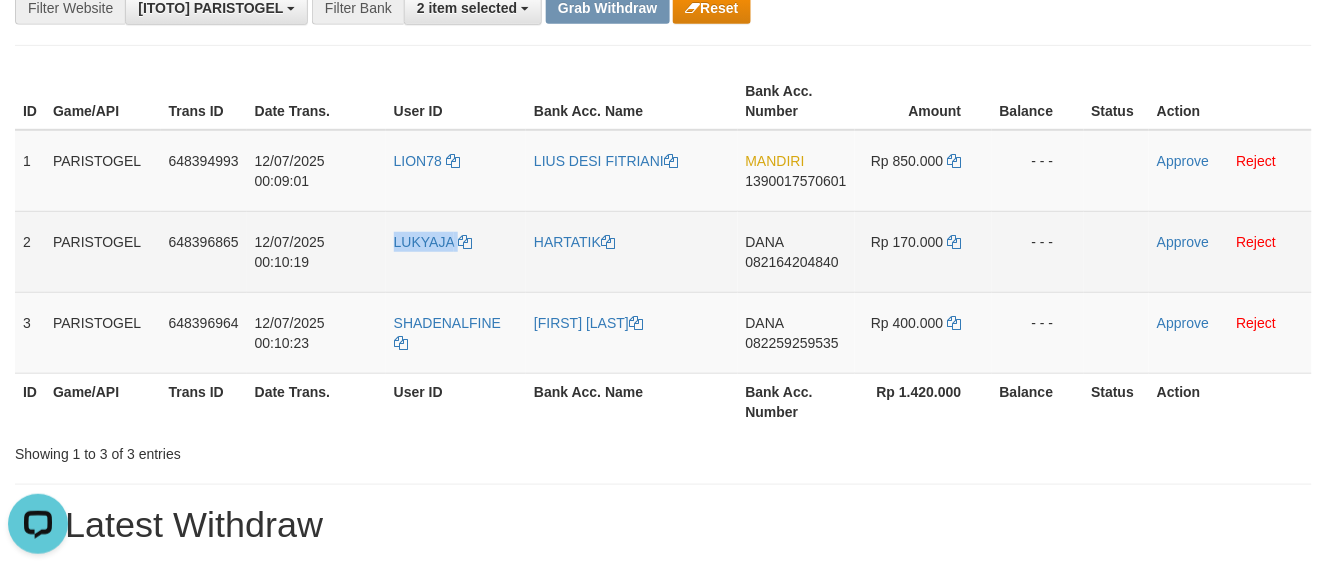 click on "LUKYAJA" at bounding box center (456, 251) 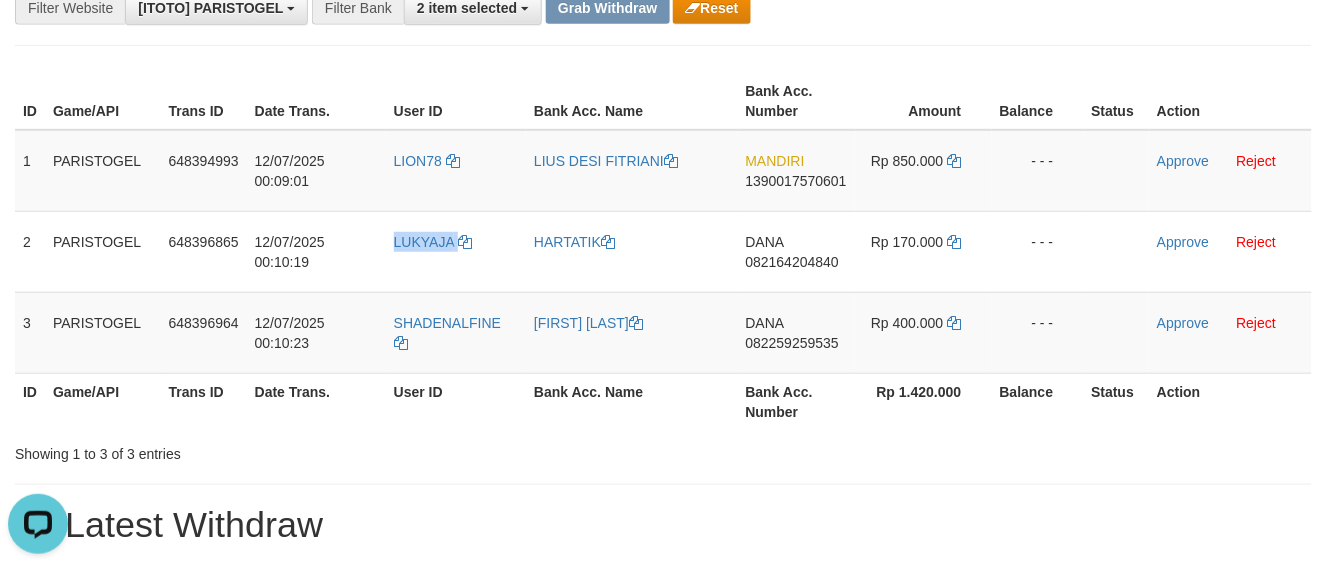 copy on "LUKYAJA" 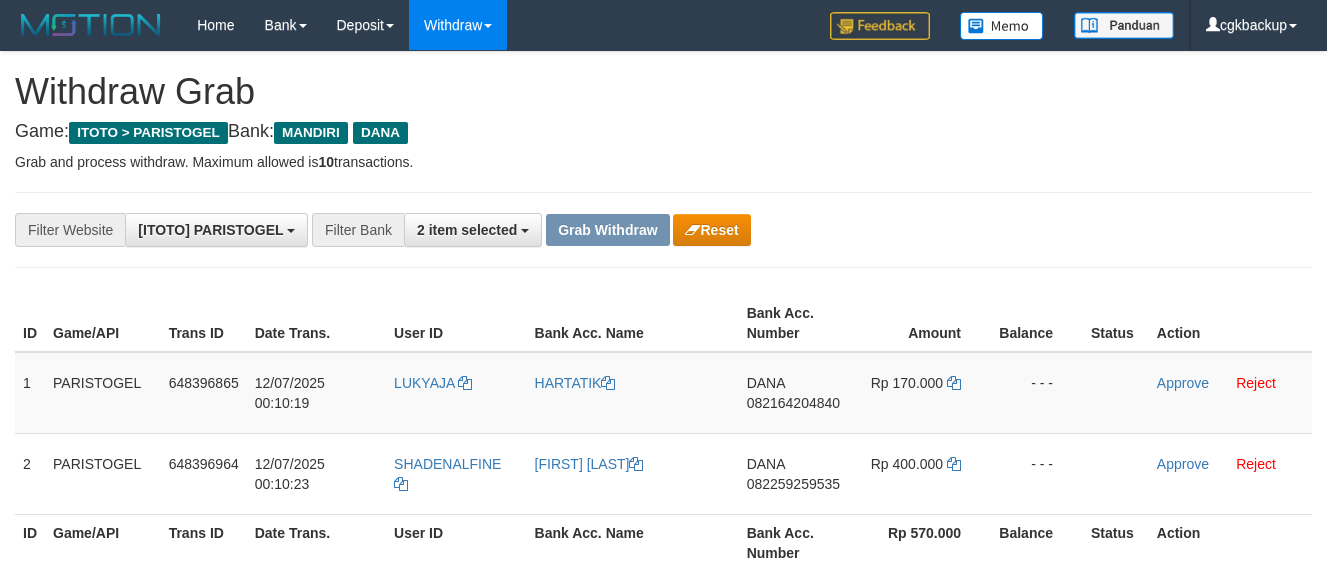 scroll, scrollTop: 134, scrollLeft: 0, axis: vertical 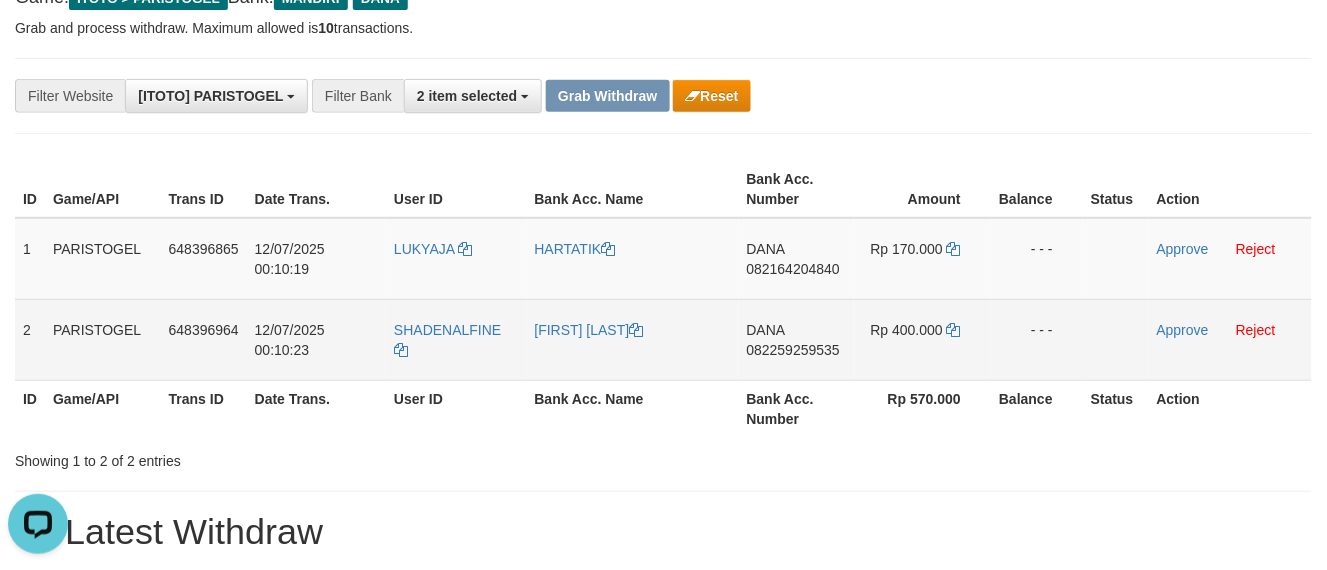 click on "SHADENALFINE" at bounding box center (456, 339) 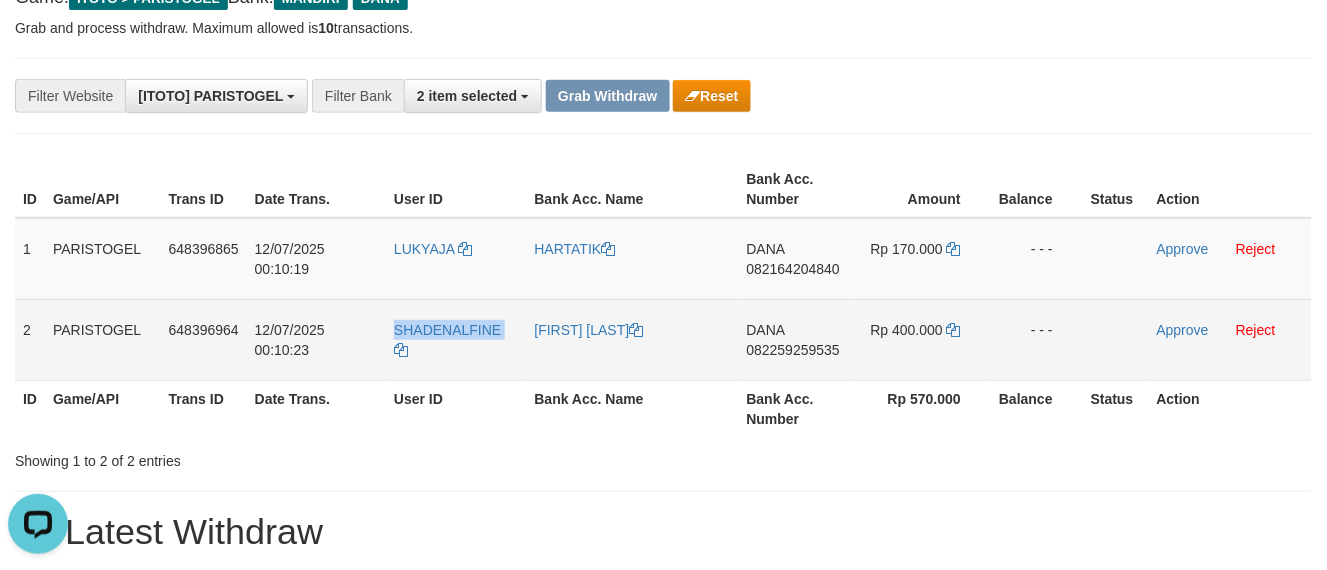 click on "SHADENALFINE" at bounding box center (456, 339) 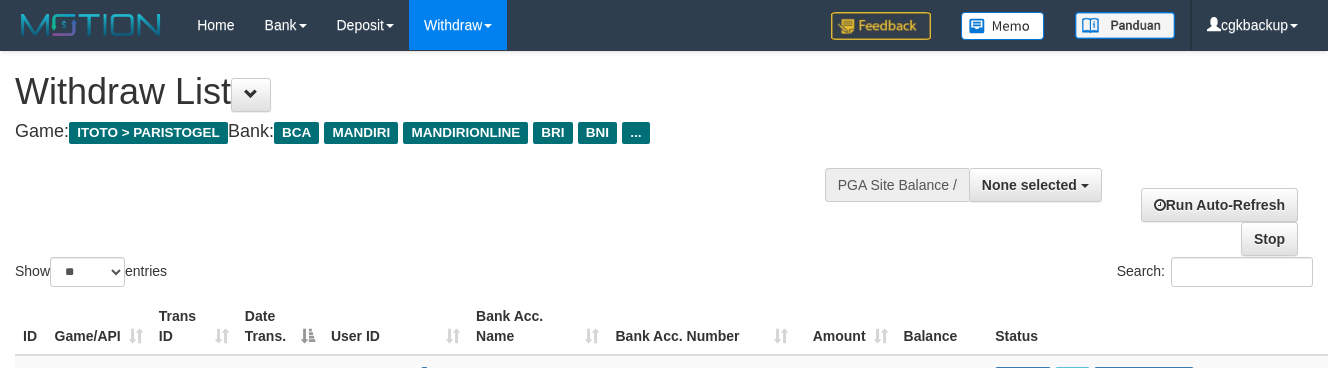 select 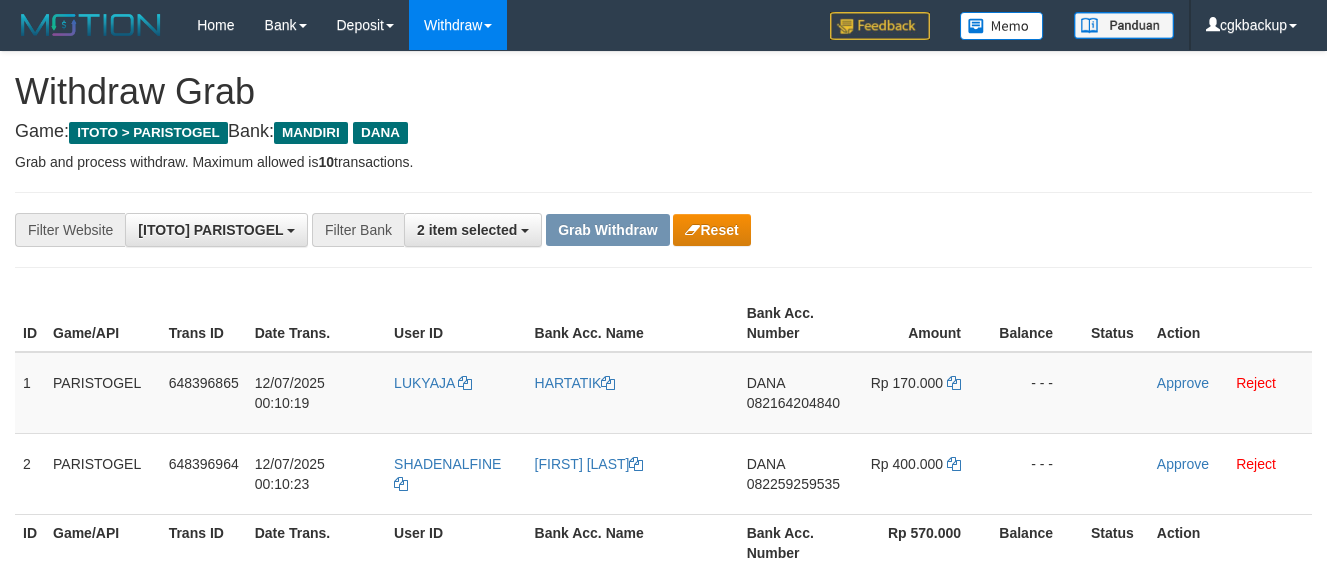 scroll, scrollTop: 125, scrollLeft: 0, axis: vertical 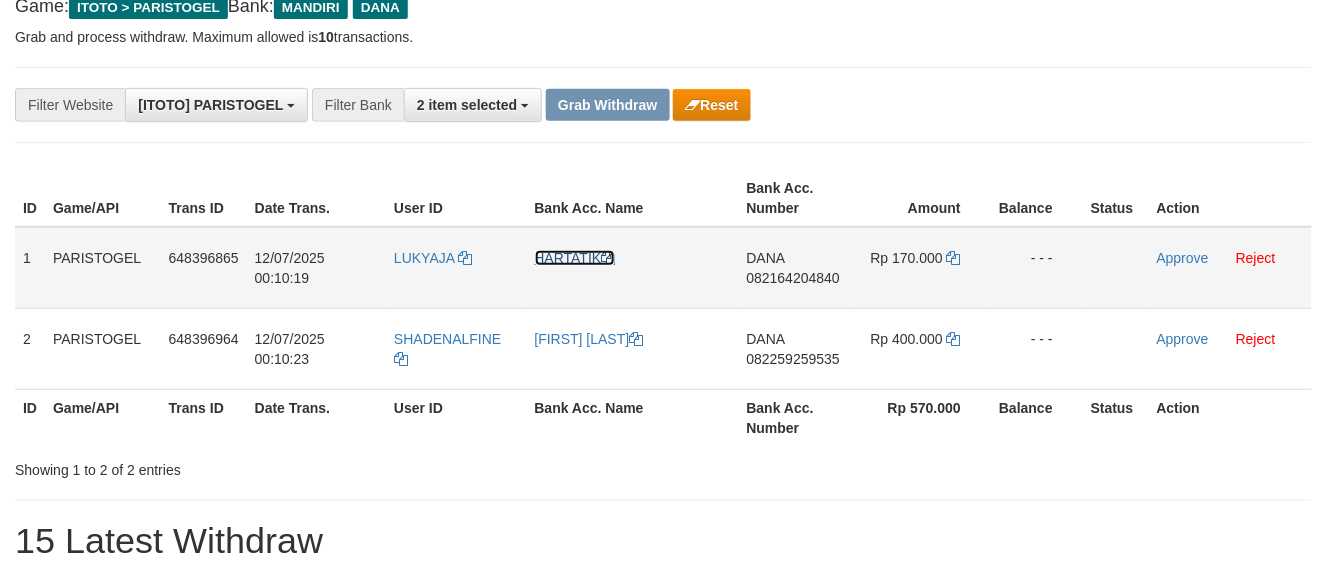 drag, startPoint x: 570, startPoint y: 258, endPoint x: 133, endPoint y: 266, distance: 437.0732 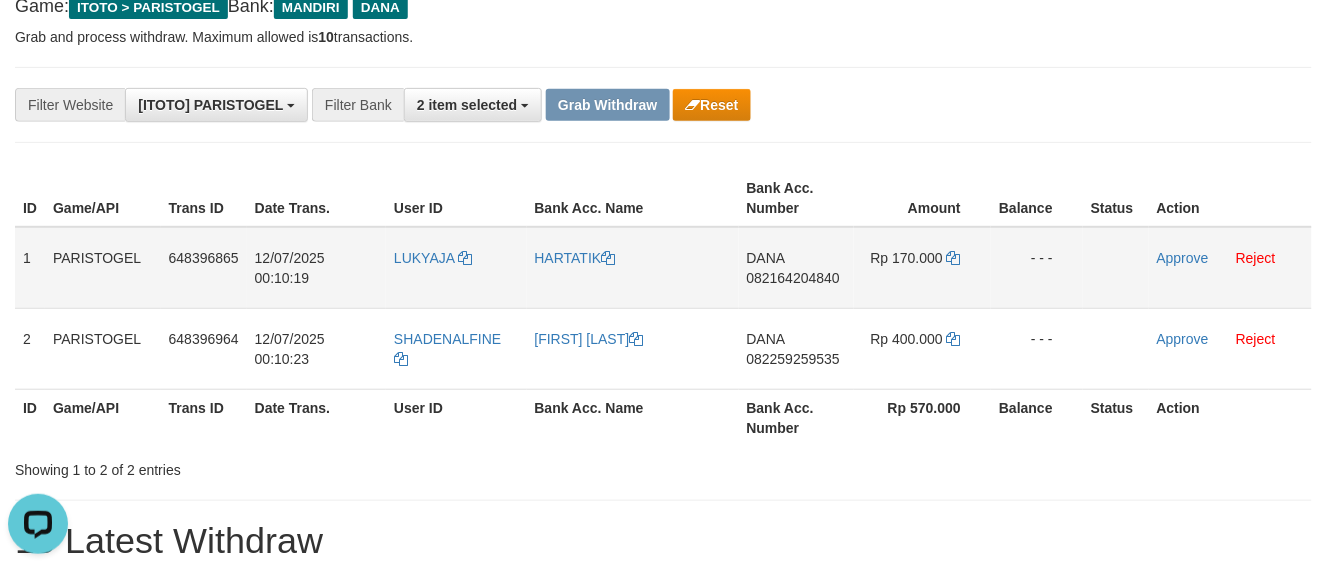 scroll, scrollTop: 0, scrollLeft: 0, axis: both 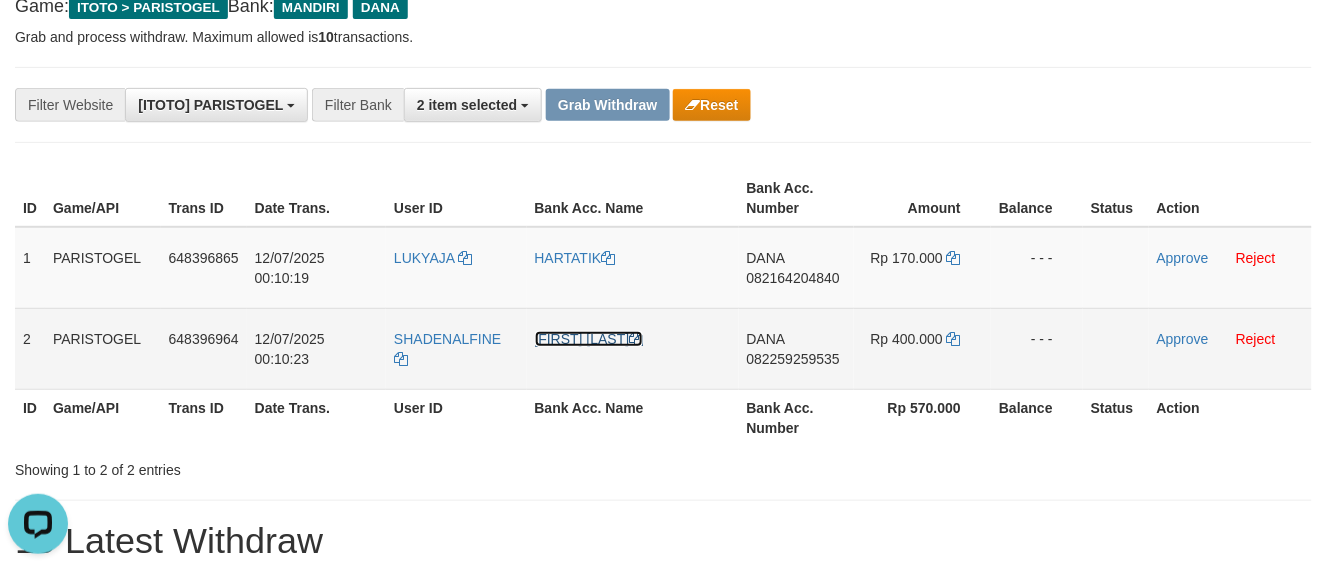 click on "[FIRST] [LAST]" at bounding box center [589, 339] 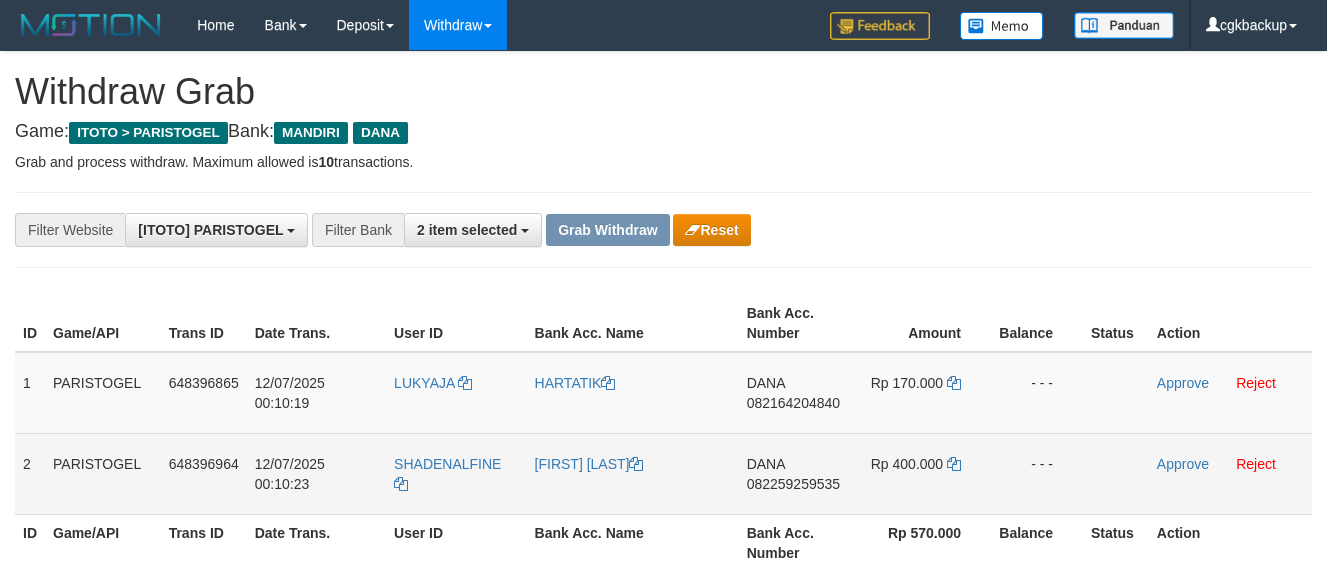 scroll, scrollTop: 126, scrollLeft: 0, axis: vertical 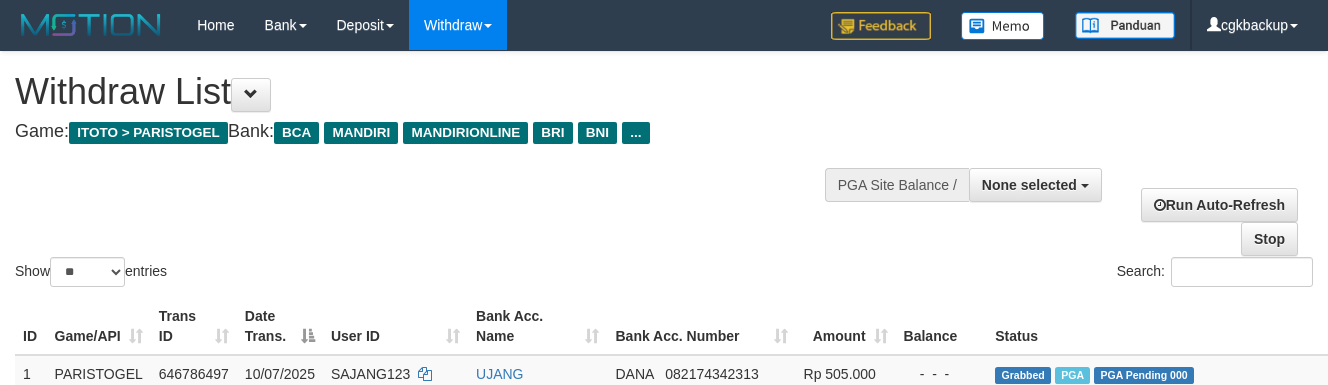 select 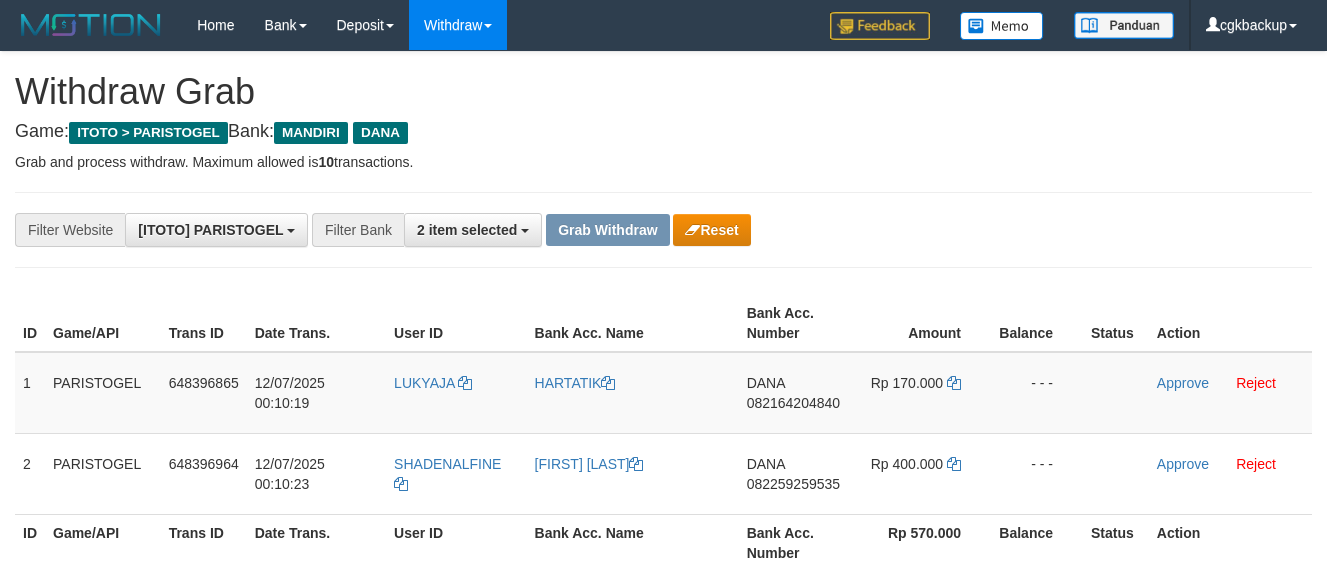 scroll, scrollTop: 127, scrollLeft: 0, axis: vertical 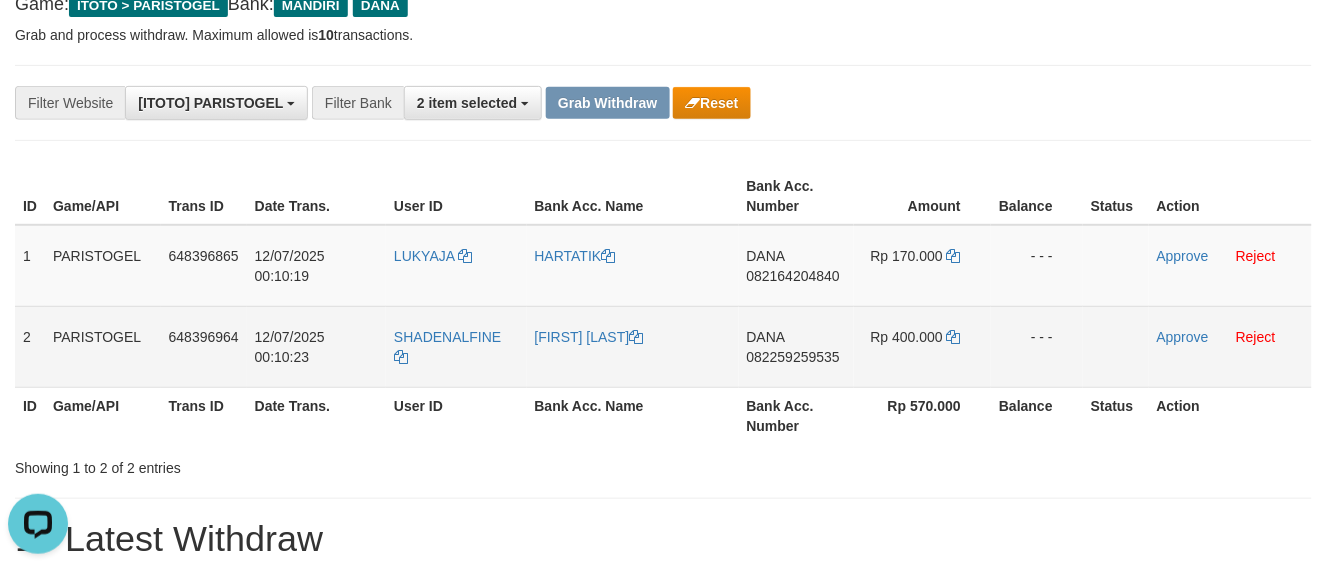 click on "DANA
082259259535" at bounding box center (797, 346) 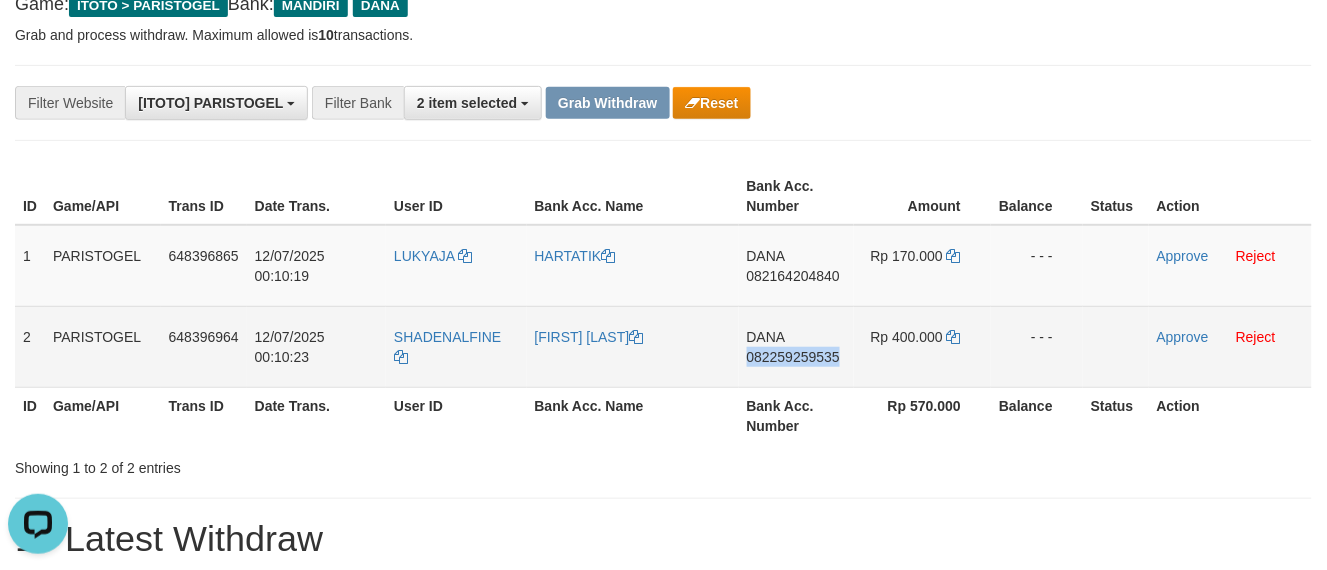 click on "DANA
[PHONE]" at bounding box center (797, 346) 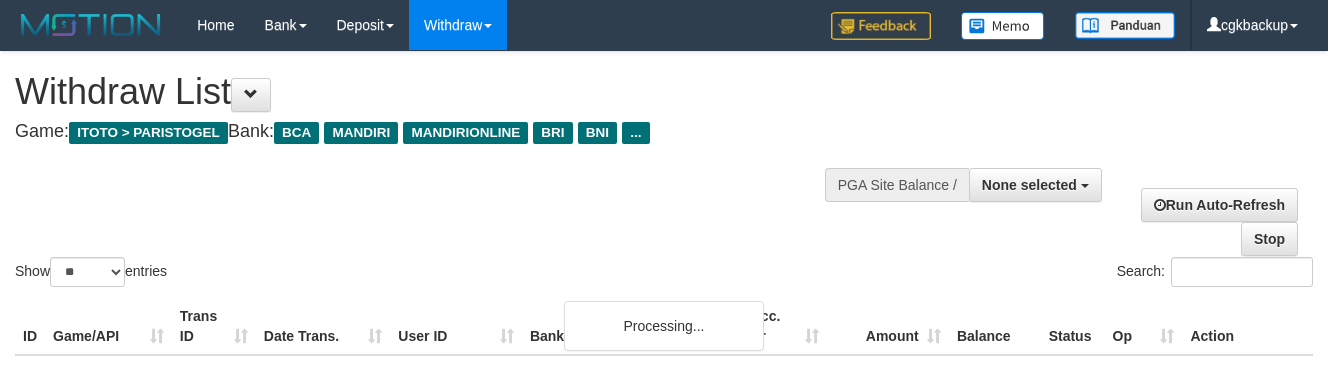 select 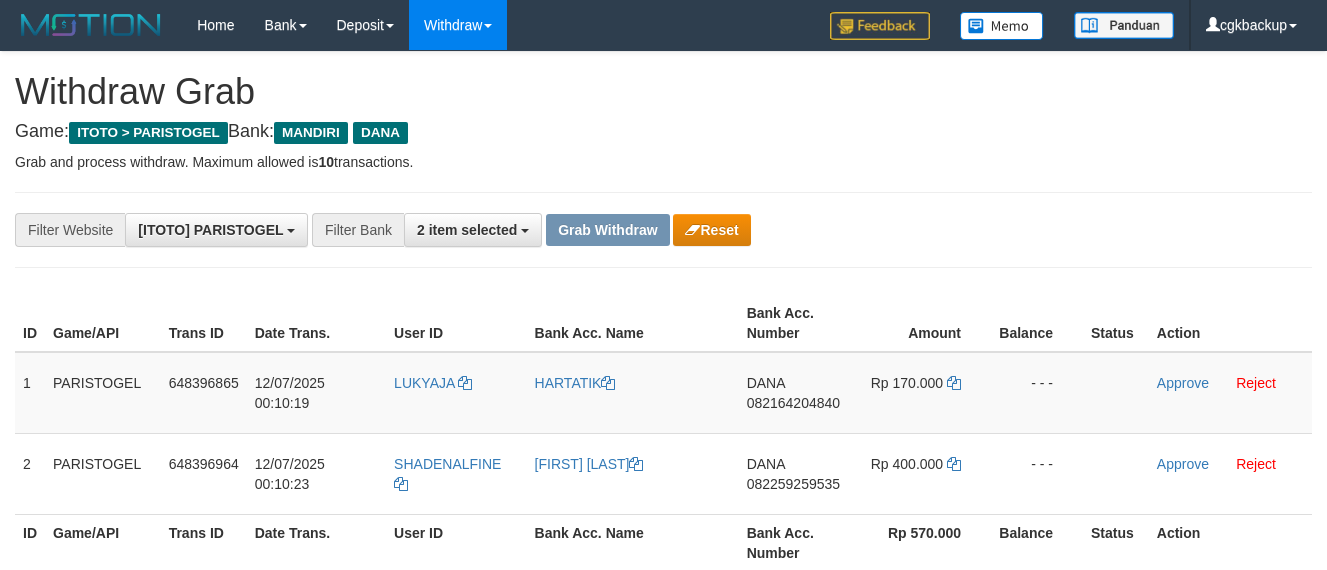 scroll, scrollTop: 128, scrollLeft: 0, axis: vertical 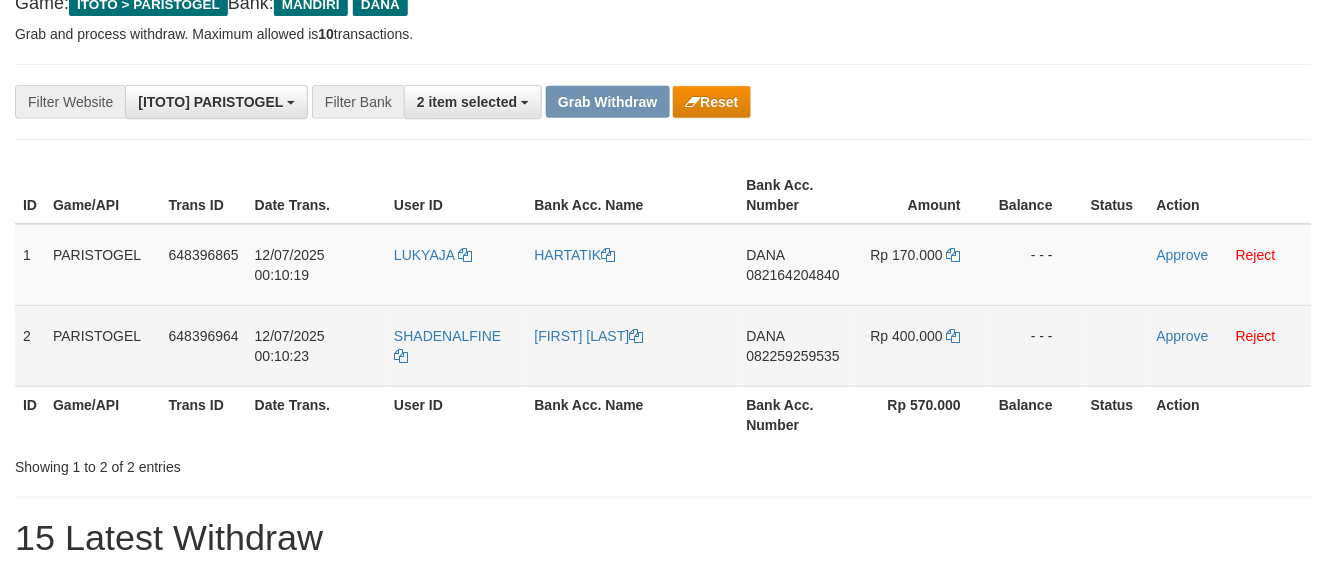 click on "DANA
[PHONE]" at bounding box center [797, 345] 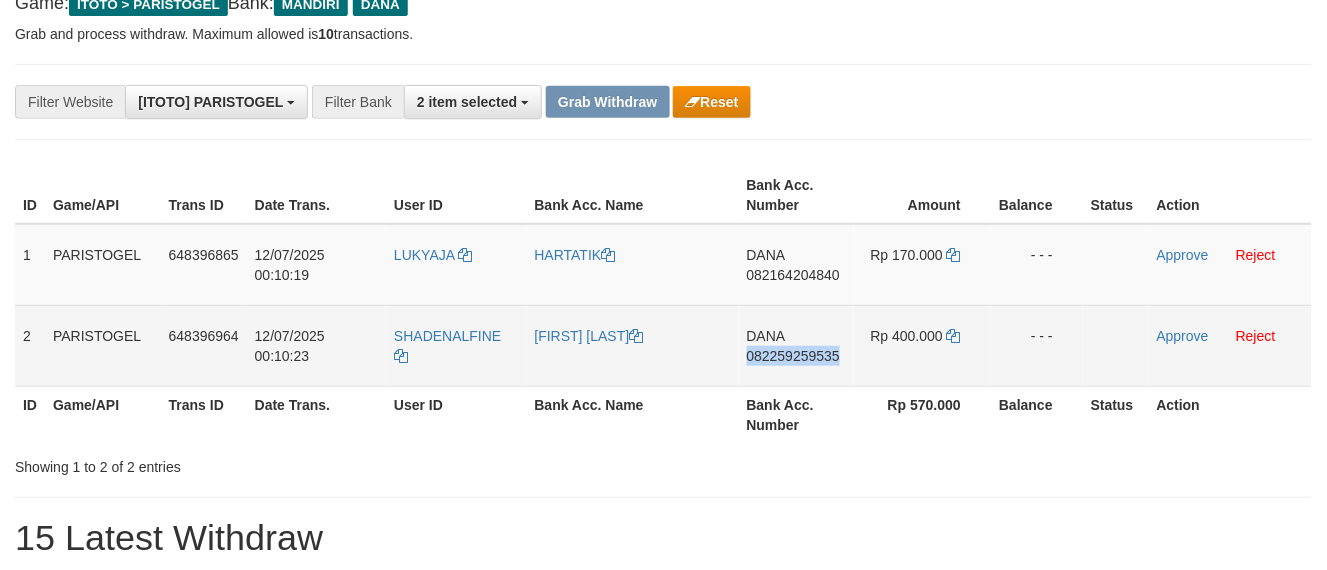 click on "DANA
[PHONE]" at bounding box center (797, 345) 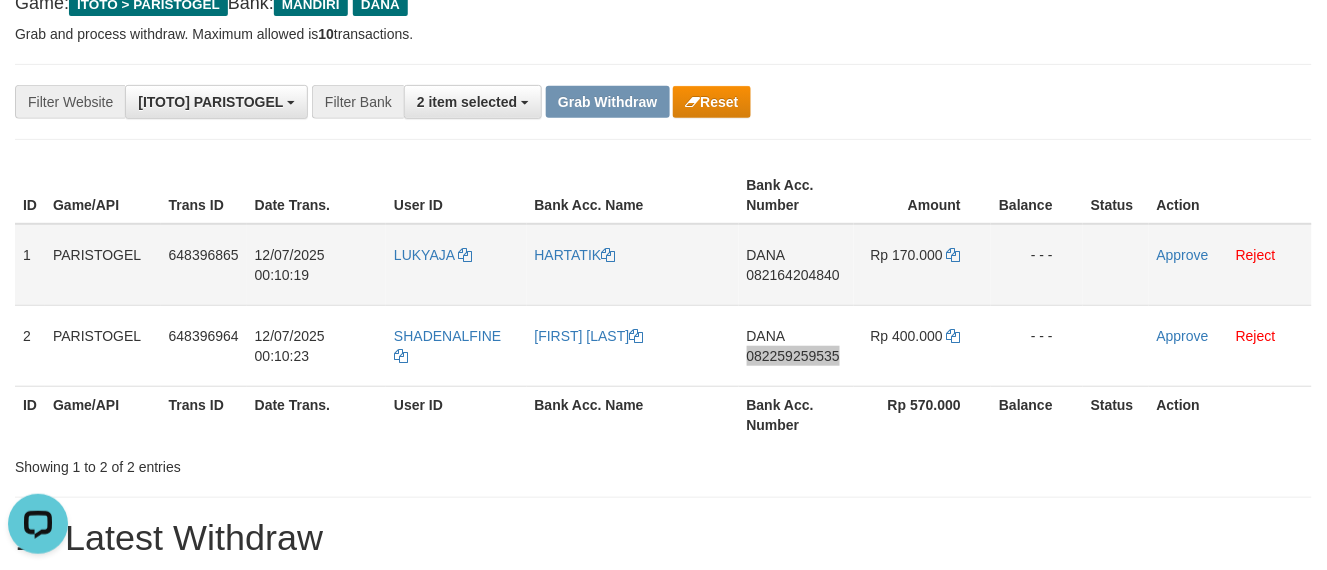 scroll, scrollTop: 0, scrollLeft: 0, axis: both 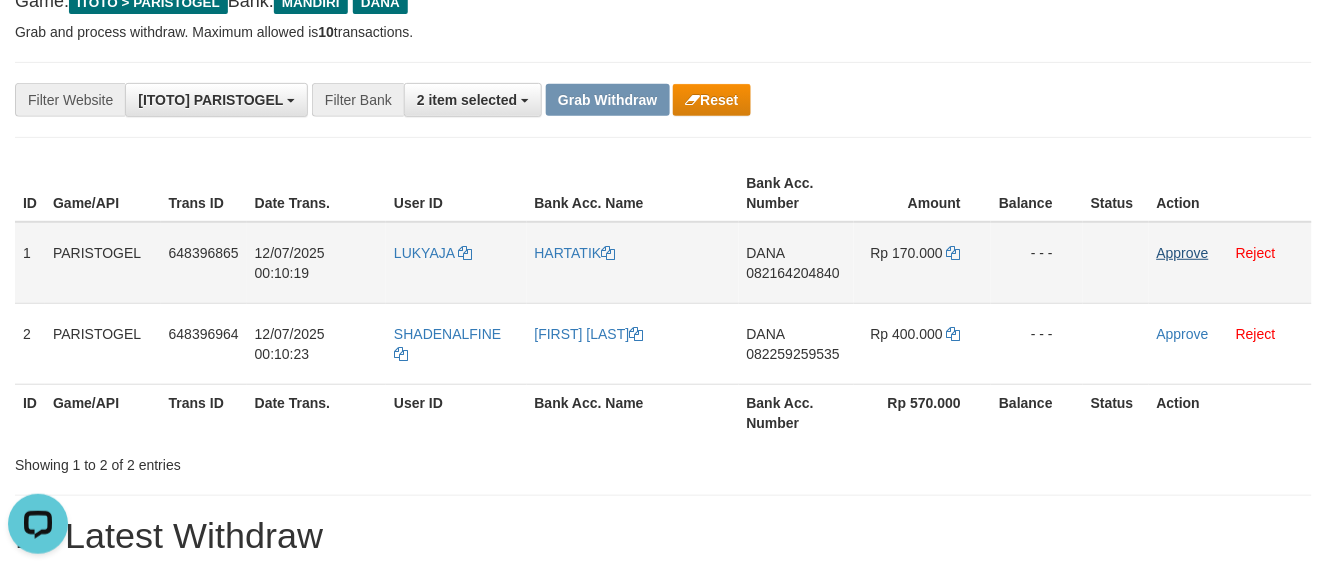 click on "Approve
Reject" at bounding box center (1230, 263) 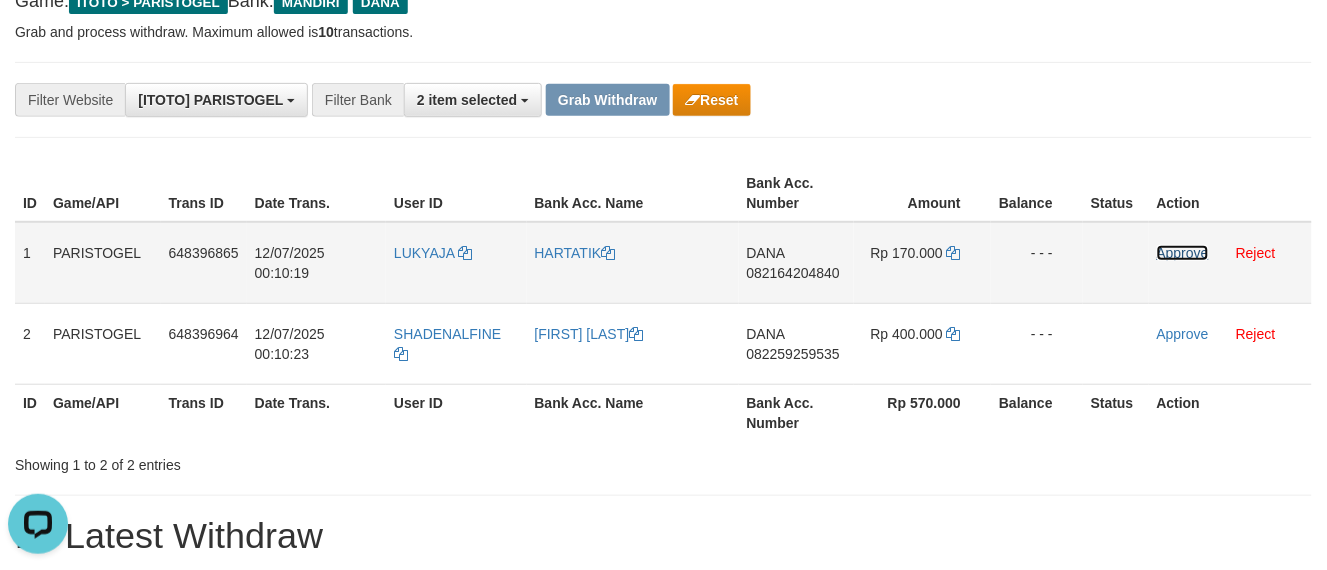 click on "Approve" at bounding box center (1183, 253) 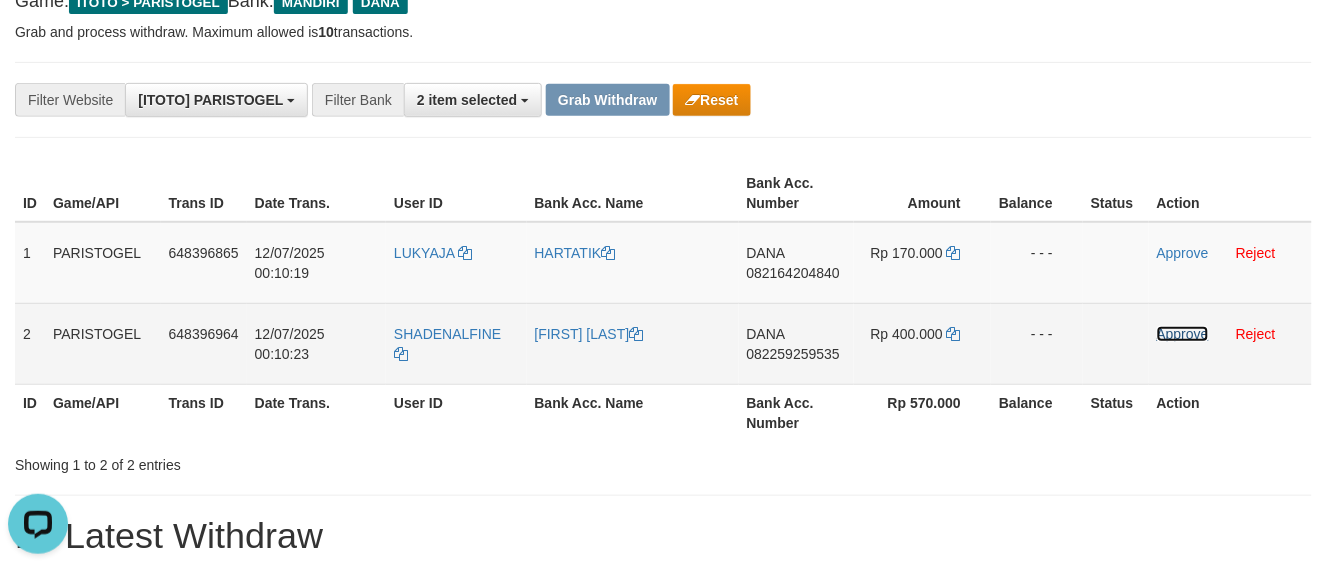 click on "Approve" at bounding box center [1183, 334] 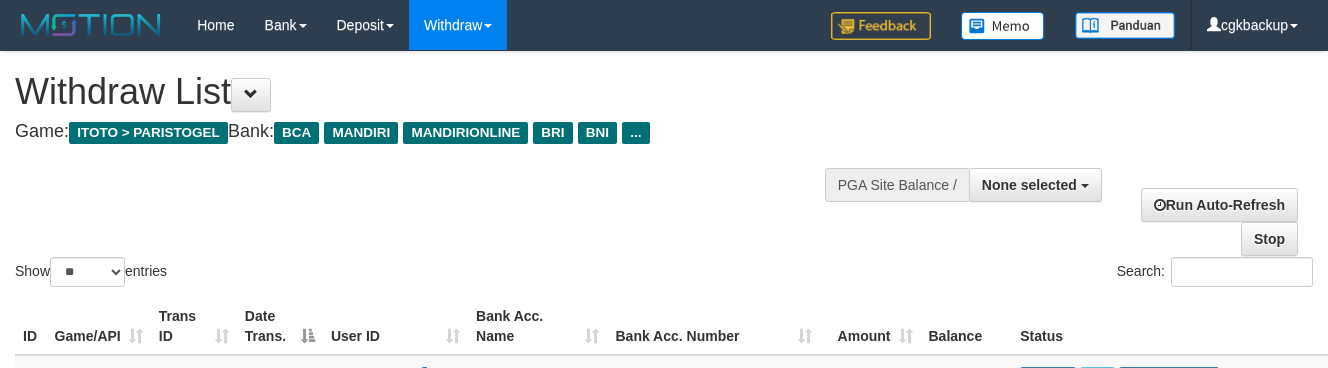 select 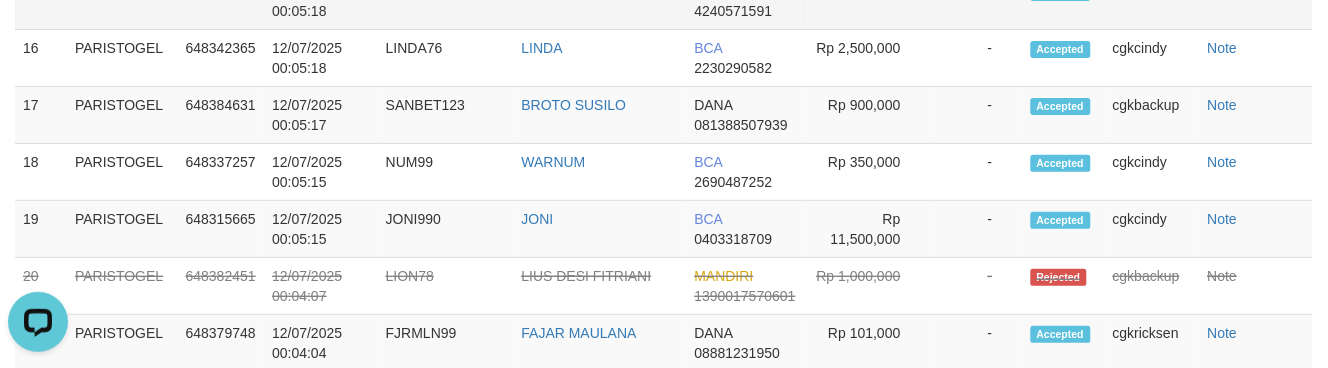 scroll, scrollTop: 0, scrollLeft: 0, axis: both 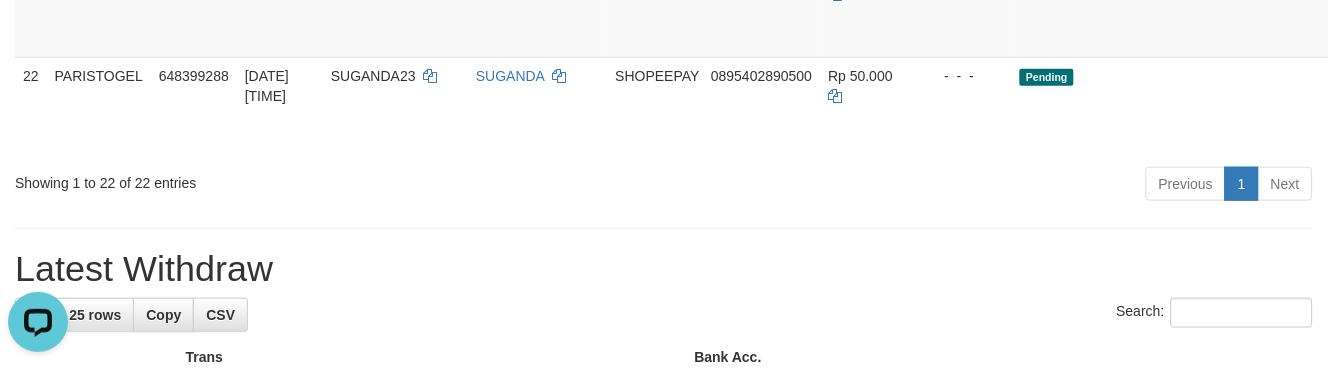 drag, startPoint x: 1031, startPoint y: 363, endPoint x: 1094, endPoint y: 355, distance: 63.505905 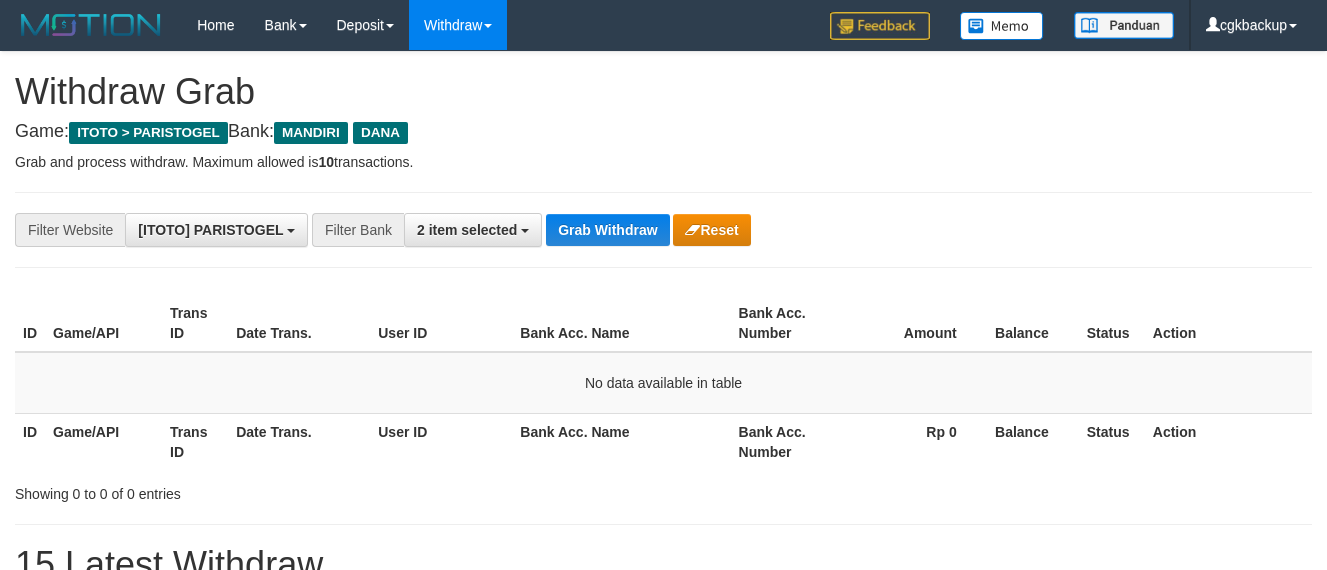 scroll, scrollTop: 131, scrollLeft: 0, axis: vertical 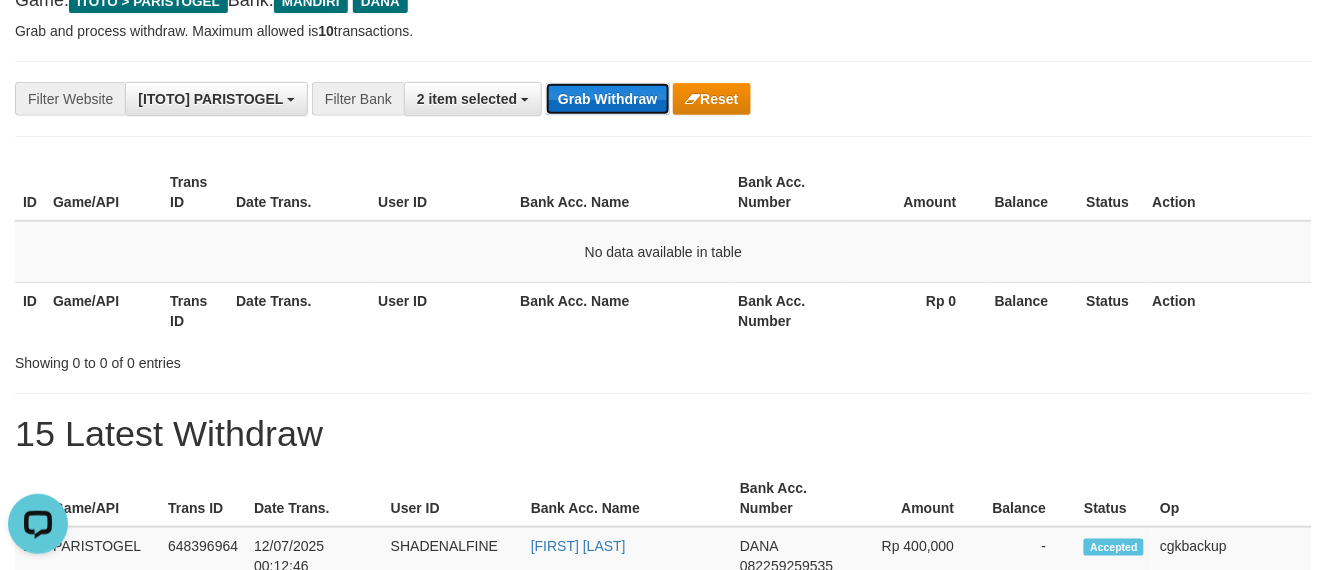 click on "Grab Withdraw" at bounding box center [607, 99] 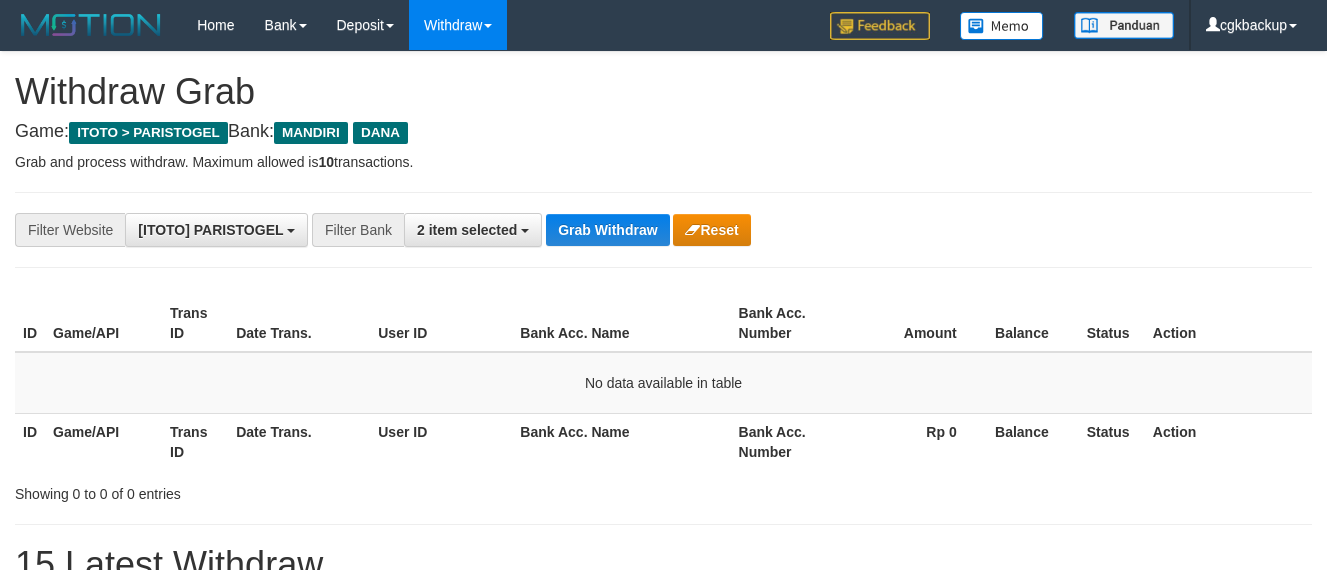 scroll, scrollTop: 0, scrollLeft: 0, axis: both 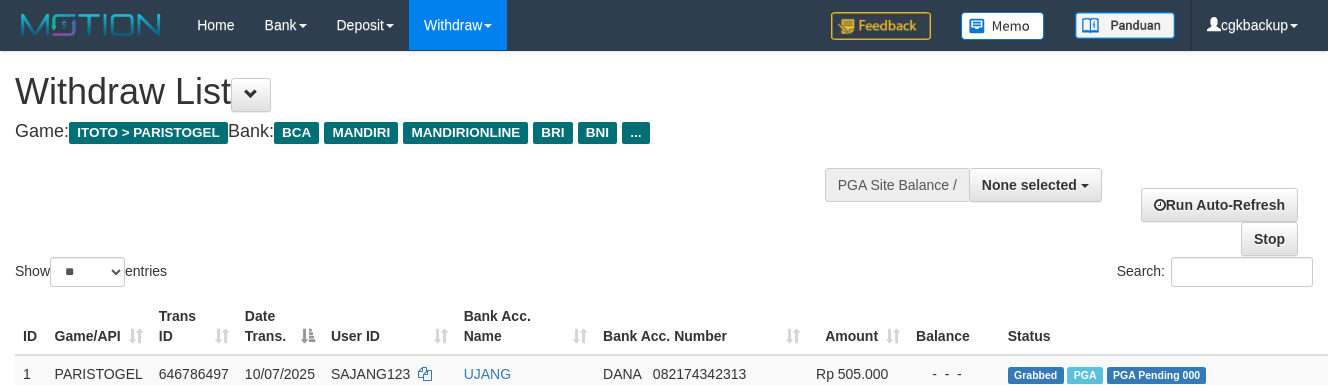 select 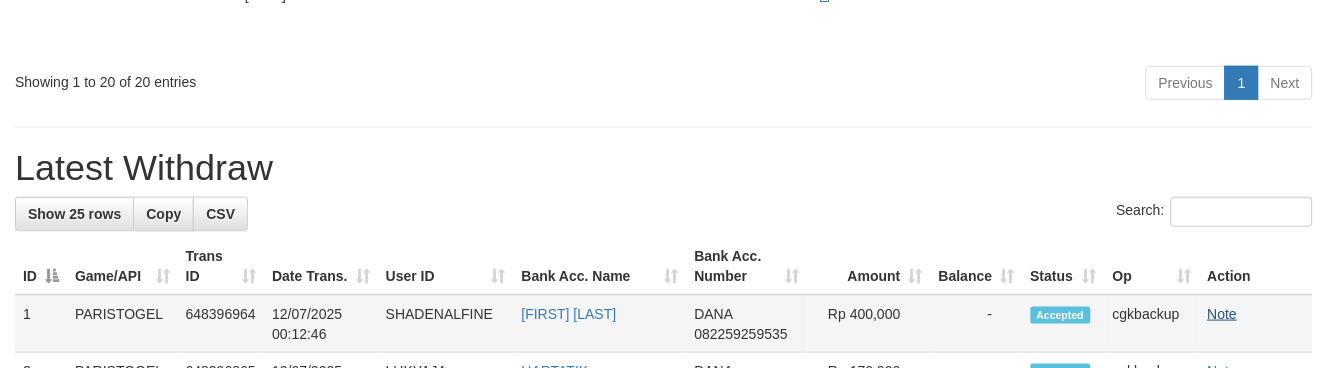 scroll, scrollTop: 1653, scrollLeft: 0, axis: vertical 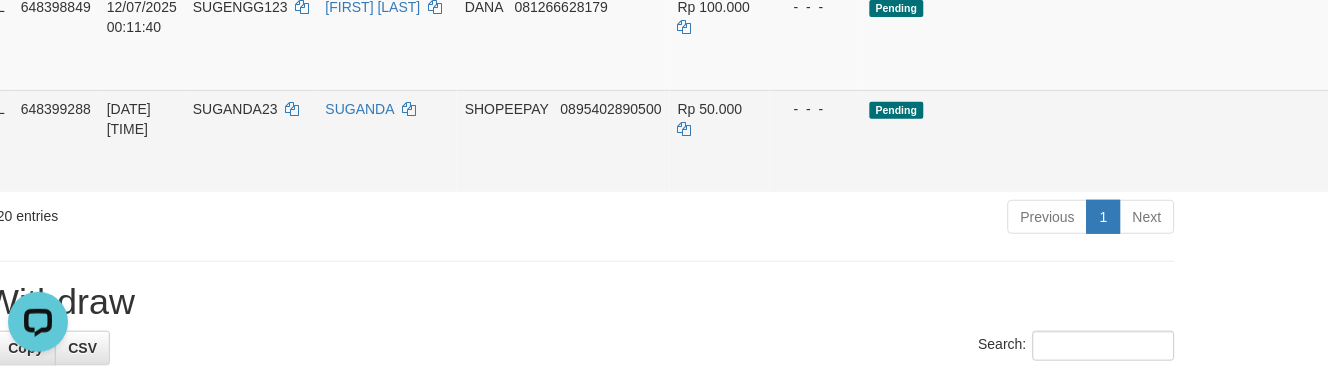 click on "Allow Grab   ·    Reject Send PGA     ·    Note" at bounding box center (1387, 141) 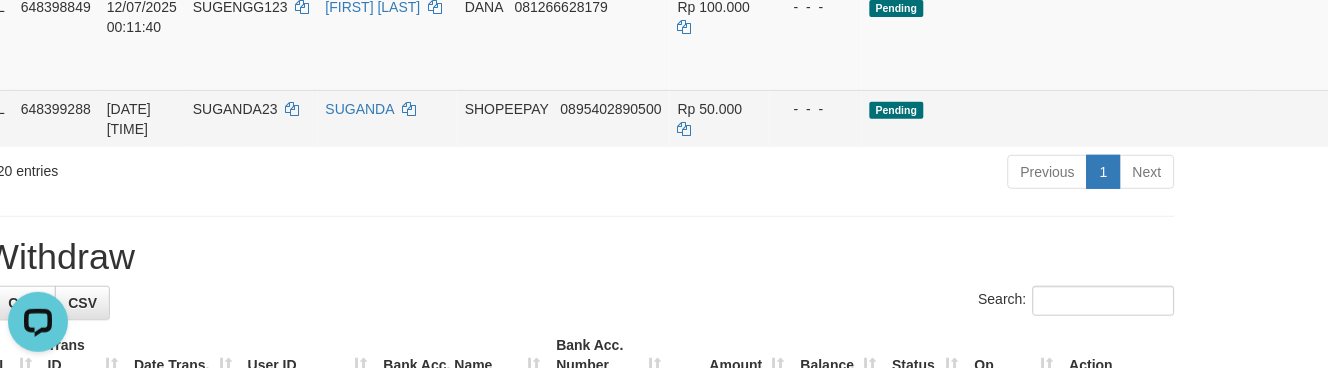 scroll, scrollTop: 1542, scrollLeft: 138, axis: both 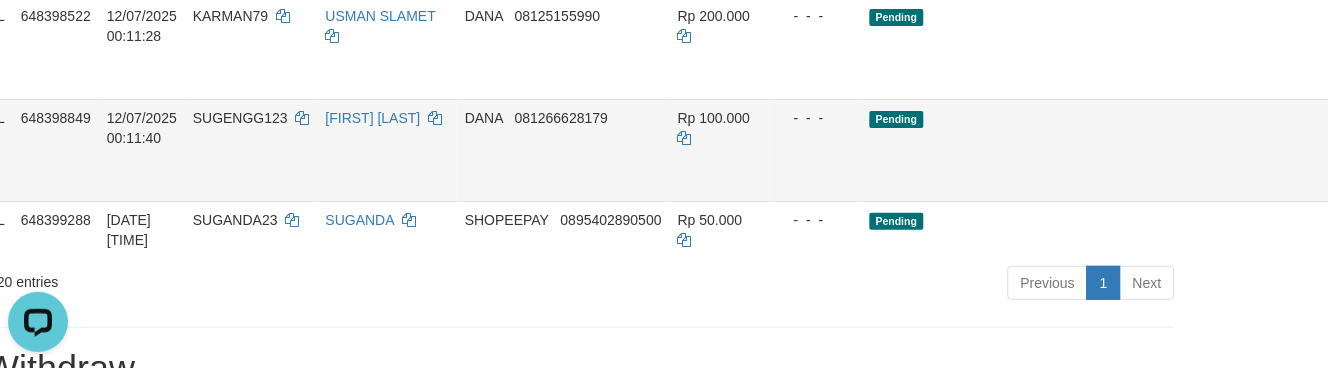 click on "Allow Grab" at bounding box center [1362, 128] 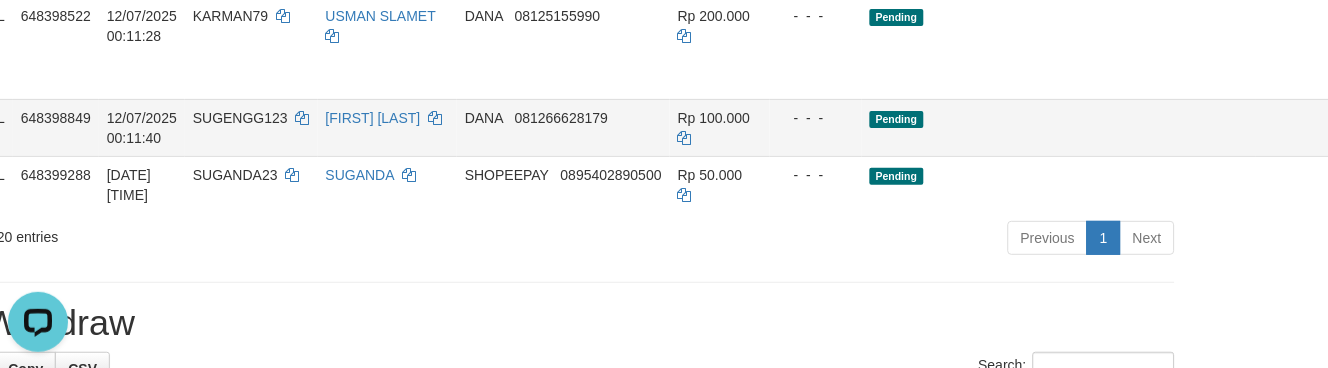 scroll, scrollTop: 1431, scrollLeft: 138, axis: both 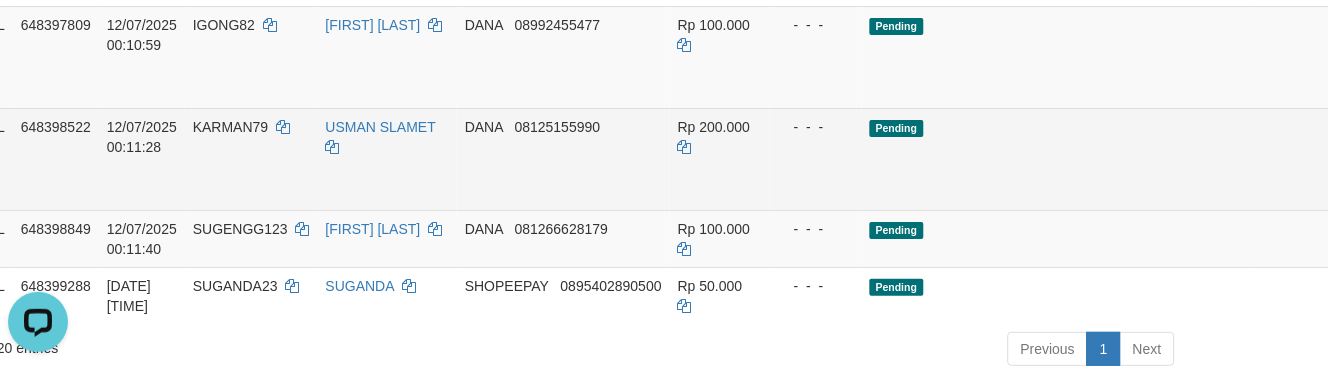 click on "Allow Grab   ·    Reject Send PGA     ·    Note" at bounding box center (1387, 159) 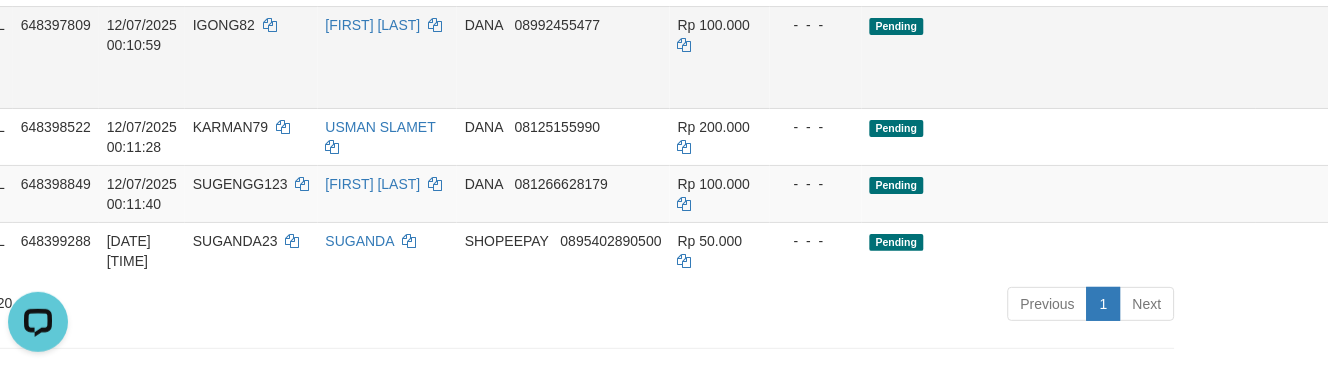 click on "Allow Grab" at bounding box center (1362, 35) 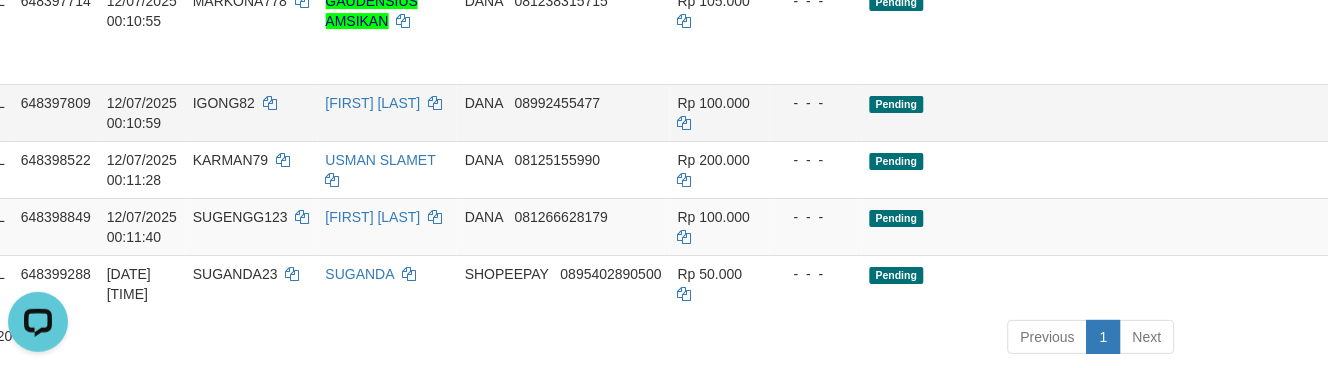scroll, scrollTop: 1320, scrollLeft: 138, axis: both 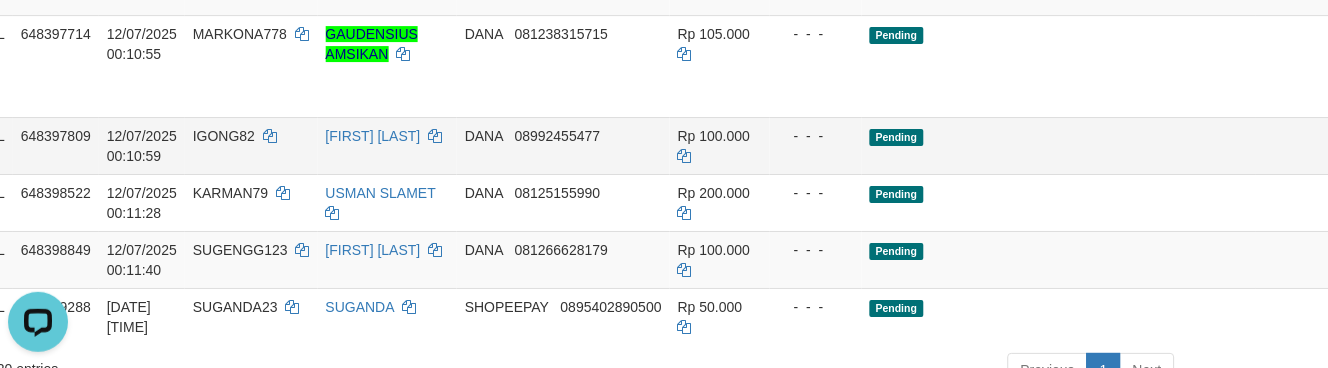 click on "Allow Grab" at bounding box center (1362, 44) 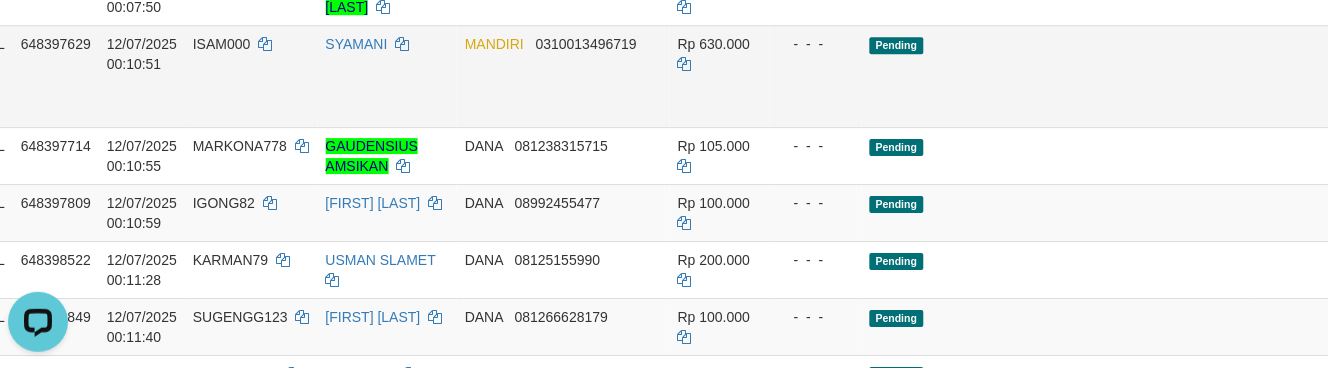 click on "Allow Grab" at bounding box center [1362, 54] 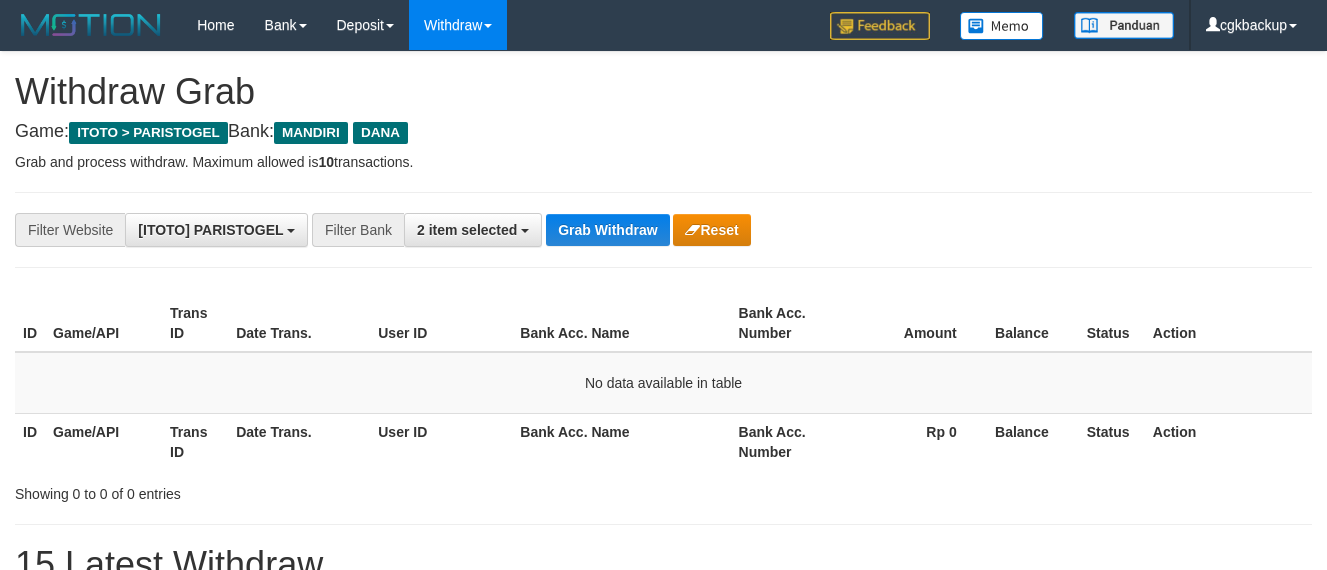 scroll, scrollTop: 0, scrollLeft: 0, axis: both 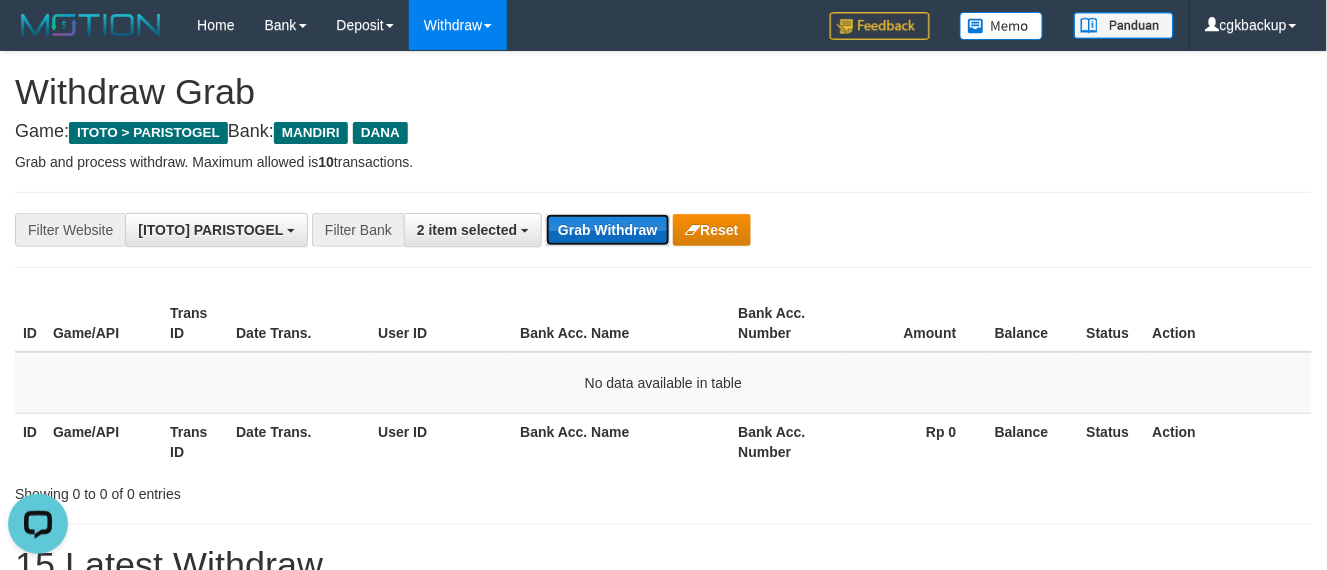 click on "Grab Withdraw" at bounding box center [607, 230] 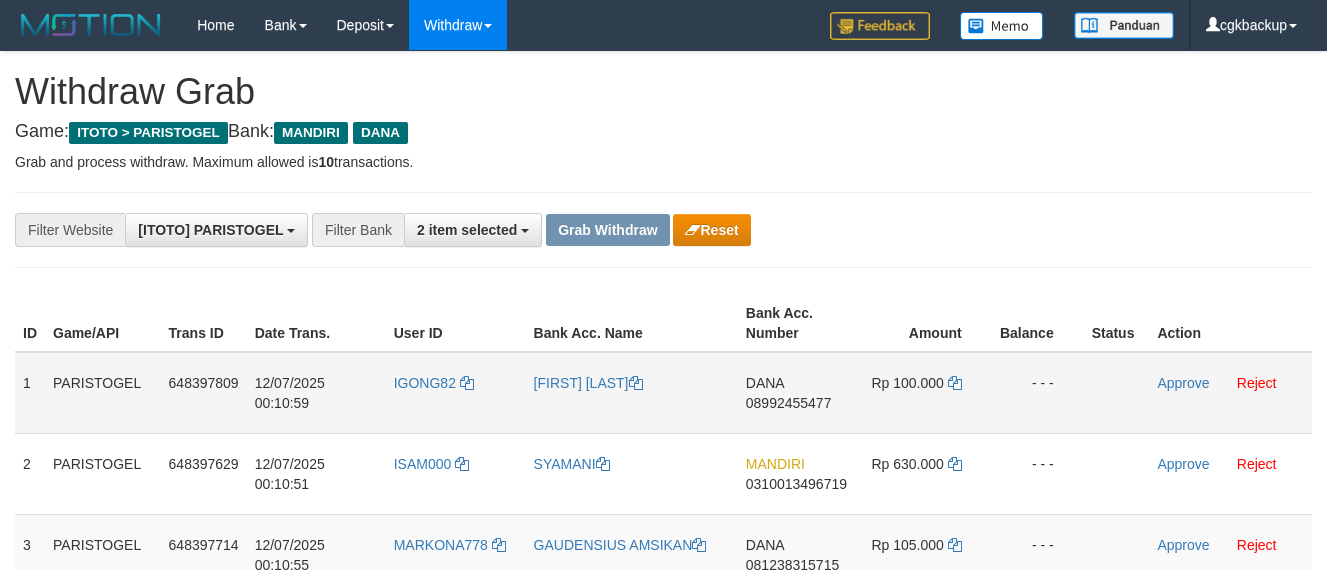 scroll, scrollTop: 0, scrollLeft: 0, axis: both 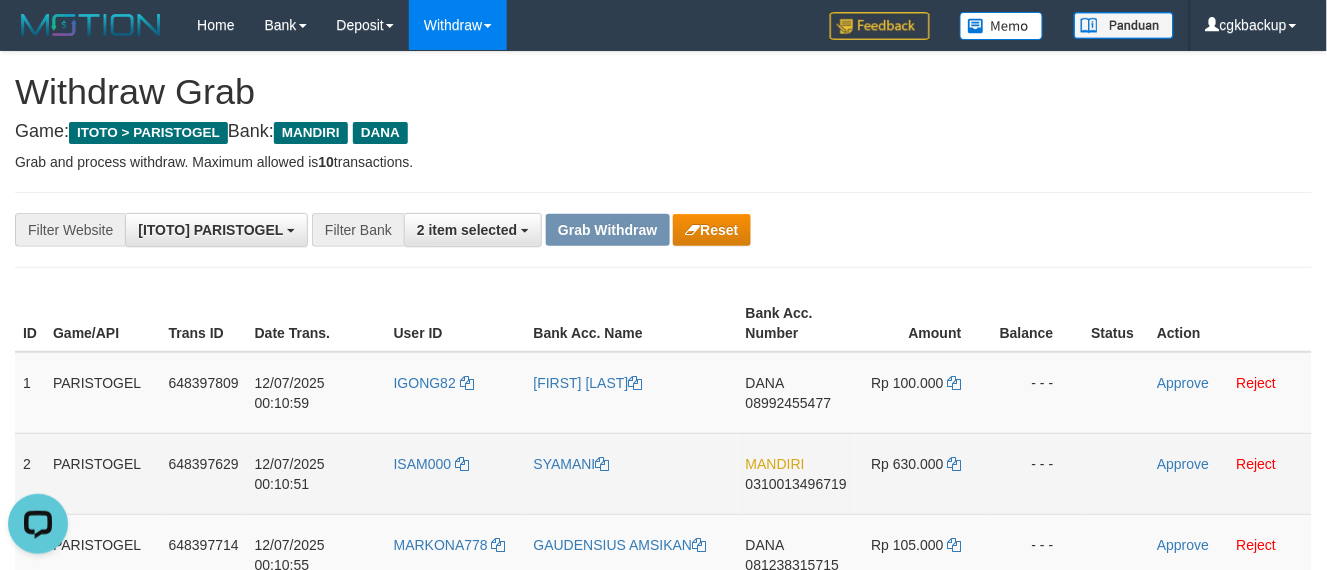 click on "ISAM000" at bounding box center (456, 473) 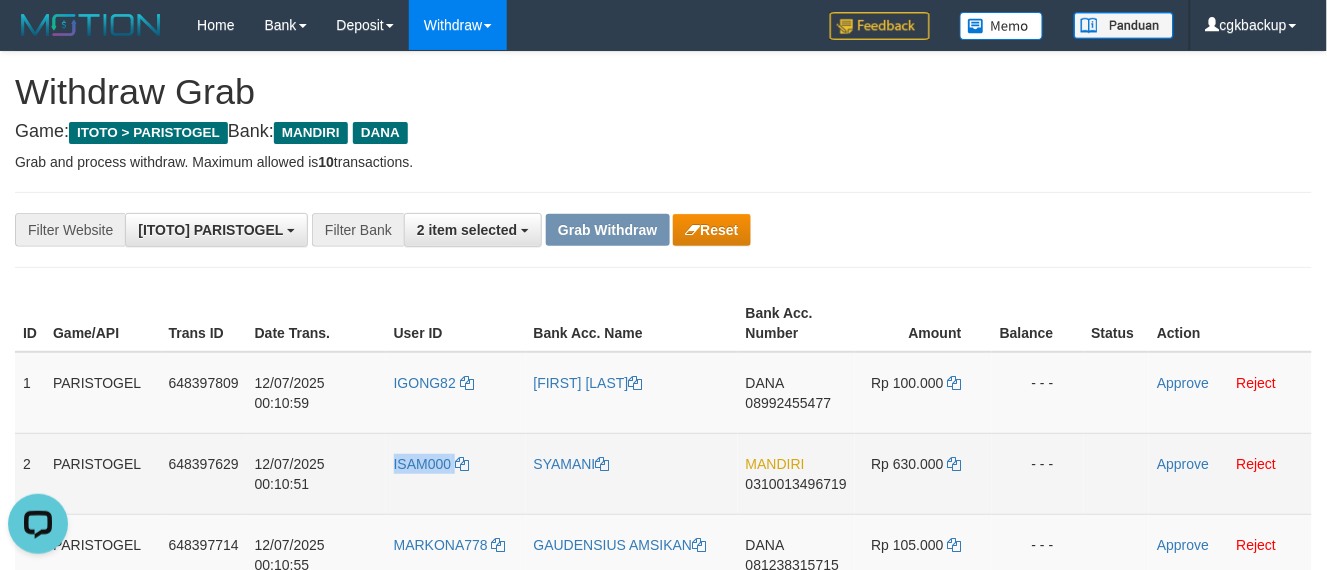 click on "ISAM000" at bounding box center [456, 473] 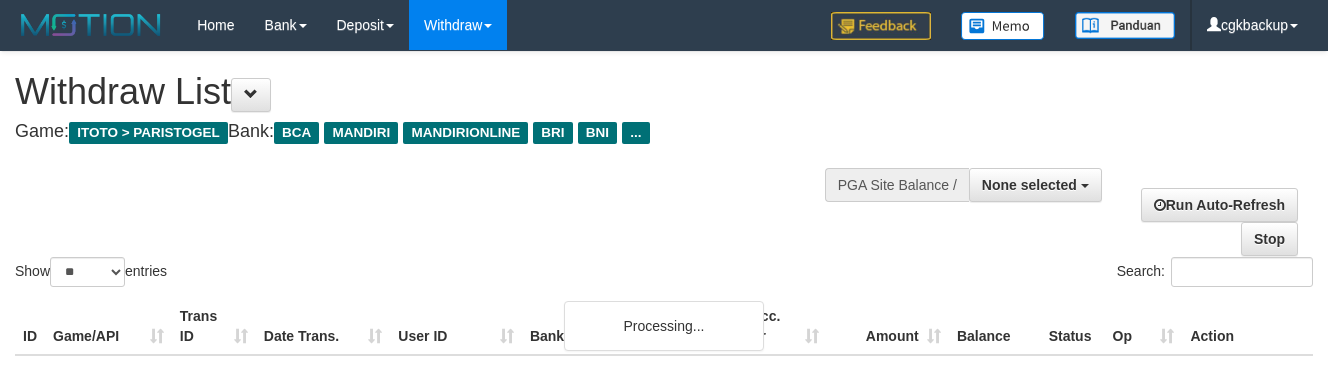 select 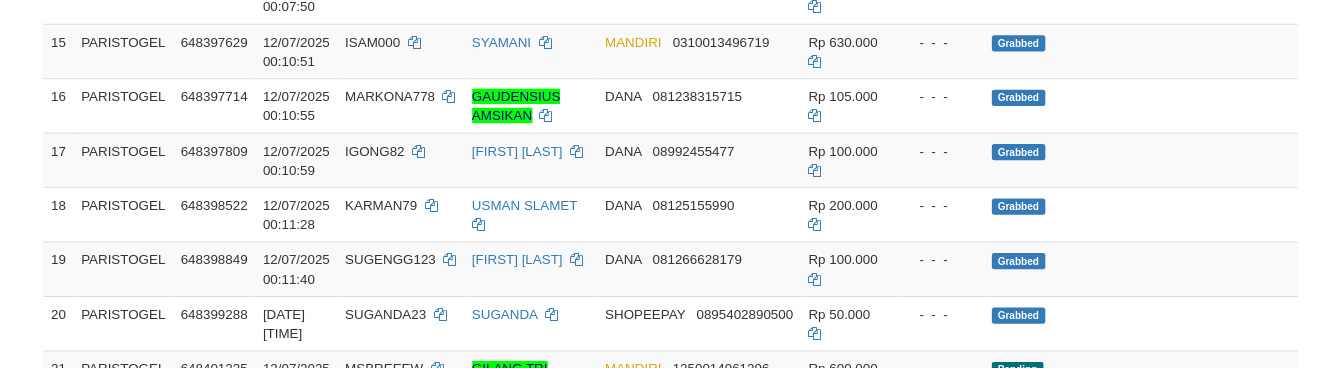 scroll, scrollTop: 2750, scrollLeft: 0, axis: vertical 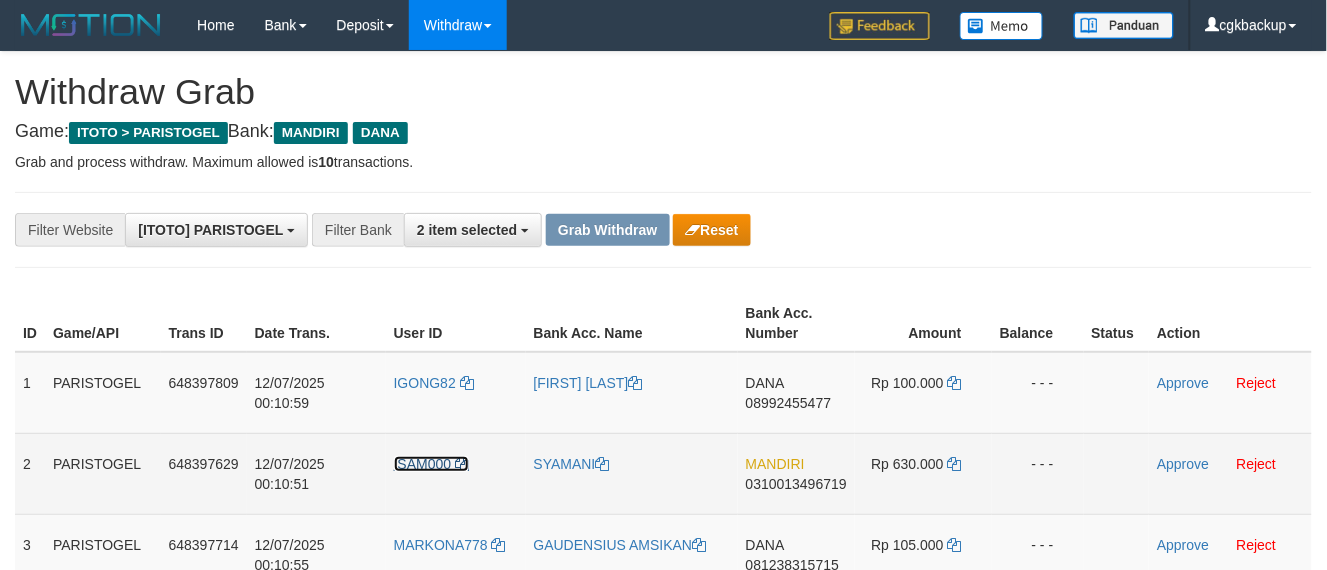 click on "ISAM000" at bounding box center (456, 473) 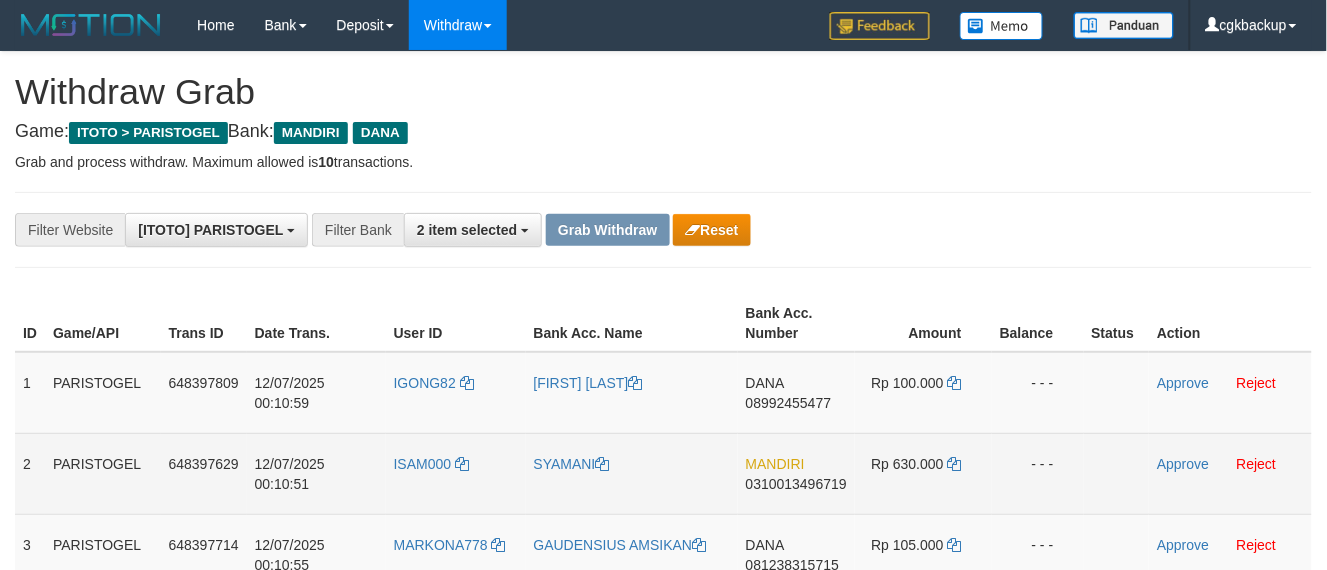 click on "ISAM000" at bounding box center [456, 473] 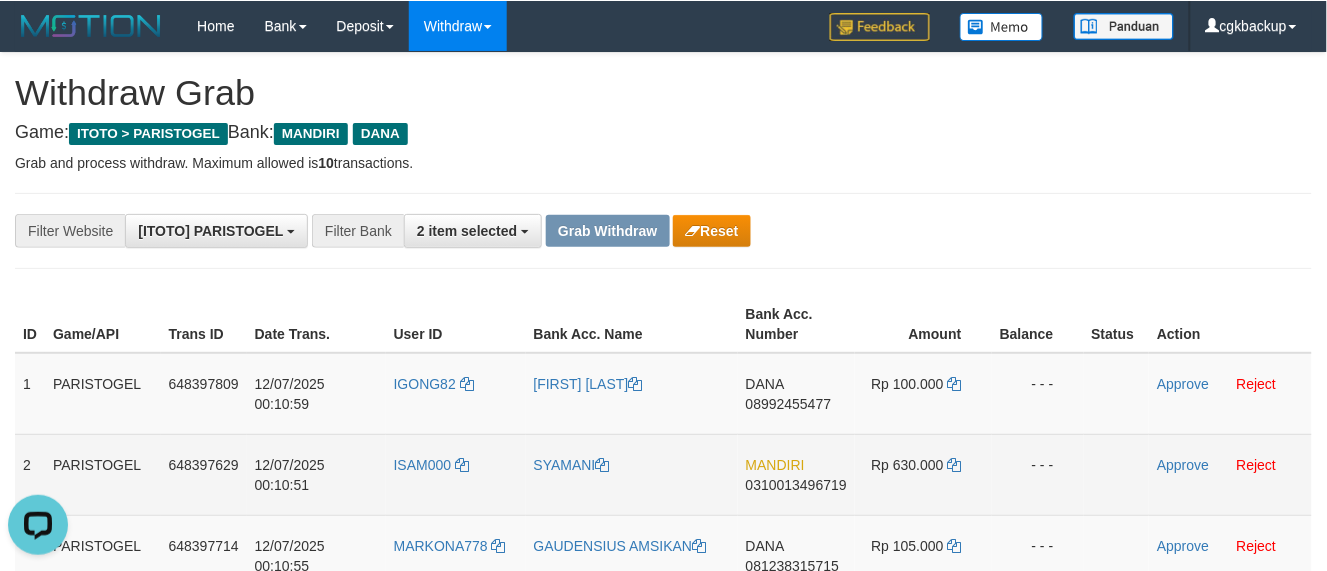 scroll, scrollTop: 0, scrollLeft: 0, axis: both 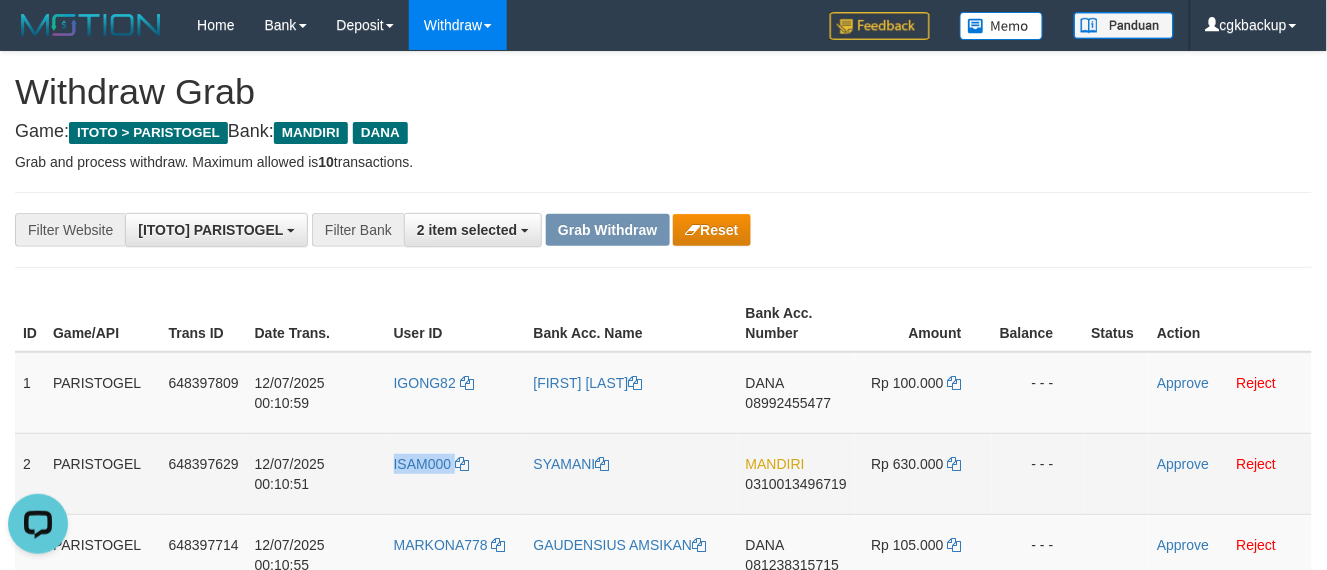 copy on "ISAM000" 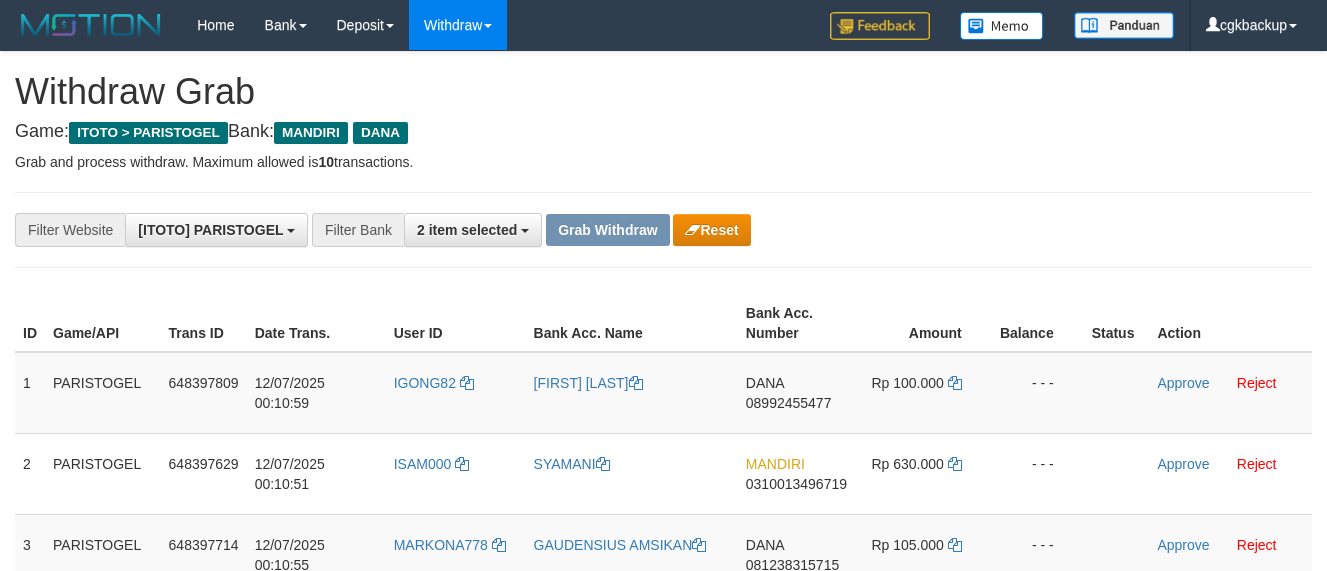scroll, scrollTop: 0, scrollLeft: 0, axis: both 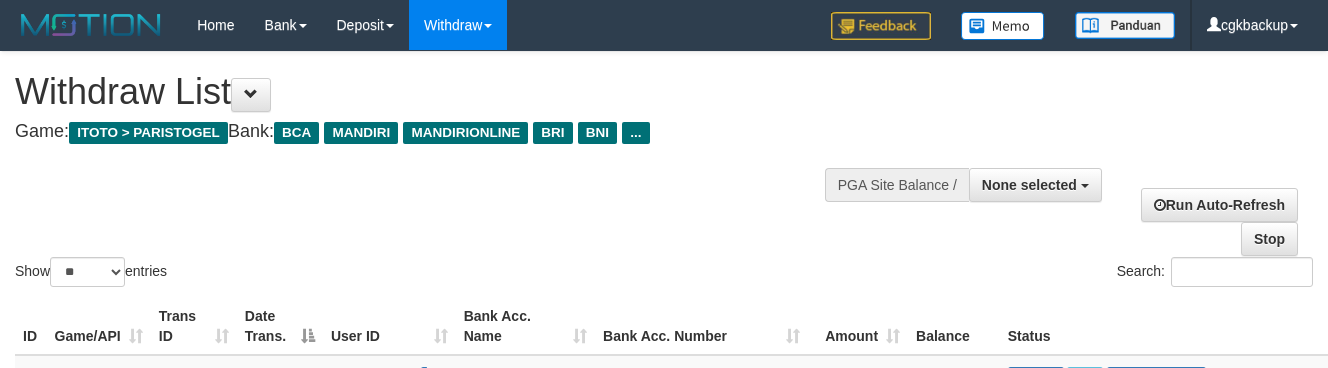 select 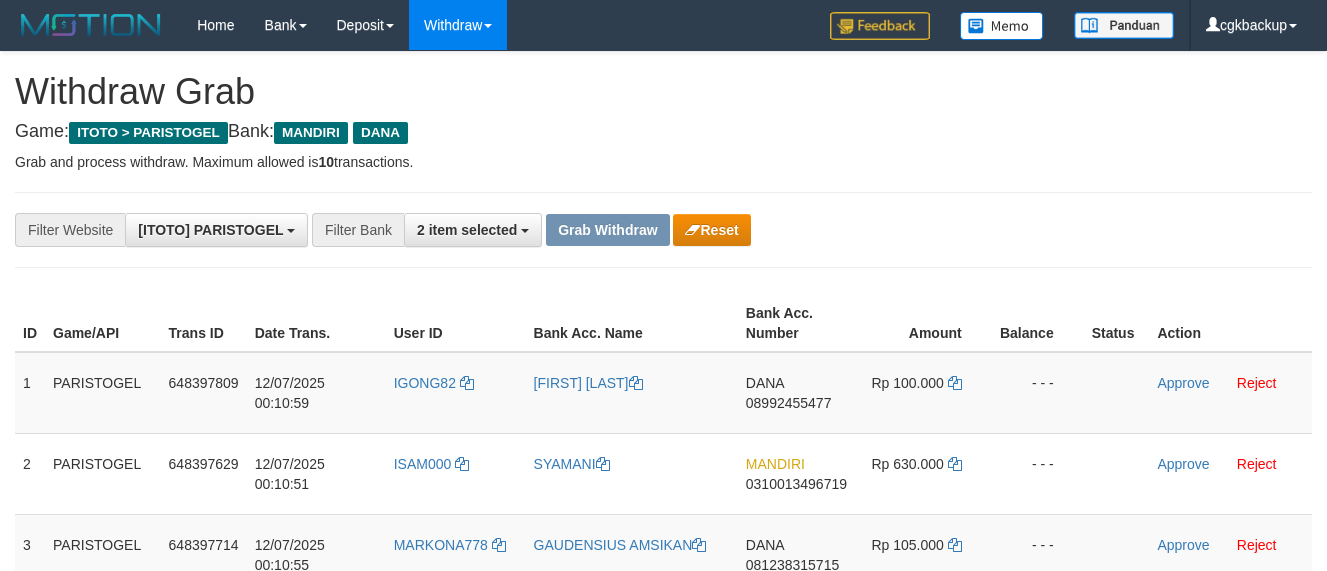 scroll, scrollTop: 0, scrollLeft: 0, axis: both 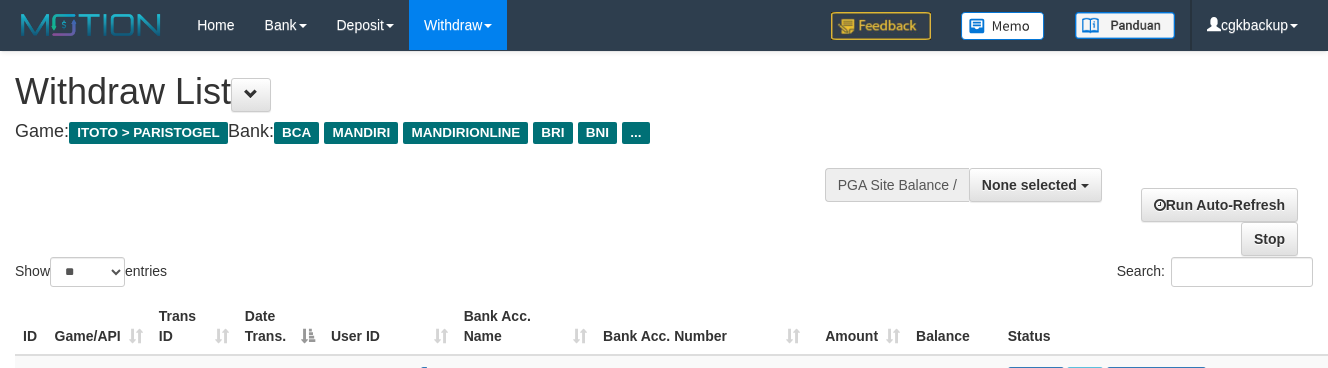 select 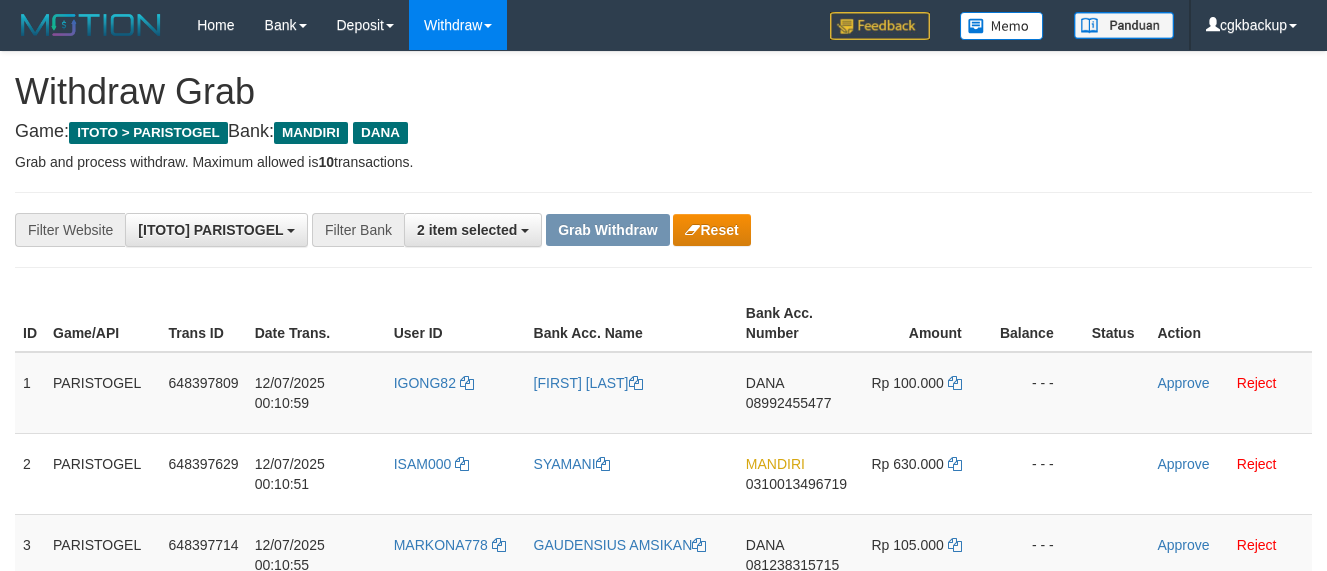 scroll, scrollTop: 0, scrollLeft: 0, axis: both 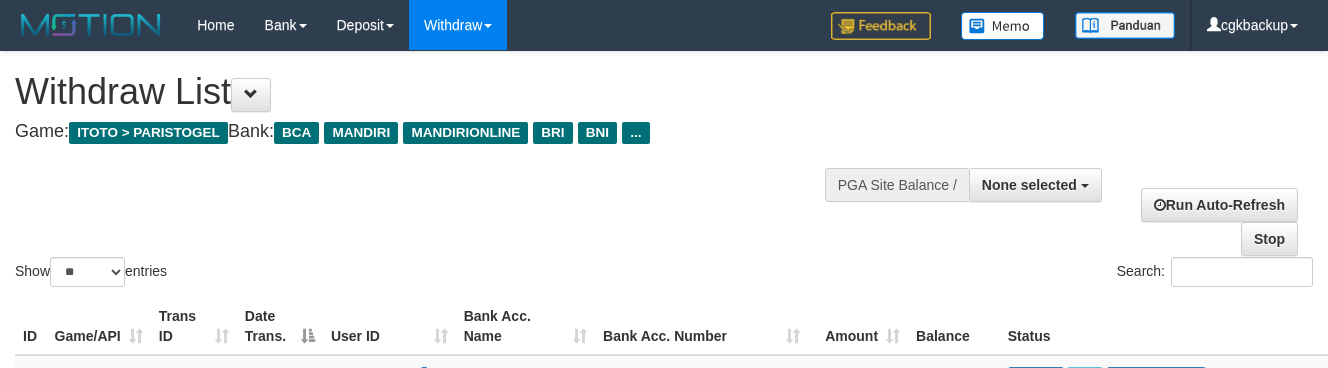 select 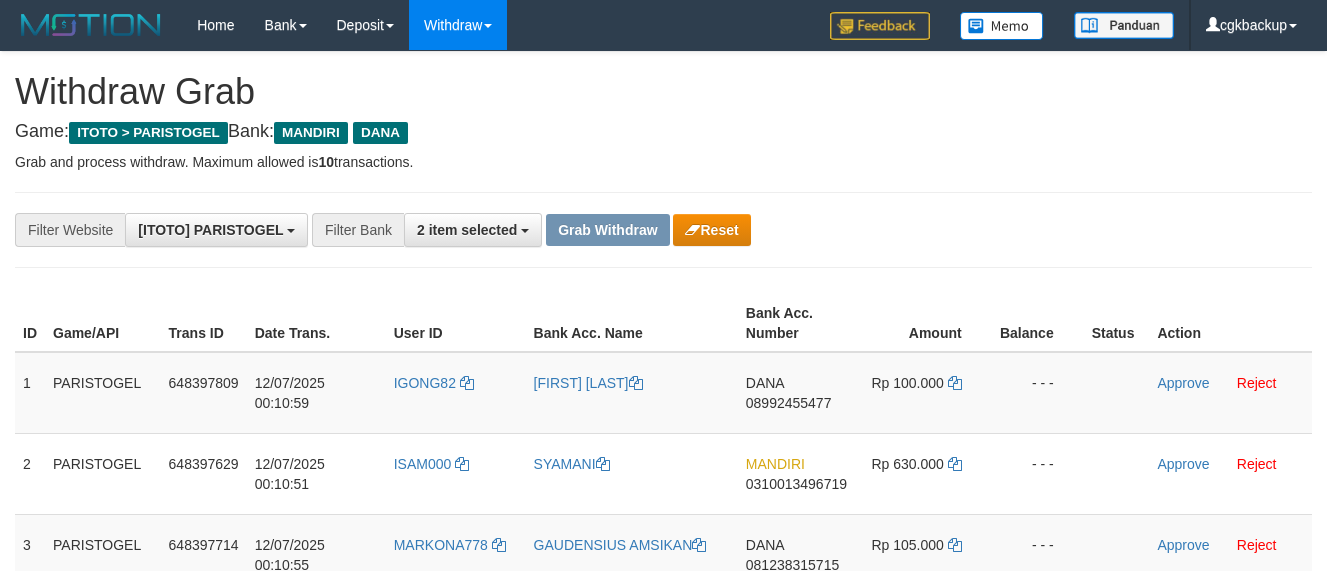 scroll, scrollTop: 0, scrollLeft: 0, axis: both 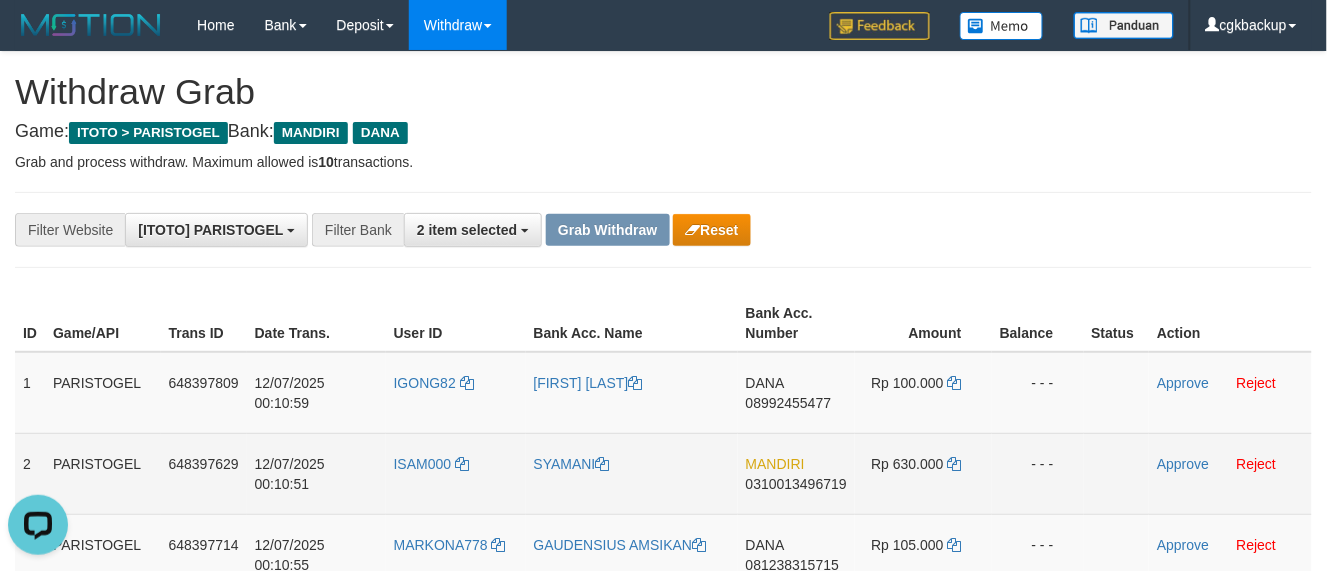 click on "SYAMANI" at bounding box center (632, 473) 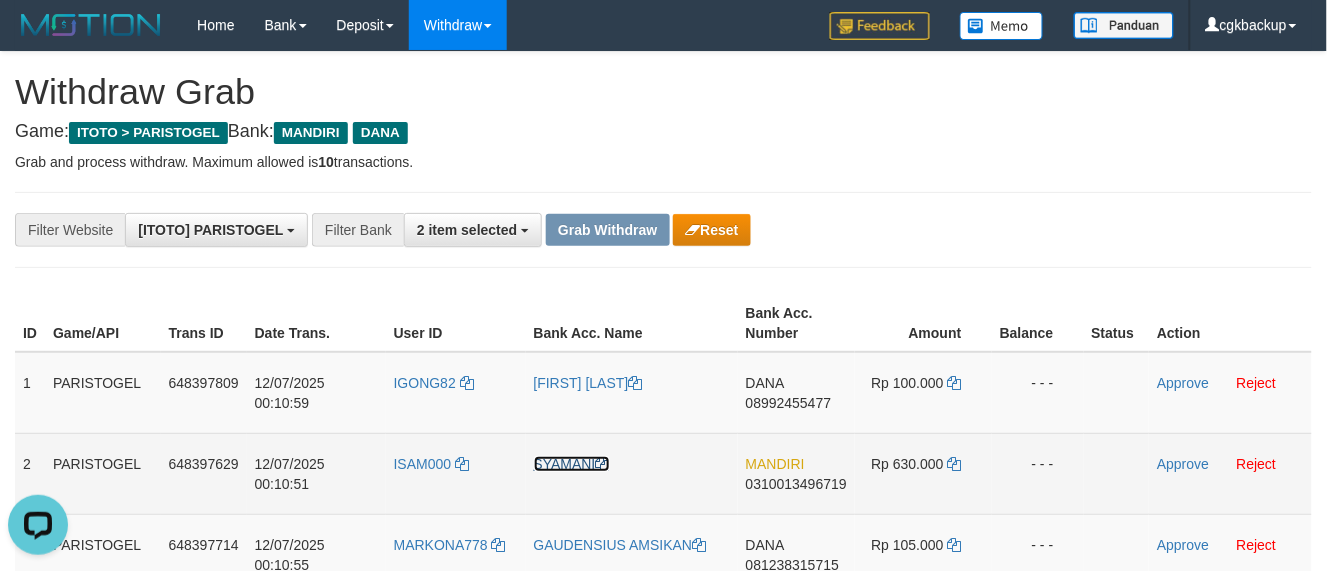 click on "SYAMANI" at bounding box center (572, 464) 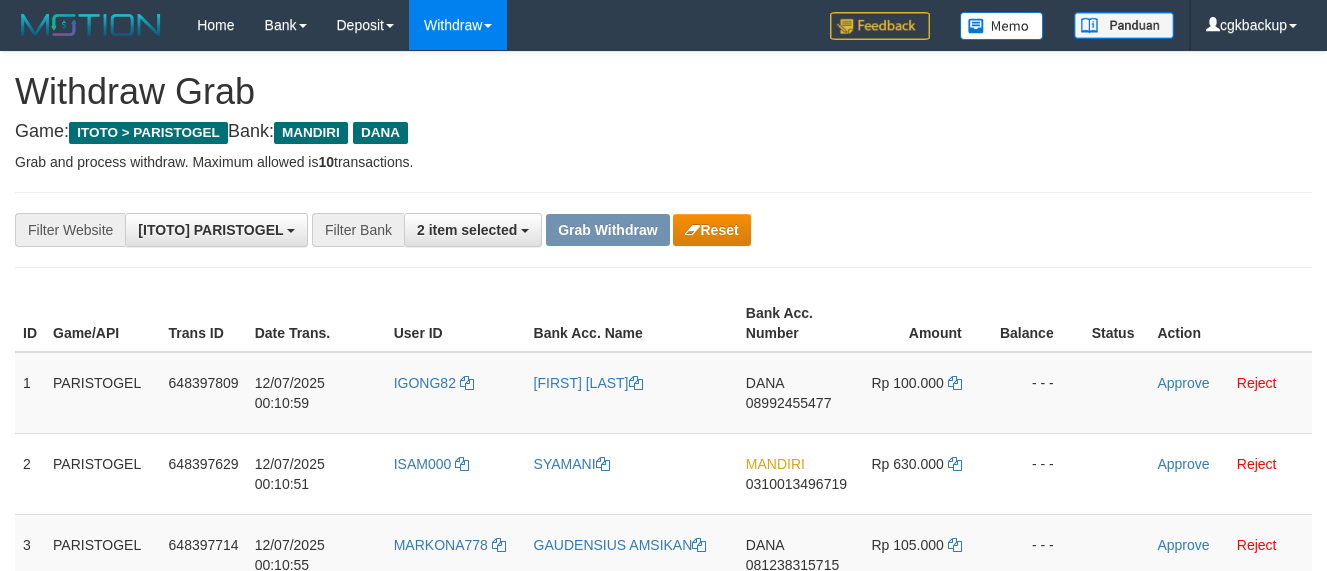 scroll, scrollTop: 0, scrollLeft: 0, axis: both 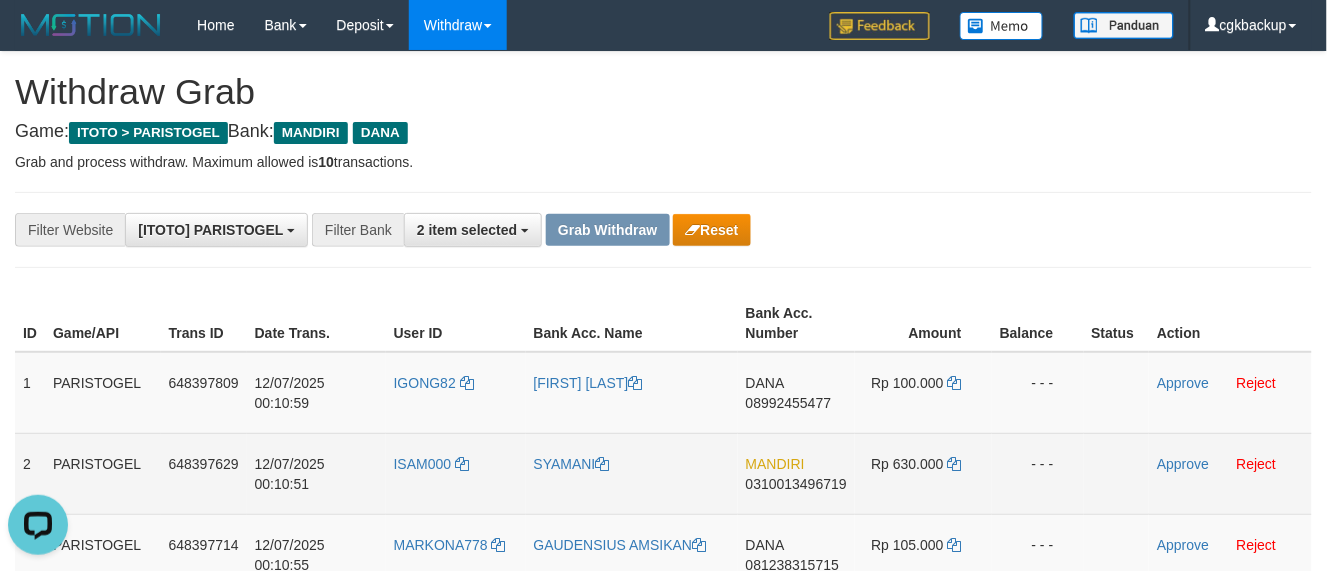 click on "MANDIRI
0310013496719" at bounding box center (796, 473) 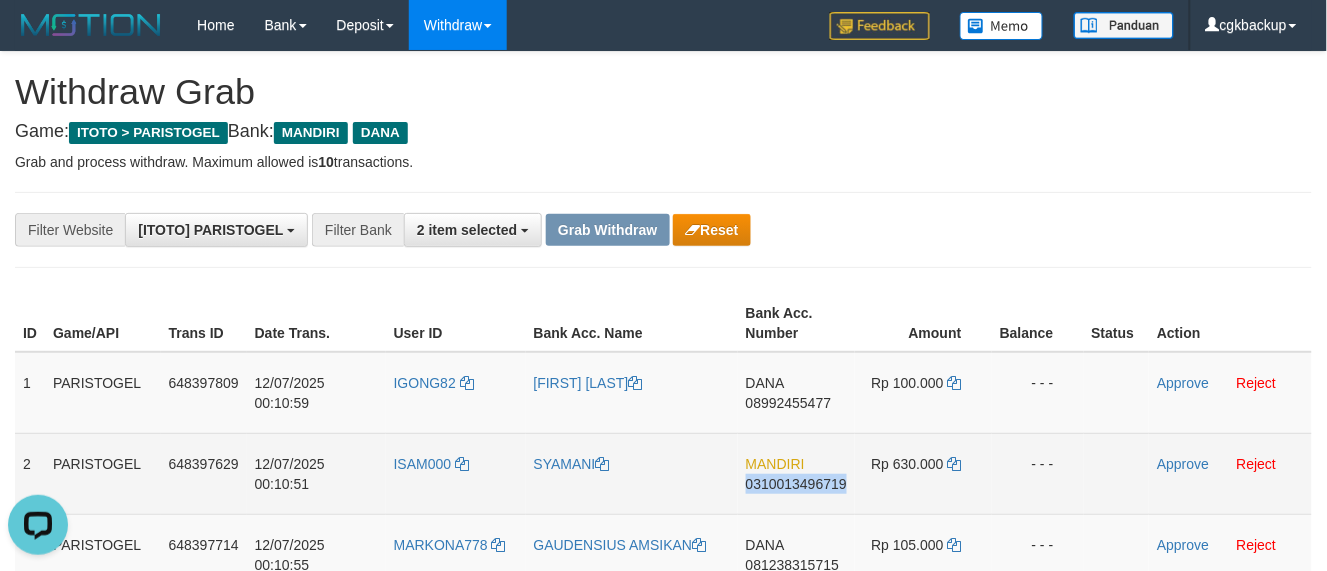 click on "MANDIRI
0310013496719" at bounding box center [796, 473] 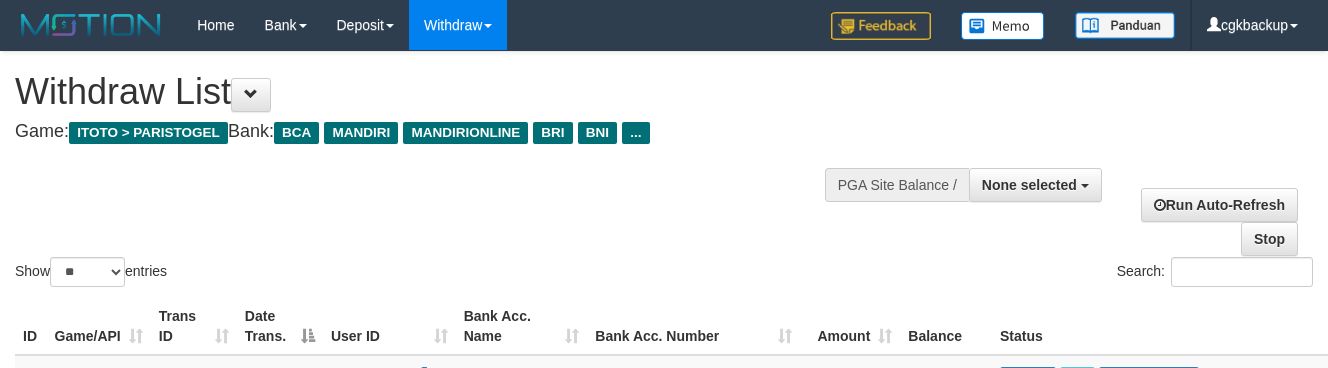 select 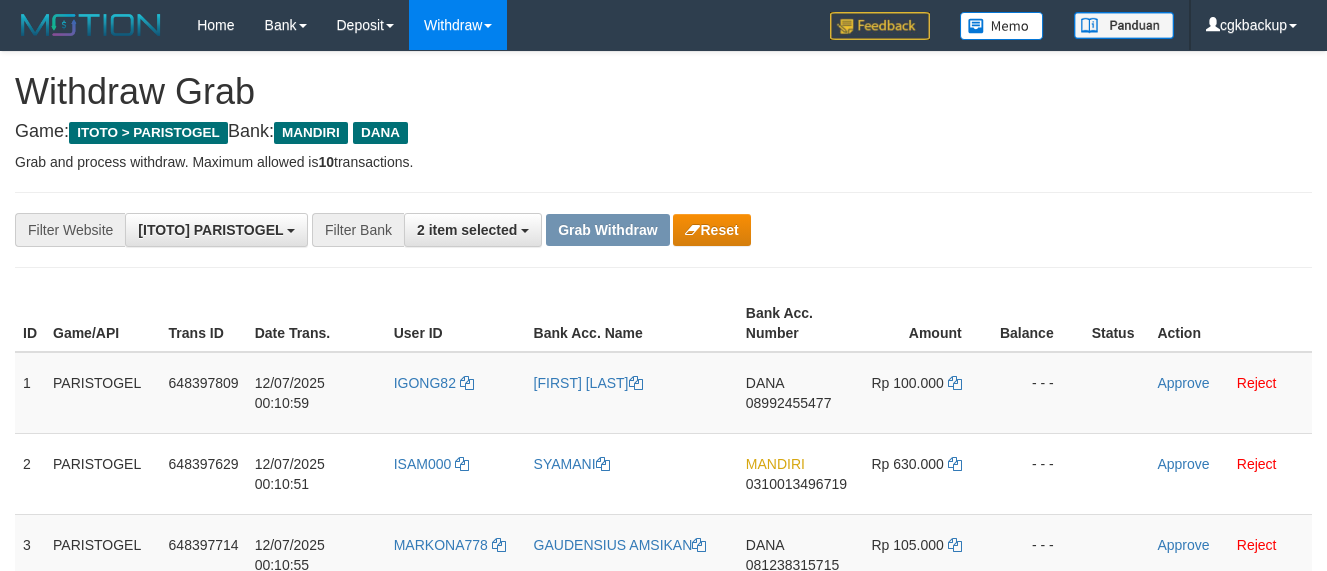 scroll, scrollTop: 0, scrollLeft: 0, axis: both 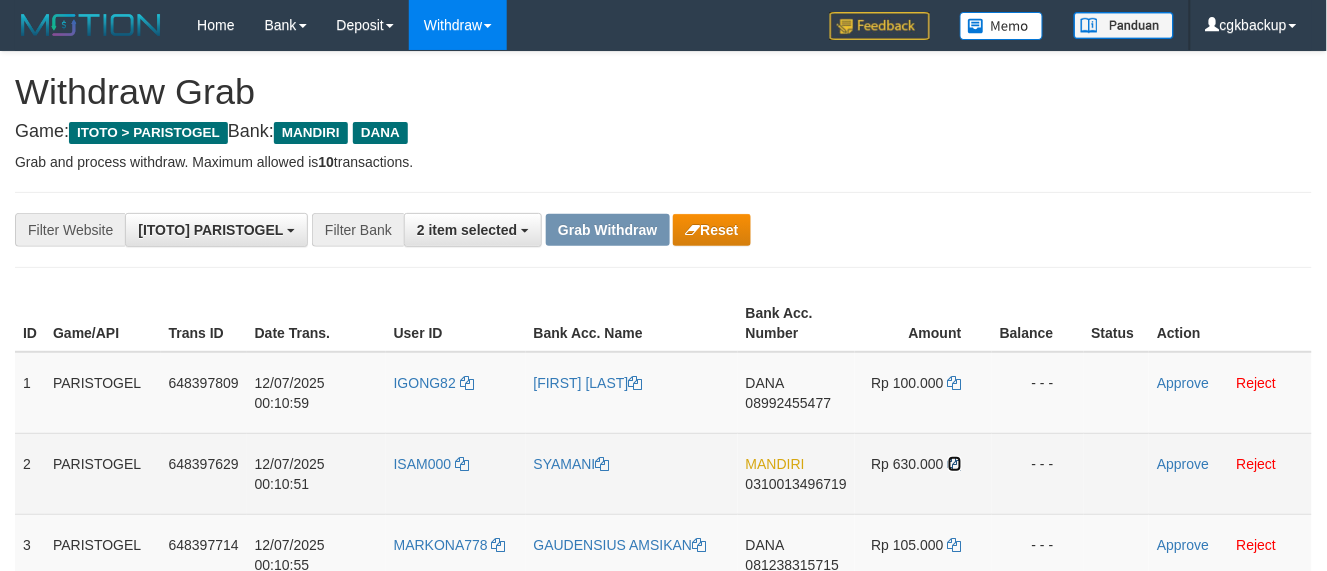 click at bounding box center (955, 464) 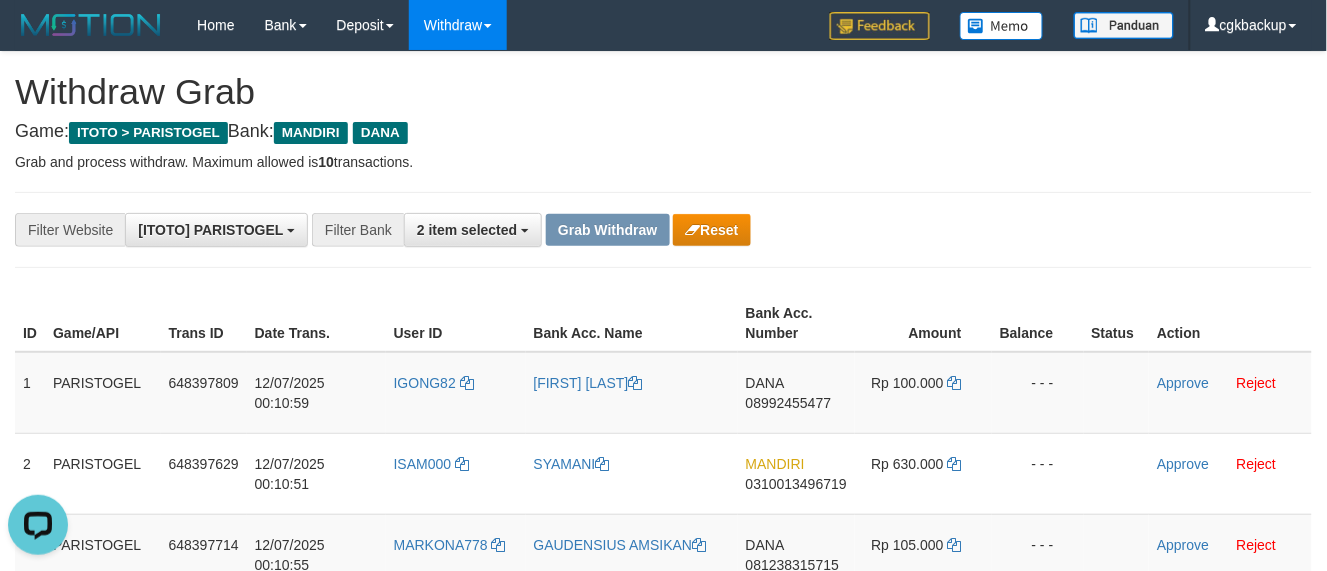 scroll, scrollTop: 0, scrollLeft: 0, axis: both 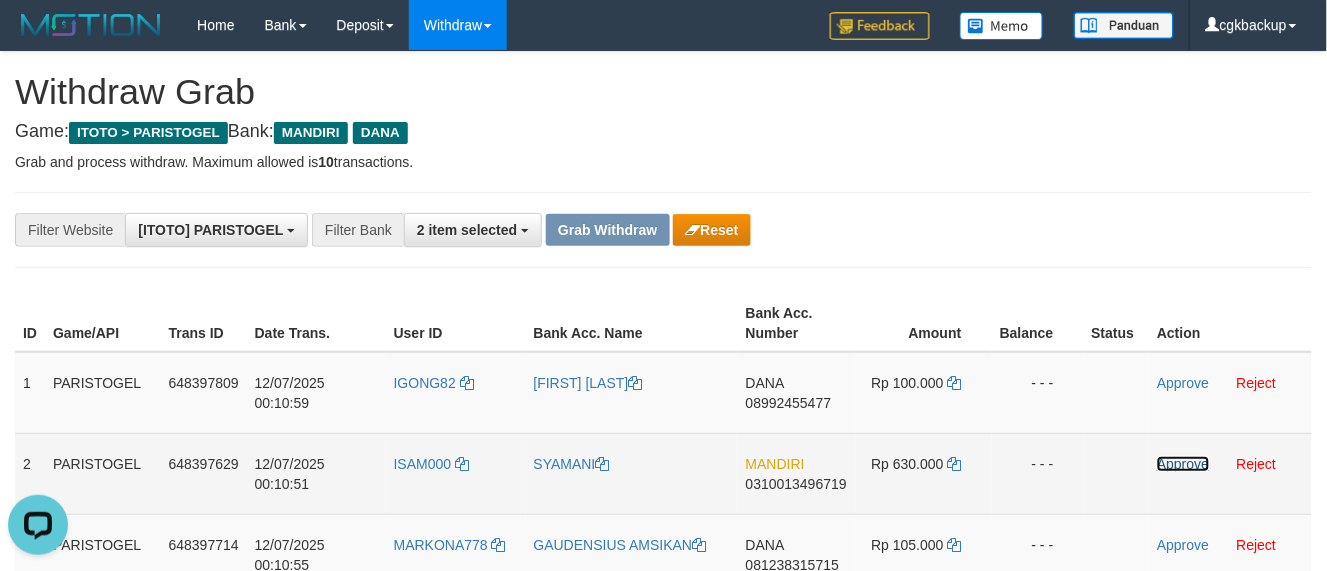 click on "Approve" at bounding box center [1183, 464] 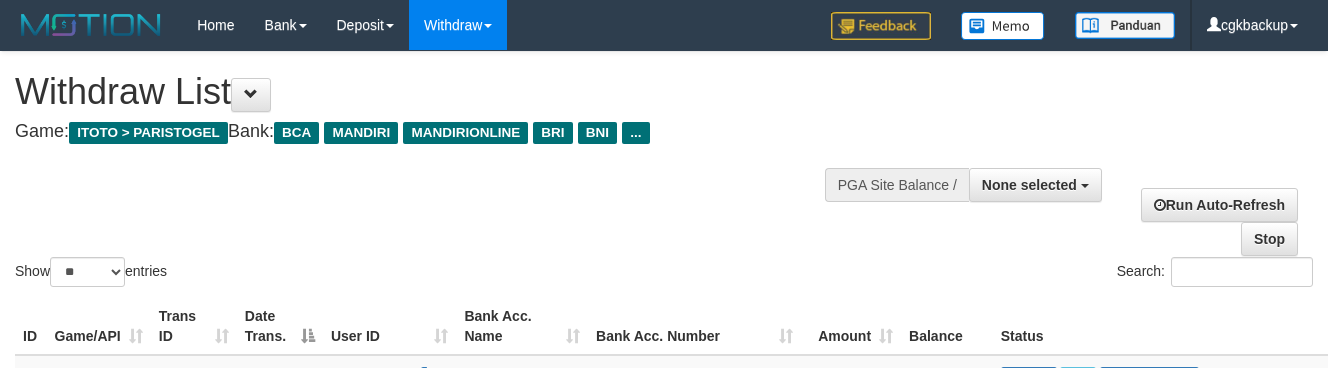 select 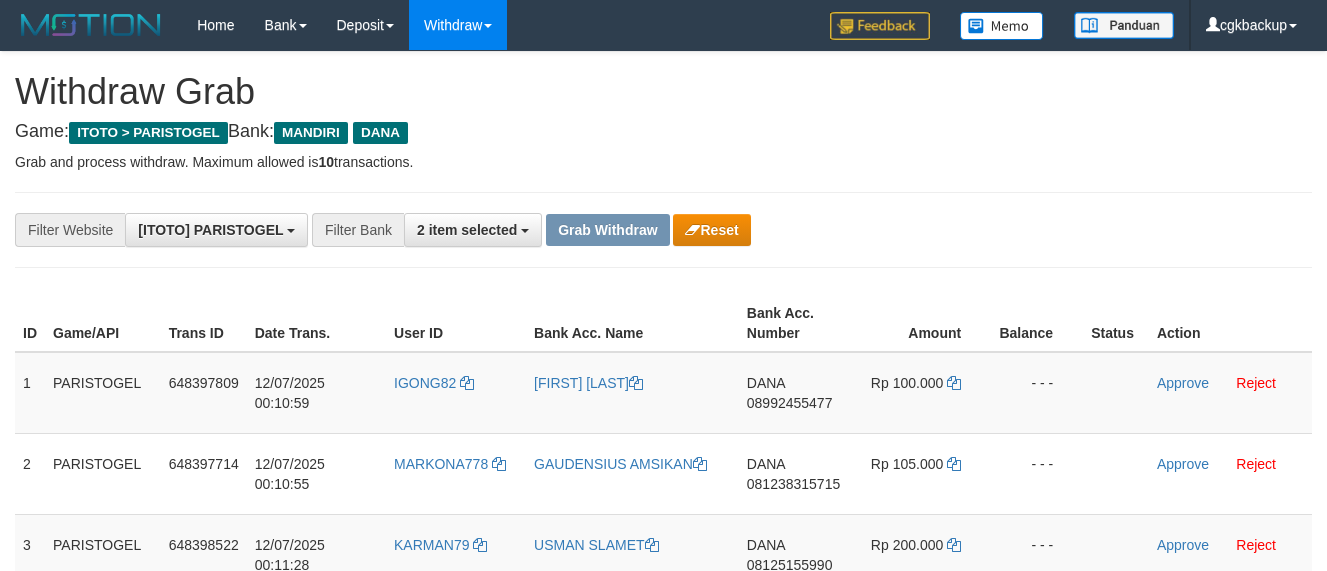 scroll, scrollTop: 0, scrollLeft: 0, axis: both 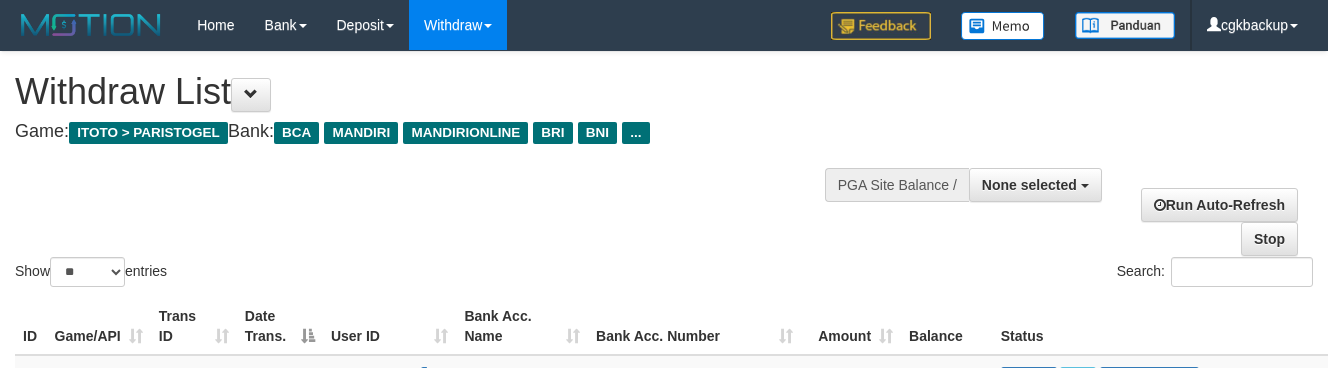 select 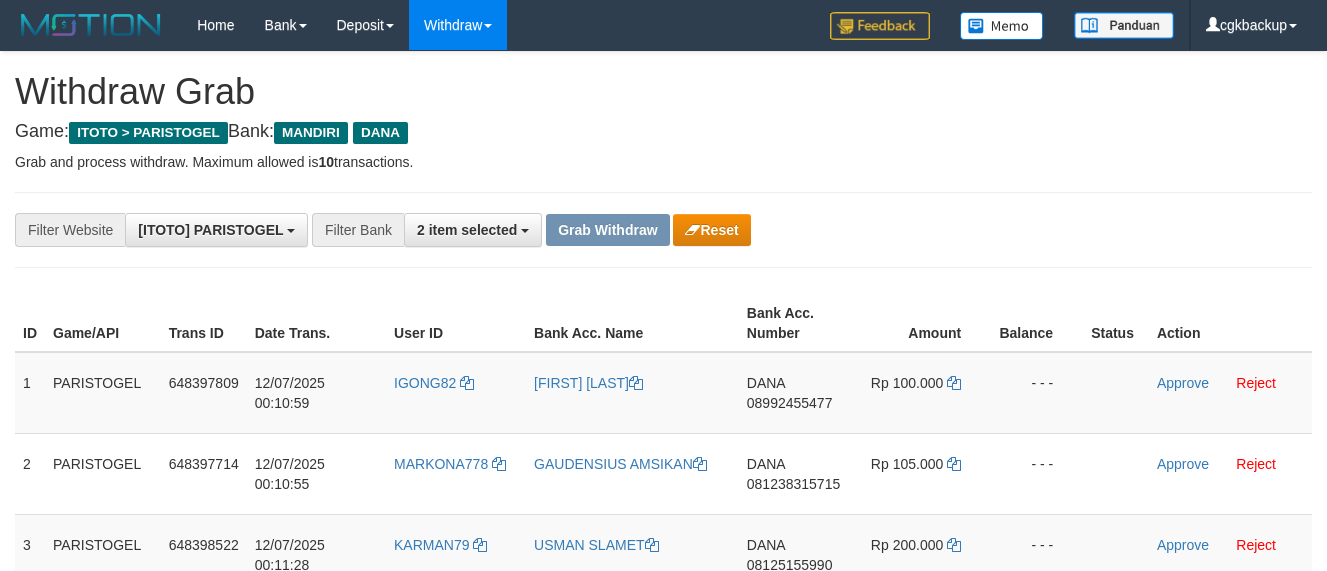 scroll, scrollTop: 0, scrollLeft: 0, axis: both 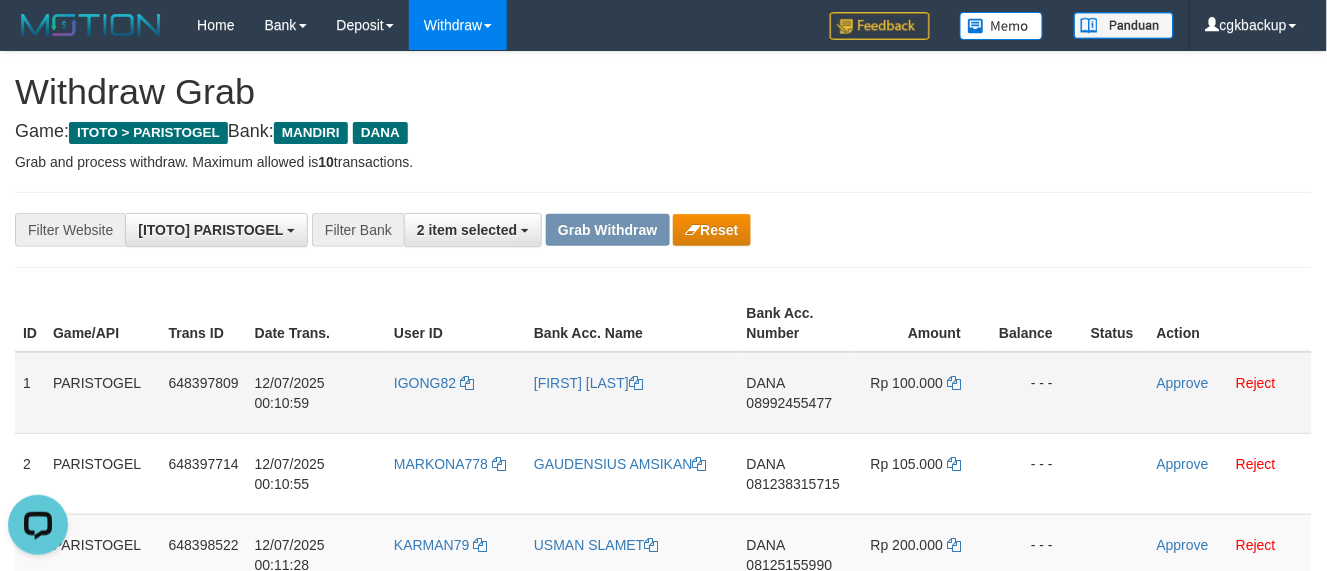 click on "IGONG82" at bounding box center [456, 393] 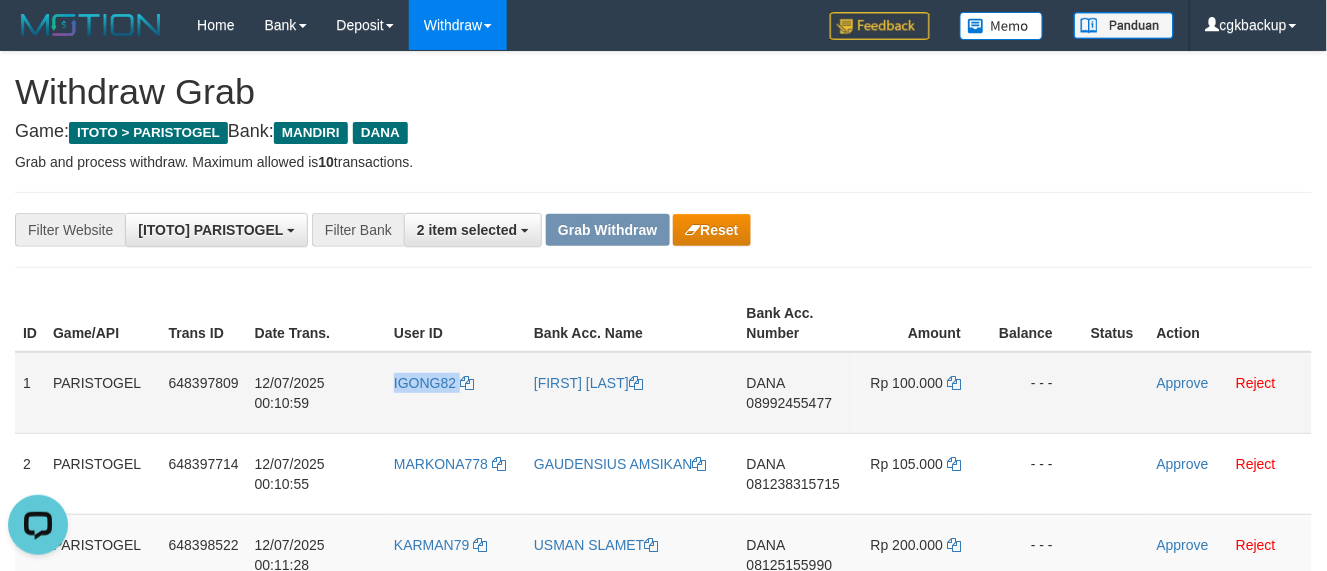 click on "IGONG82" at bounding box center (456, 393) 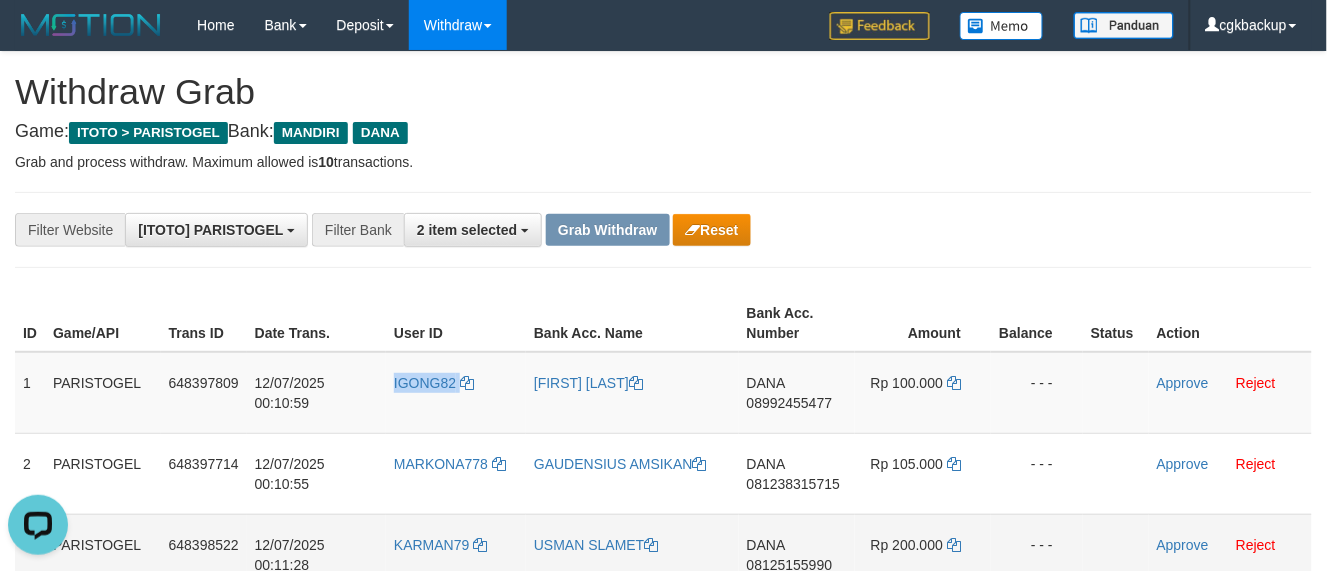copy on "IGONG82" 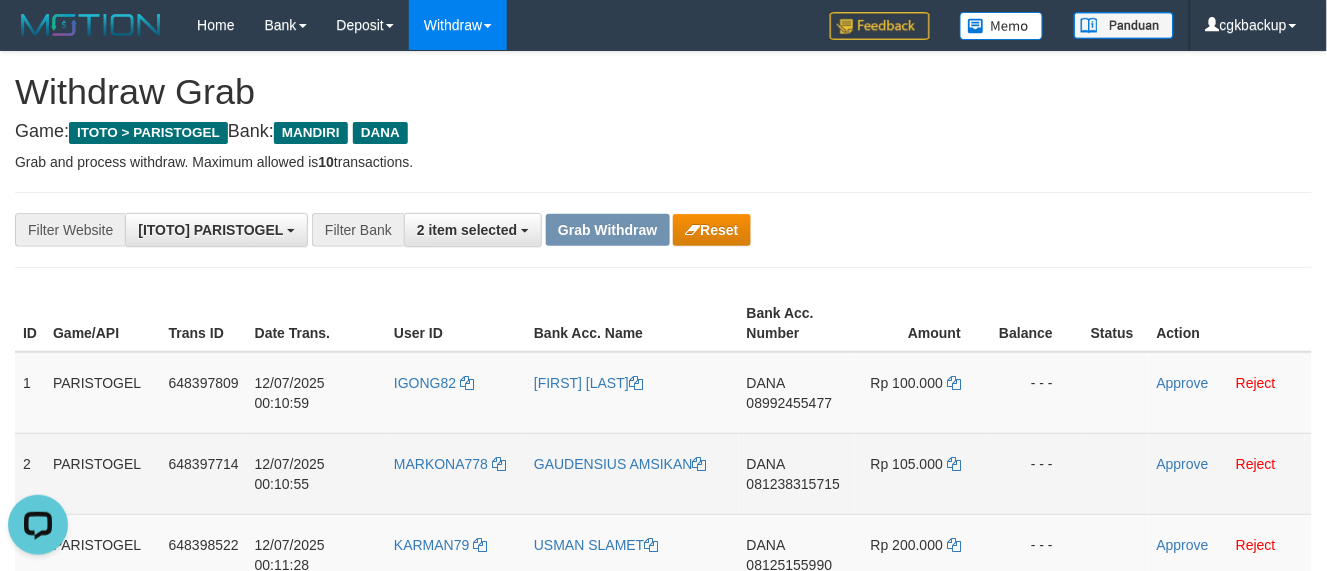 click on "MARKONA778" at bounding box center [456, 473] 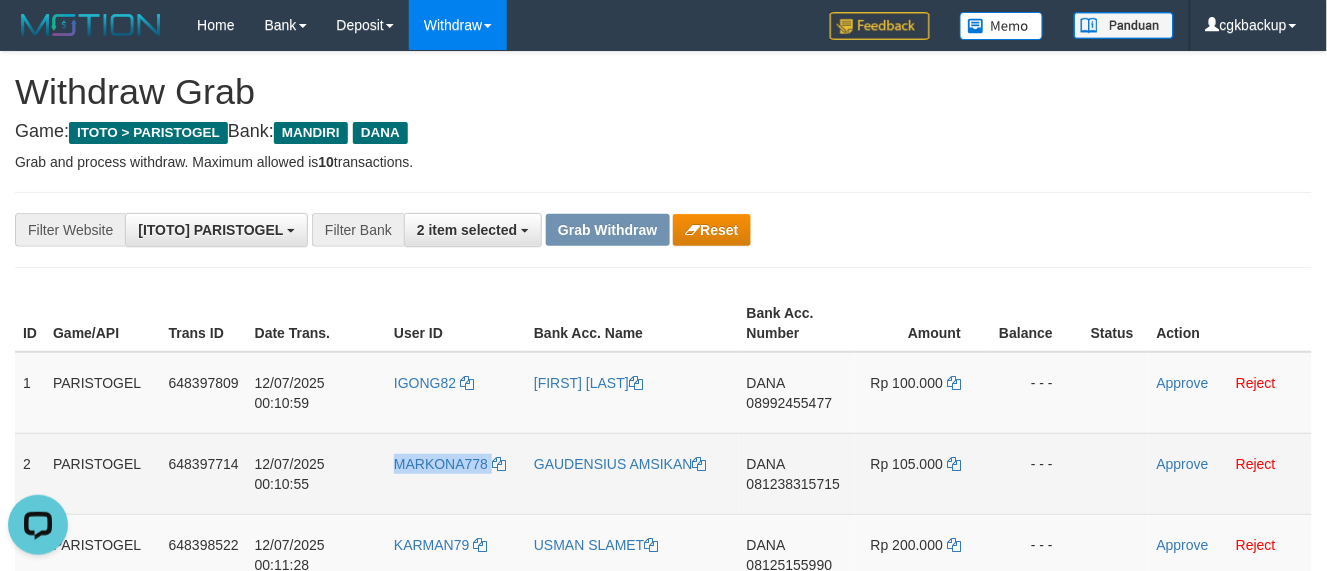 click on "MARKONA778" at bounding box center (456, 473) 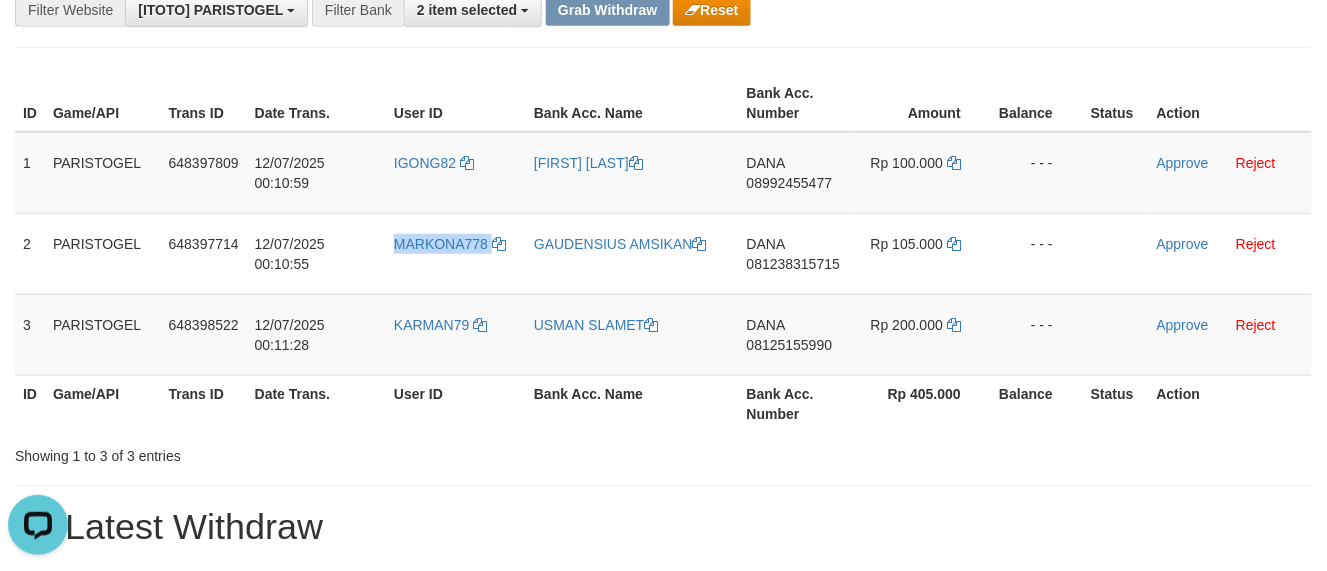 scroll, scrollTop: 222, scrollLeft: 0, axis: vertical 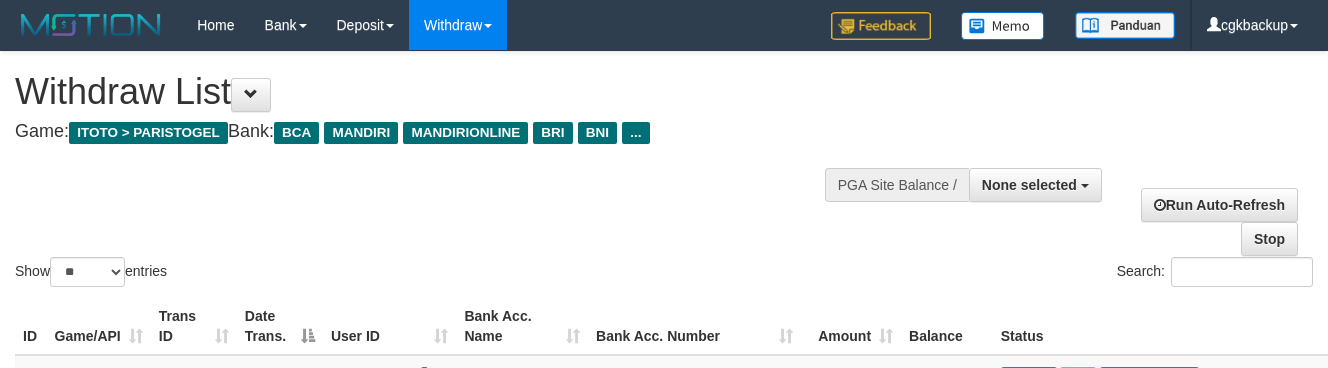 select 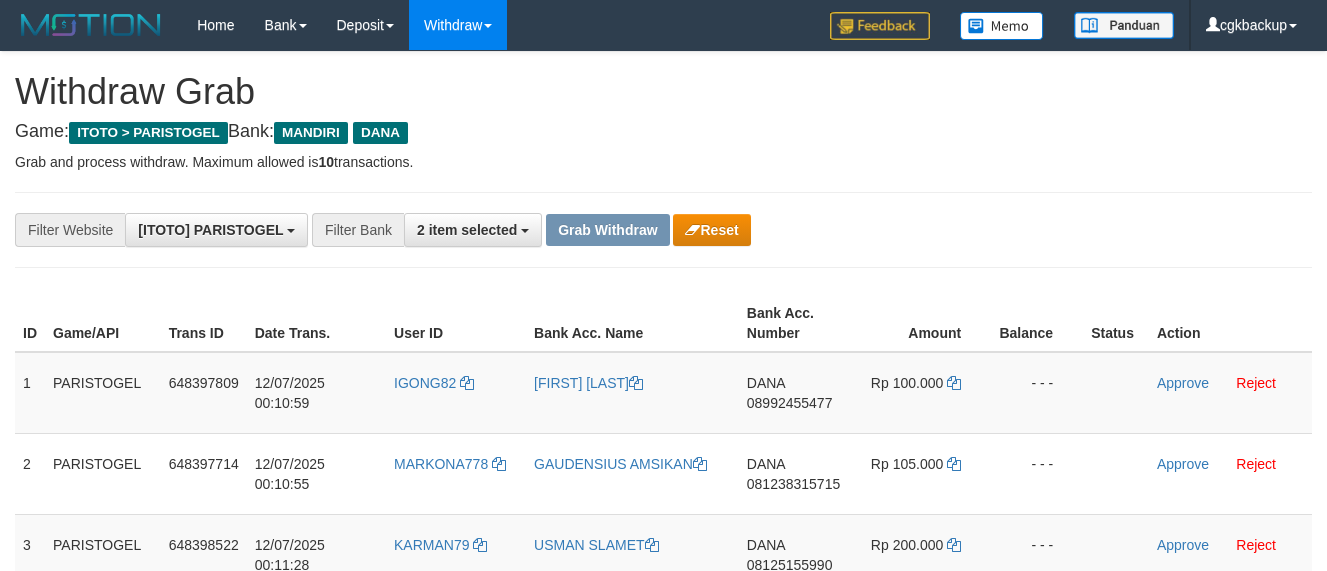 scroll, scrollTop: 134, scrollLeft: 0, axis: vertical 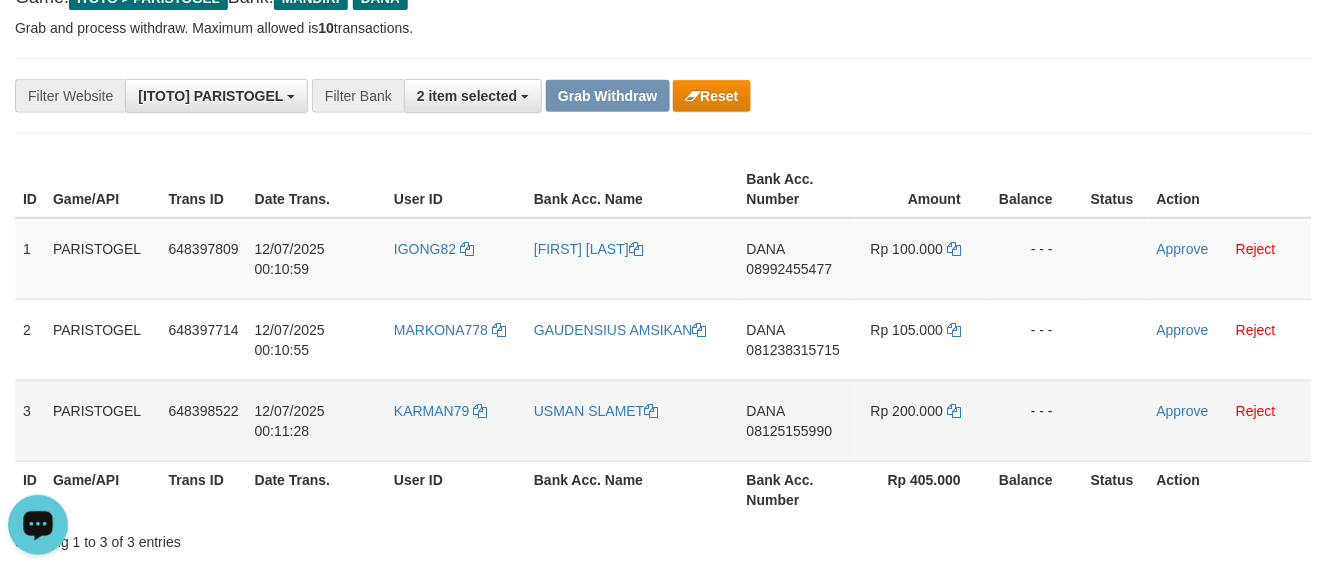 click on "KARMAN79" at bounding box center [456, 420] 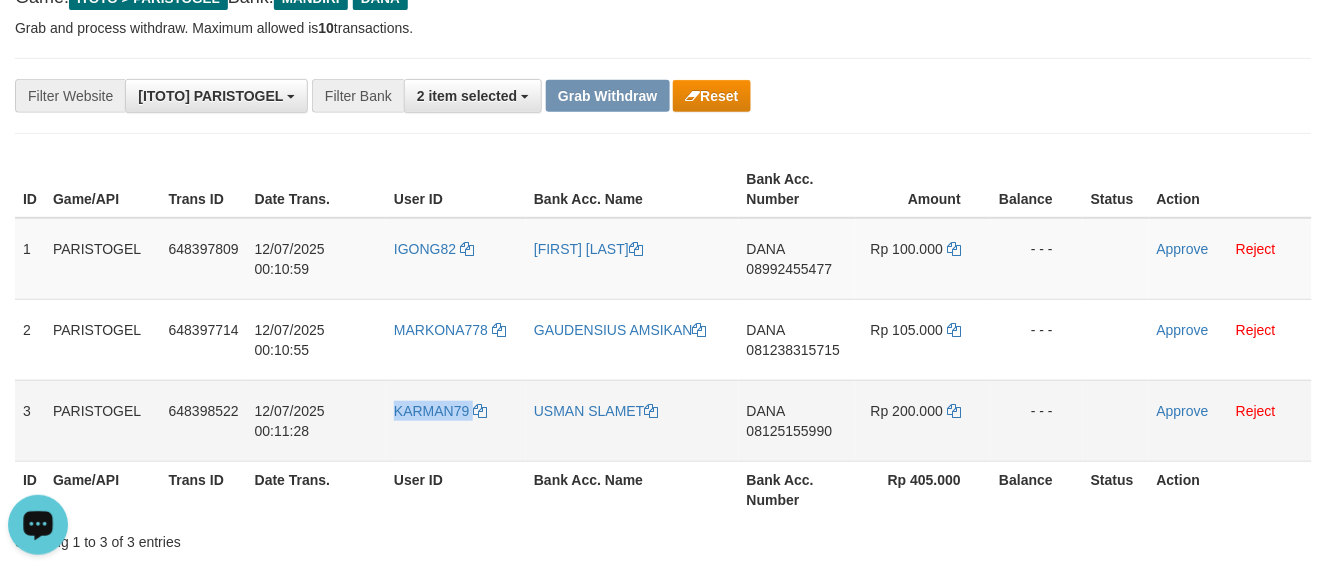 click on "KARMAN79" at bounding box center [456, 420] 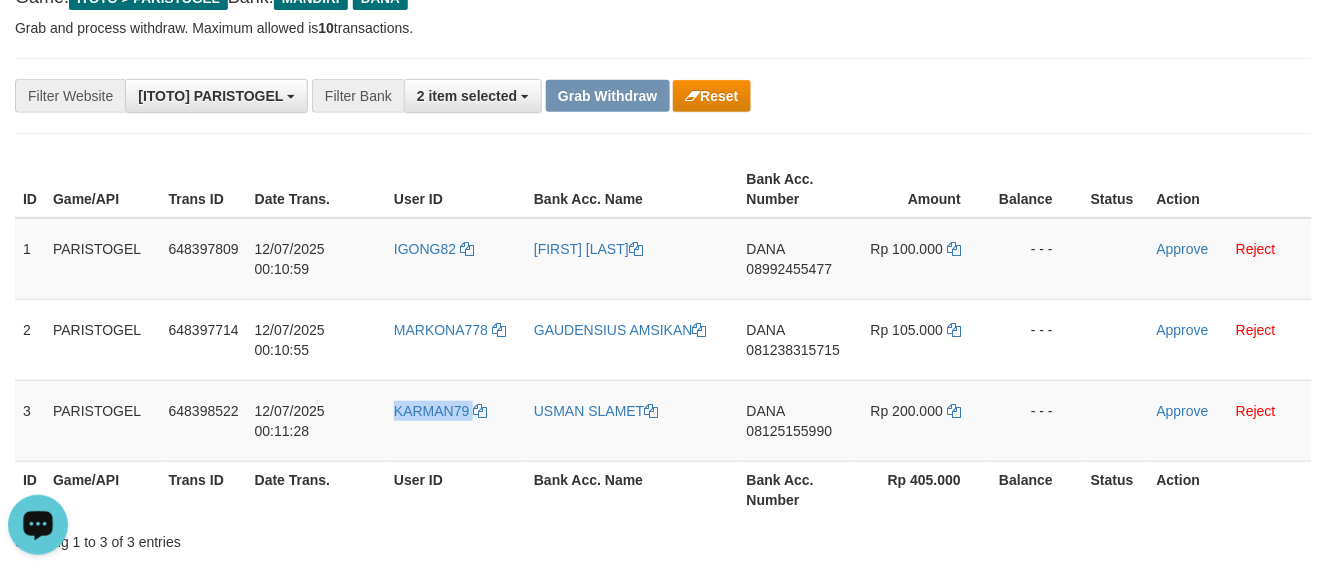 copy on "KARMAN79" 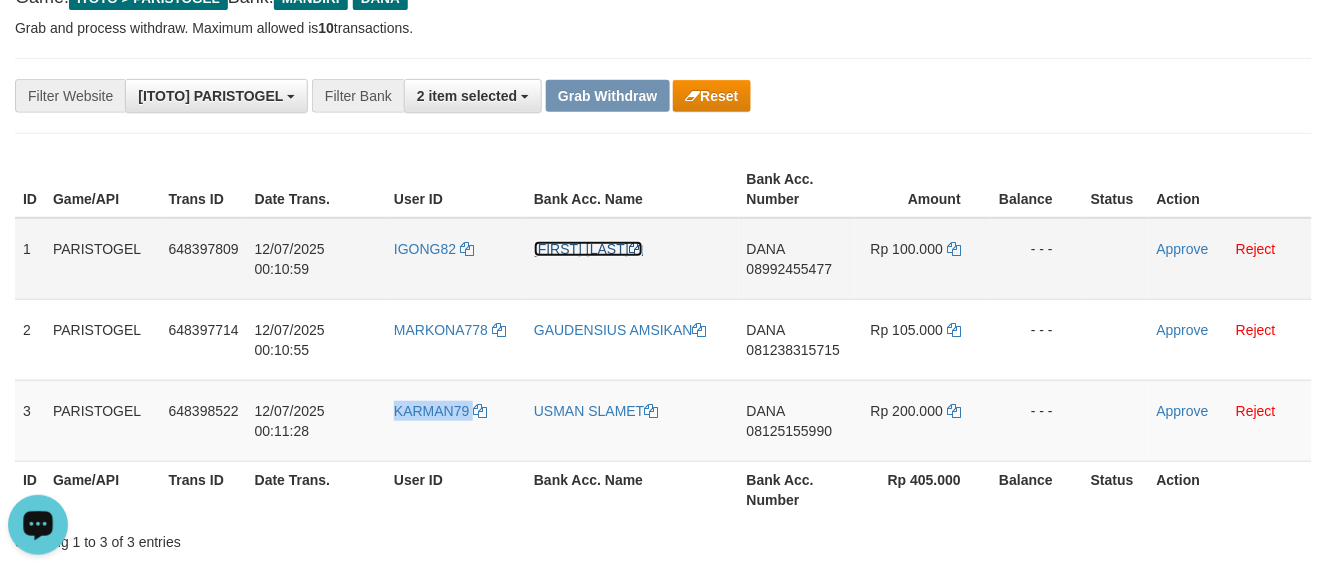 click on "[FIRST] [LAST]" at bounding box center (588, 249) 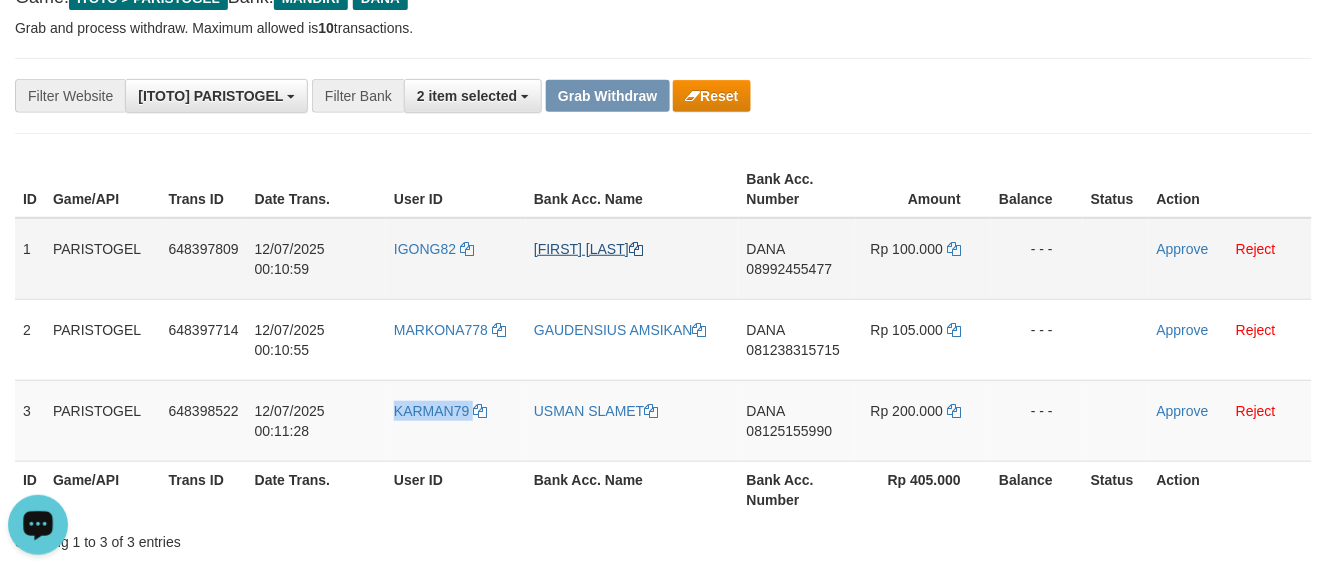 copy on "KARMAN79" 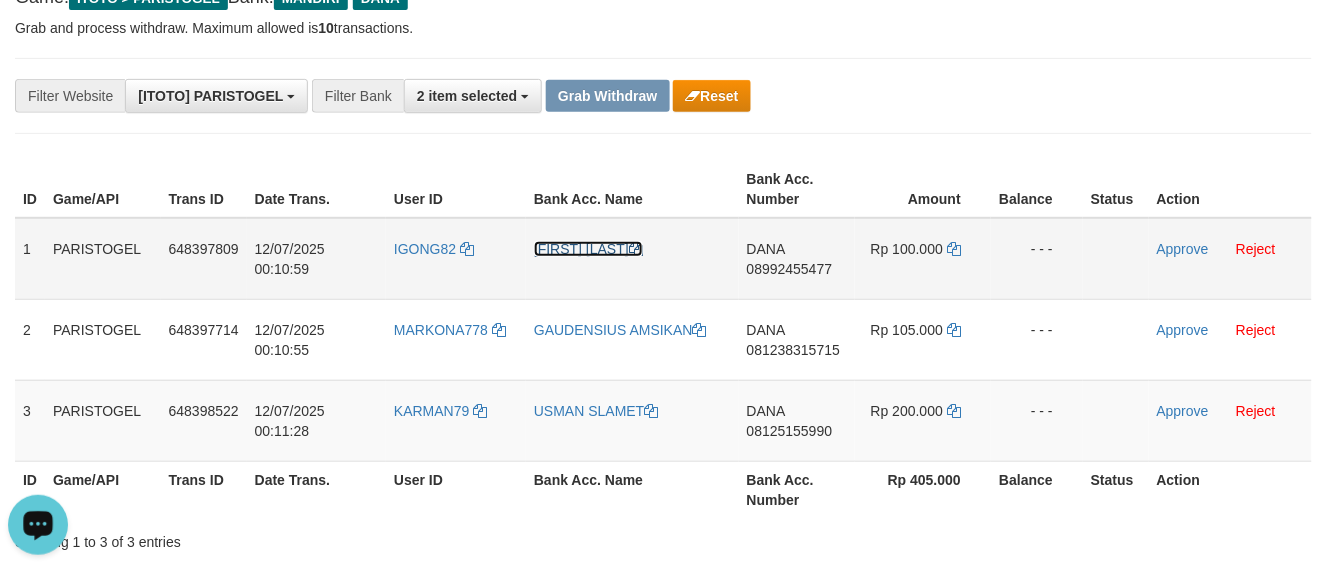 click on "[FIRST] [LAST]" at bounding box center [588, 249] 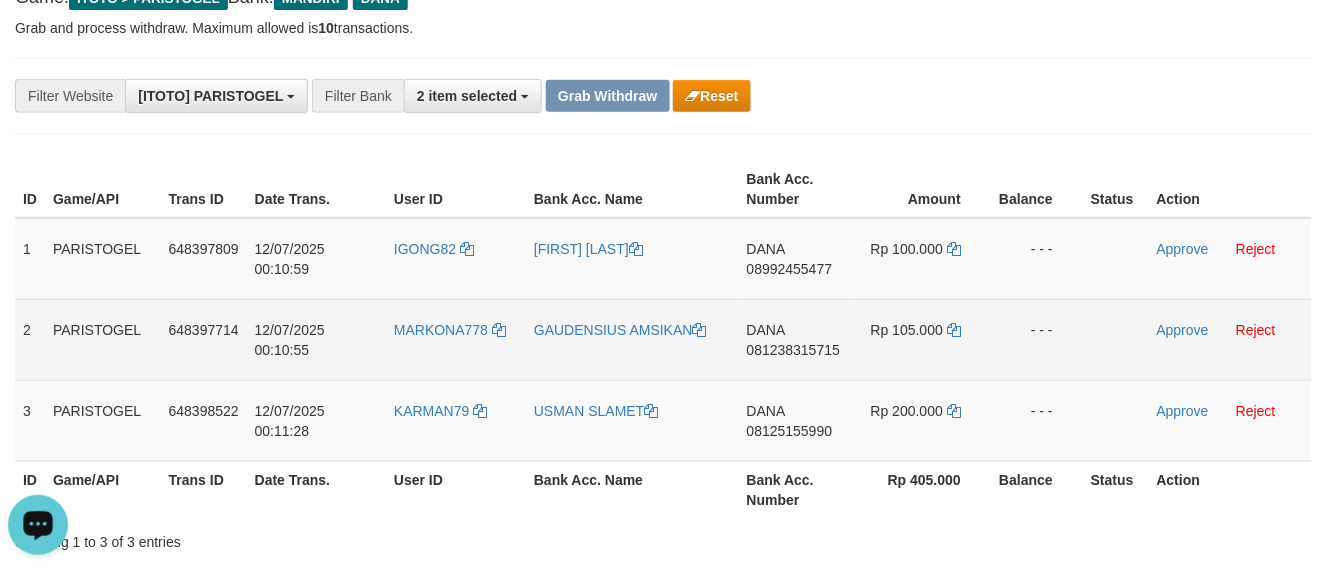 click on "GAUDENSIUS AMSIKAN" at bounding box center (632, 339) 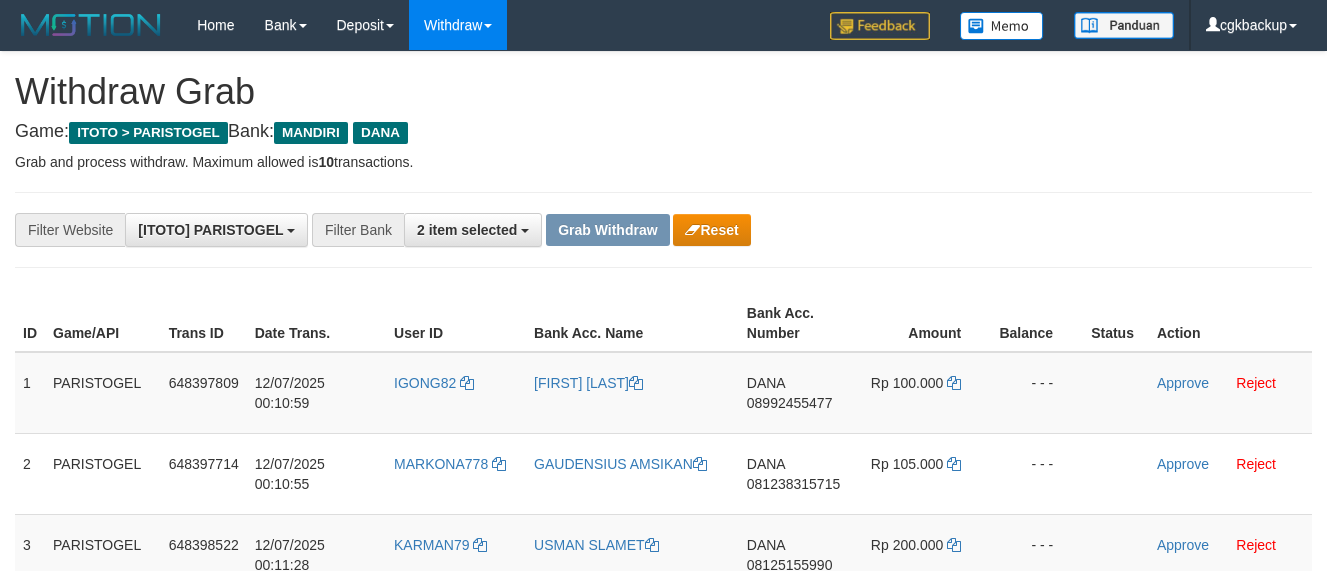 scroll, scrollTop: 135, scrollLeft: 0, axis: vertical 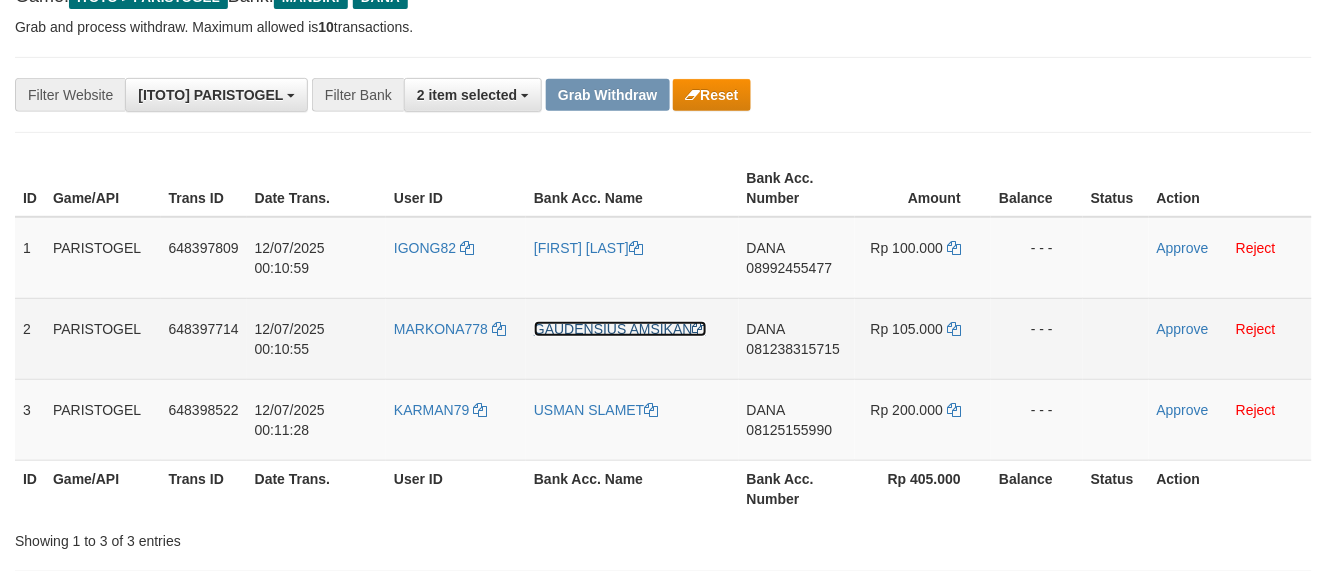 click on "GAUDENSIUS AMSIKAN" at bounding box center (620, 329) 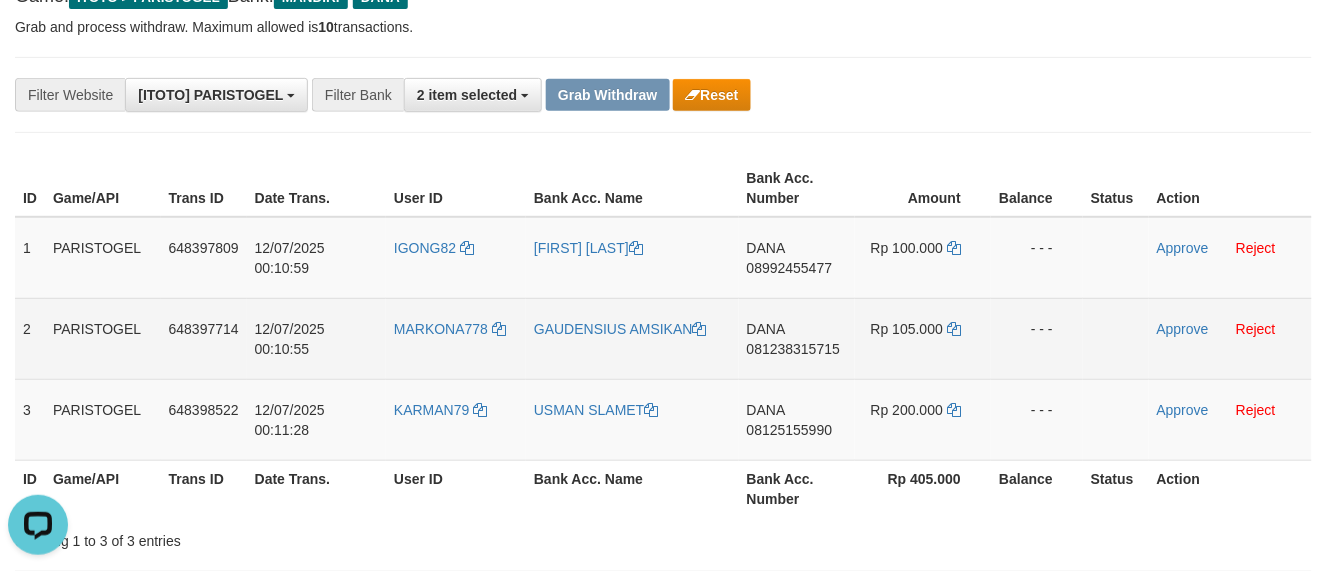 scroll, scrollTop: 0, scrollLeft: 0, axis: both 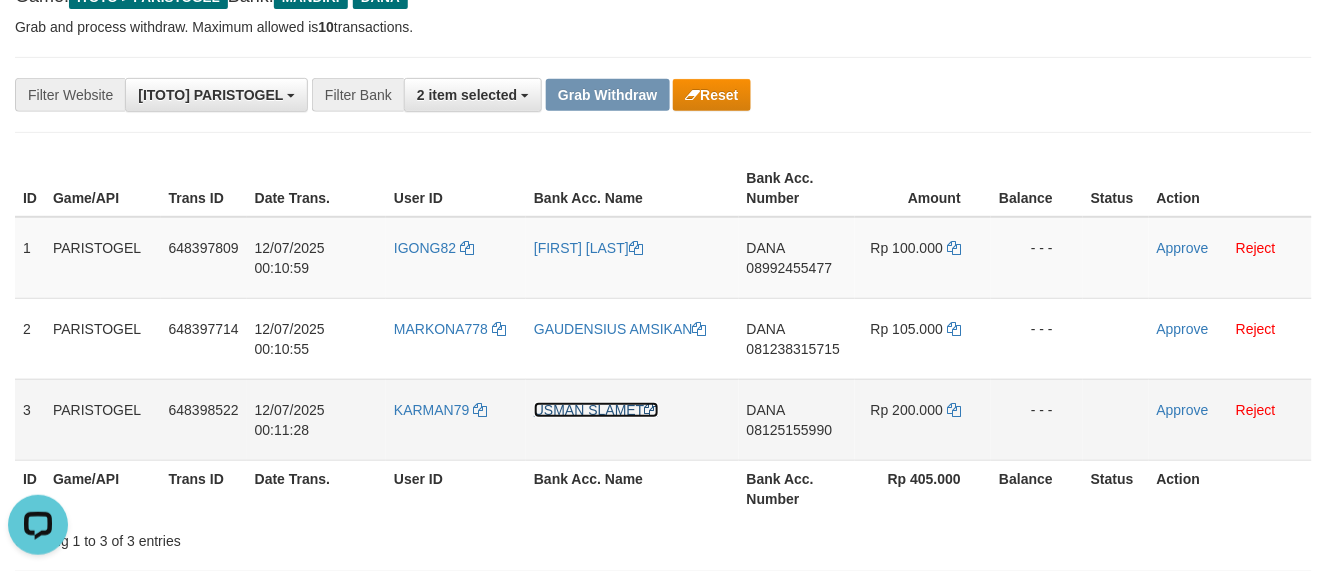 click on "USMAN SLAMET" at bounding box center (596, 410) 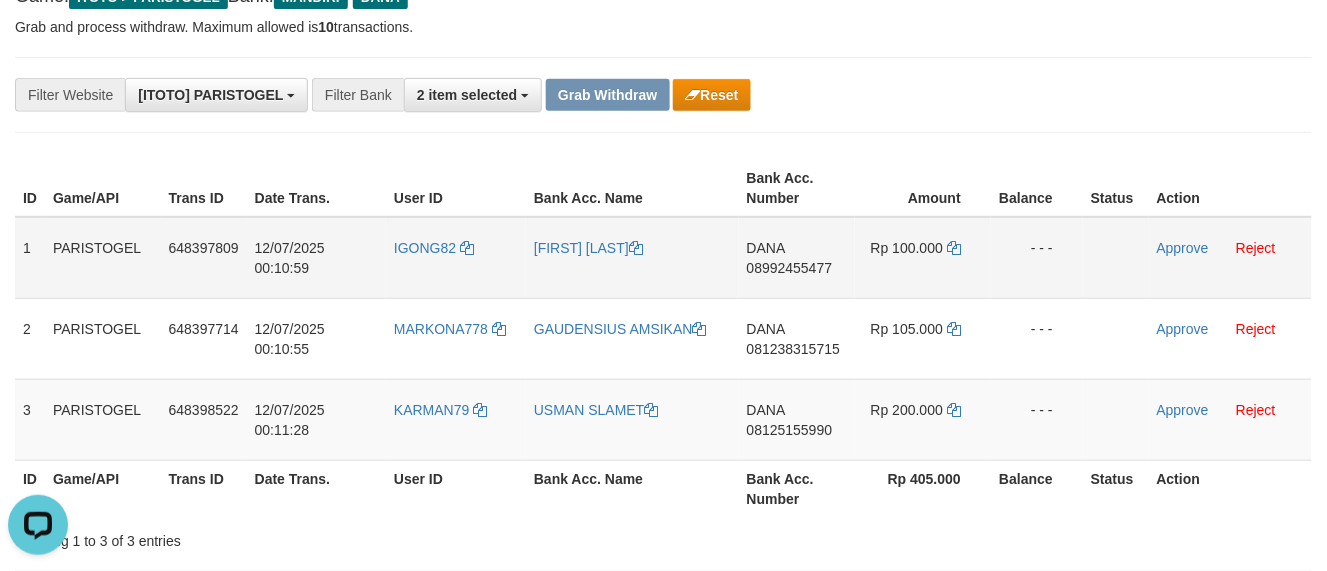 click on "08992455477" at bounding box center [790, 268] 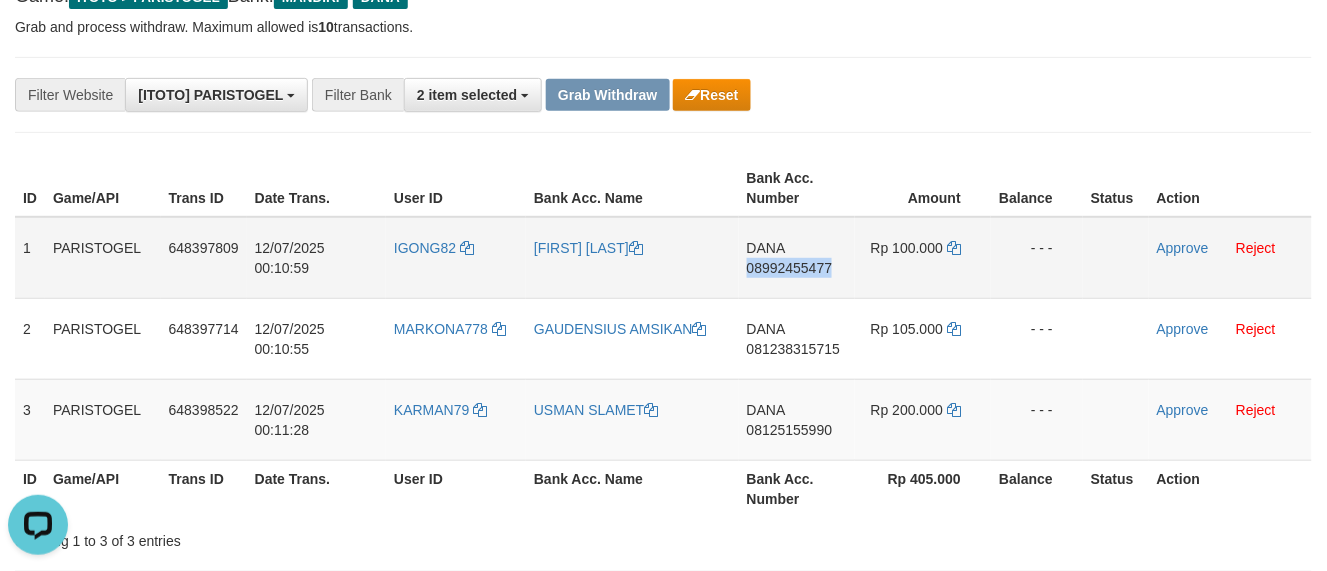 click on "DANA
08992455477" at bounding box center (797, 258) 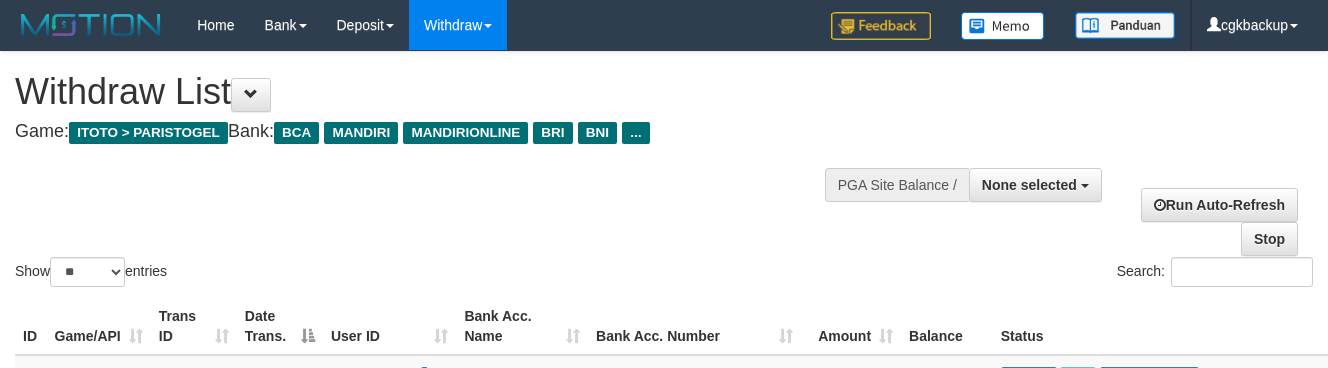select 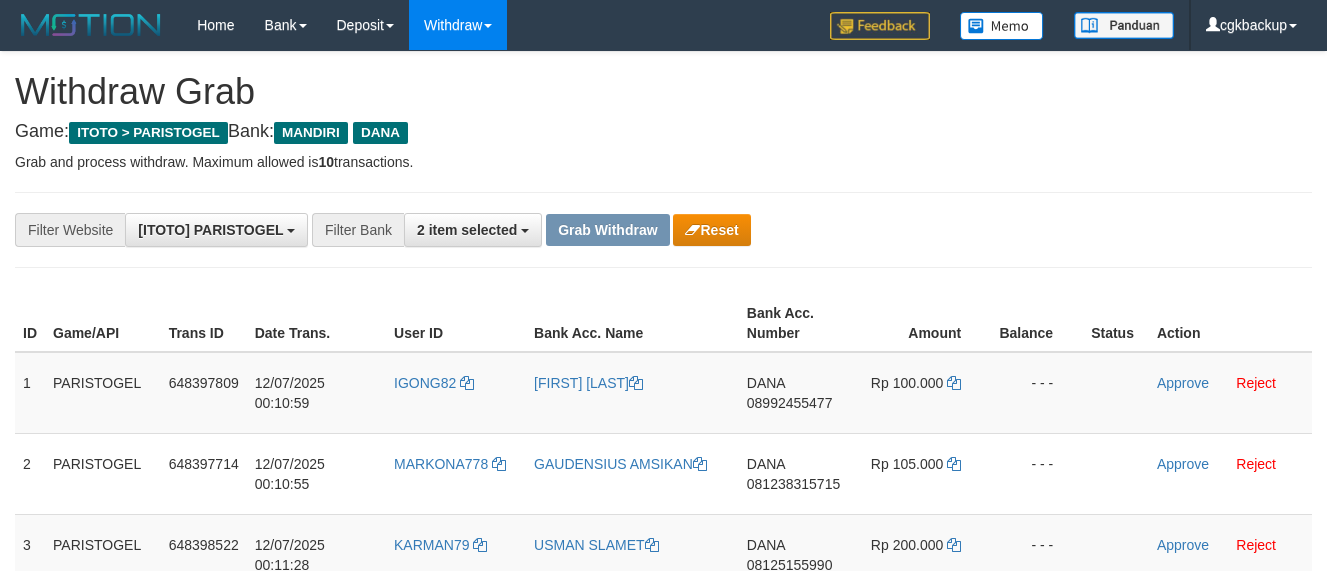 scroll, scrollTop: 136, scrollLeft: 0, axis: vertical 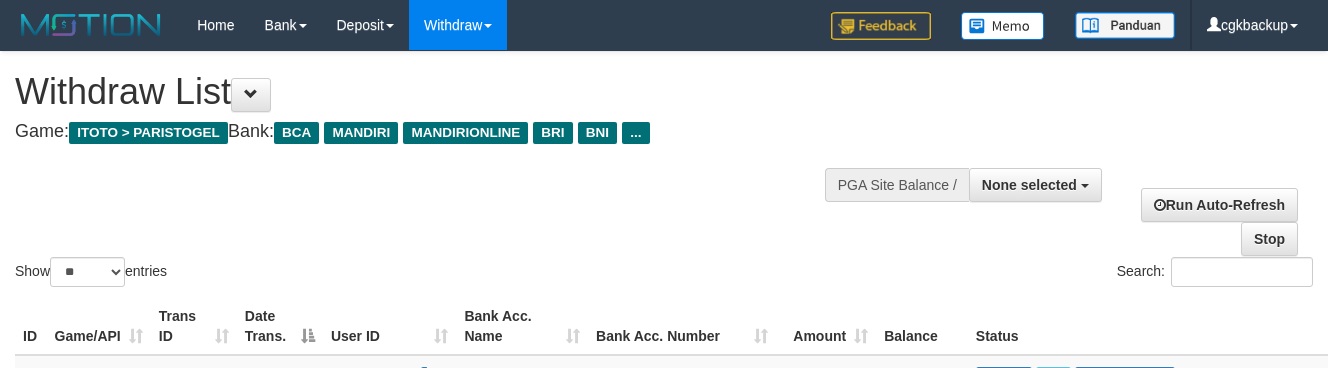 select 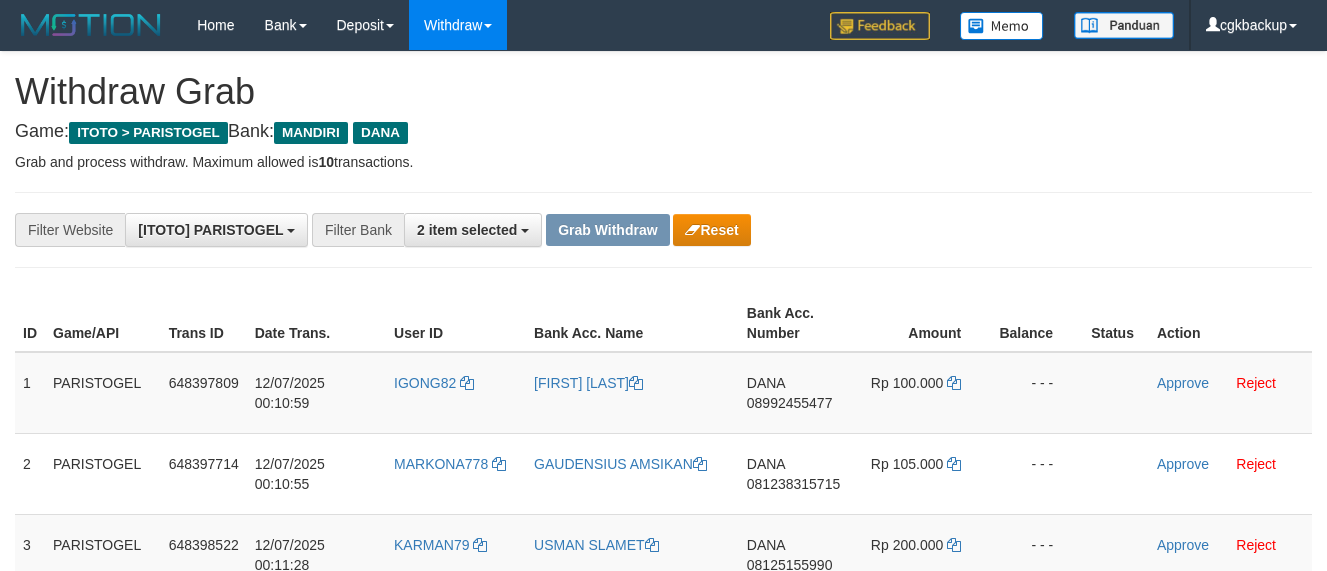 scroll, scrollTop: 137, scrollLeft: 0, axis: vertical 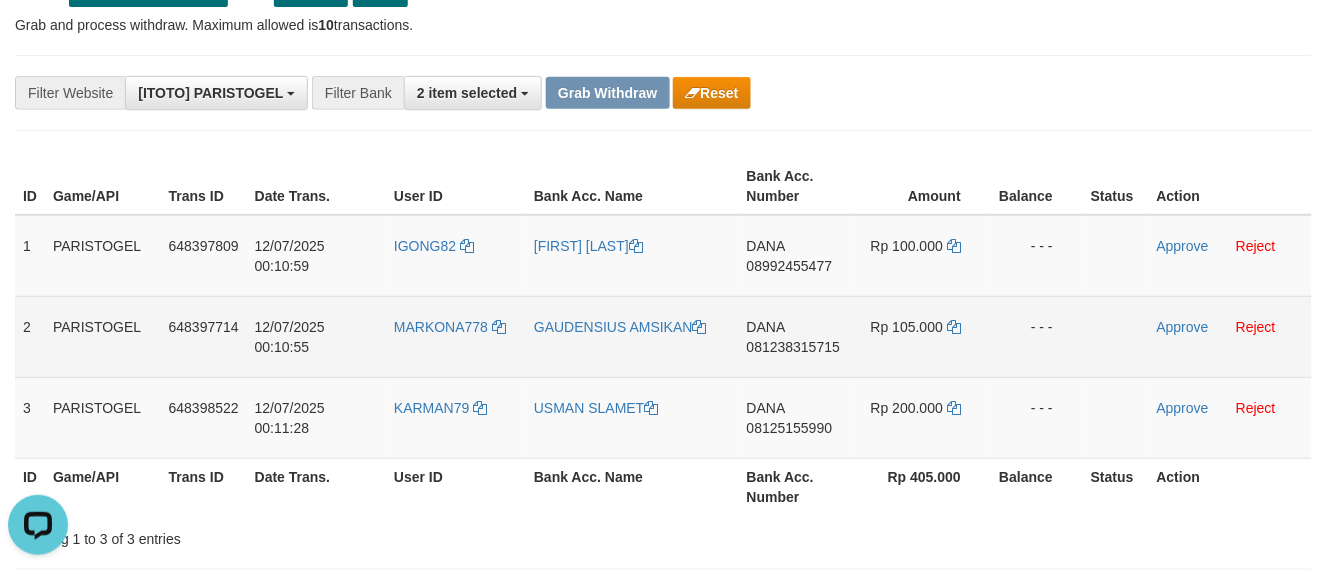 click on "DANA
081238315715" at bounding box center (797, 336) 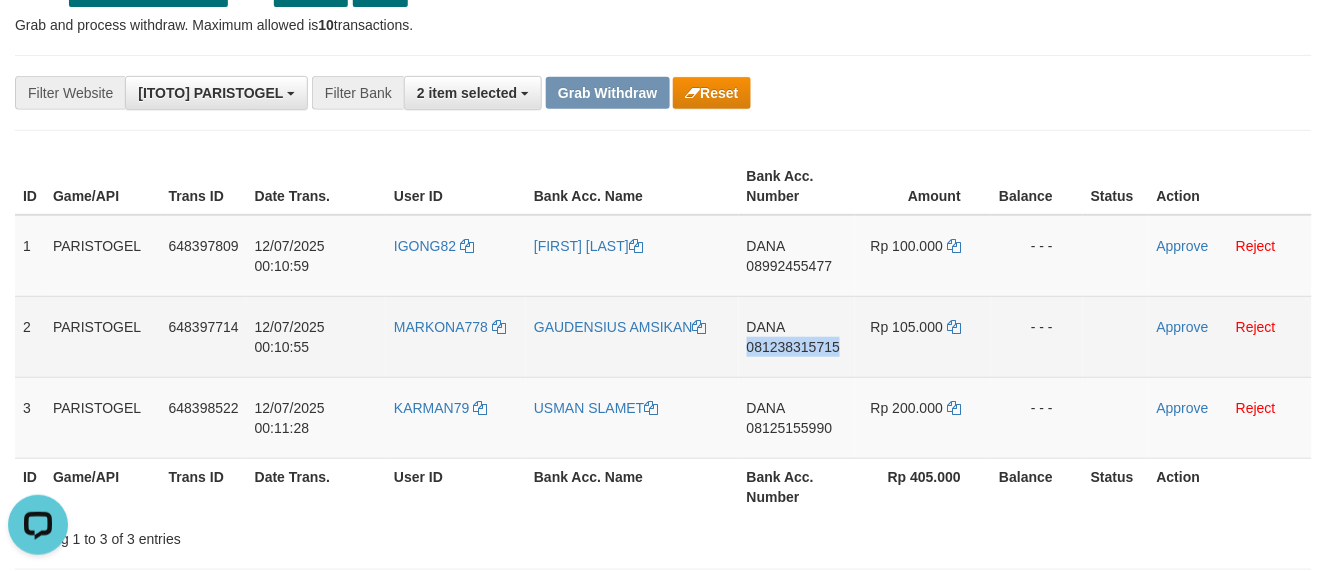 copy on "081238315715" 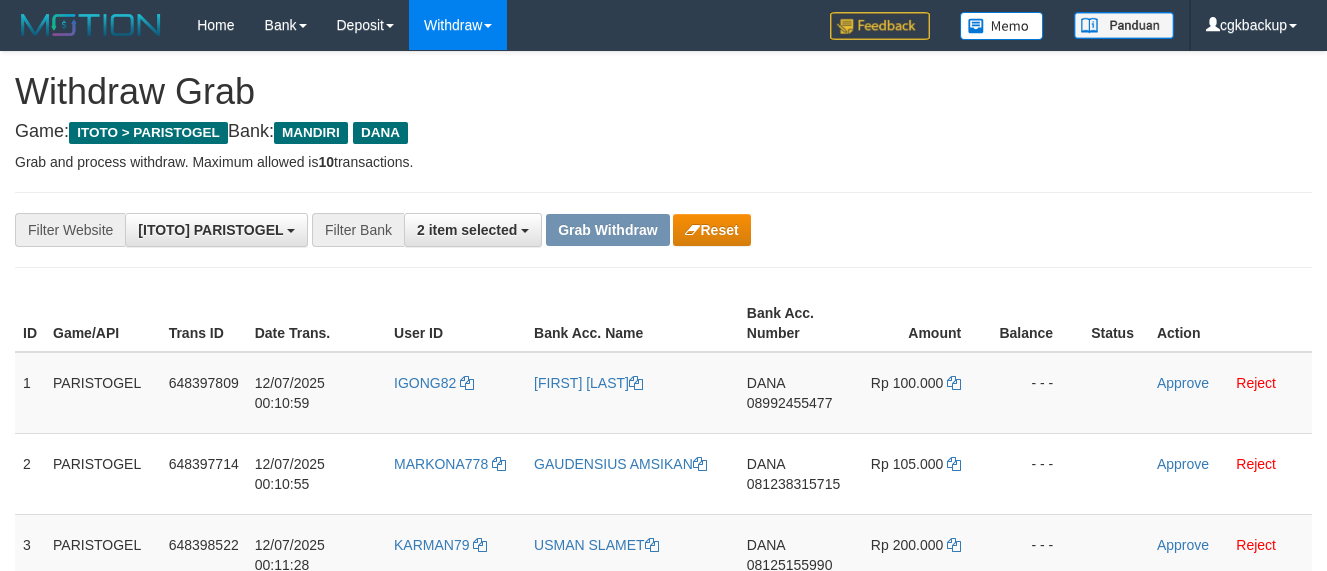 scroll, scrollTop: 138, scrollLeft: 0, axis: vertical 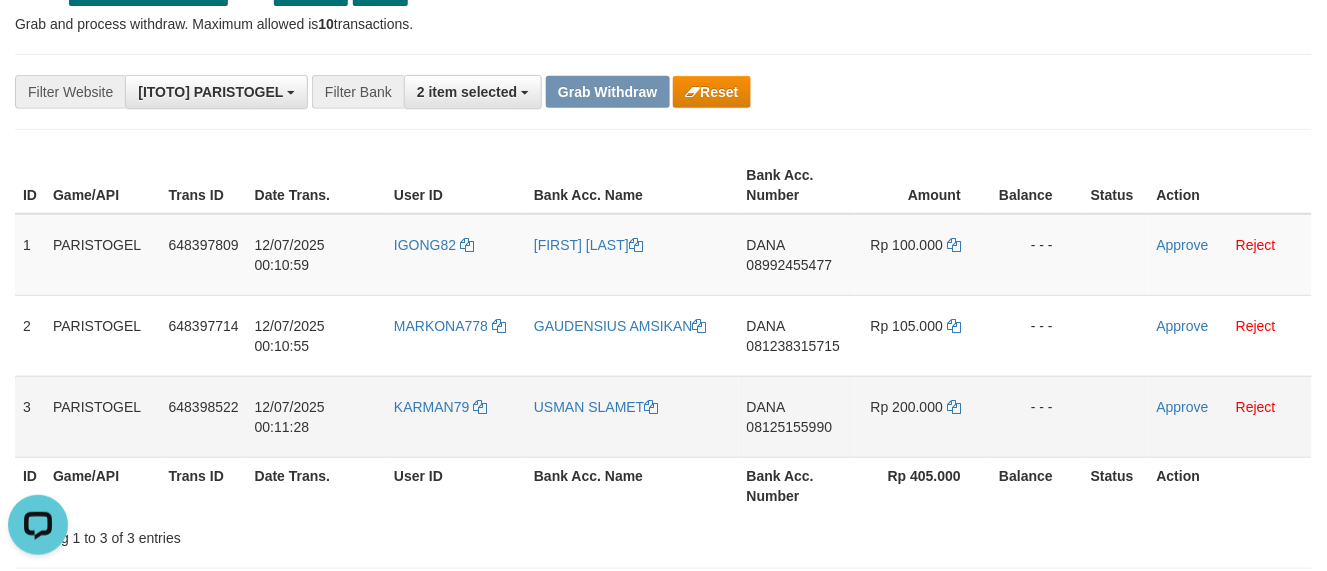 click on "DANA
08125155990" at bounding box center (797, 416) 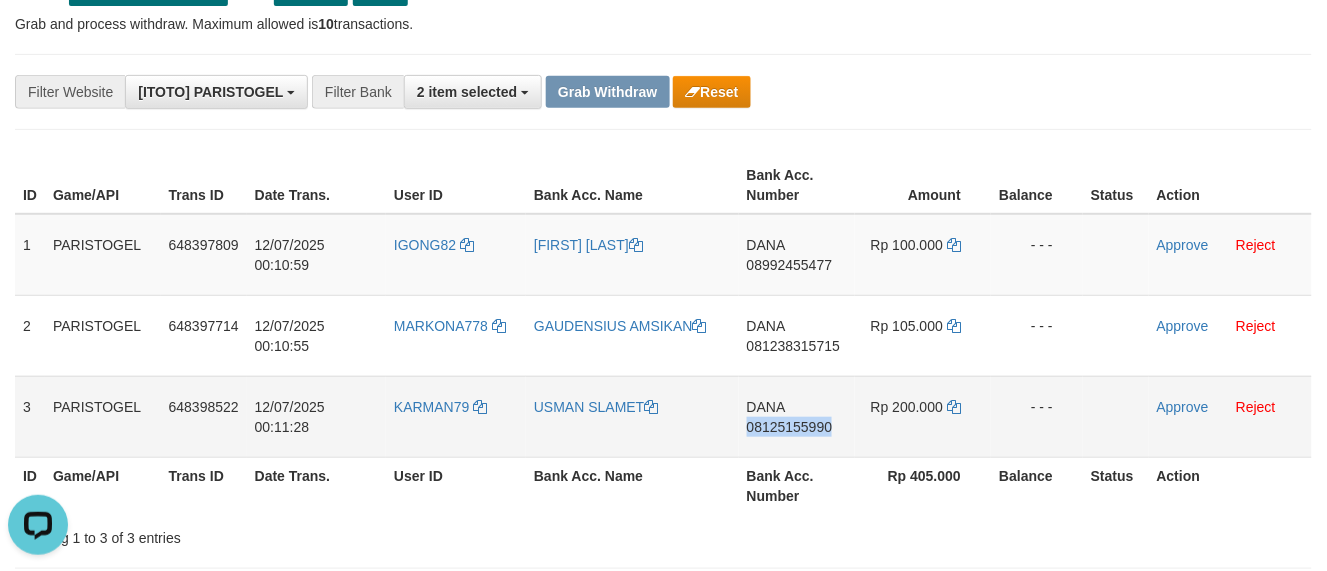 click on "DANA
08125155990" at bounding box center (797, 416) 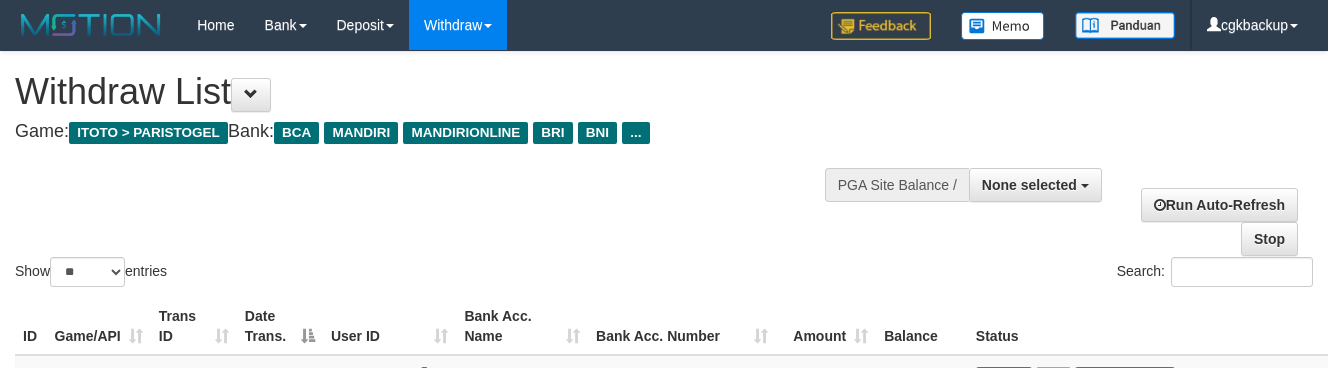 select 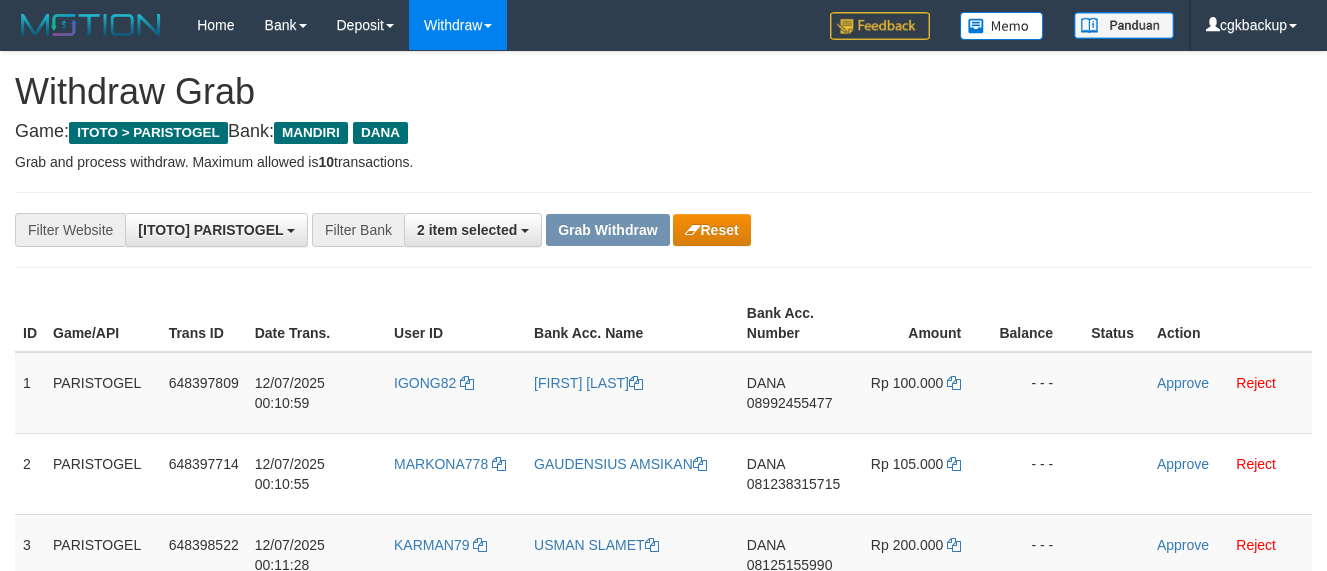 scroll, scrollTop: 140, scrollLeft: 0, axis: vertical 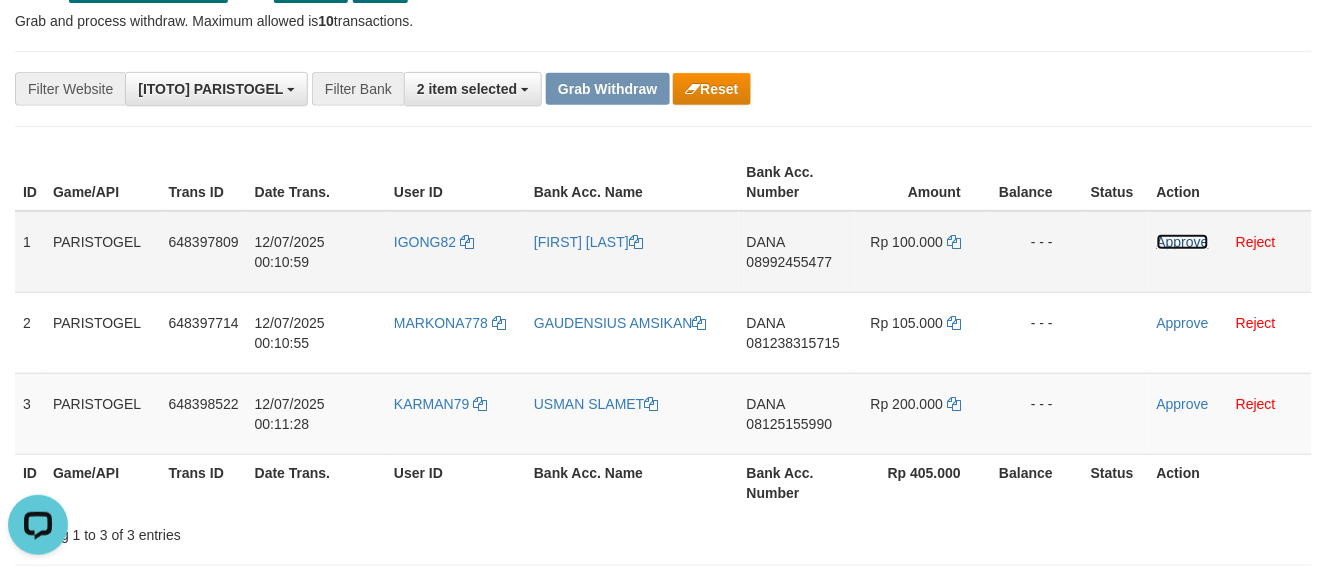 click on "Approve" at bounding box center [1183, 242] 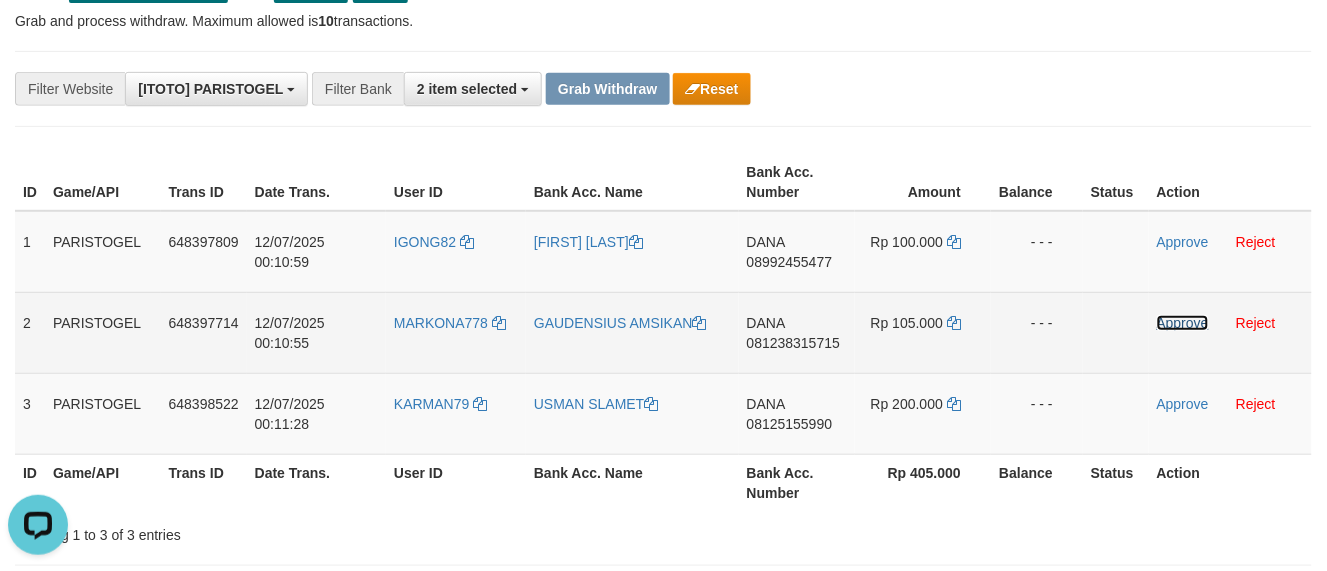 click on "Approve" at bounding box center (1183, 323) 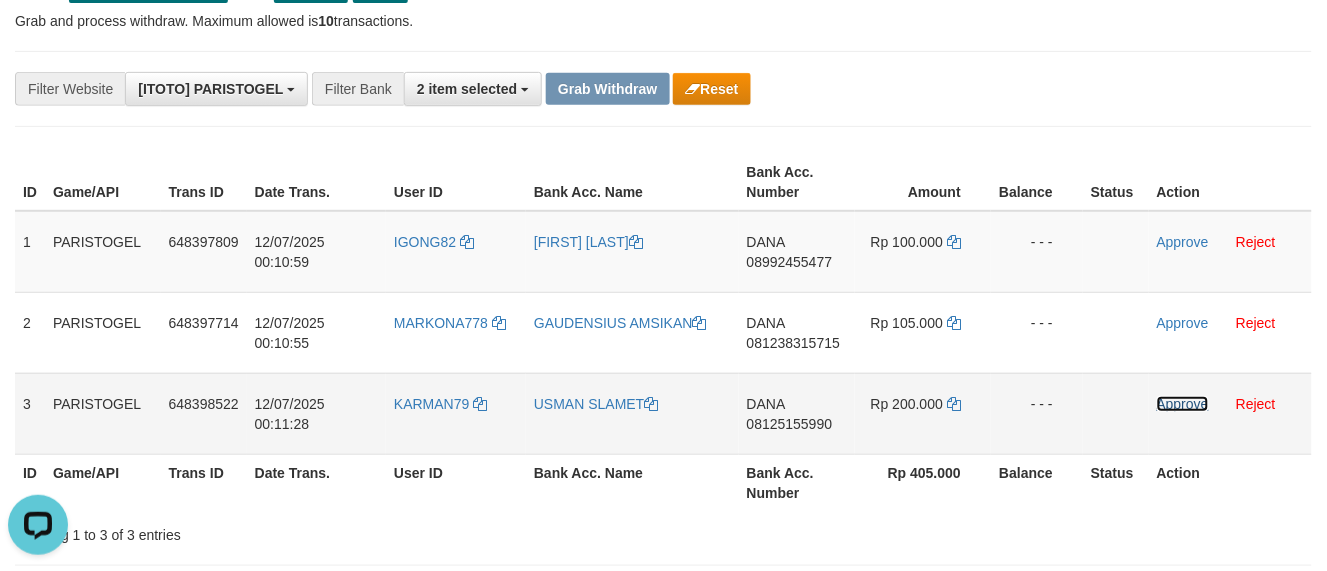 click on "Approve" at bounding box center [1183, 404] 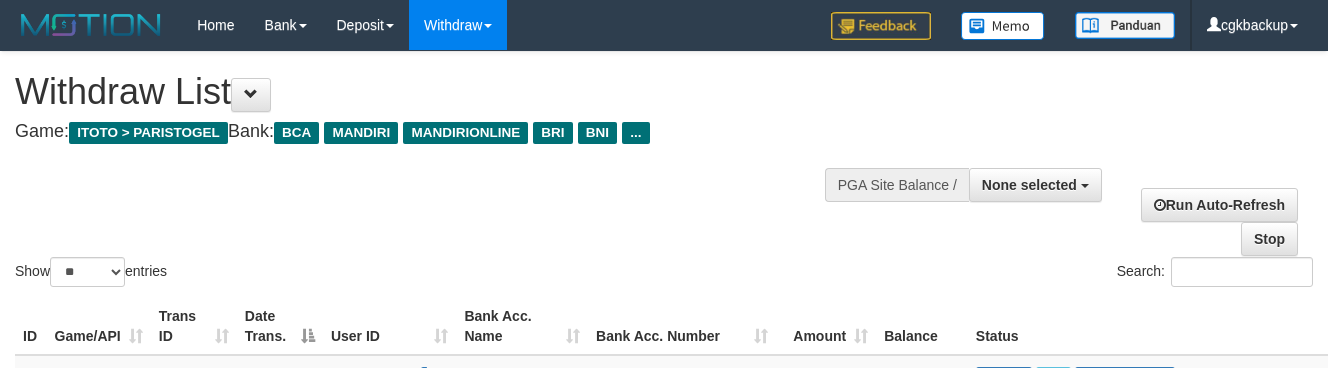select 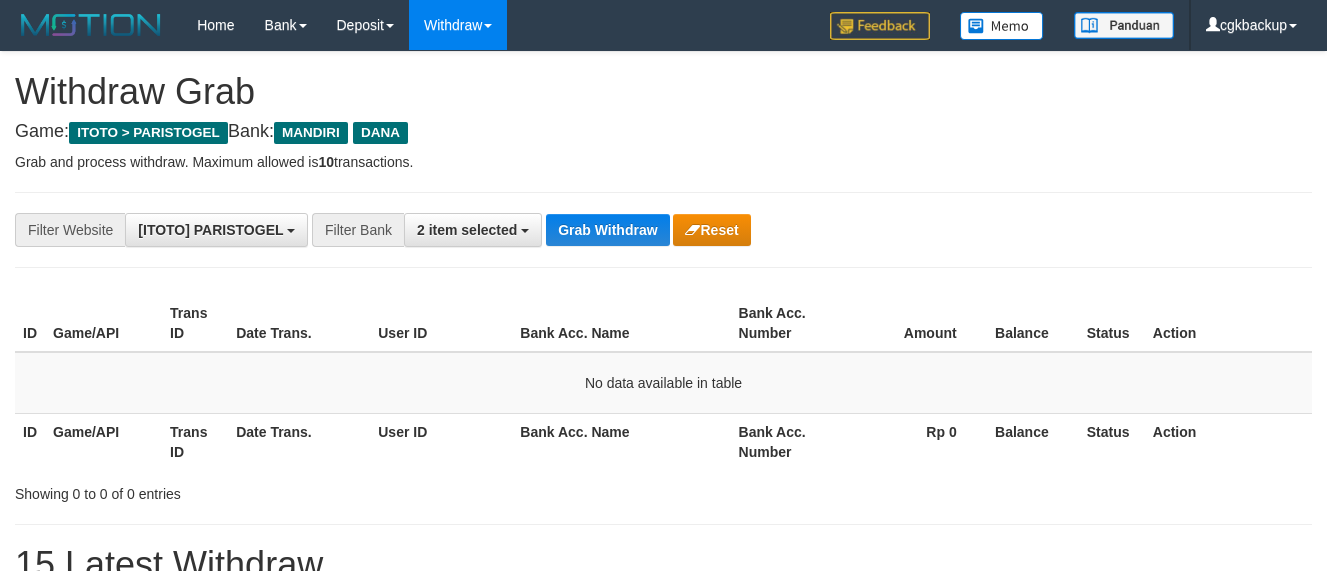 scroll, scrollTop: 141, scrollLeft: 0, axis: vertical 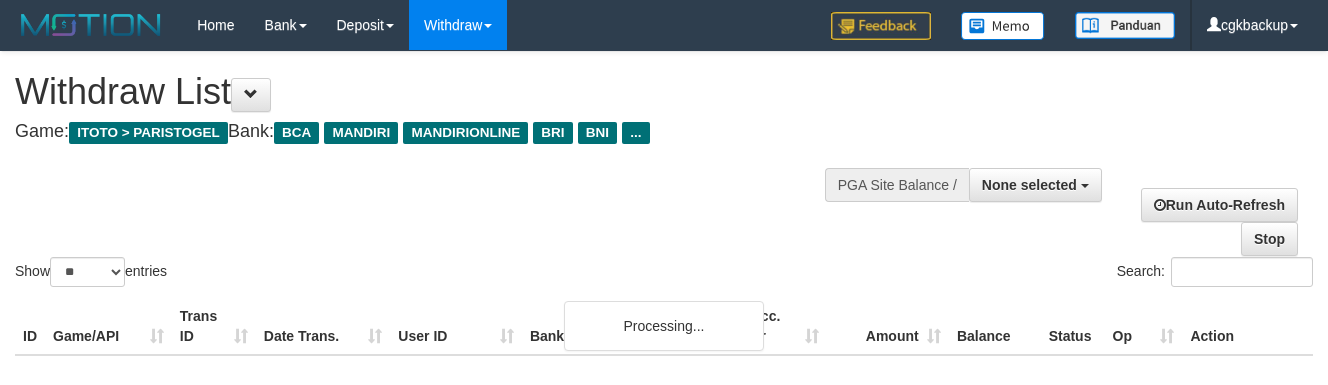 select 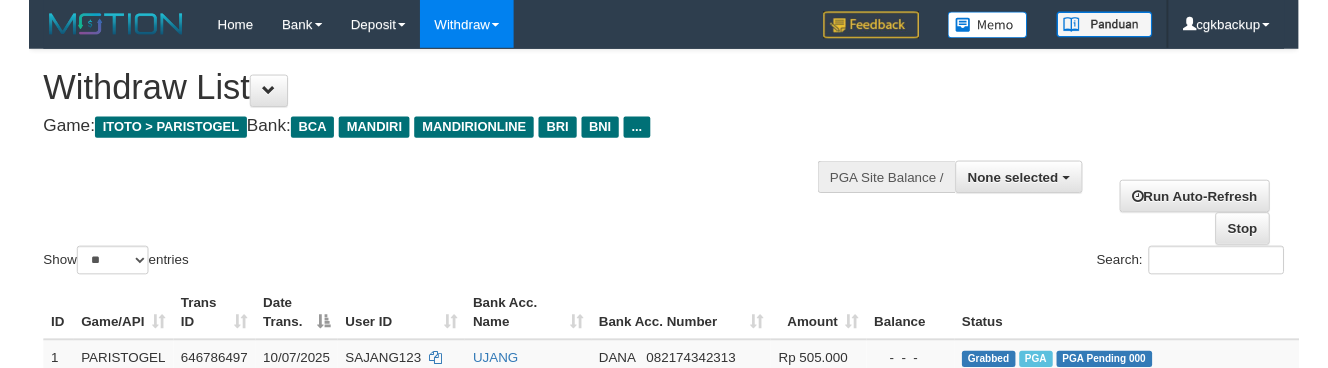 scroll, scrollTop: 2765, scrollLeft: 0, axis: vertical 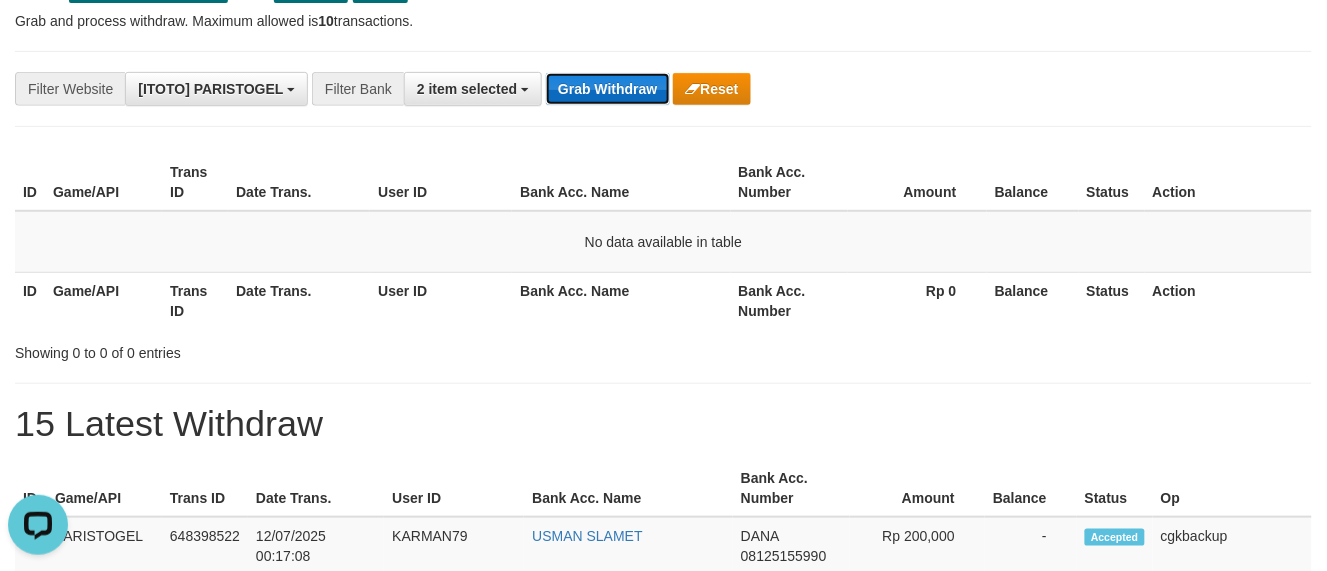 click on "Grab Withdraw" at bounding box center [607, 89] 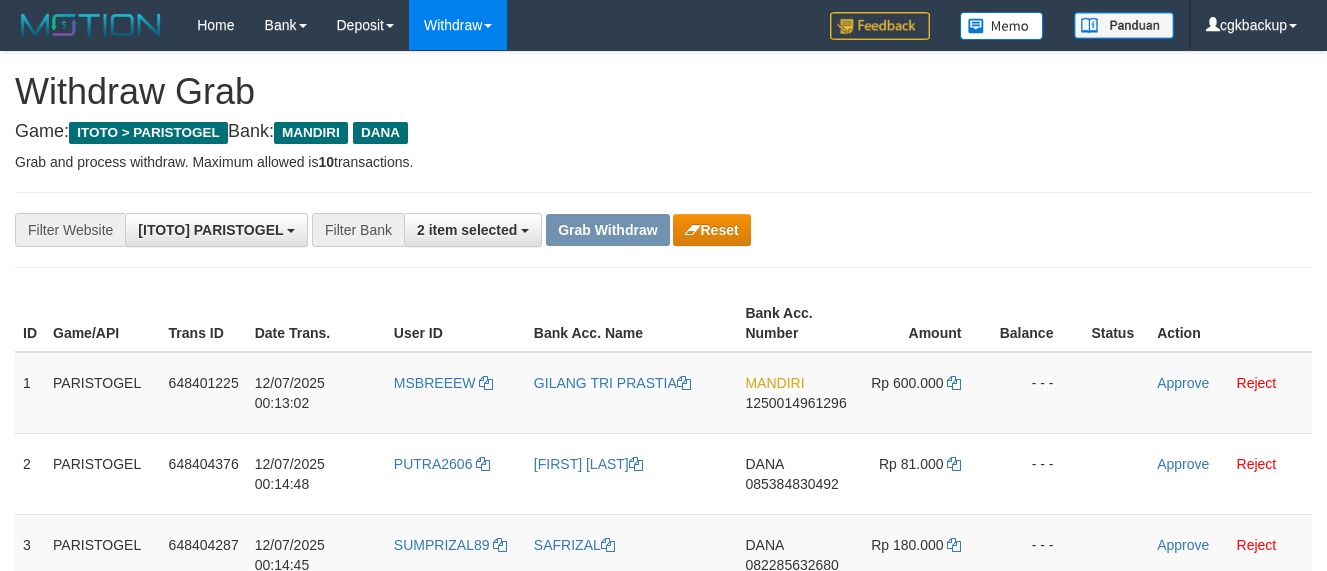 scroll, scrollTop: 141, scrollLeft: 0, axis: vertical 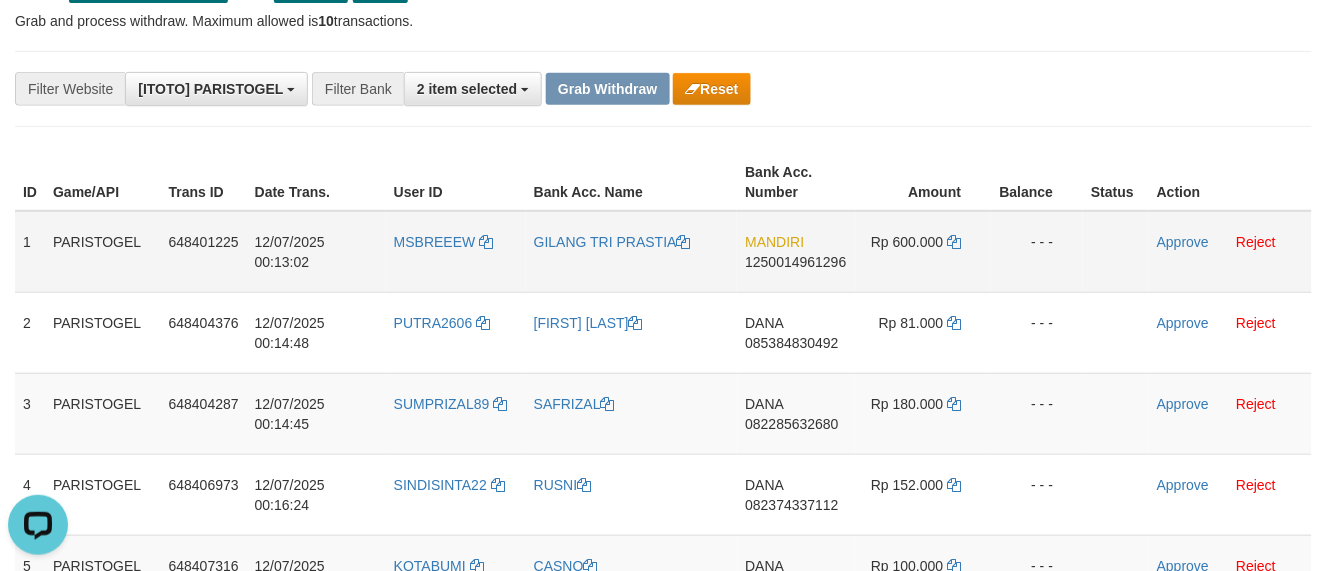 click on "MSBREEEW" at bounding box center [456, 252] 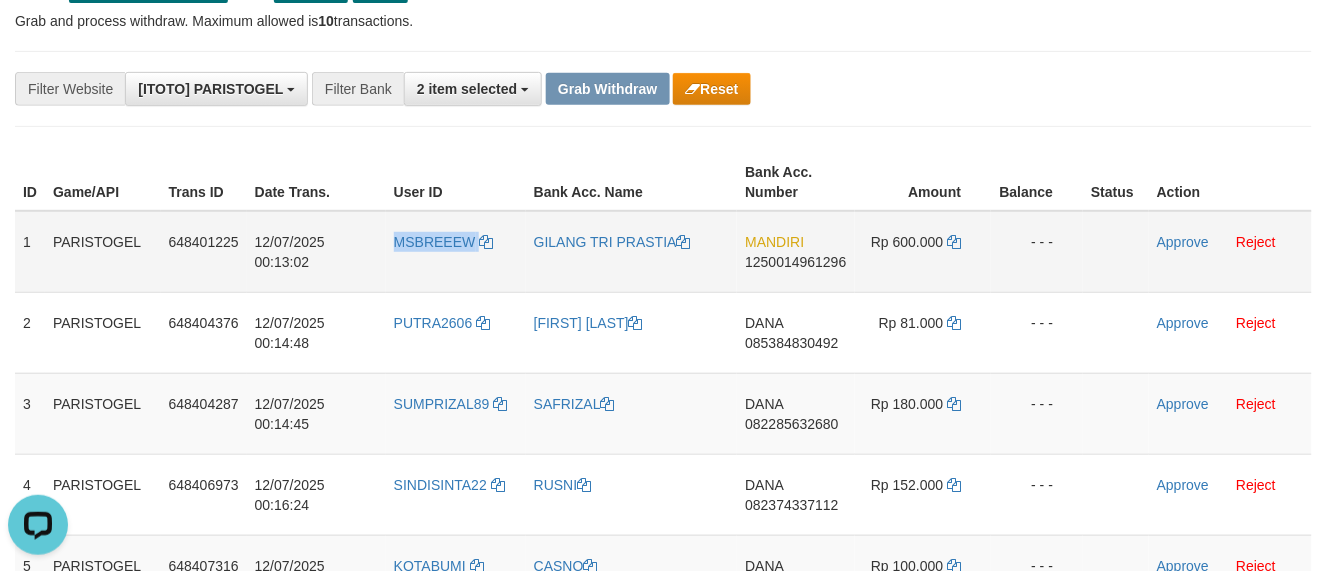 click on "MSBREEEW" at bounding box center (456, 252) 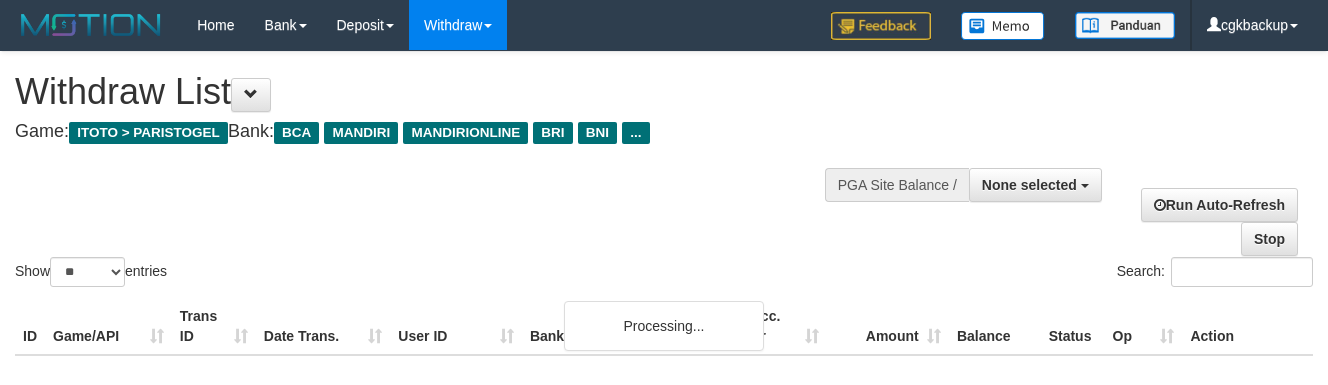 select 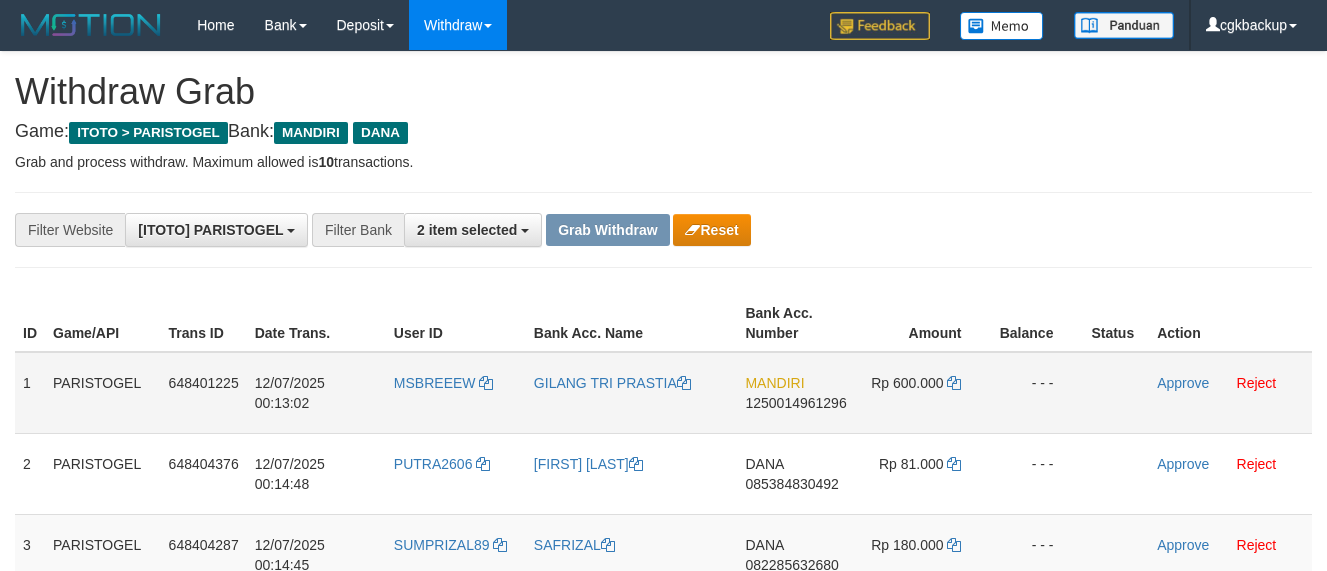 scroll, scrollTop: 141, scrollLeft: 0, axis: vertical 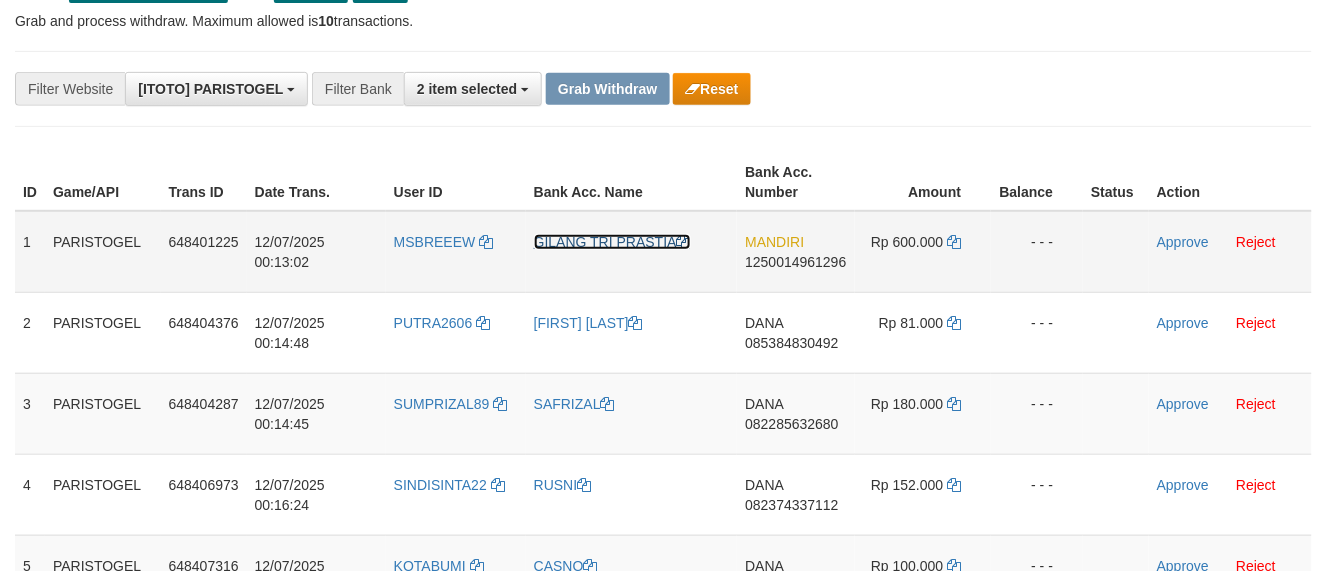 click on "GILANG TRI PRASTIA" at bounding box center (612, 242) 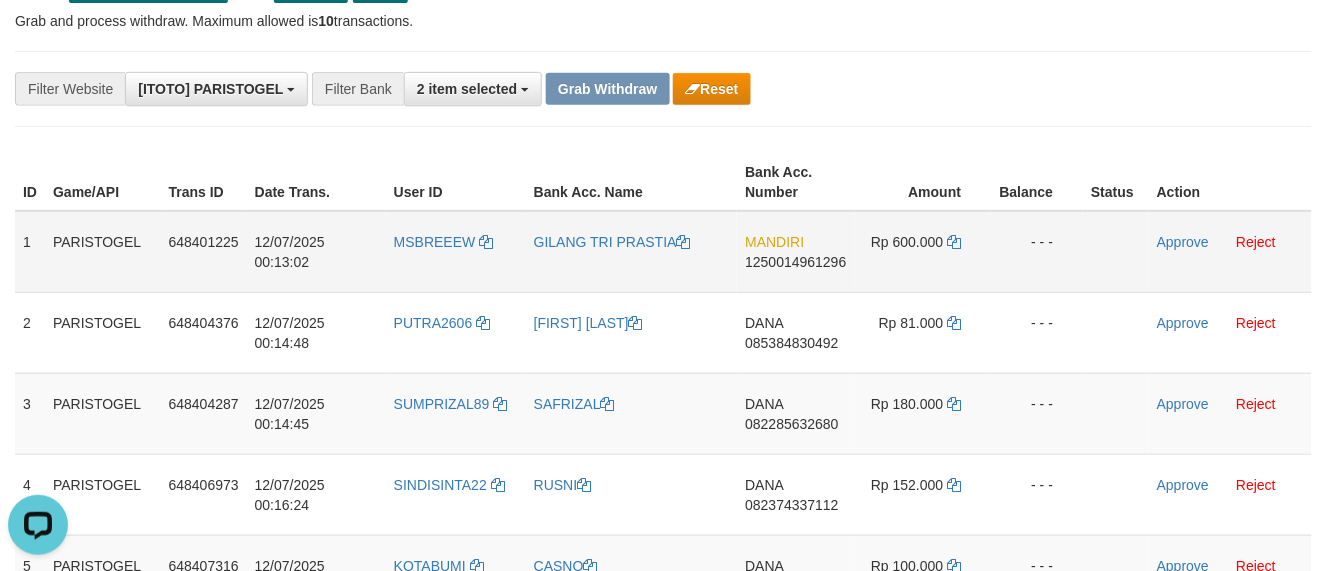 scroll, scrollTop: 0, scrollLeft: 0, axis: both 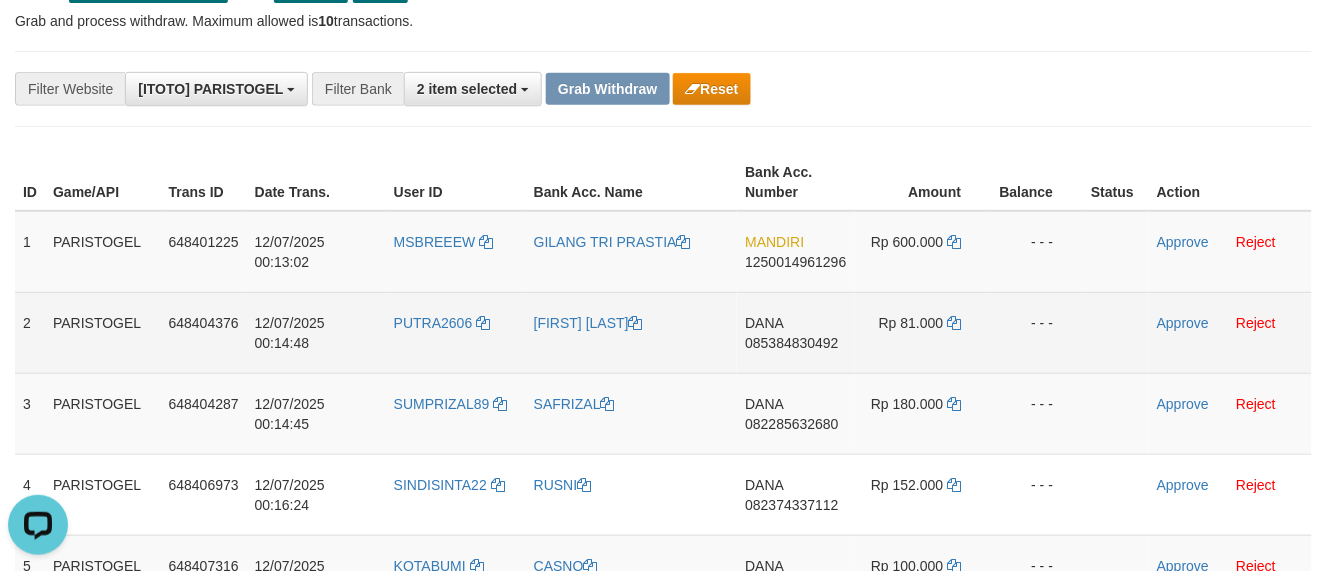 click on "DANA
085384830492" at bounding box center (795, 332) 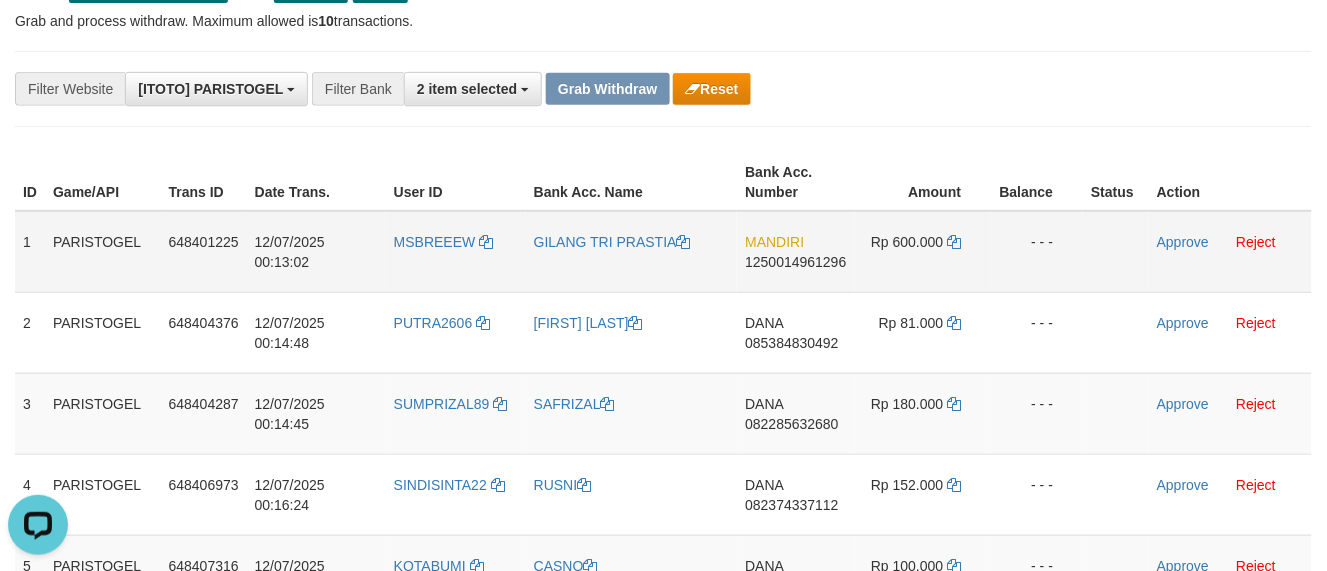 click on "MANDIRI
1250014961296" at bounding box center [795, 252] 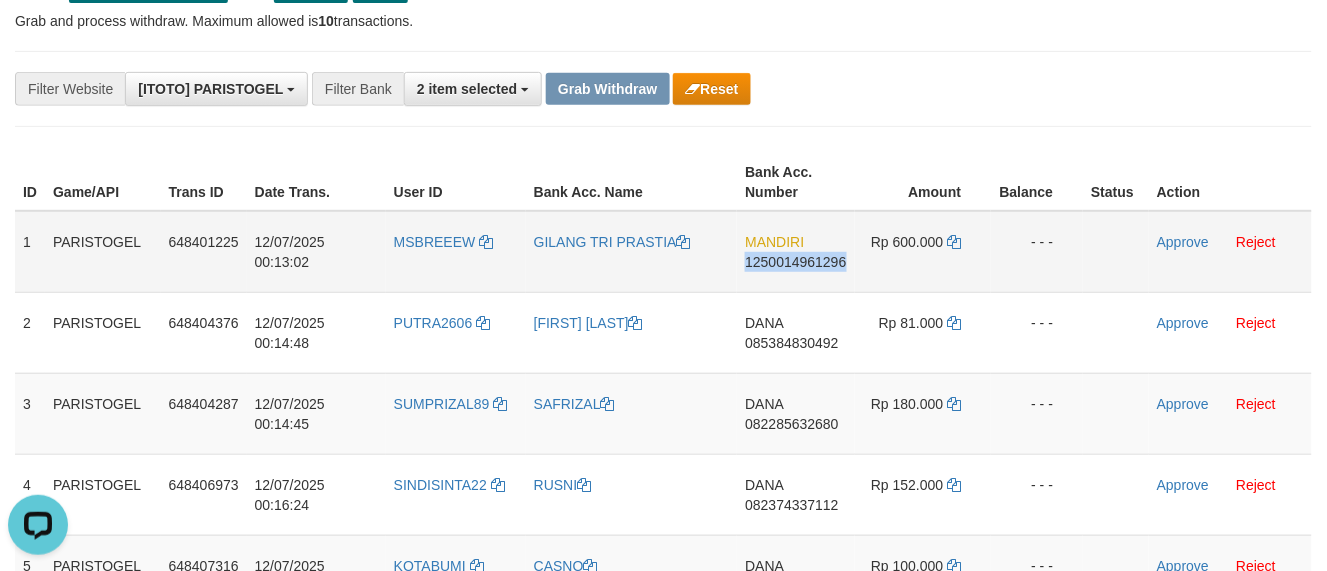 click on "MANDIRI
1250014961296" at bounding box center [795, 252] 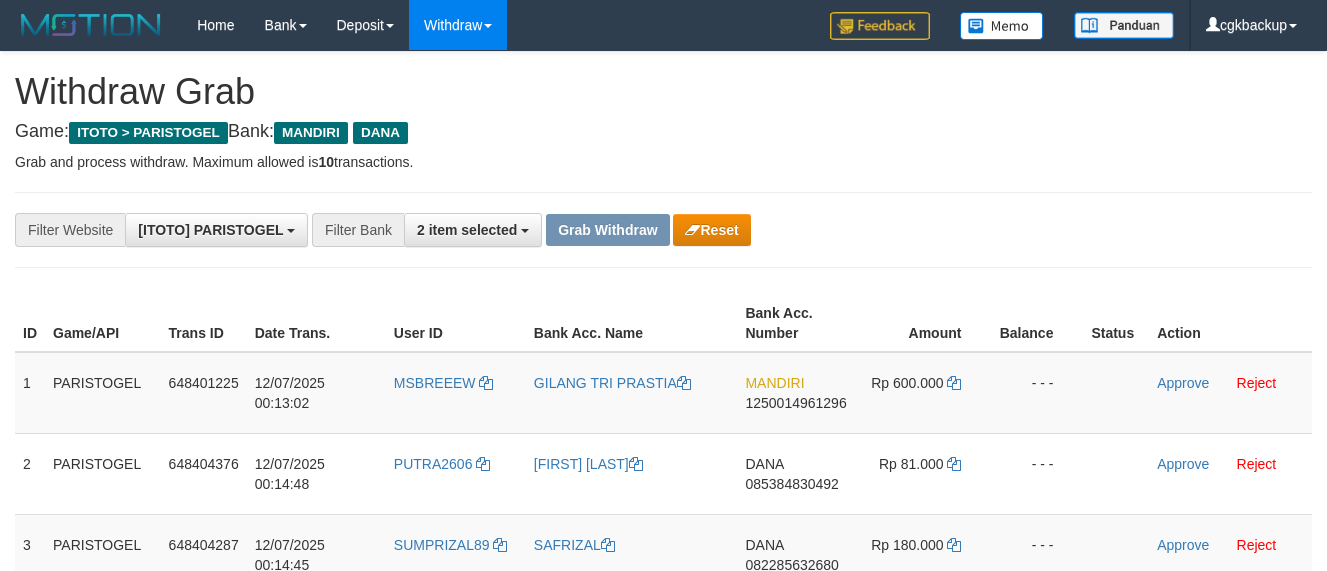 scroll, scrollTop: 141, scrollLeft: 0, axis: vertical 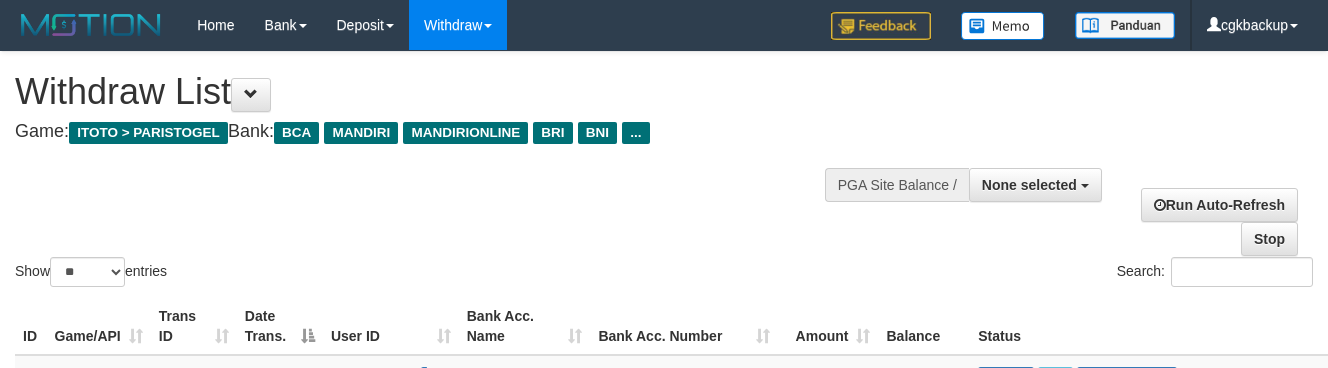 select 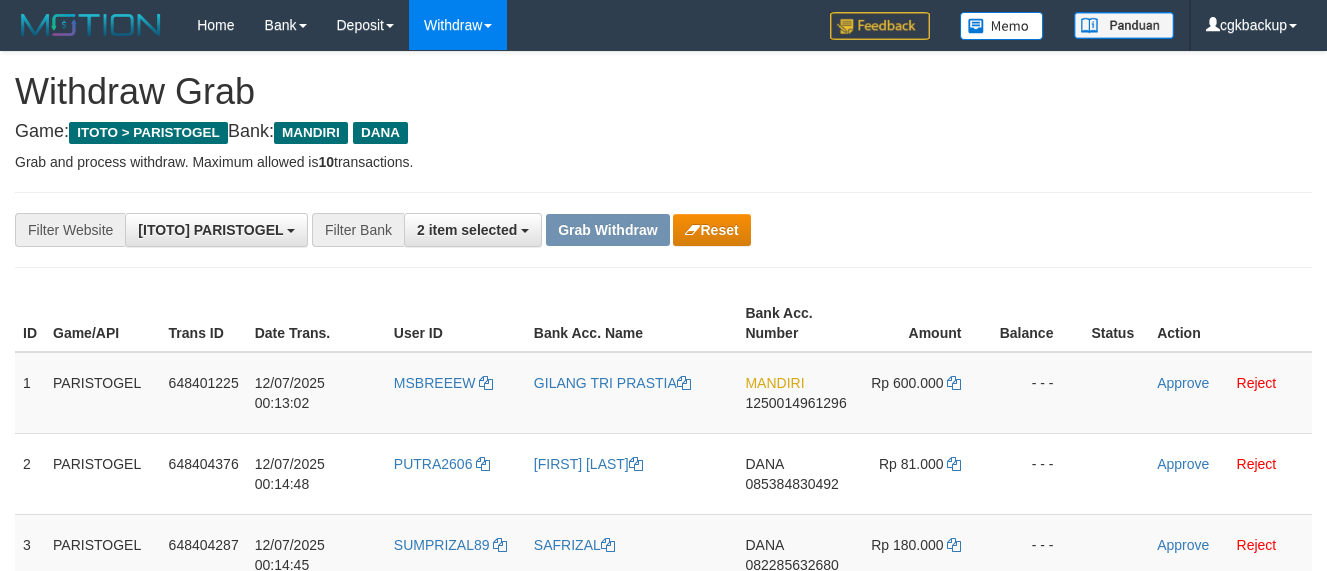 scroll, scrollTop: 141, scrollLeft: 0, axis: vertical 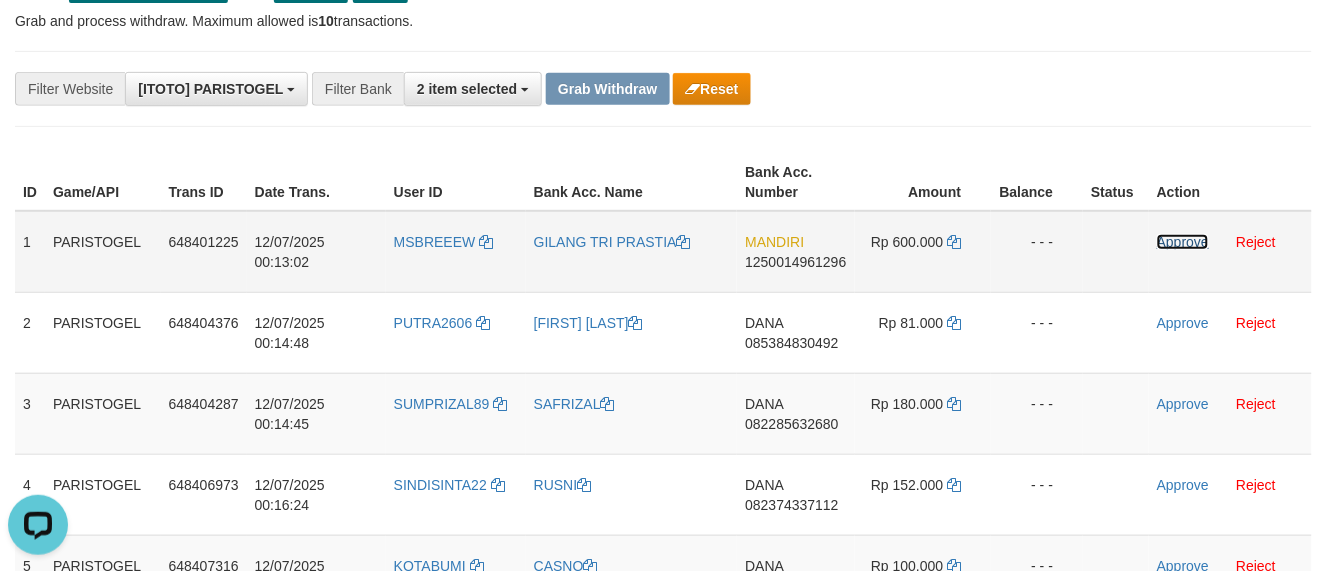 click on "Approve" at bounding box center (1183, 242) 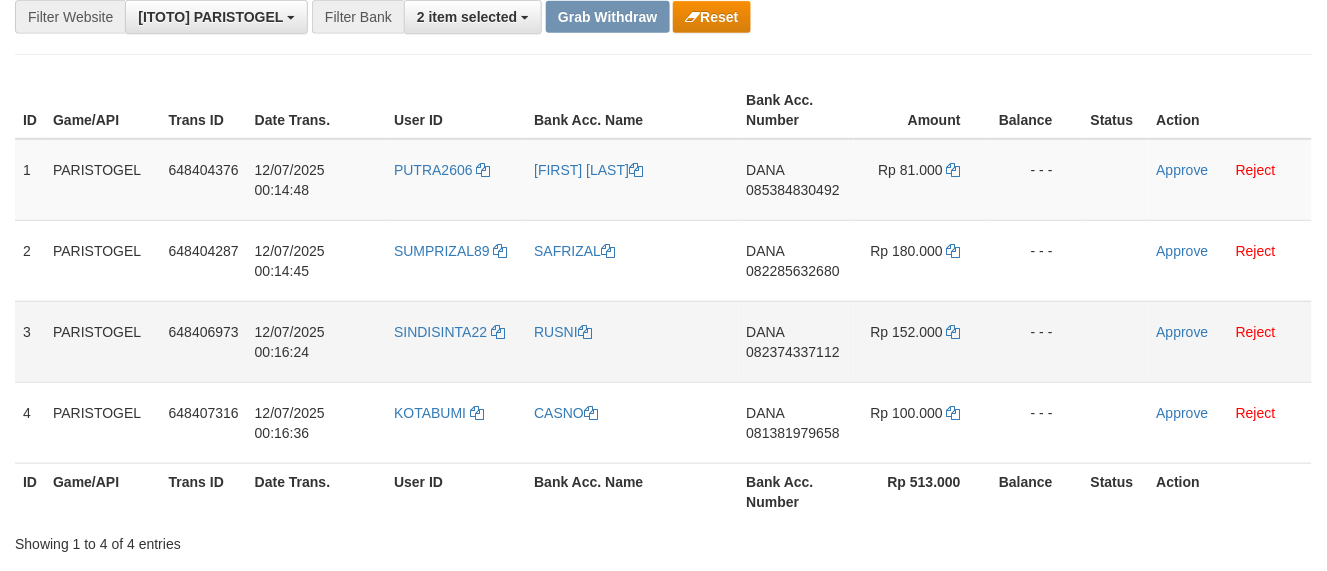 scroll, scrollTop: 252, scrollLeft: 0, axis: vertical 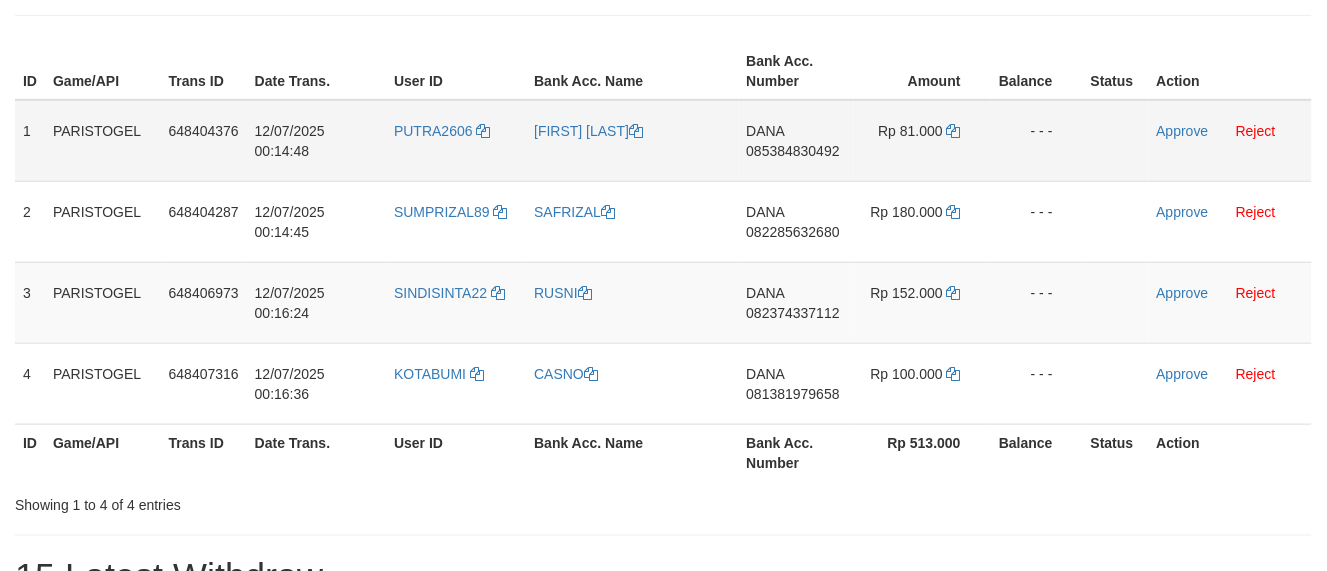 click on "PUTRA2606" at bounding box center (456, 141) 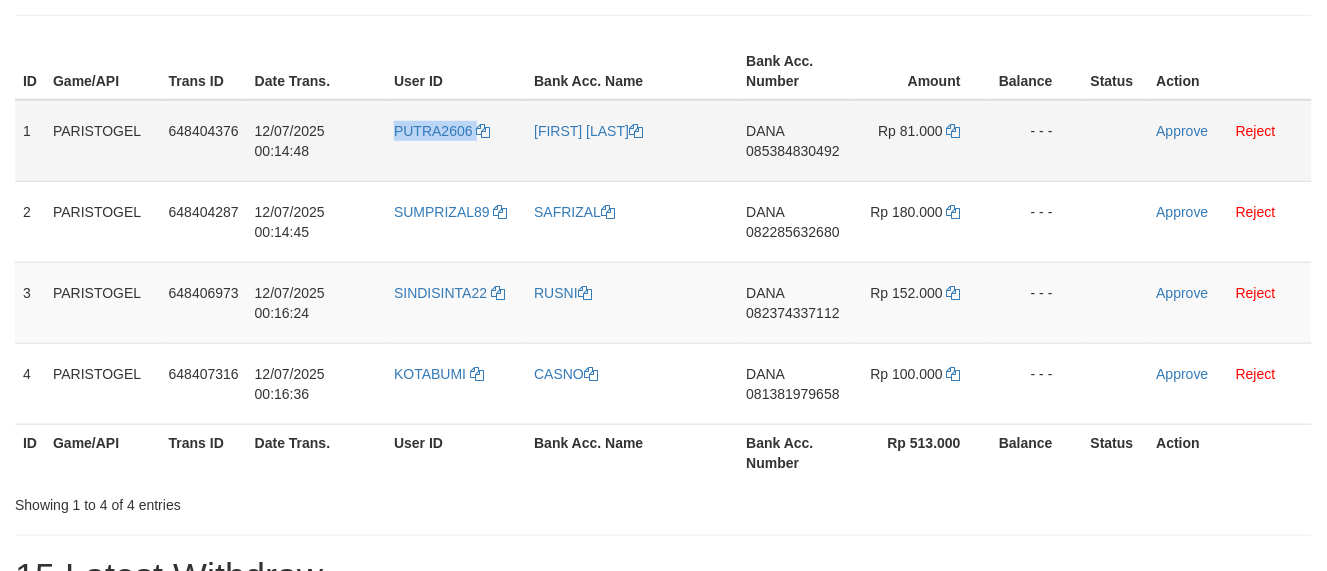click on "PUTRA2606" at bounding box center (456, 141) 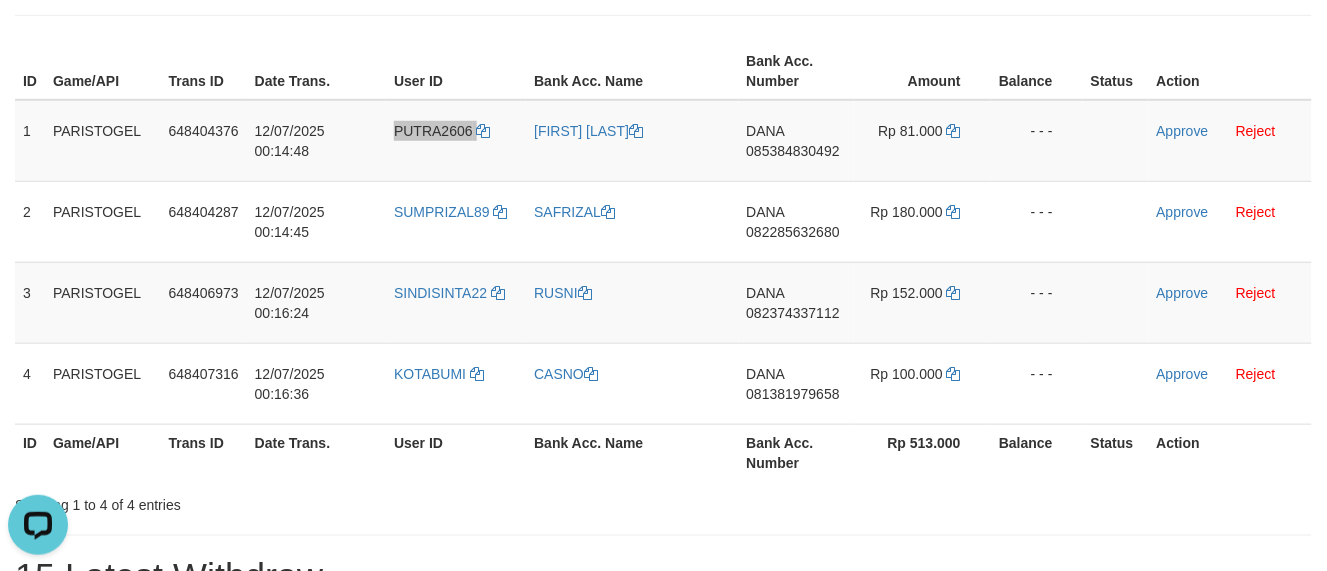 scroll, scrollTop: 0, scrollLeft: 0, axis: both 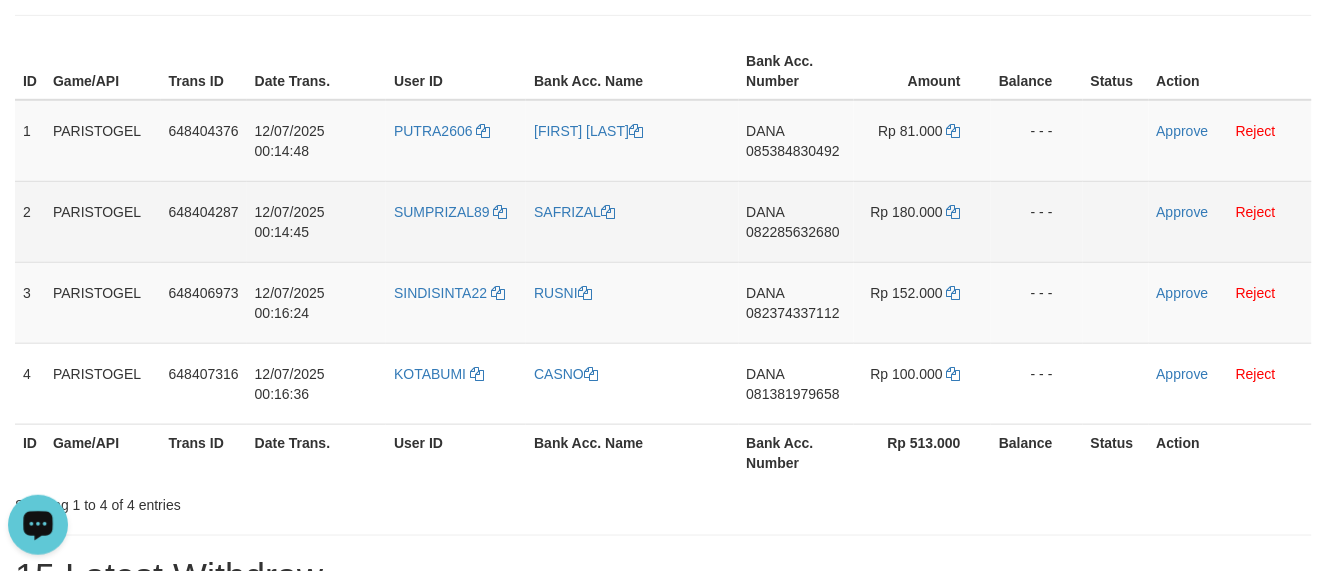 click on "SUMPRIZAL89" at bounding box center [456, 221] 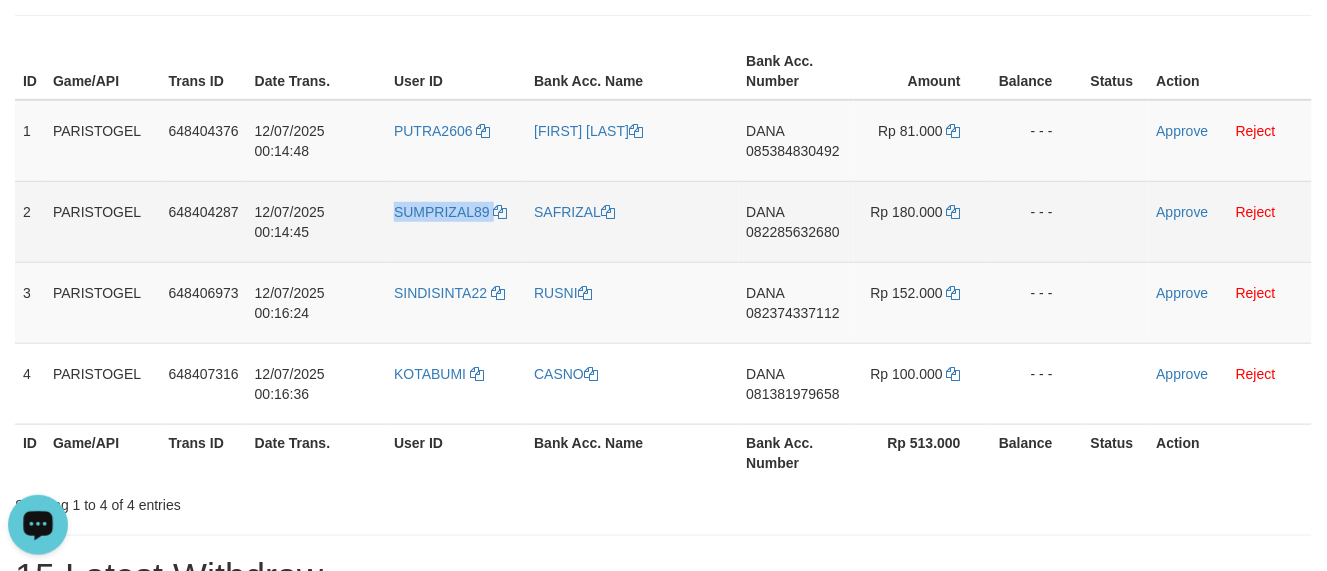copy on "SUMPRIZAL89" 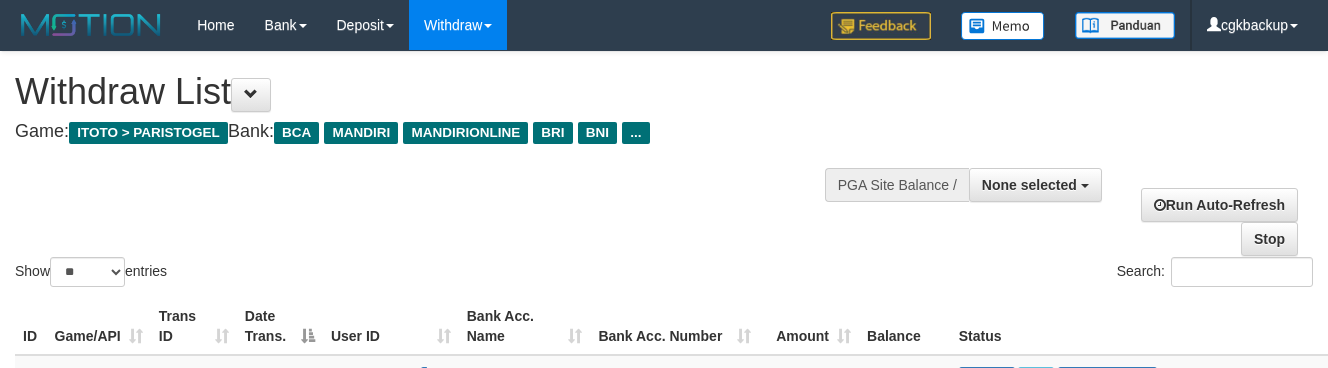 select 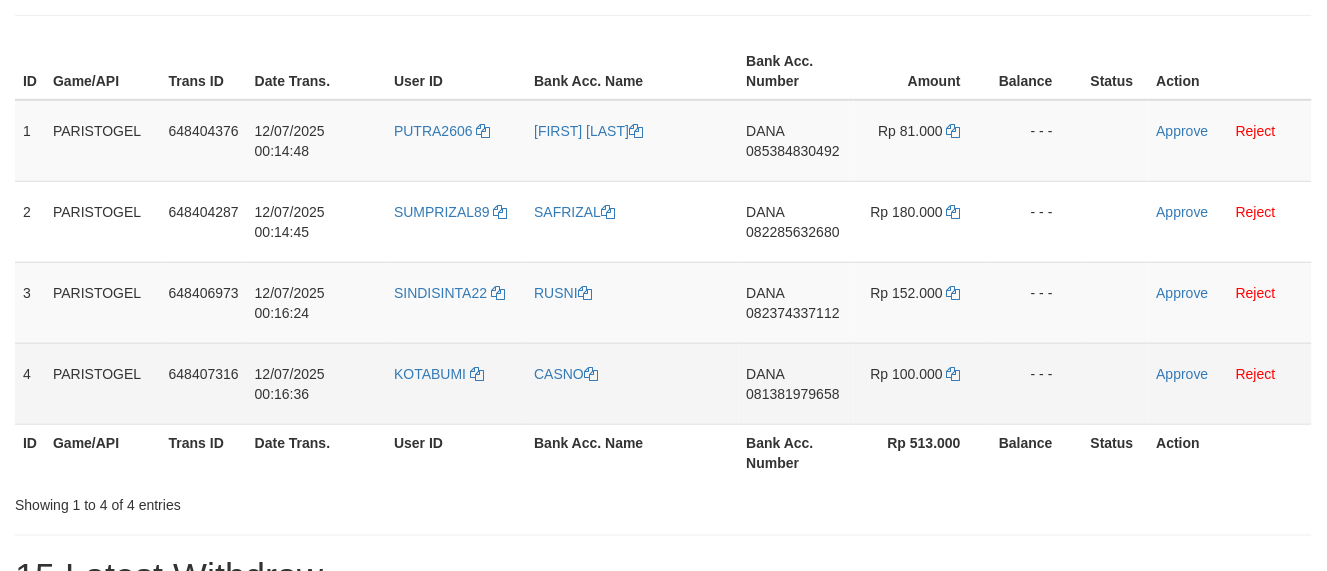 scroll, scrollTop: 252, scrollLeft: 0, axis: vertical 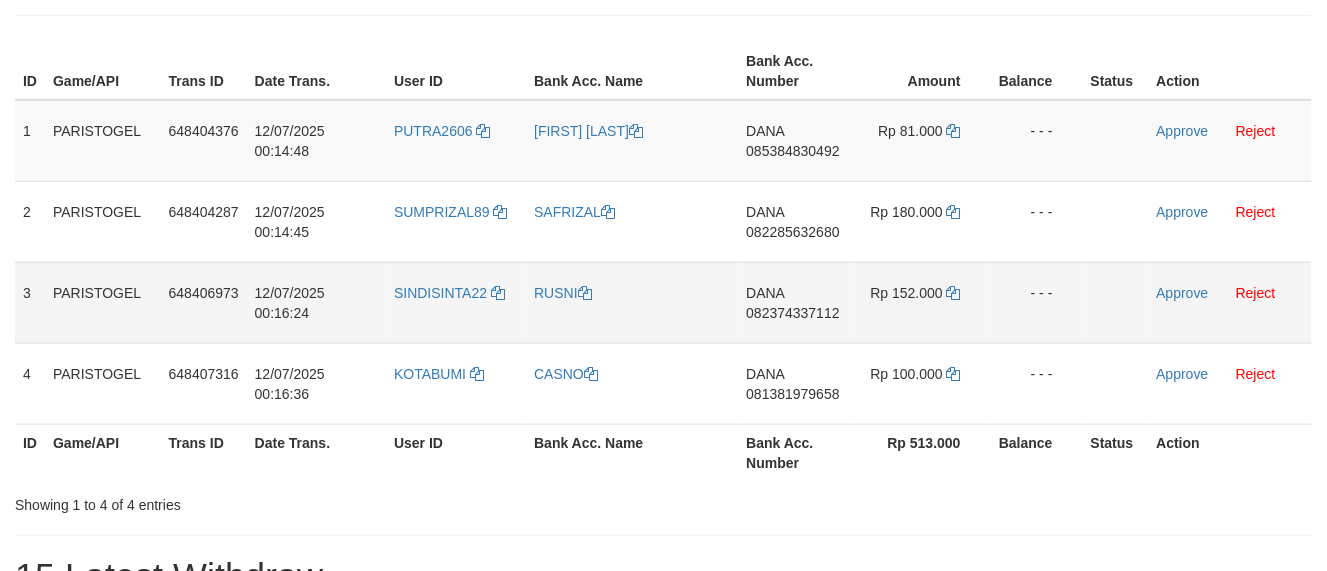 click on "SINDISINTA22" at bounding box center [456, 302] 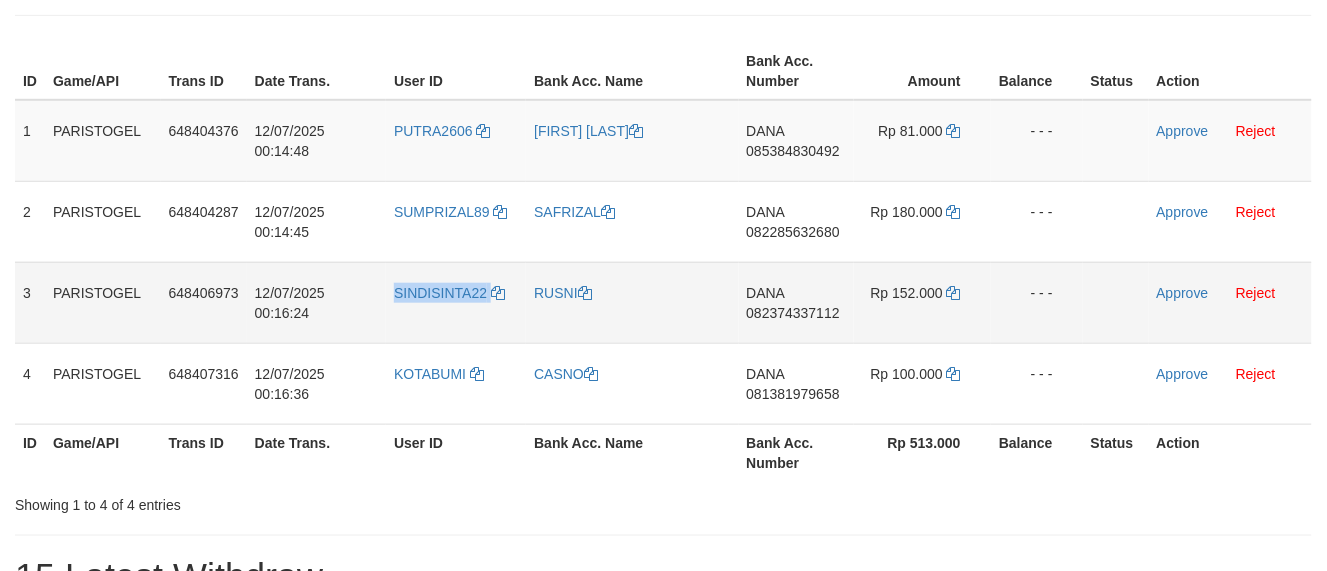 click on "SINDISINTA22" at bounding box center [456, 302] 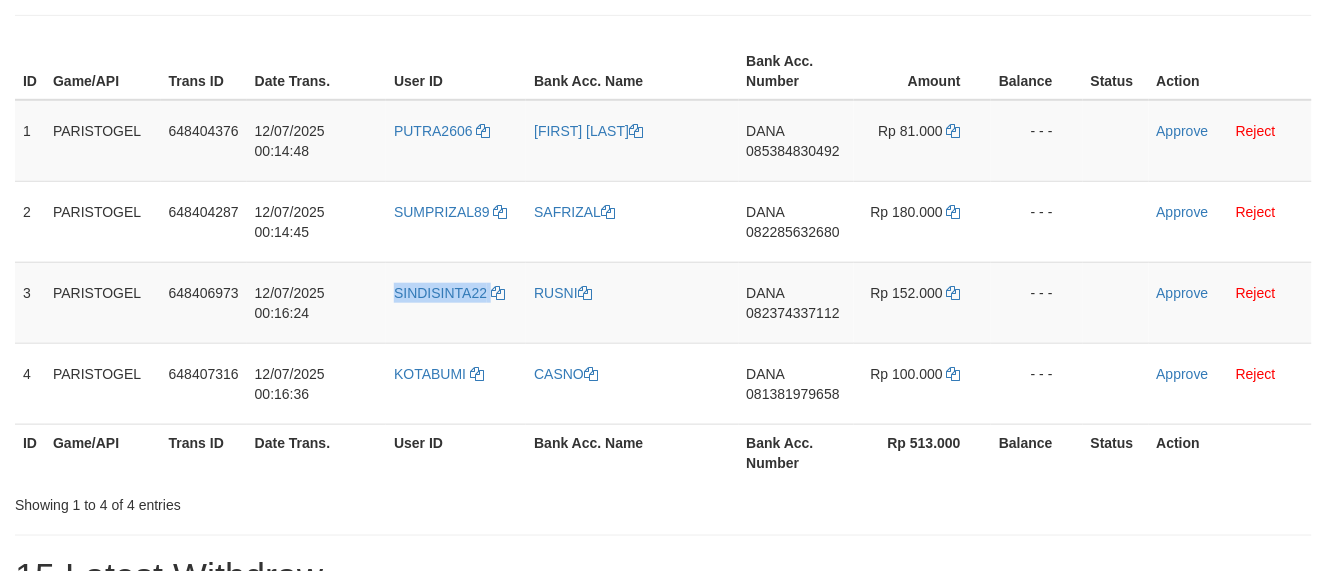 copy on "SINDISINTA22" 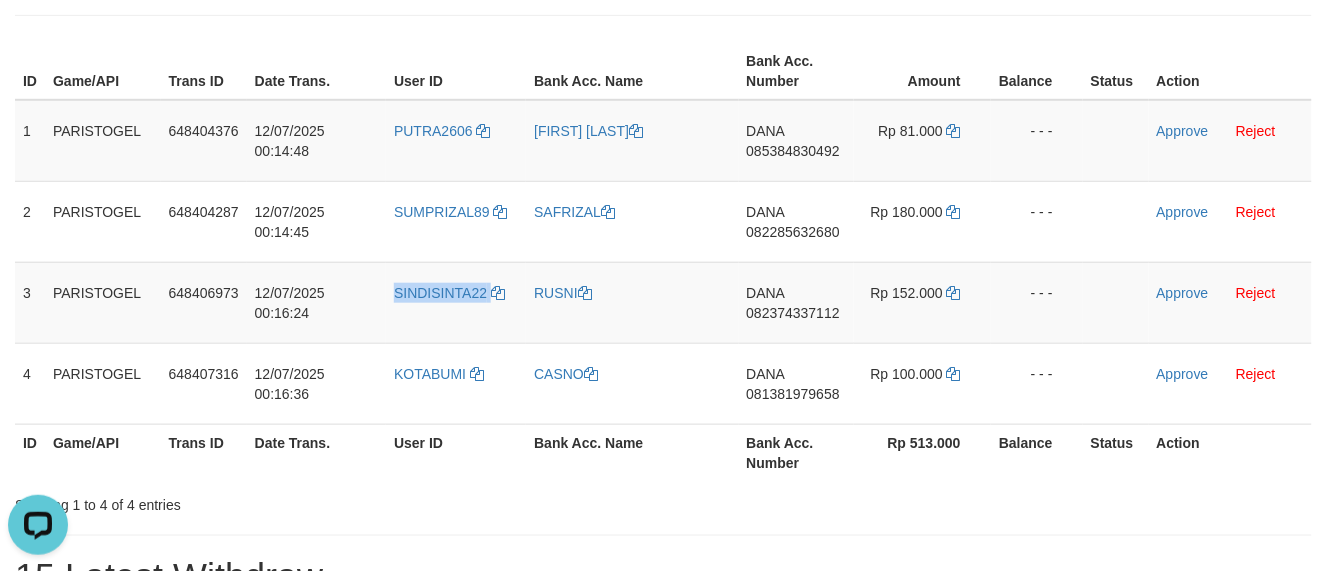 scroll, scrollTop: 0, scrollLeft: 0, axis: both 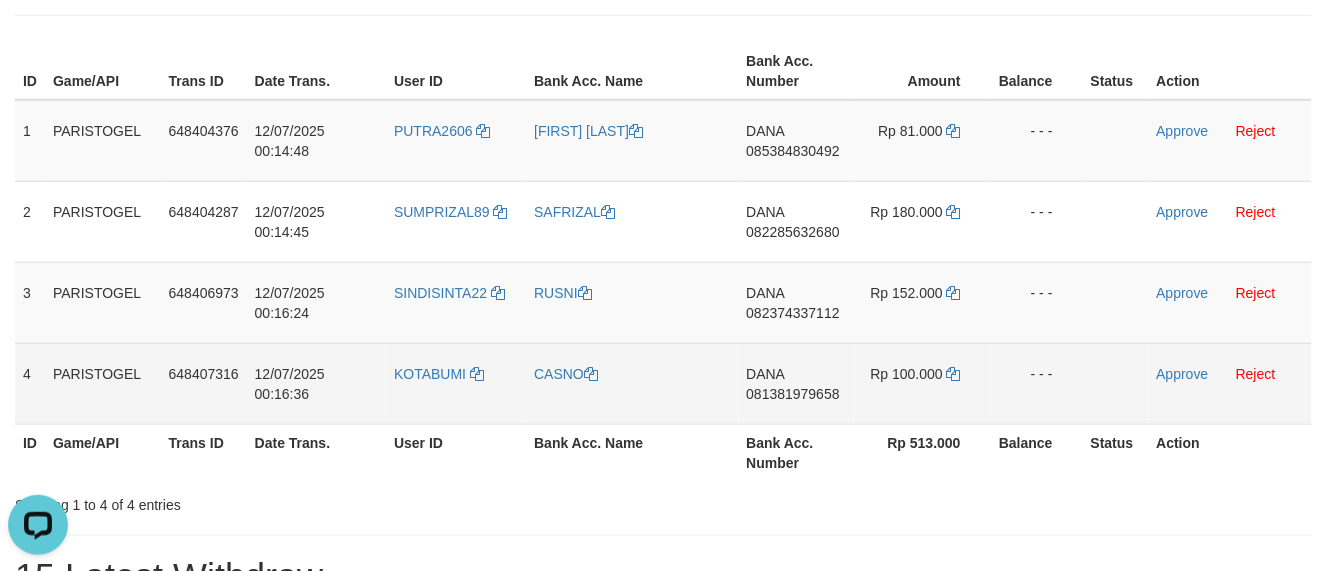 click on "KOTABUMI" at bounding box center (456, 383) 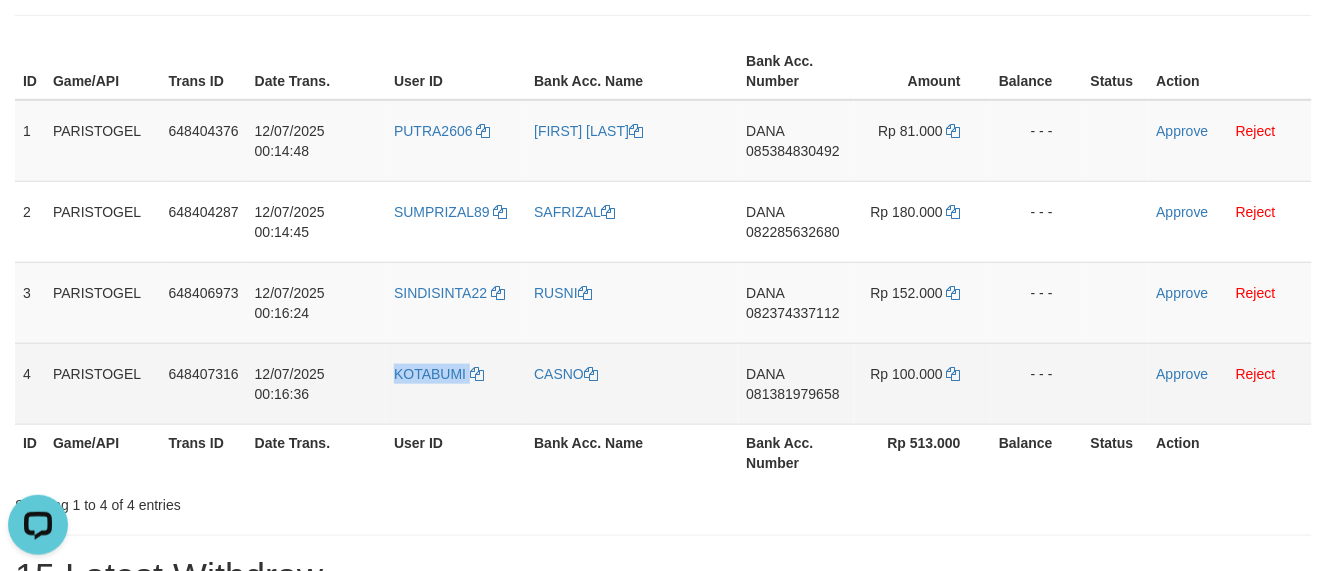 click on "KOTABUMI" at bounding box center [456, 383] 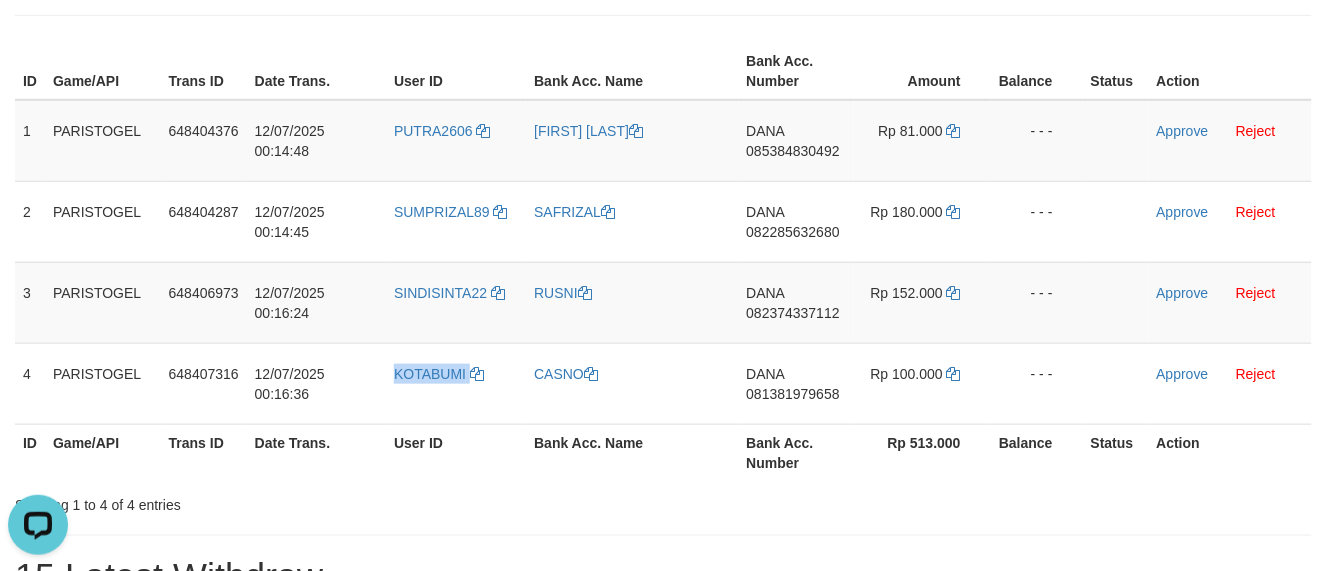 copy on "KOTABUMI" 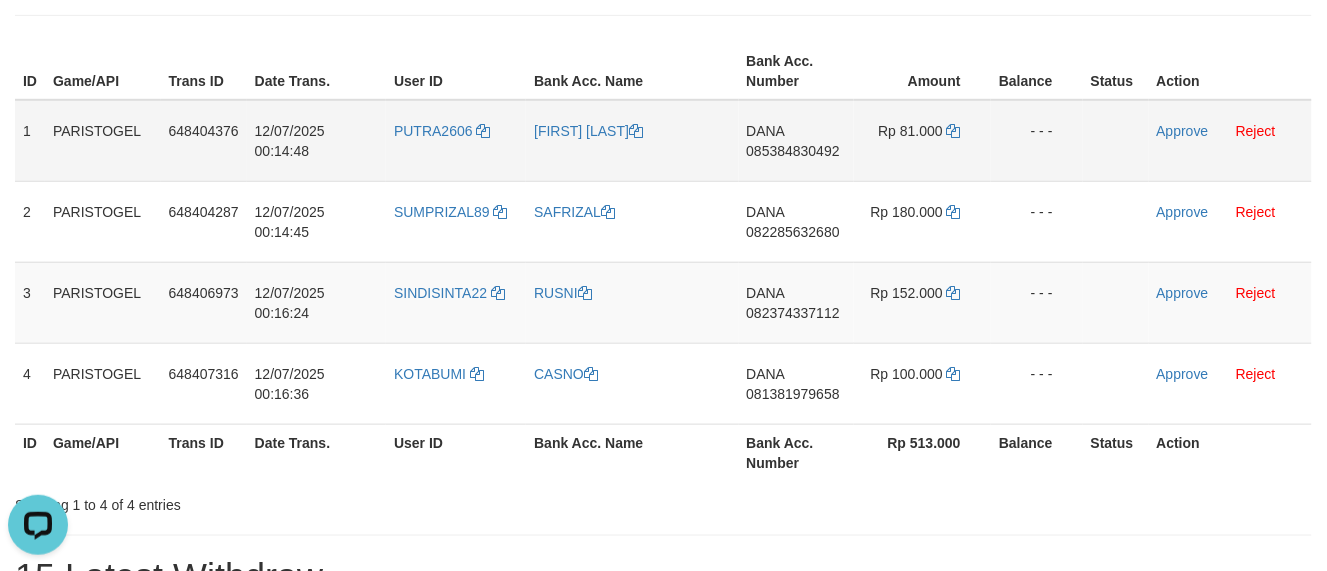 click on "[FIRST] [LAST]" at bounding box center (632, 141) 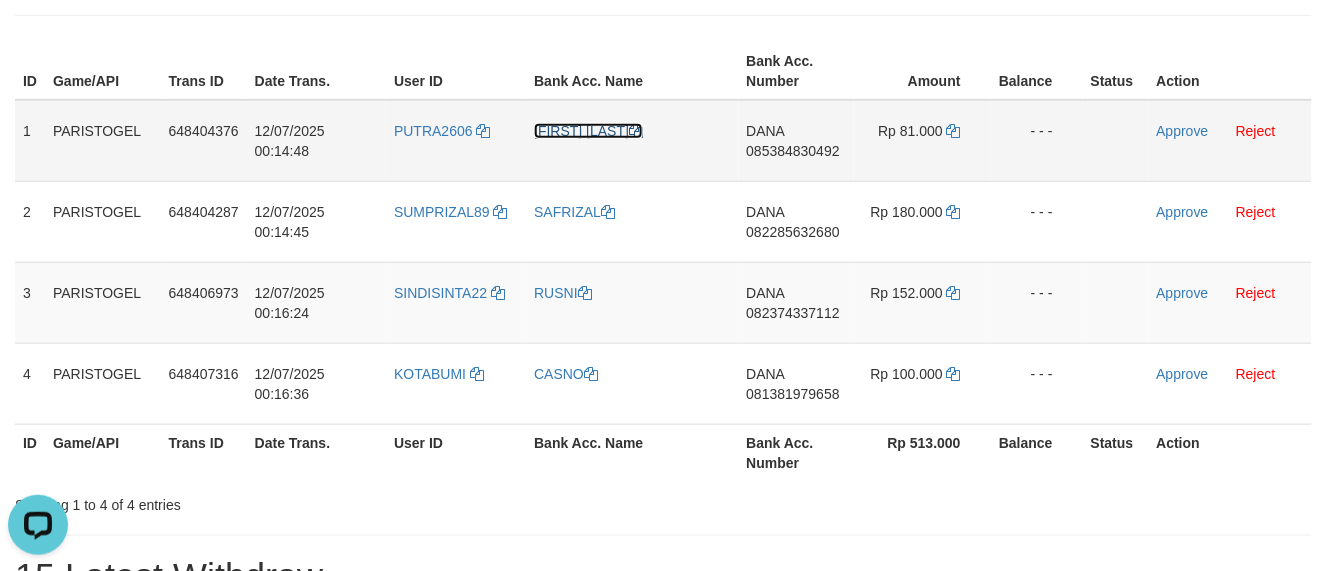 click on "[FIRST] [LAST]" at bounding box center (588, 131) 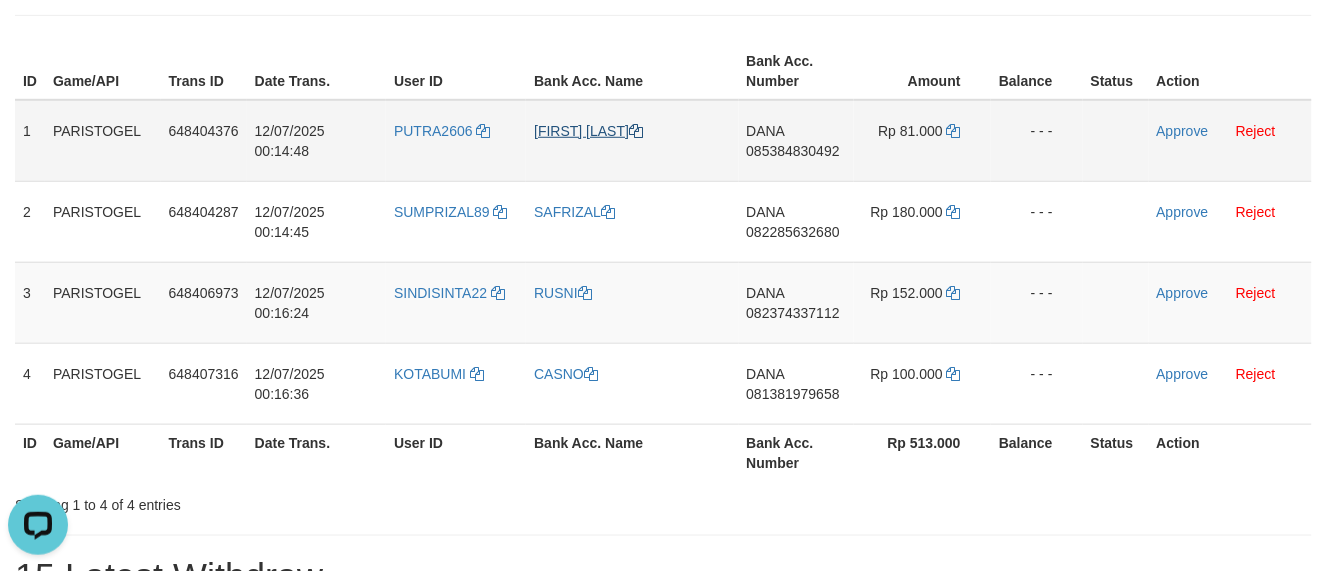 copy on "SAHPUTRA" 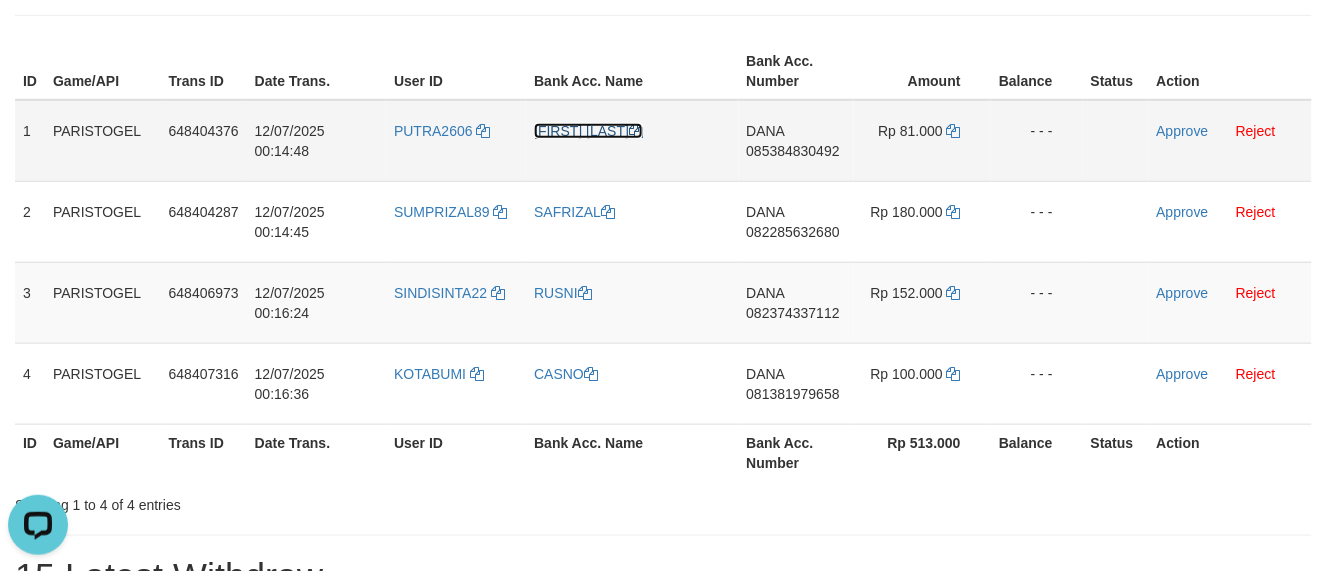 click on "[FIRST] [LAST]" at bounding box center (588, 131) 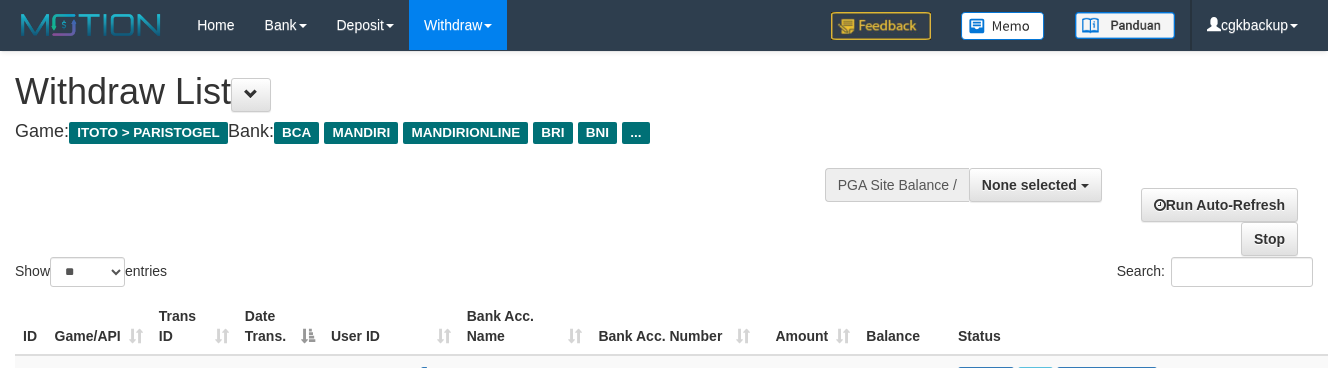 select 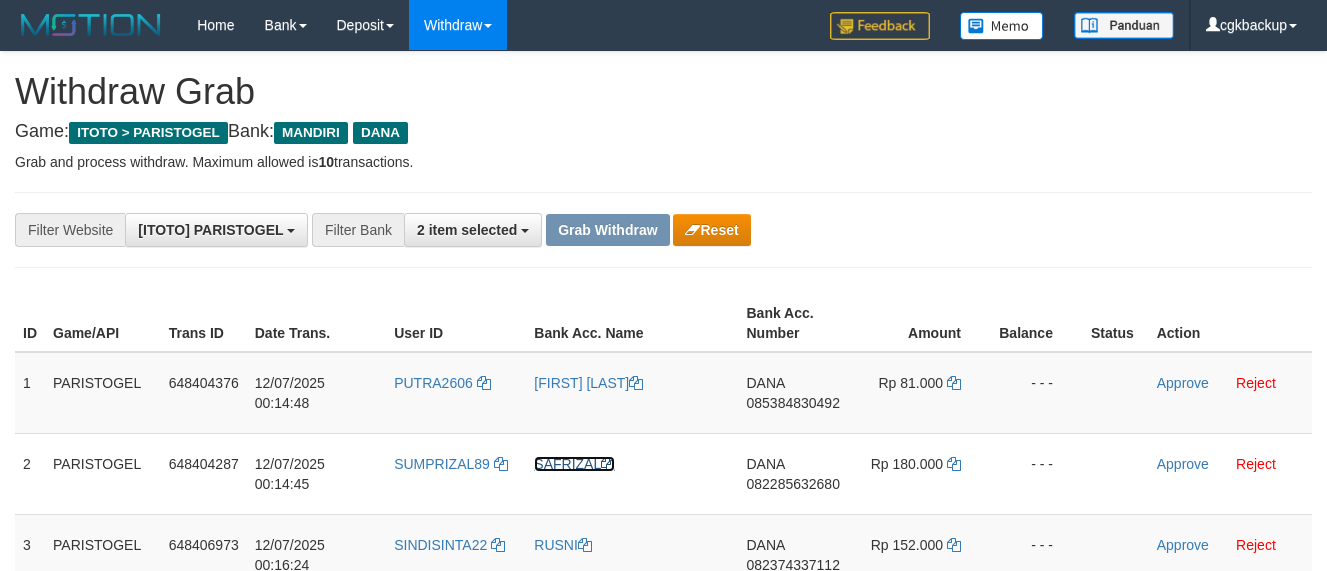 scroll, scrollTop: 252, scrollLeft: 0, axis: vertical 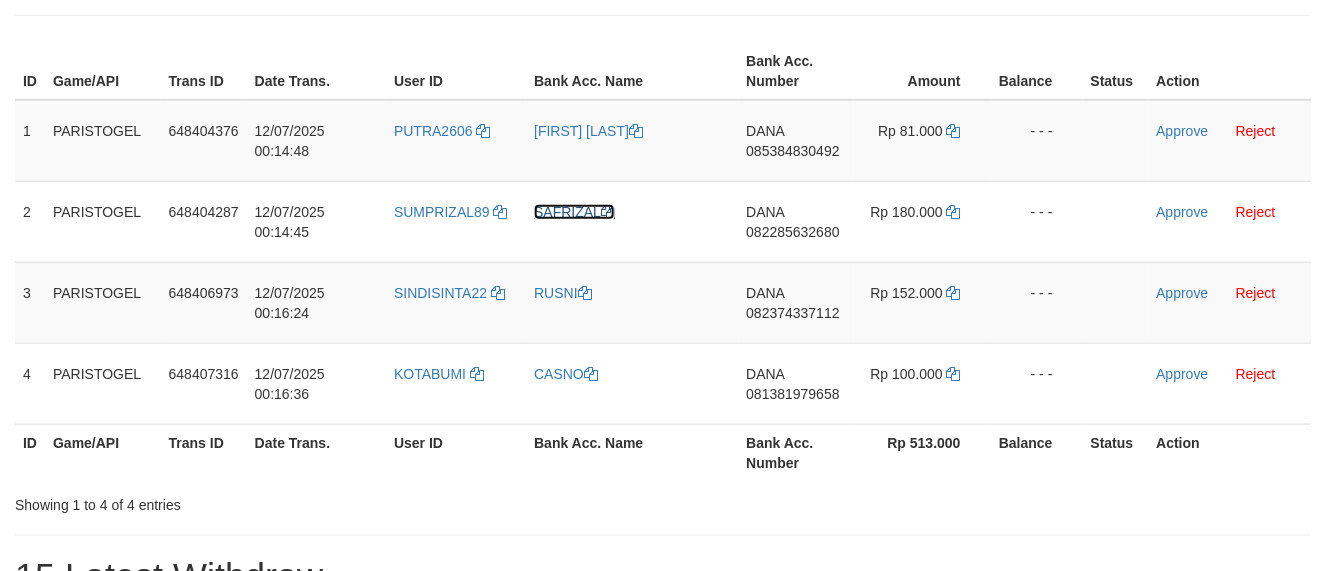 click on "SAFRIZAL" at bounding box center [574, 212] 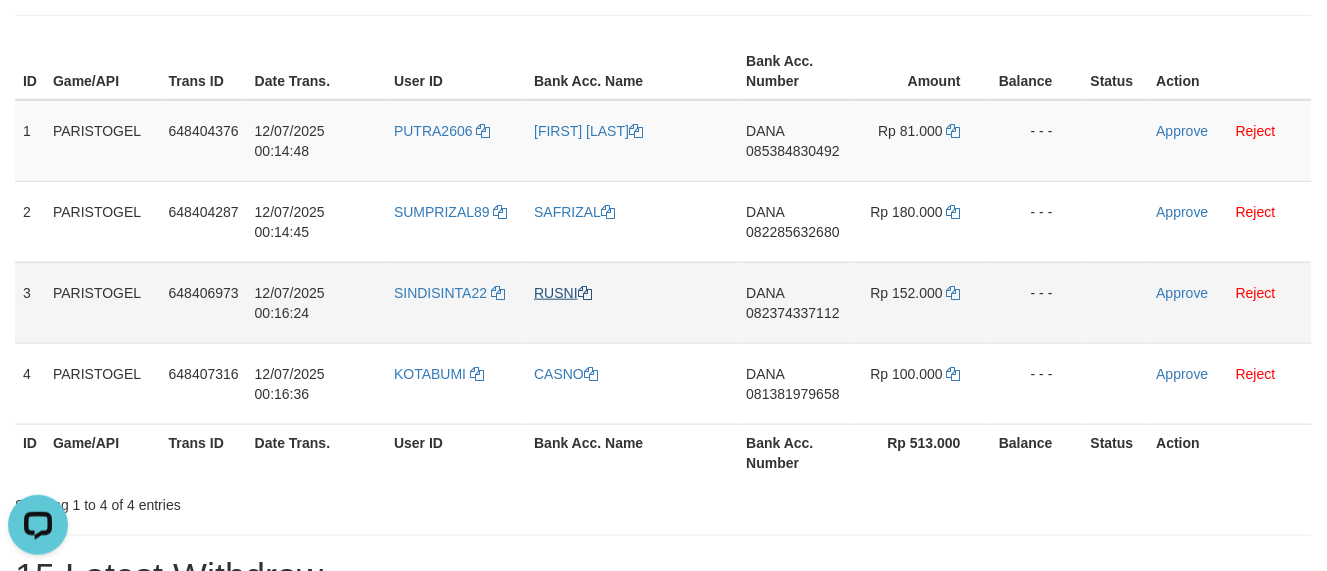 scroll, scrollTop: 0, scrollLeft: 0, axis: both 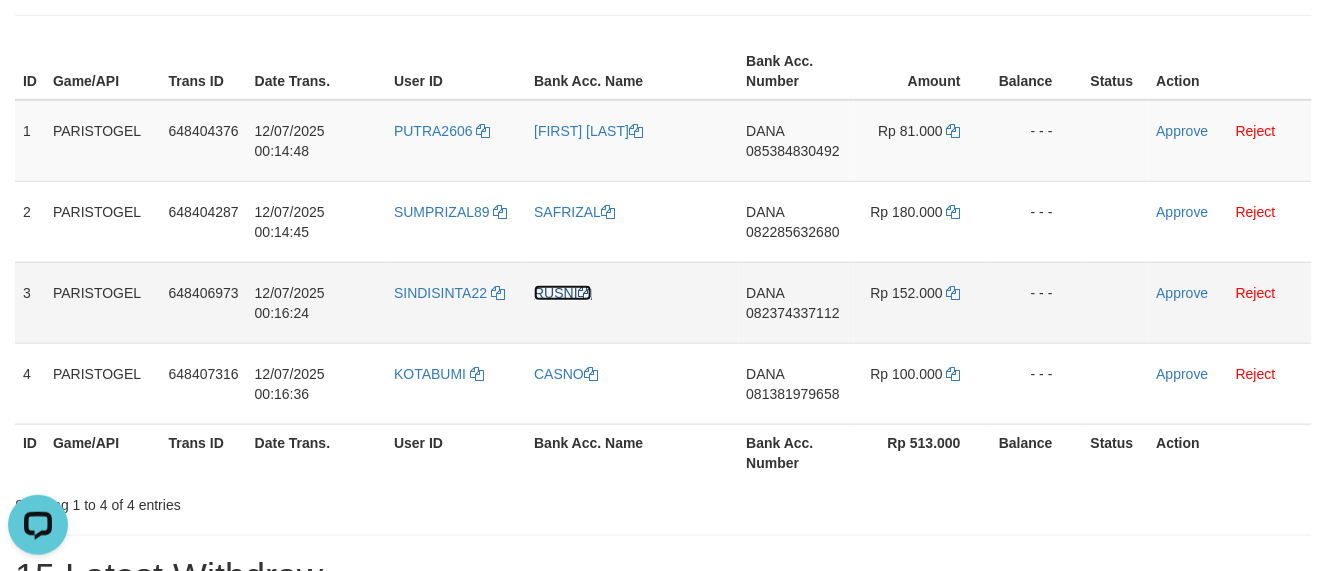 click on "RUSNI" at bounding box center [563, 293] 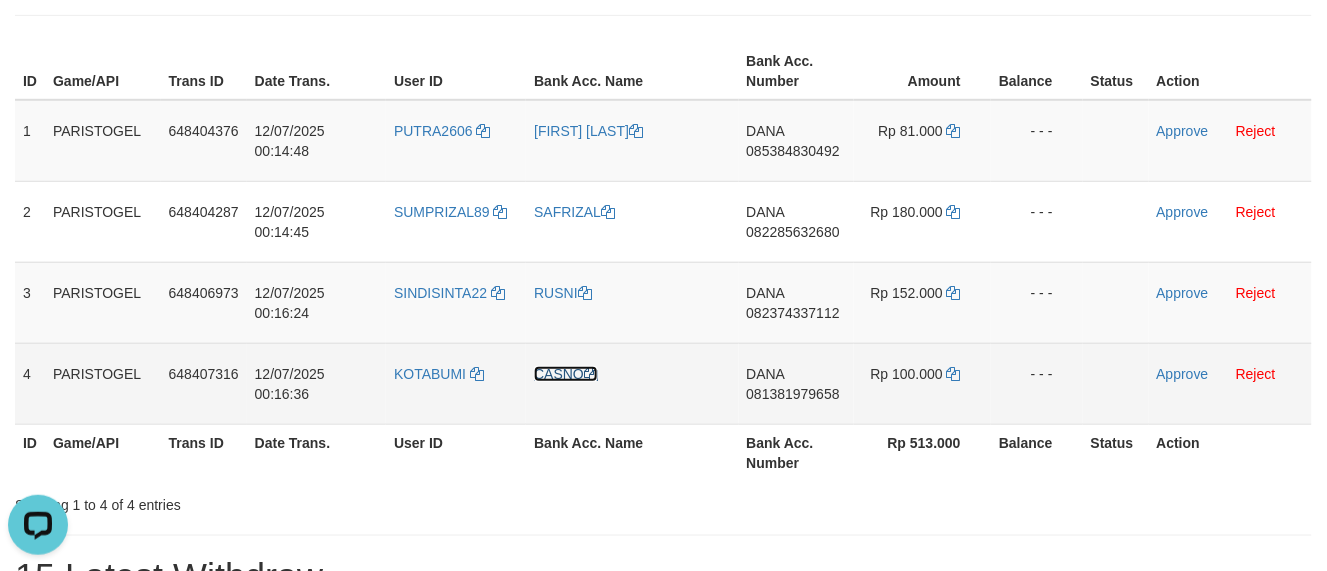 click on "CASNO" at bounding box center [566, 374] 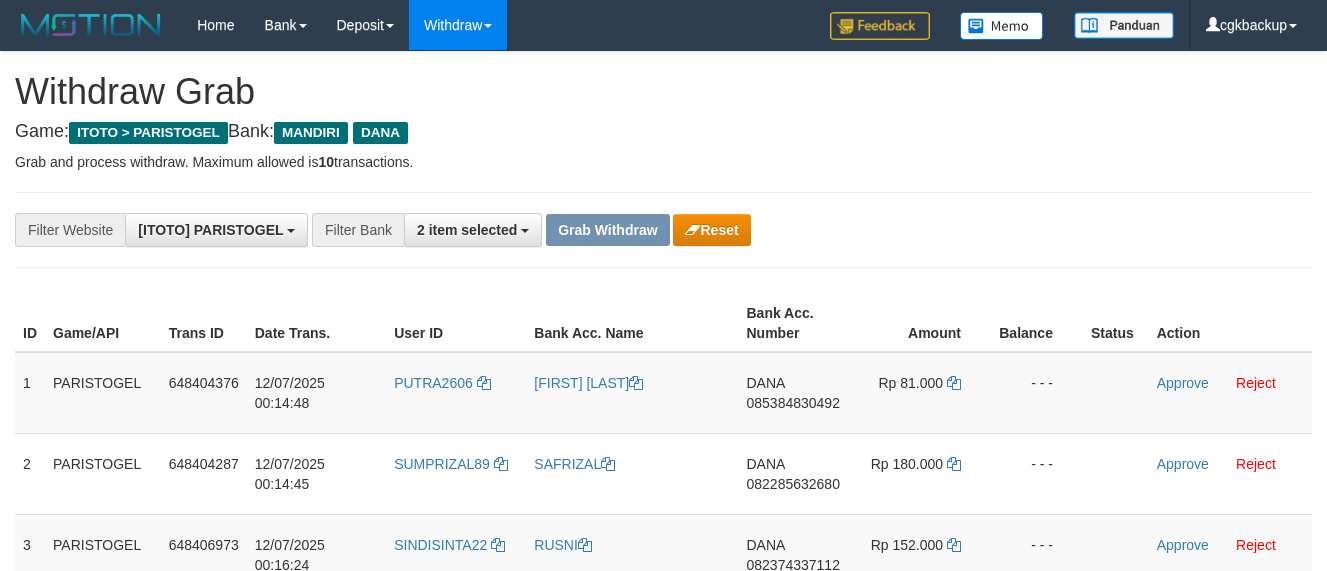 scroll, scrollTop: 252, scrollLeft: 0, axis: vertical 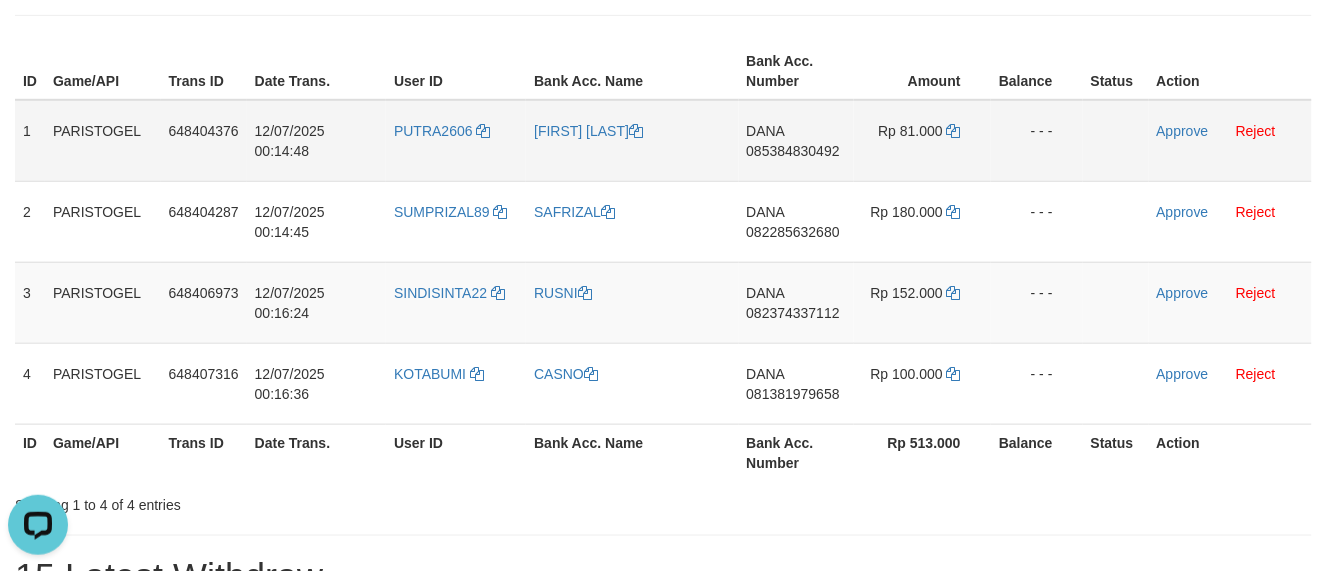click on "DANA
085384830492" at bounding box center [797, 141] 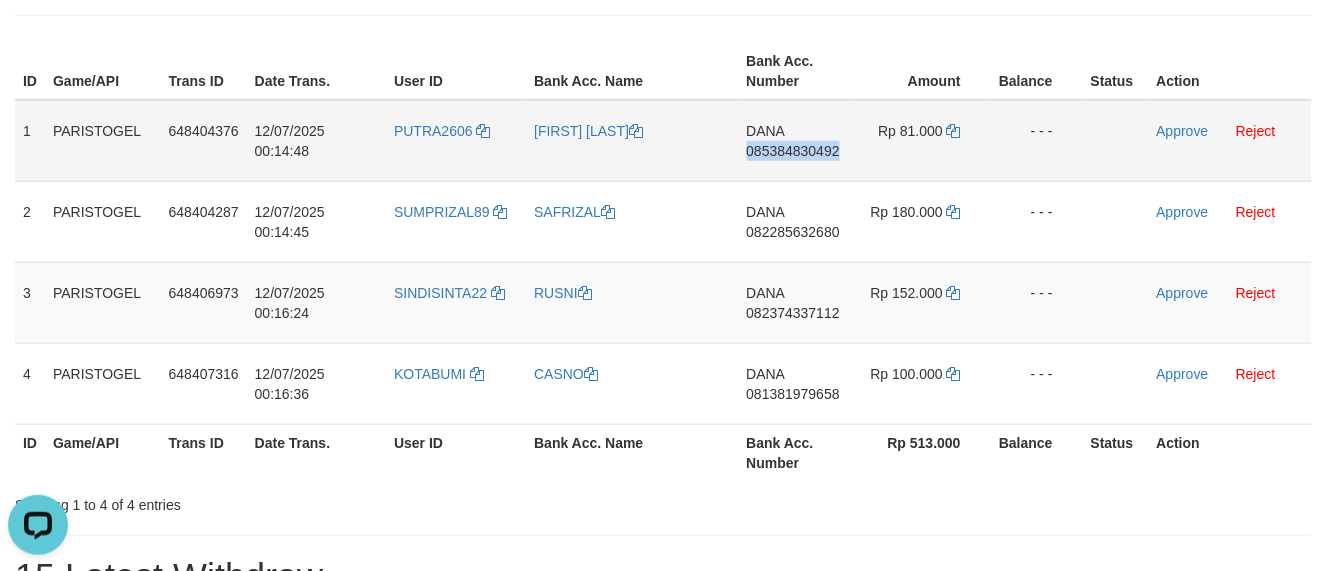 click on "DANA
085384830492" at bounding box center (797, 141) 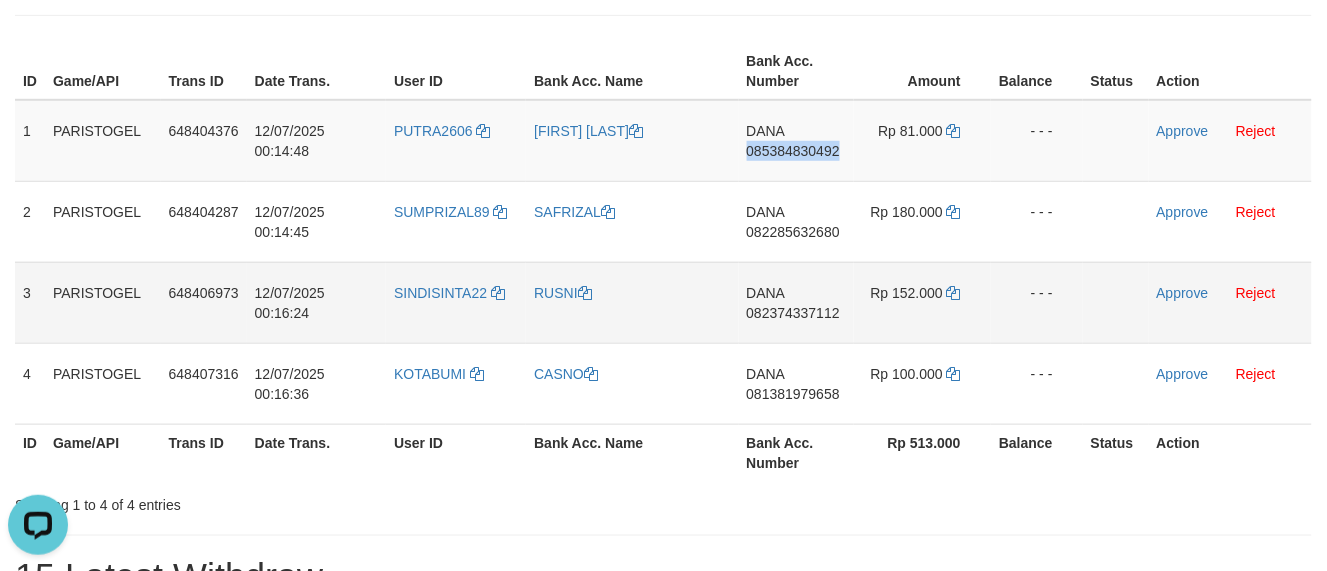 copy on "085384830492" 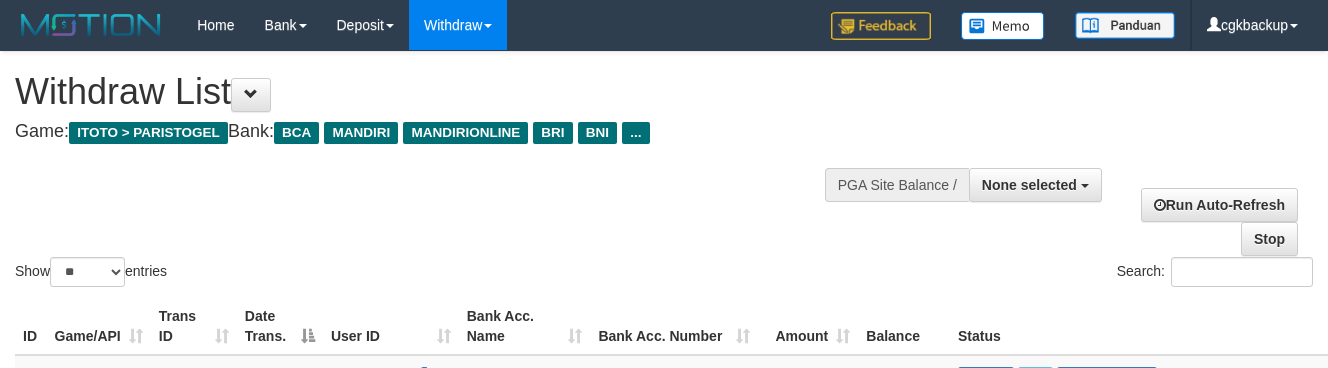 select 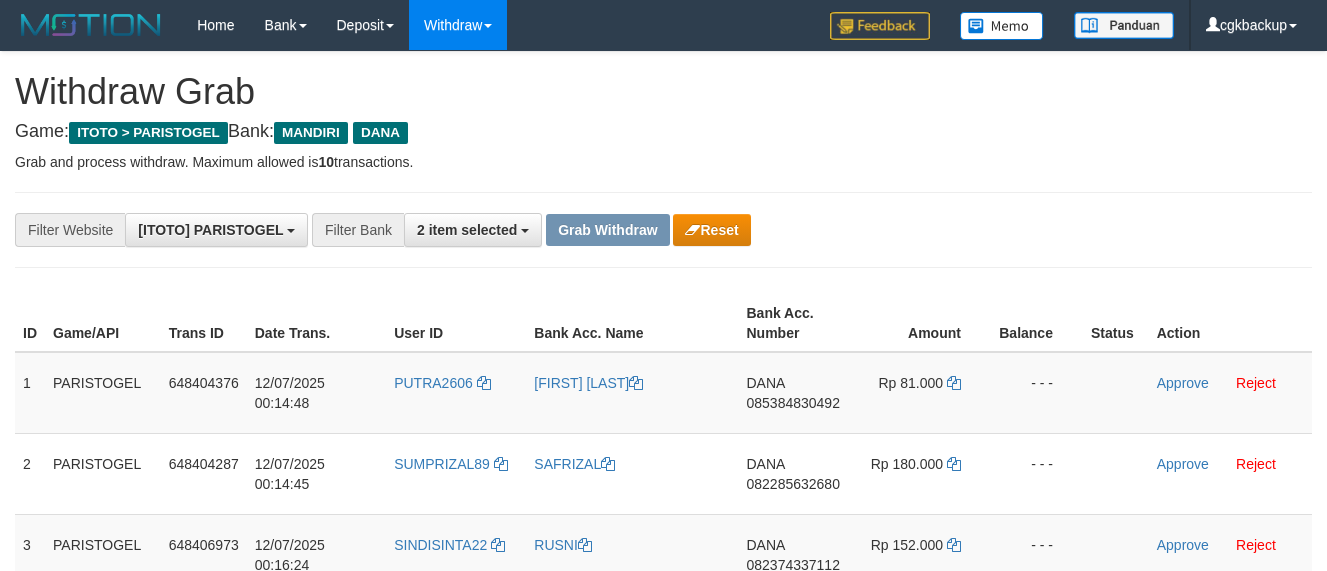 scroll, scrollTop: 252, scrollLeft: 0, axis: vertical 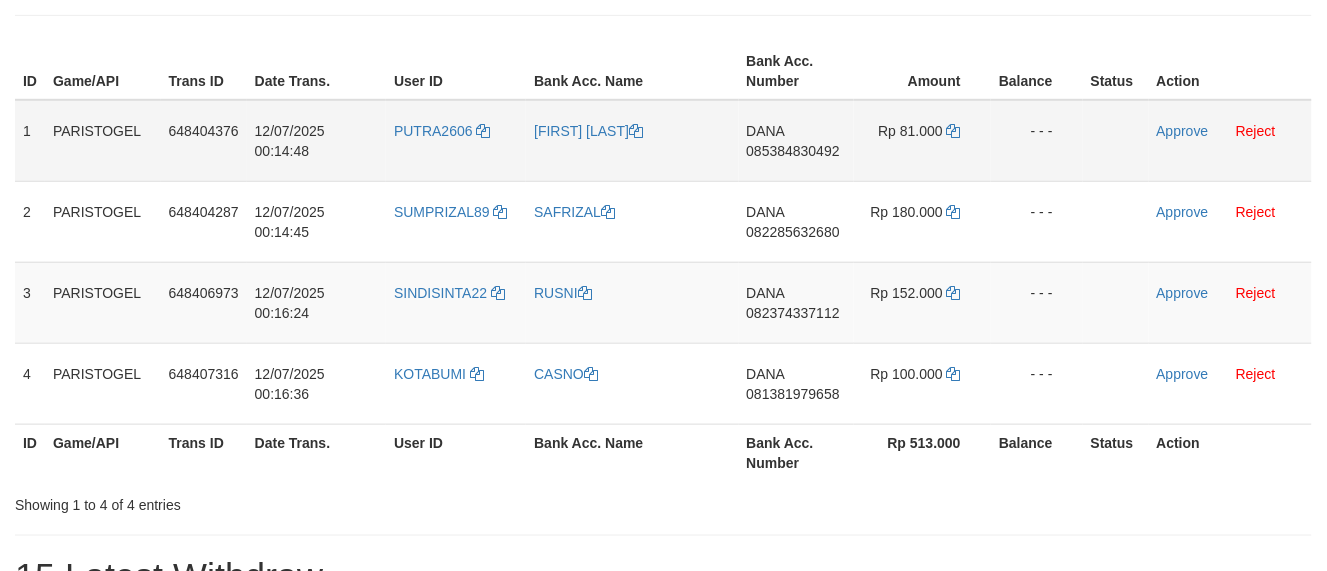 click on "DANA
085384830492" at bounding box center [797, 141] 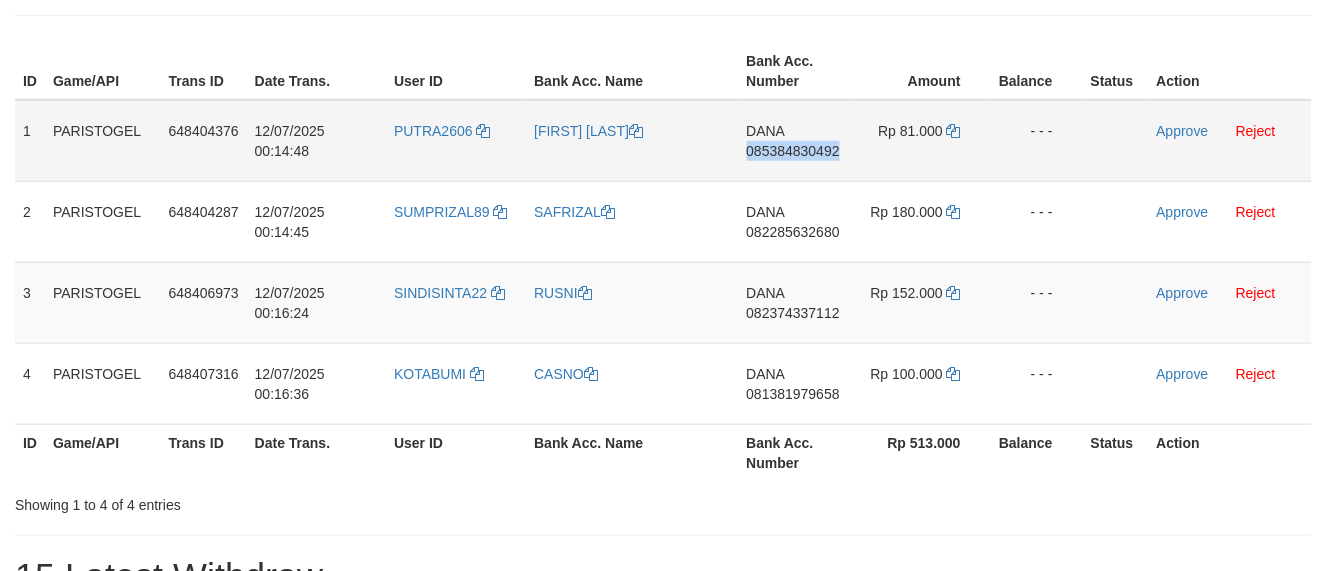 copy on "085384830492" 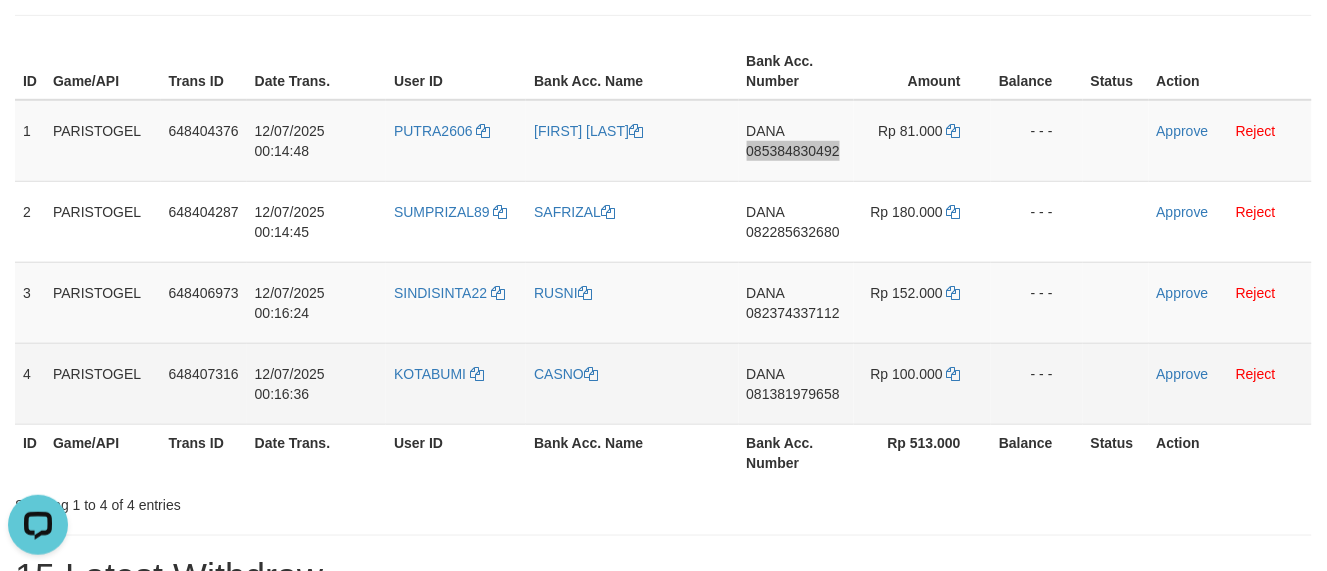 scroll, scrollTop: 0, scrollLeft: 0, axis: both 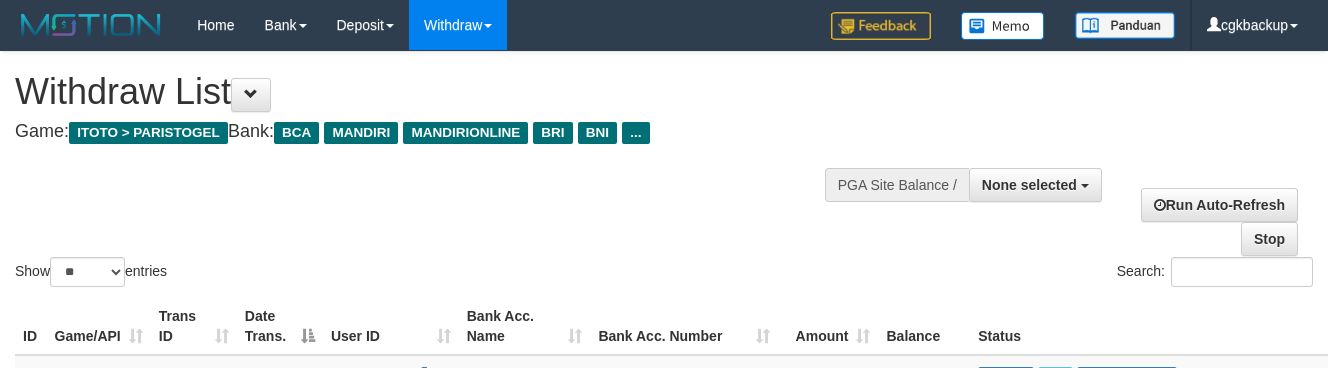 select 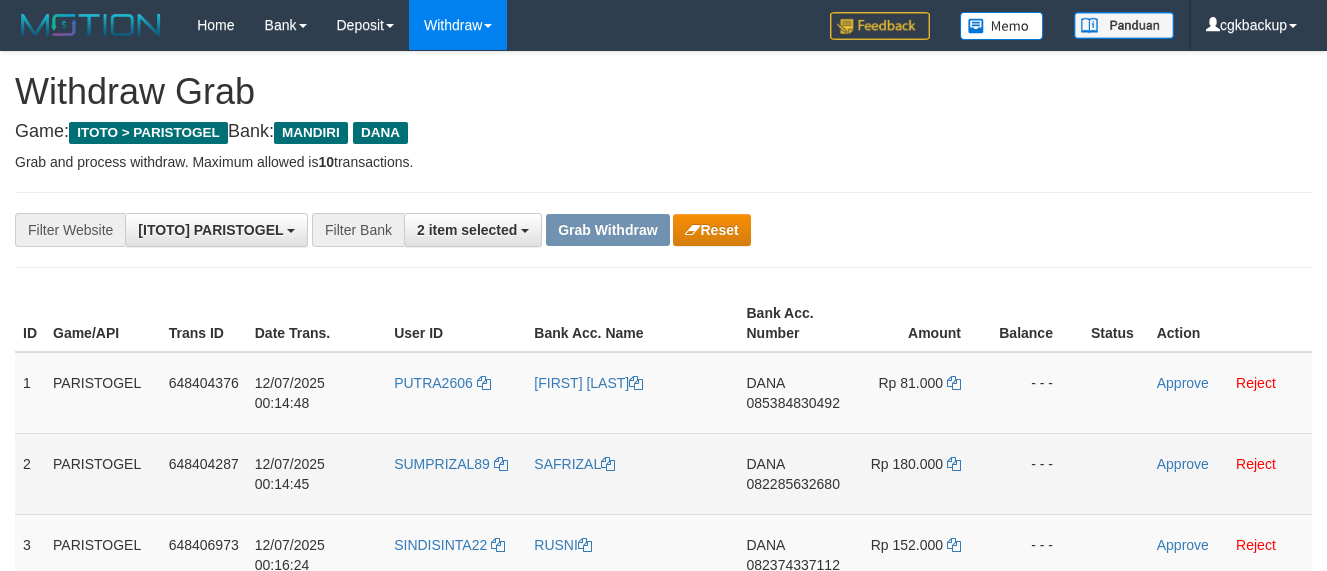 scroll, scrollTop: 252, scrollLeft: 0, axis: vertical 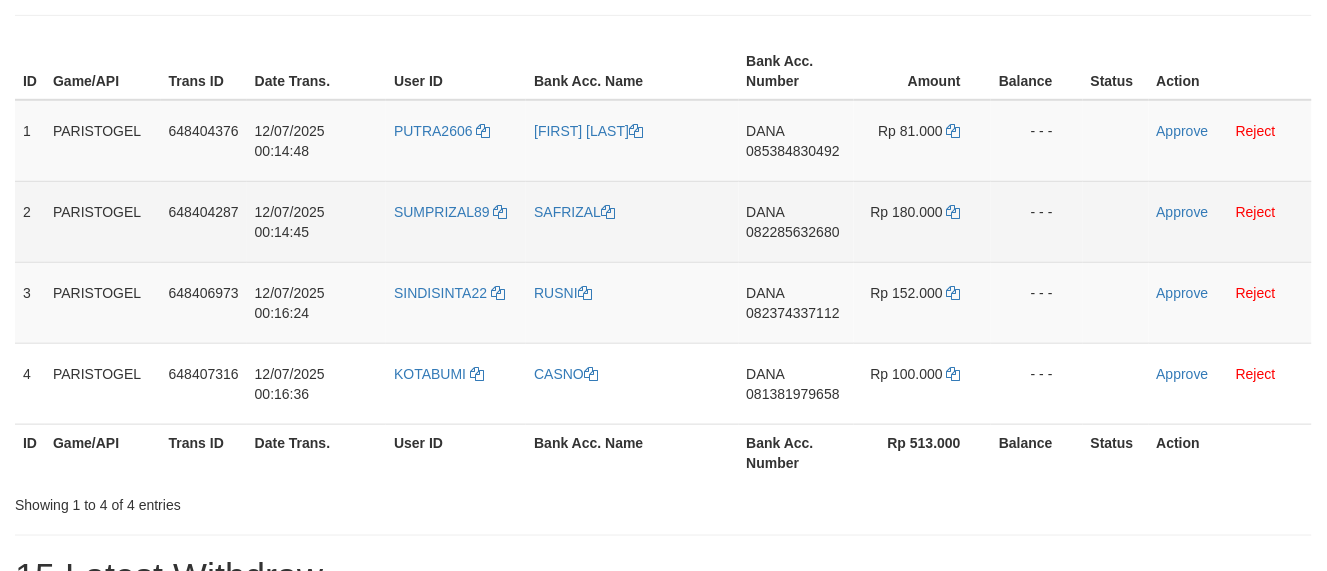 click on "DANA
082285632680" at bounding box center [797, 221] 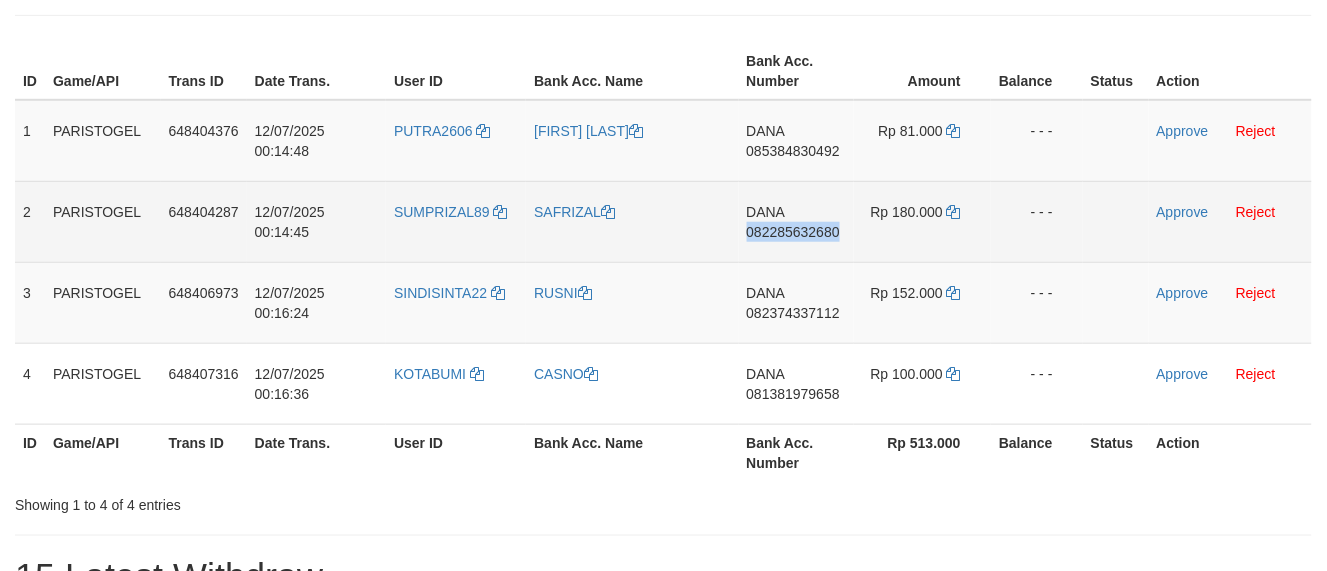 click on "DANA
082285632680" at bounding box center [797, 221] 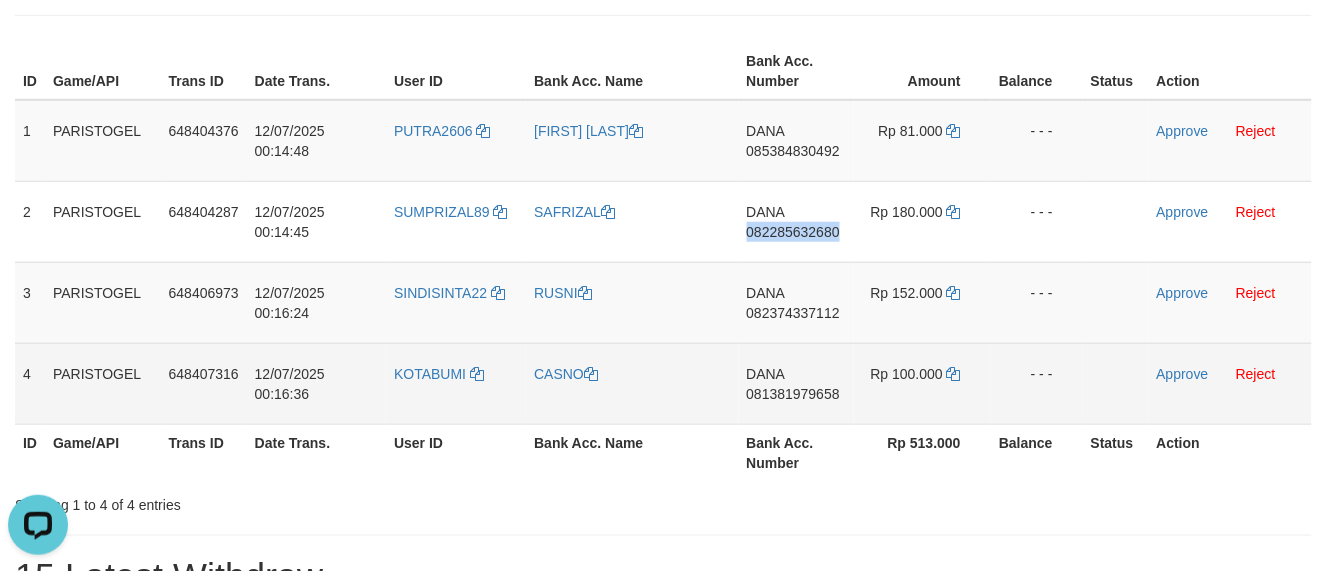 scroll, scrollTop: 0, scrollLeft: 0, axis: both 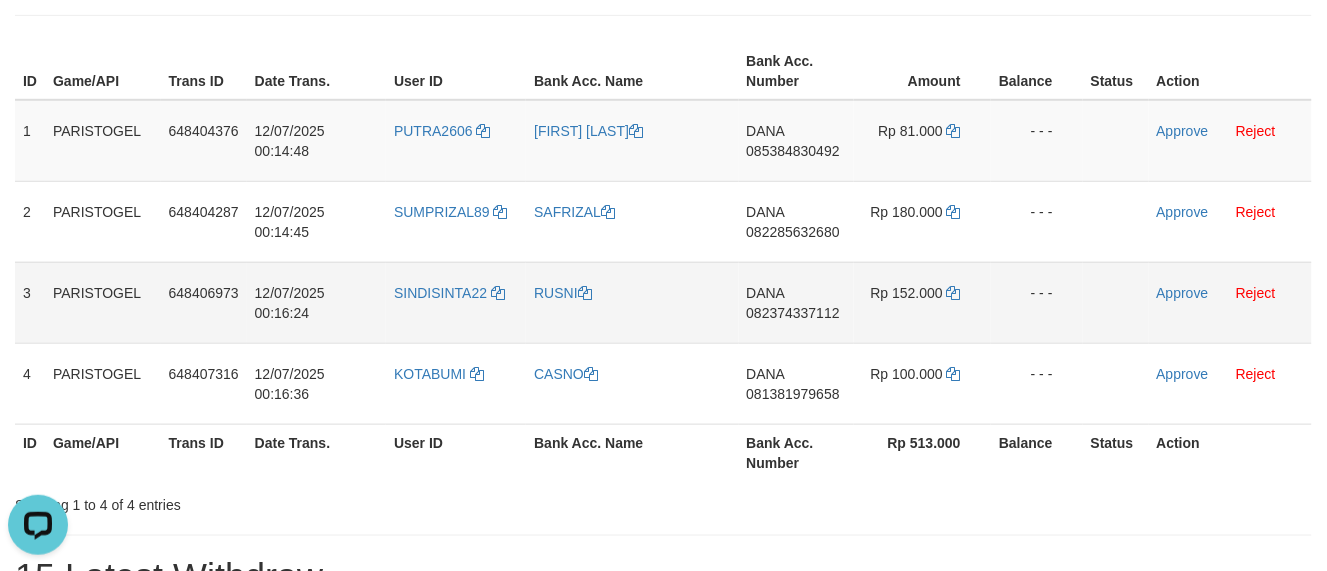 click on "DANA
082374337112" at bounding box center [797, 302] 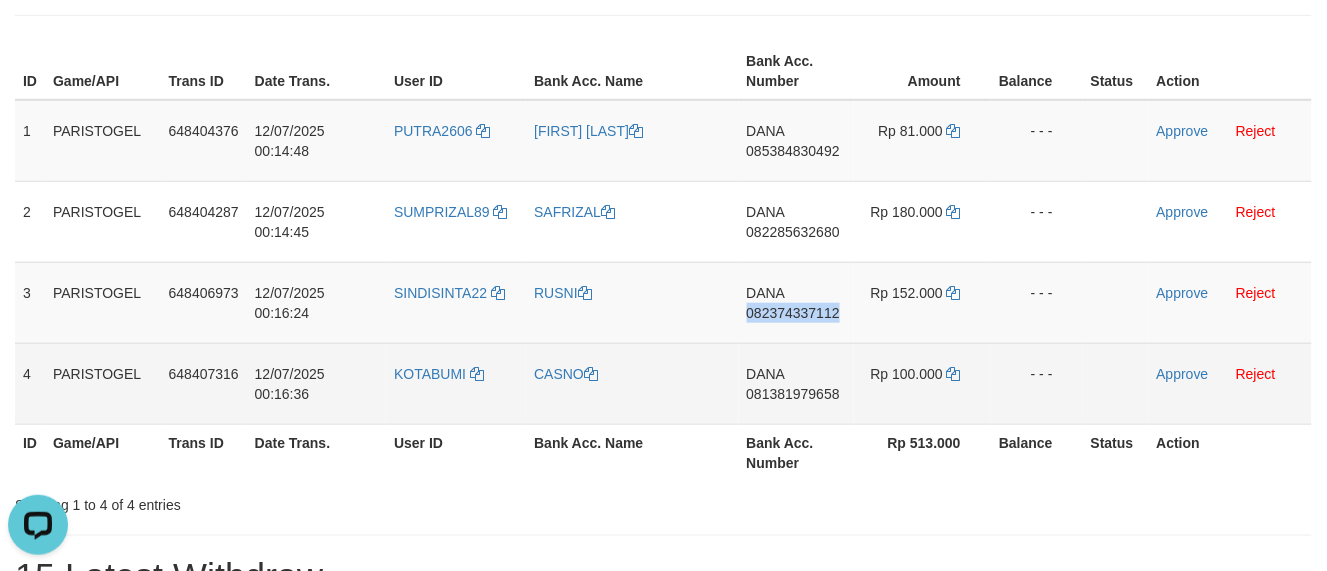 copy on "082374337112" 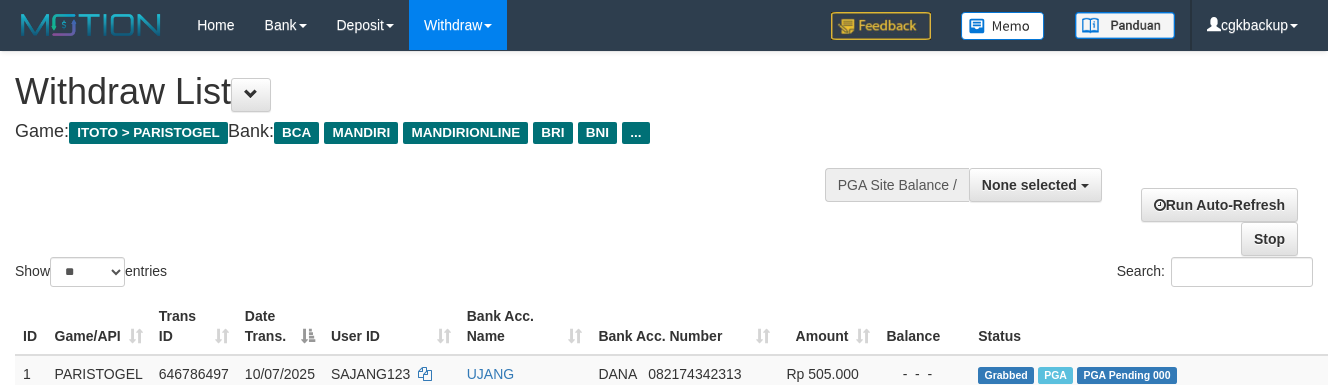 select 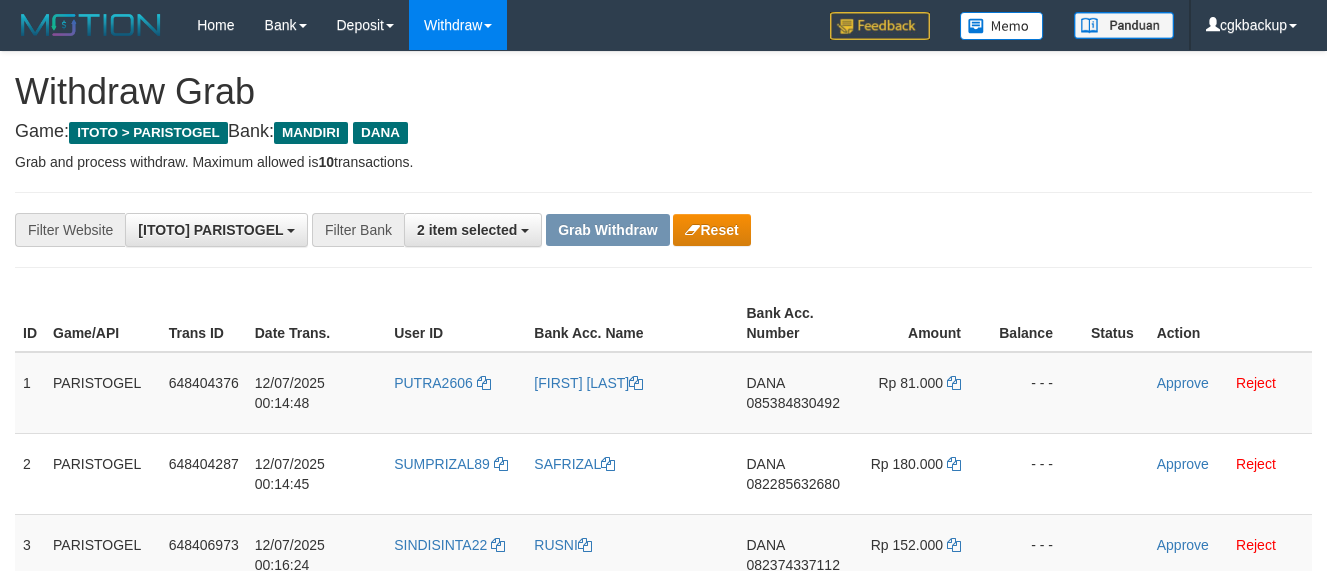 scroll, scrollTop: 252, scrollLeft: 0, axis: vertical 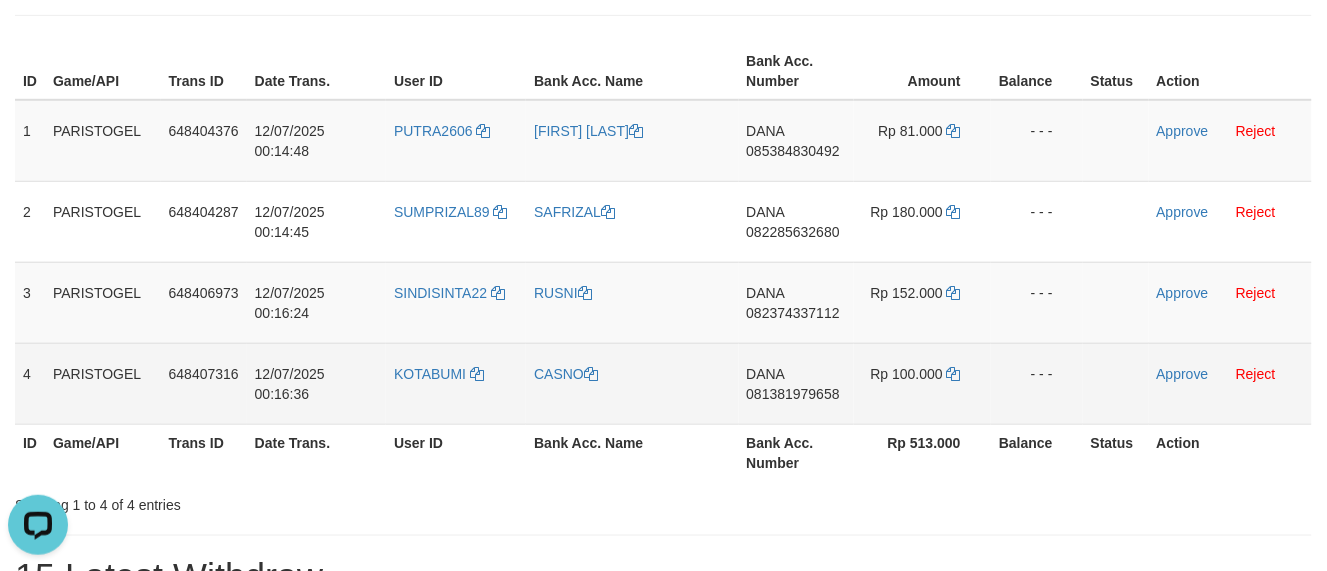 click on "DANA
081381979658" at bounding box center [797, 383] 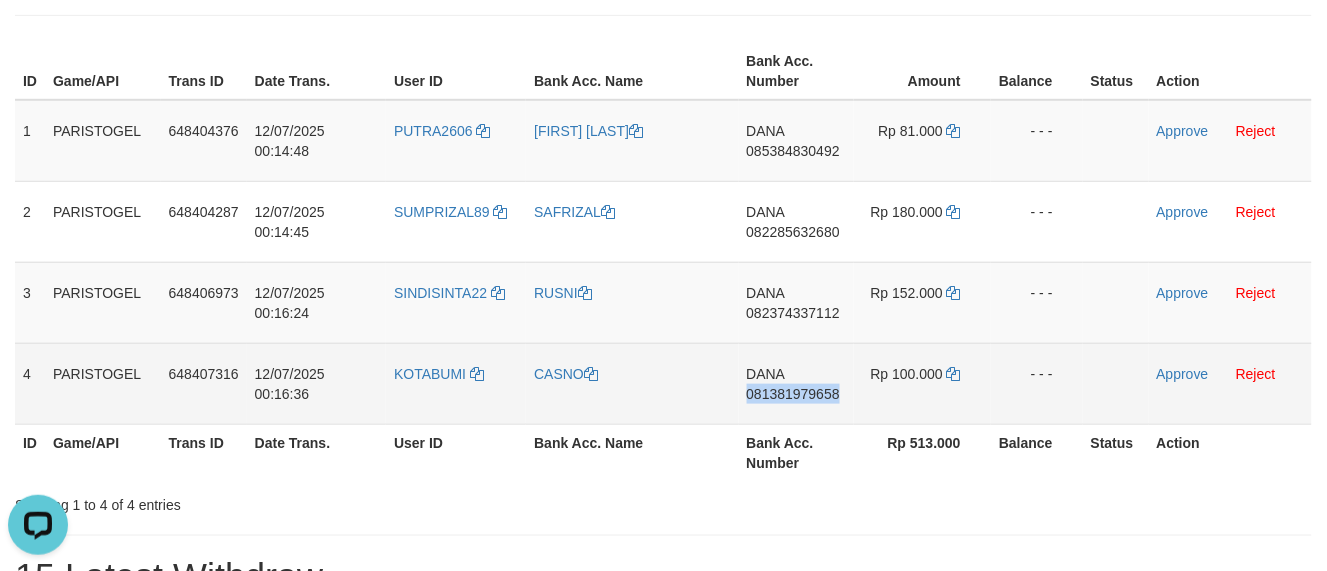 click on "DANA
081381979658" at bounding box center (797, 383) 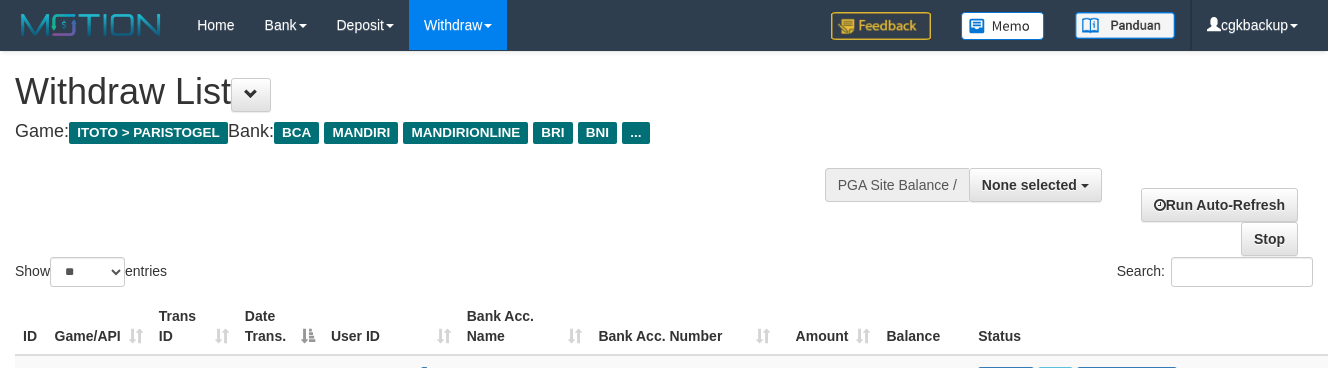 select 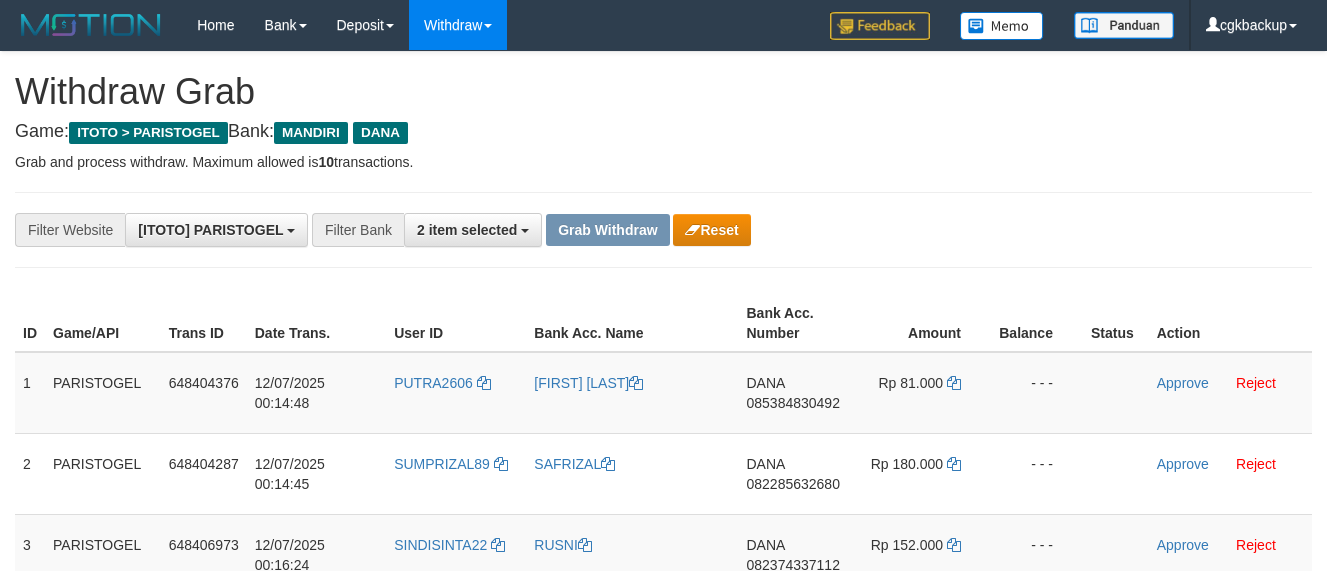scroll, scrollTop: 252, scrollLeft: 0, axis: vertical 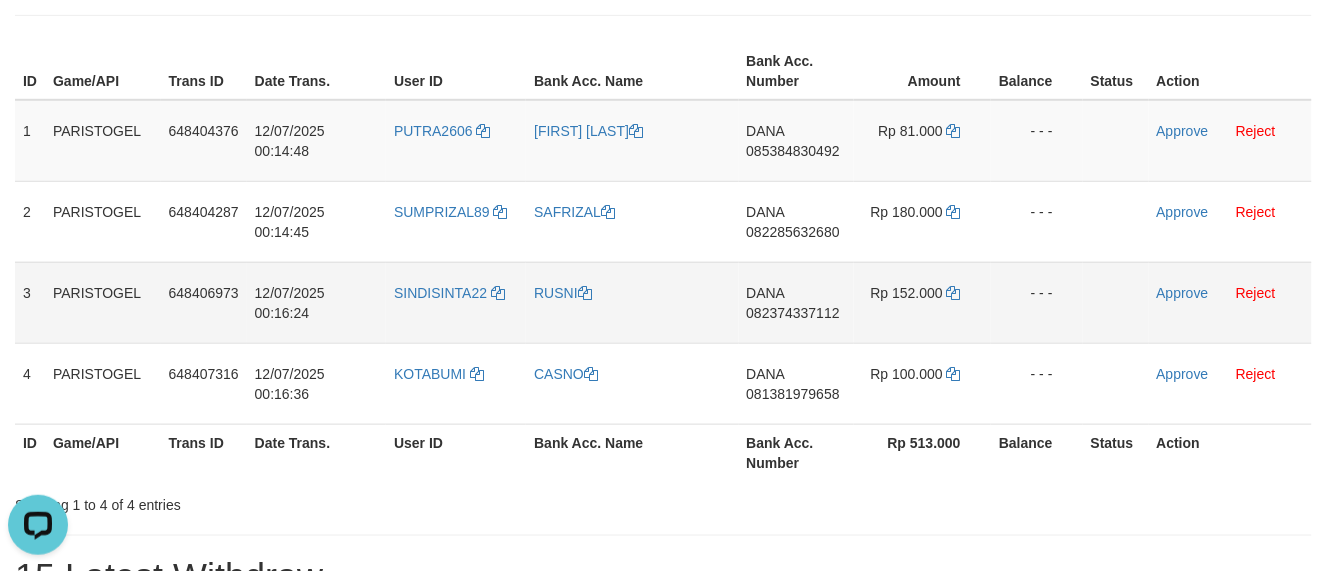 click on "[NAME]
[PHONE]" at bounding box center (797, 302) 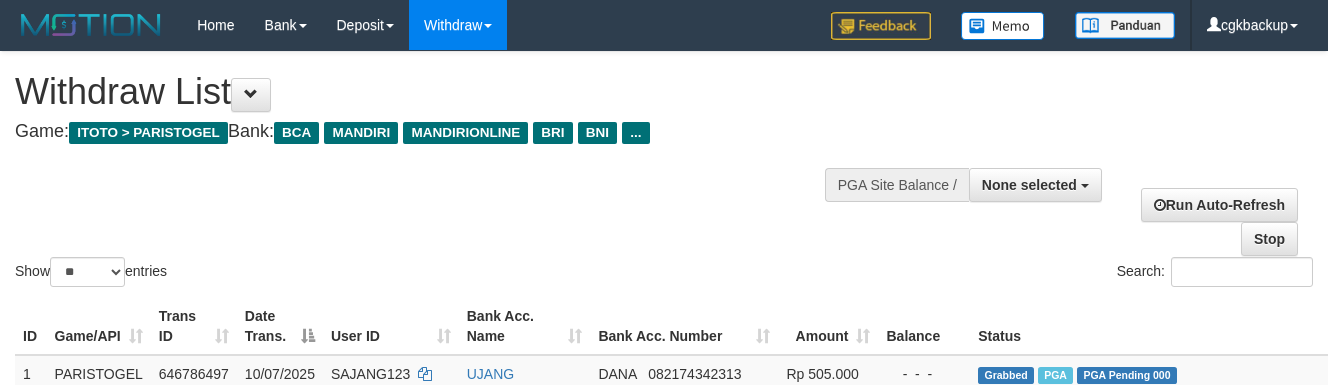 select 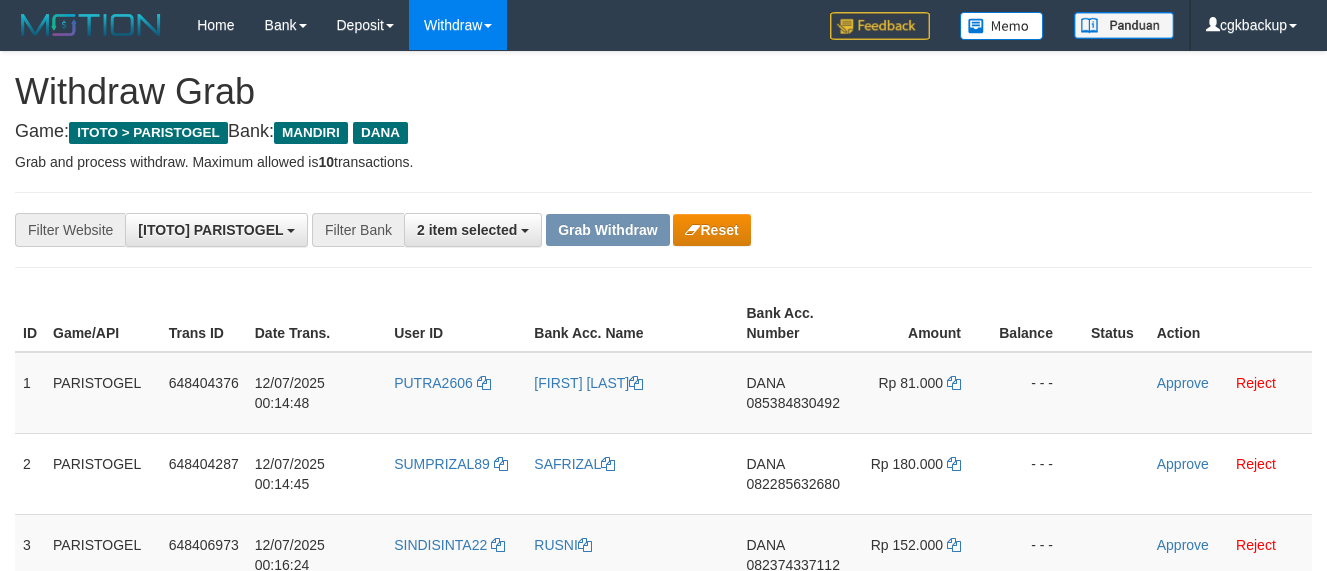 scroll, scrollTop: 252, scrollLeft: 0, axis: vertical 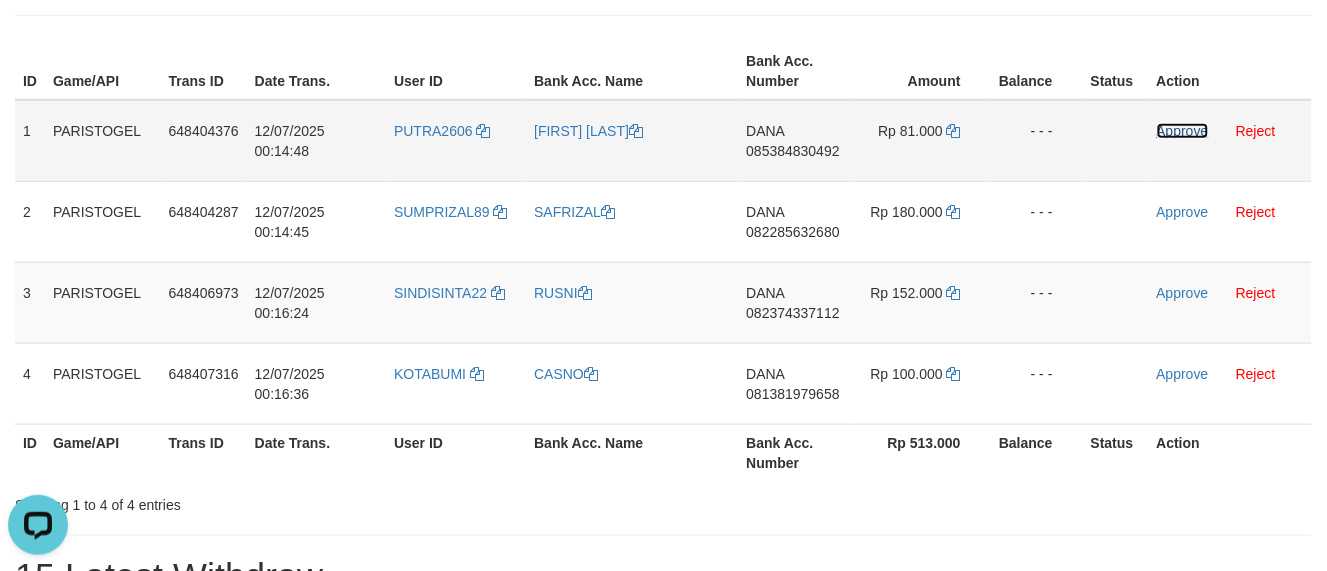 click on "Approve" at bounding box center [1183, 131] 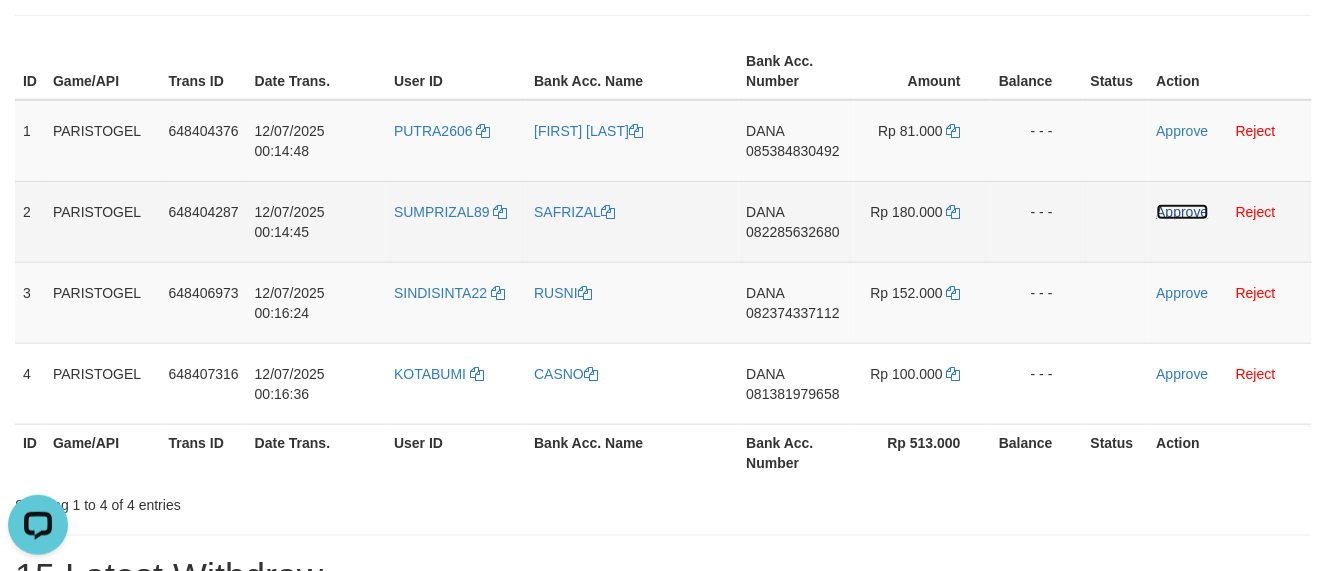 click on "Approve" at bounding box center (1183, 212) 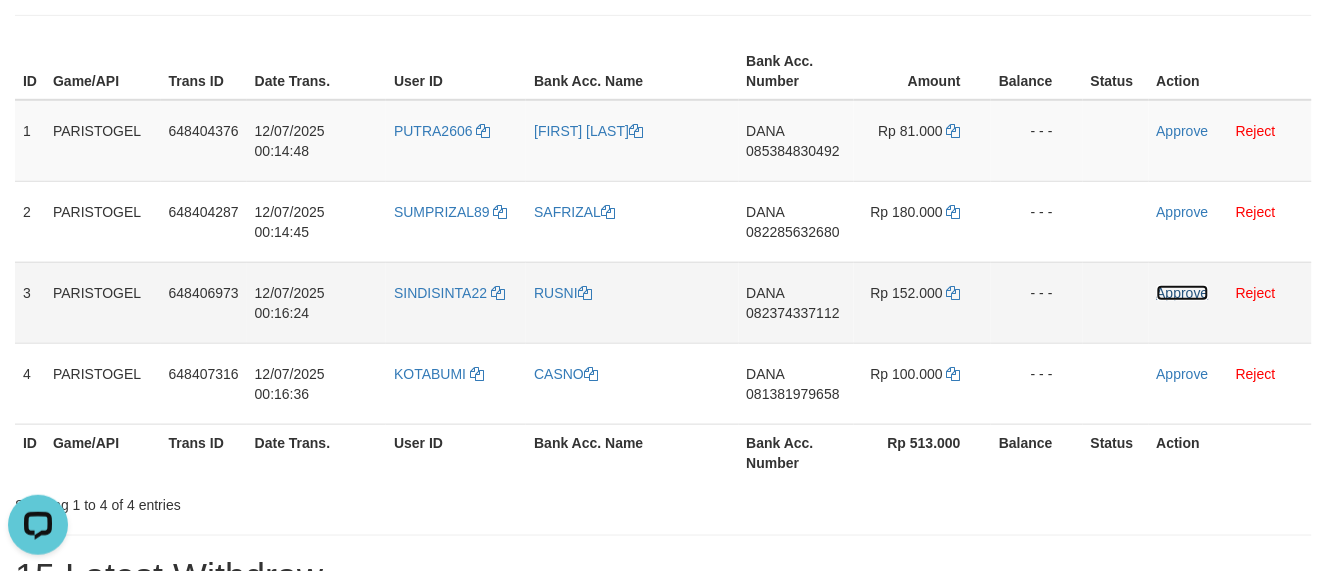 click on "Approve" at bounding box center [1183, 293] 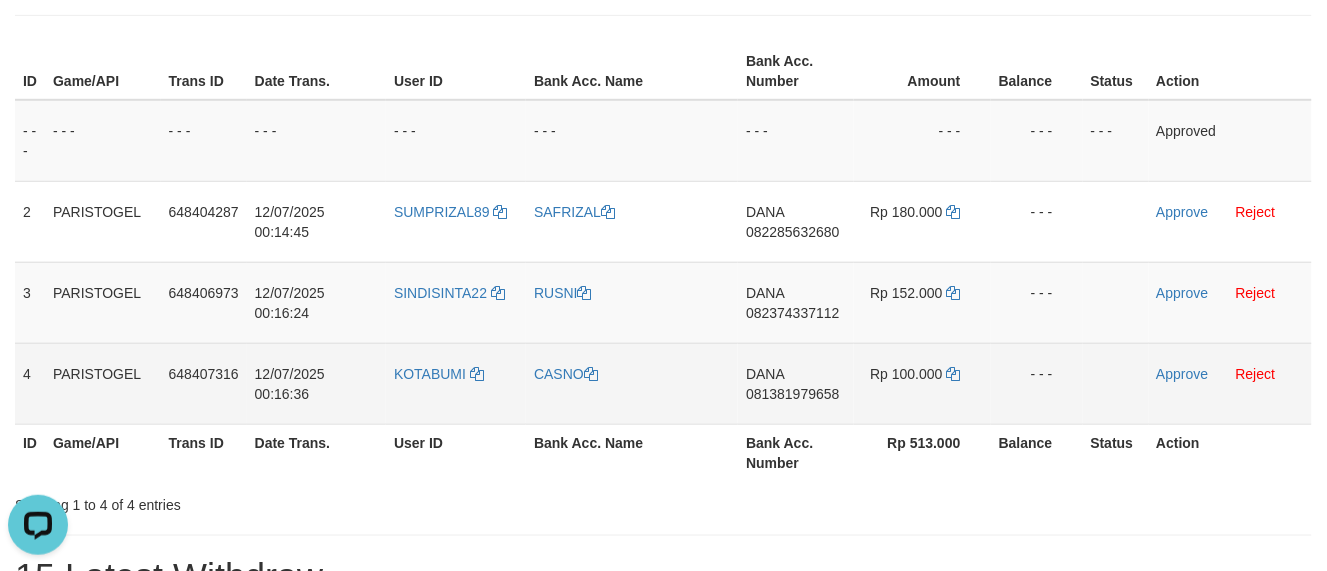 click on "Approve
Reject" at bounding box center (1230, 383) 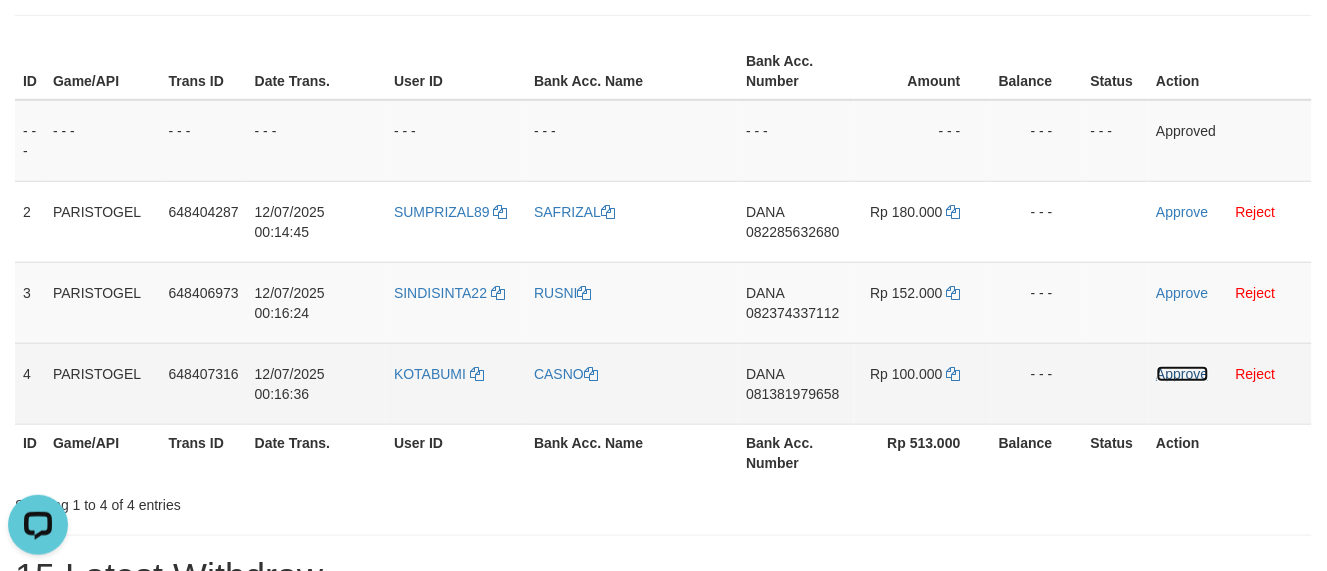 click on "Approve" at bounding box center (1183, 374) 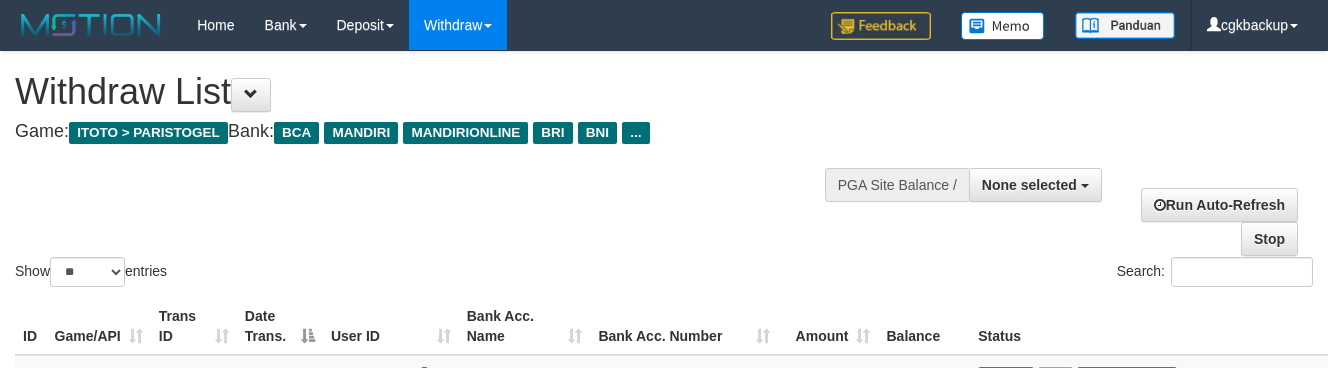 select 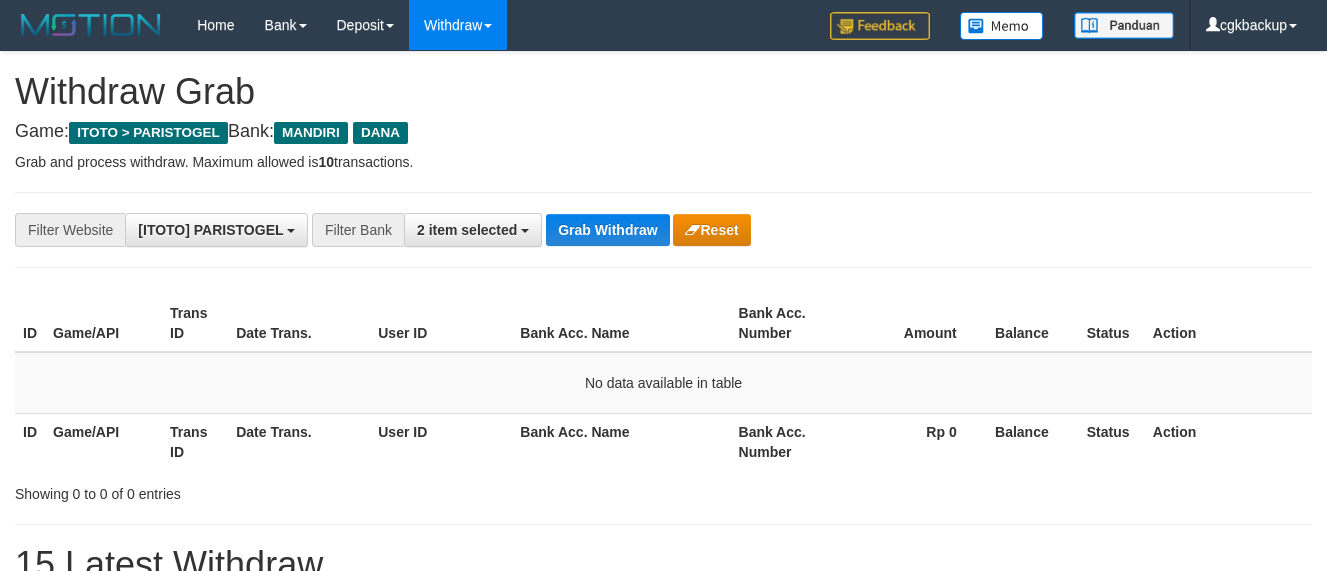 scroll, scrollTop: 252, scrollLeft: 0, axis: vertical 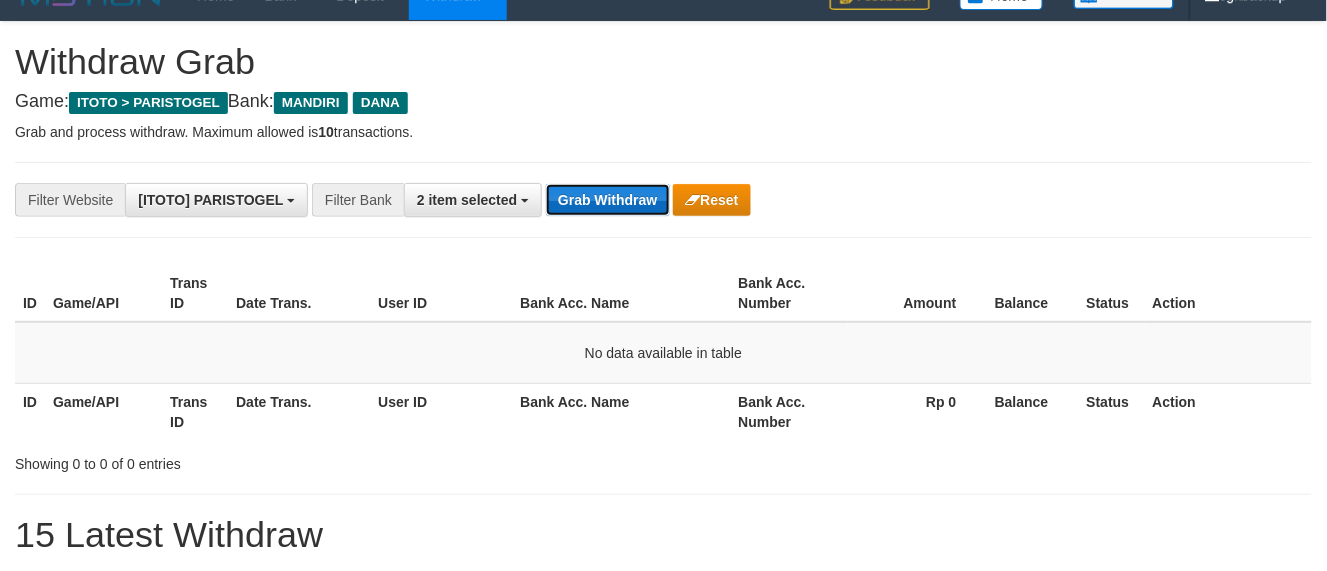click on "Grab Withdraw" at bounding box center [607, 200] 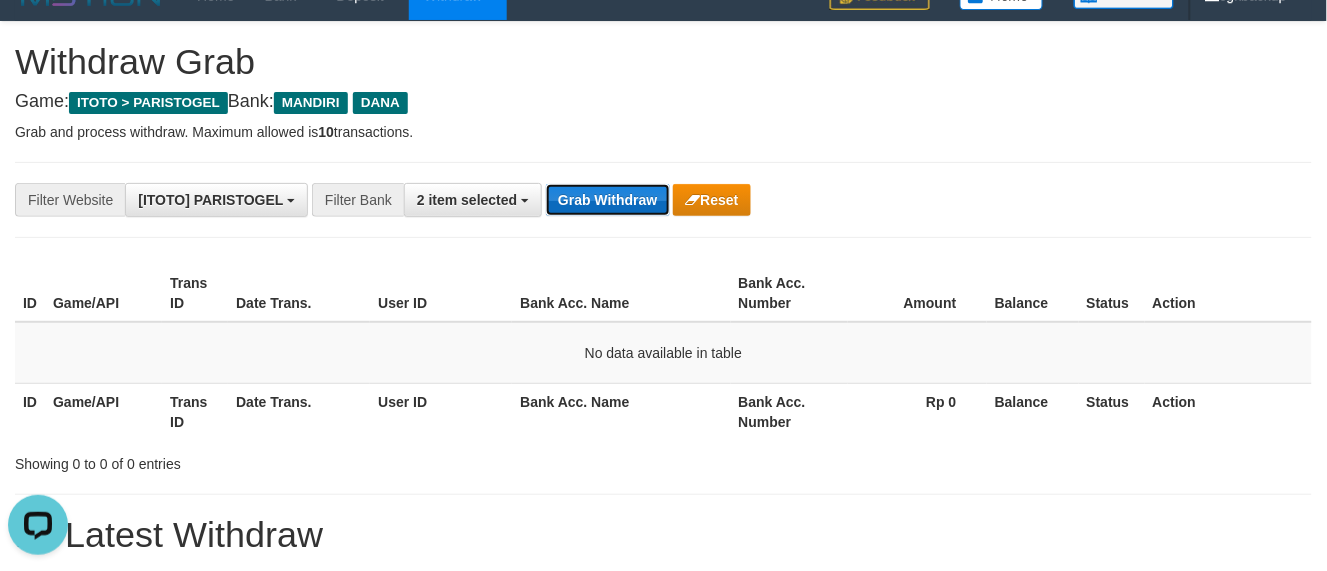 scroll, scrollTop: 0, scrollLeft: 0, axis: both 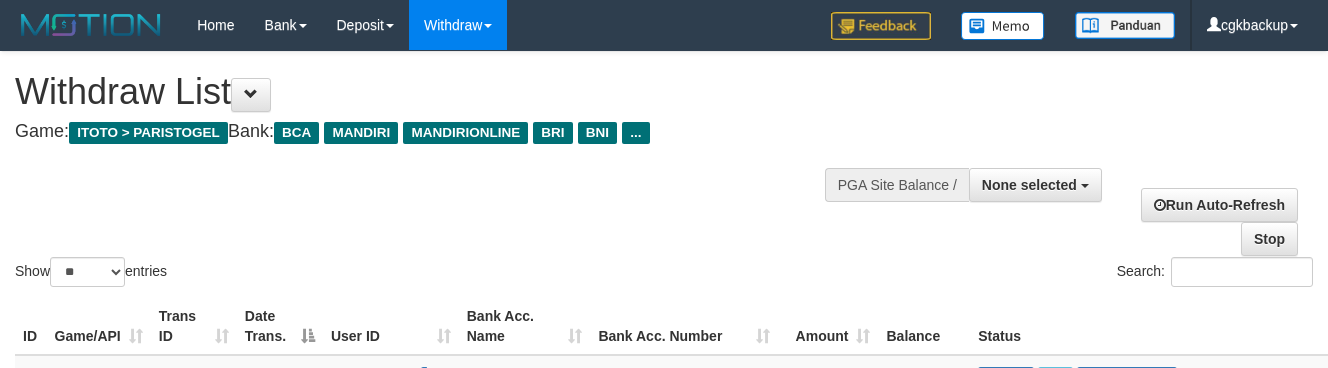 select 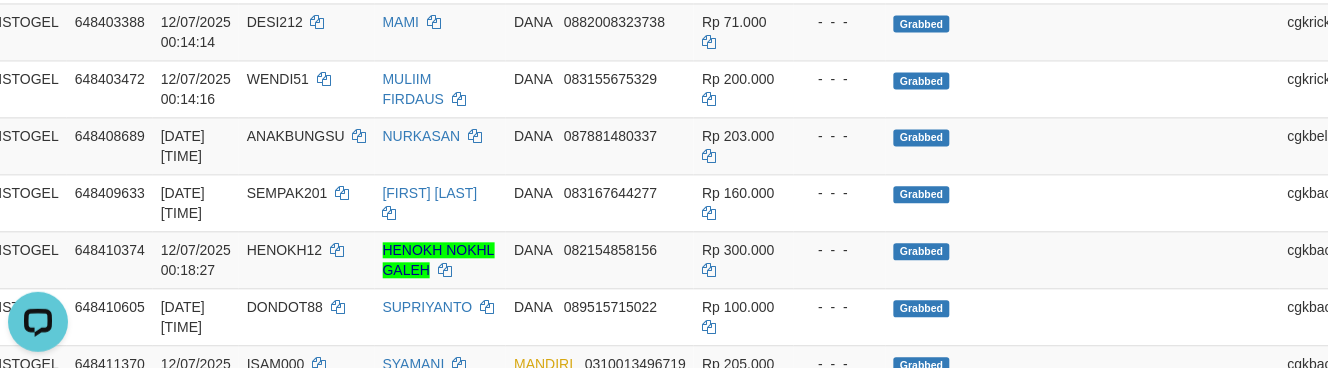 scroll, scrollTop: 0, scrollLeft: 0, axis: both 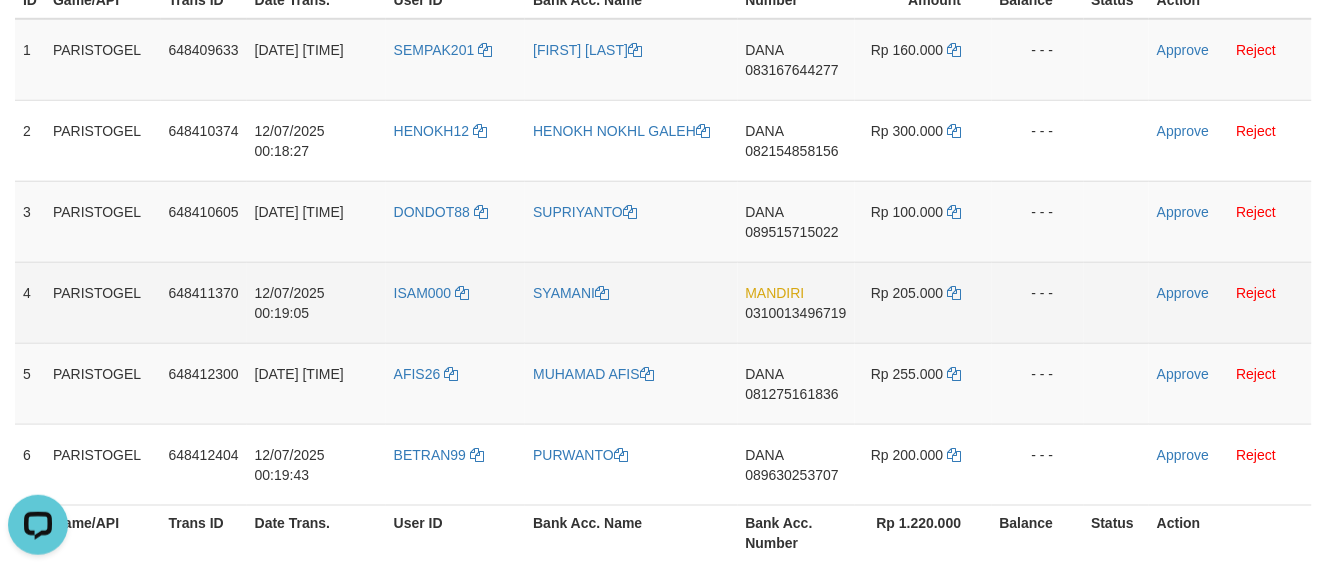 click on "ISAM000" at bounding box center (456, 302) 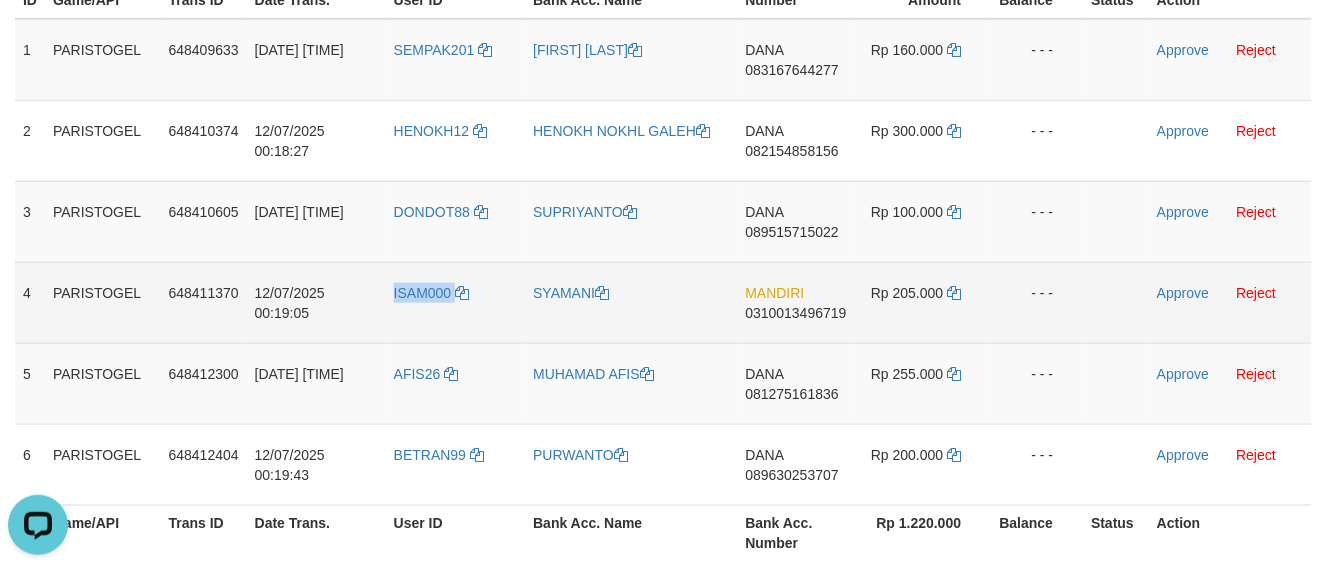 click on "ISAM000" at bounding box center (456, 302) 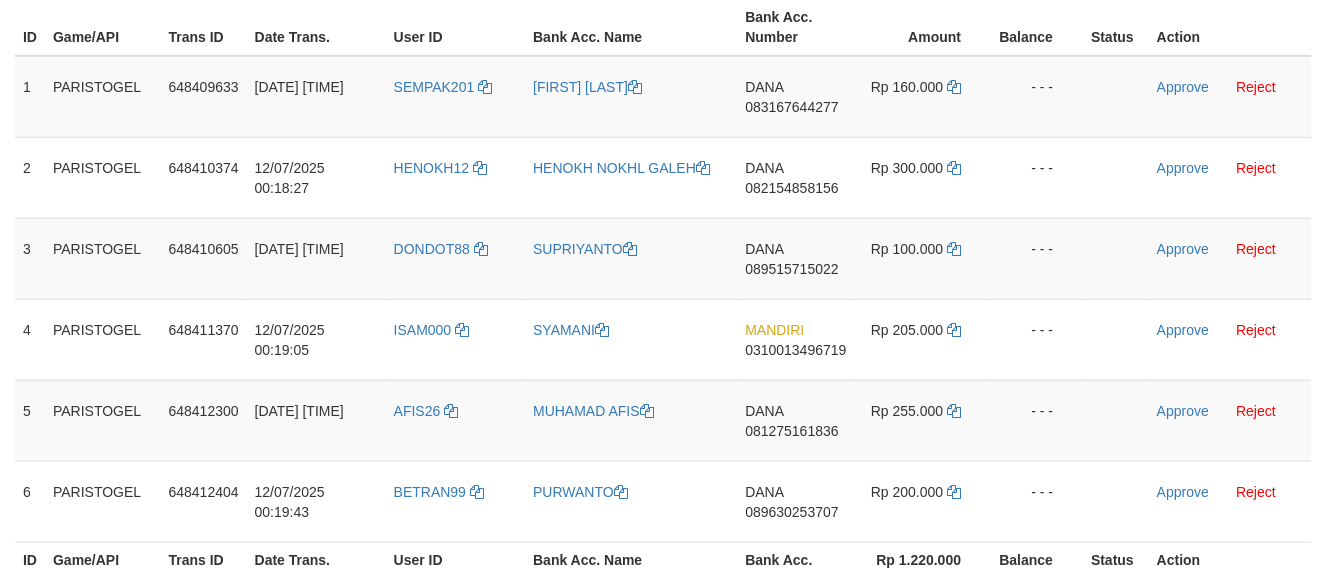 scroll, scrollTop: 333, scrollLeft: 0, axis: vertical 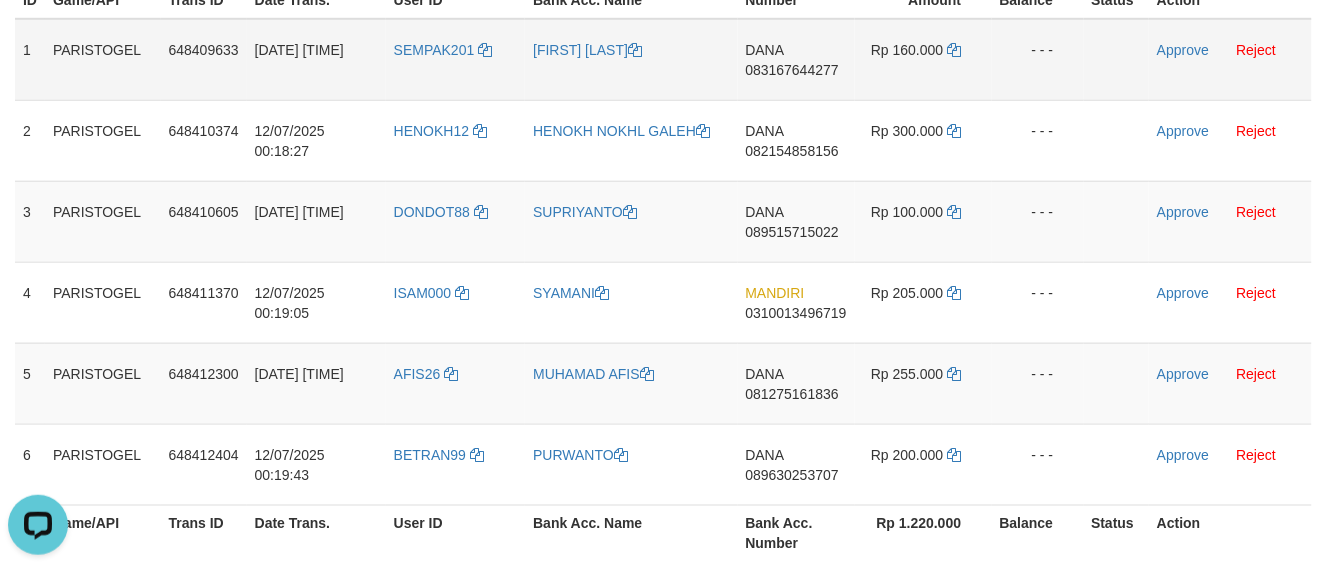 click on "SEMPAK201" at bounding box center (456, 60) 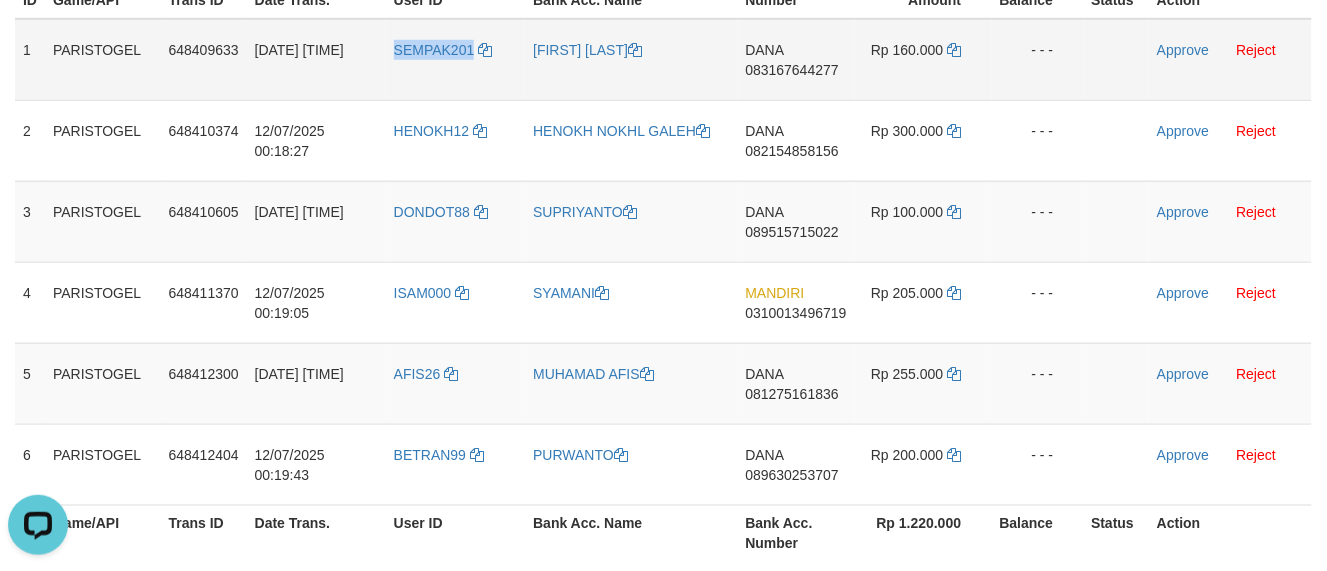 click on "SEMPAK201" at bounding box center (456, 60) 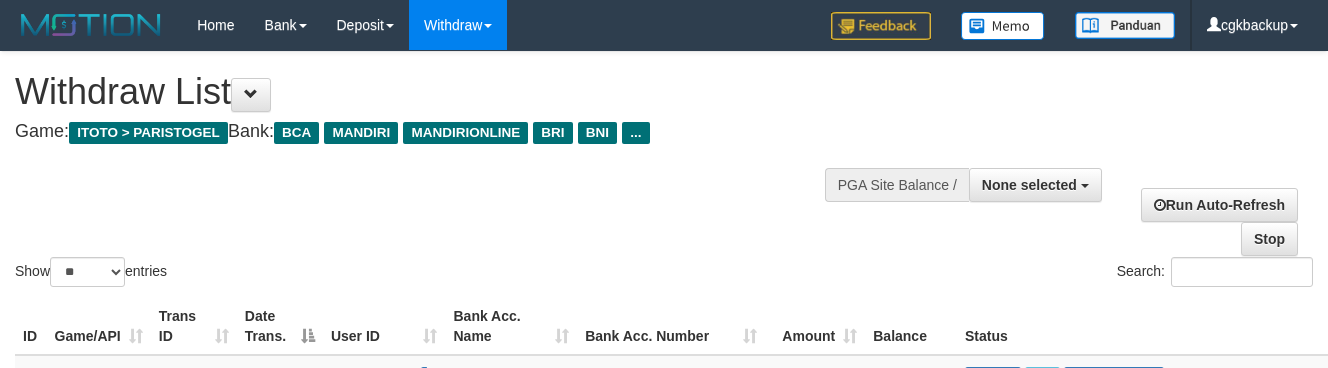 select 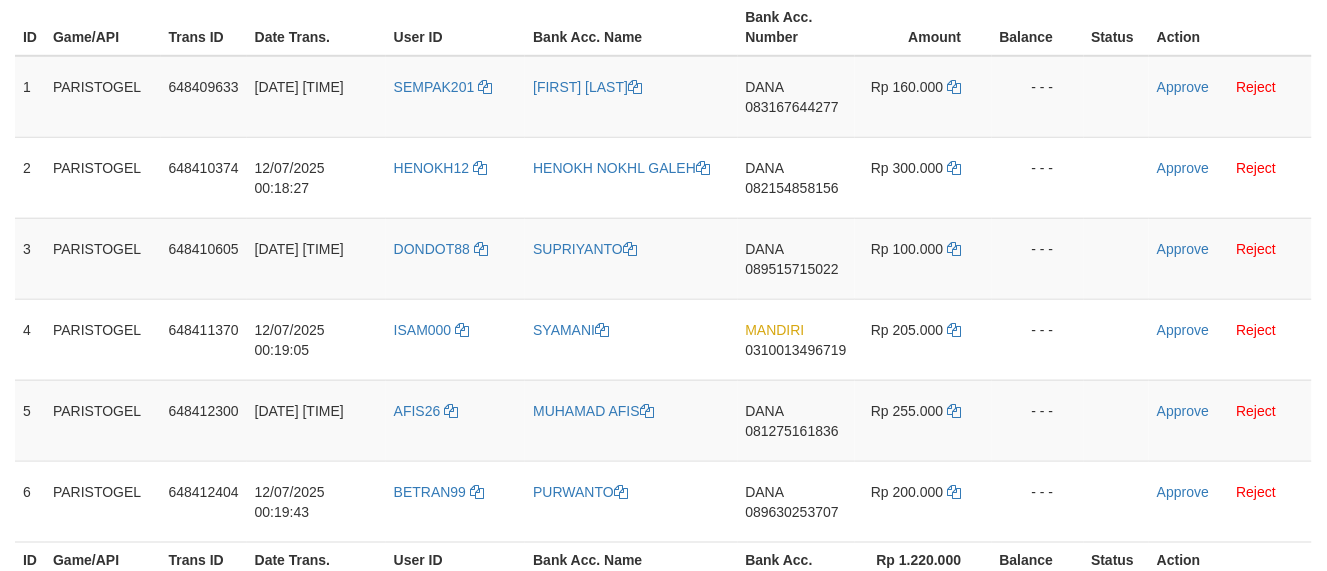 scroll, scrollTop: 333, scrollLeft: 0, axis: vertical 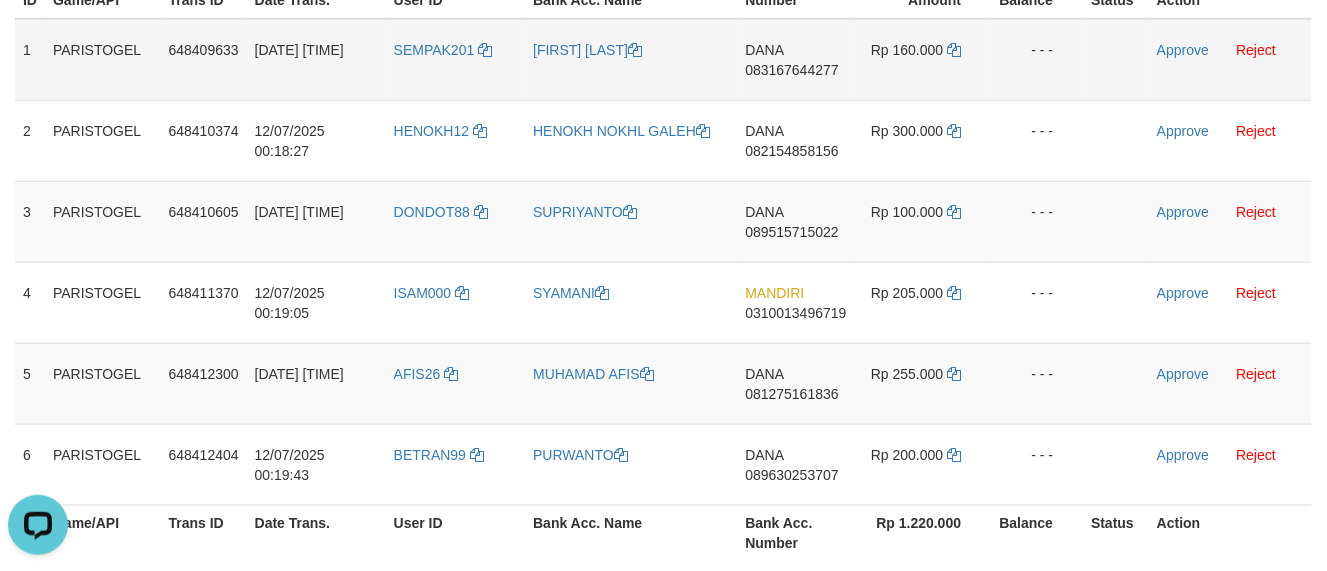 click on "SEMPAK201" at bounding box center (456, 60) 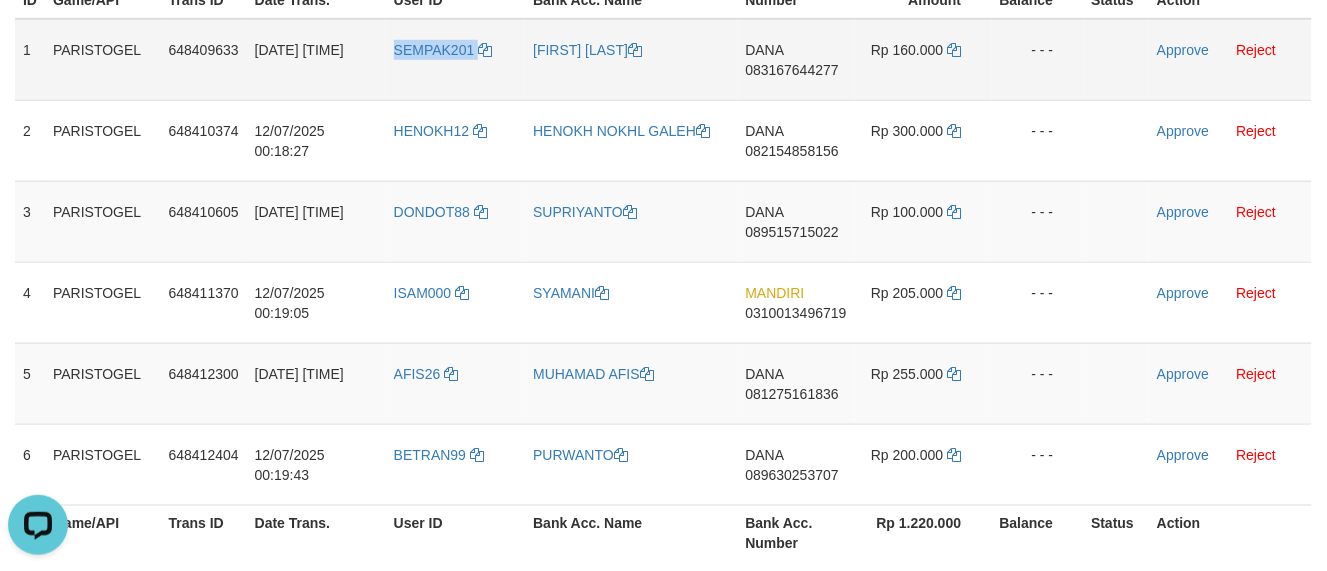 click on "SEMPAK201" at bounding box center (456, 60) 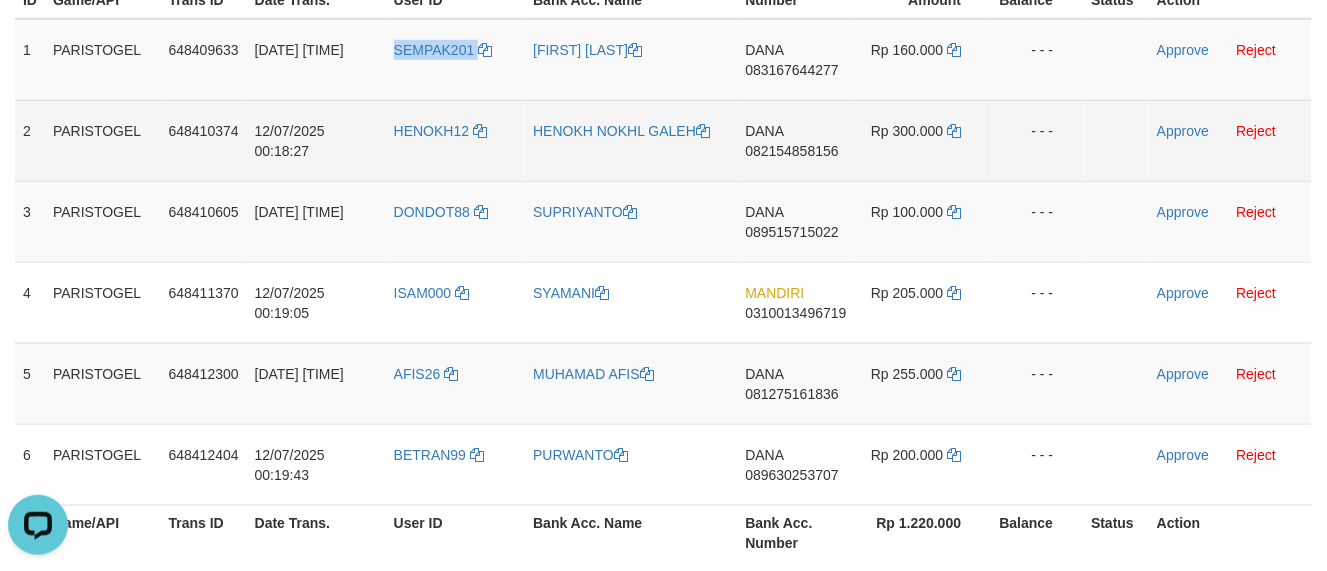 click on "HENOKH12" at bounding box center (456, 140) 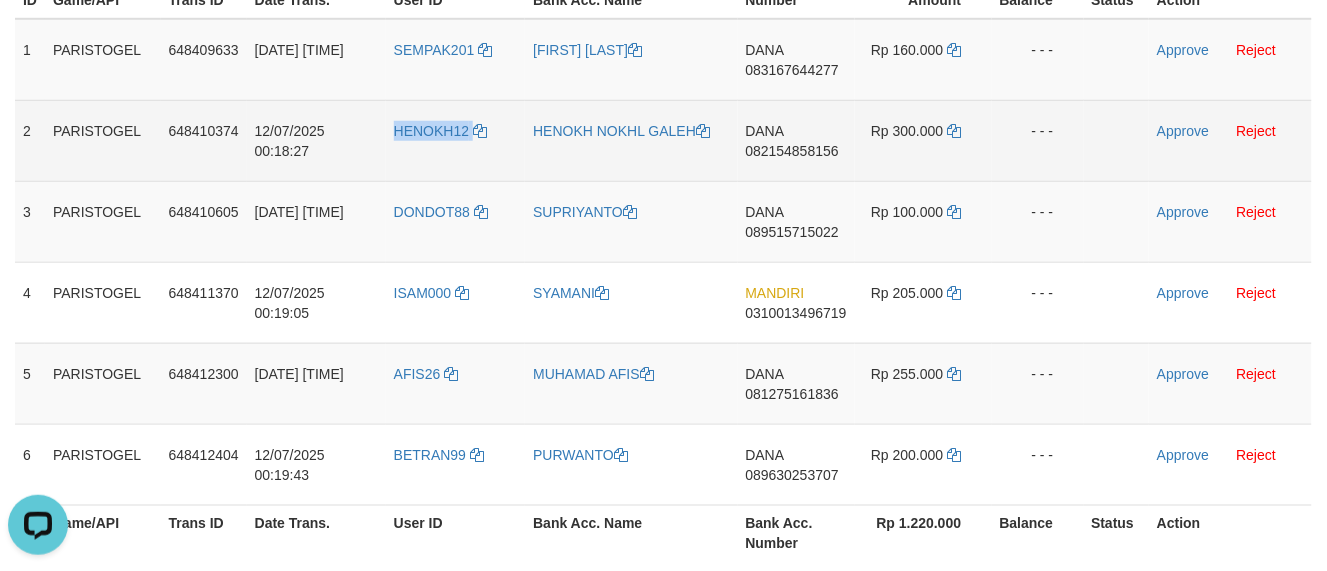 copy on "HENOKH12" 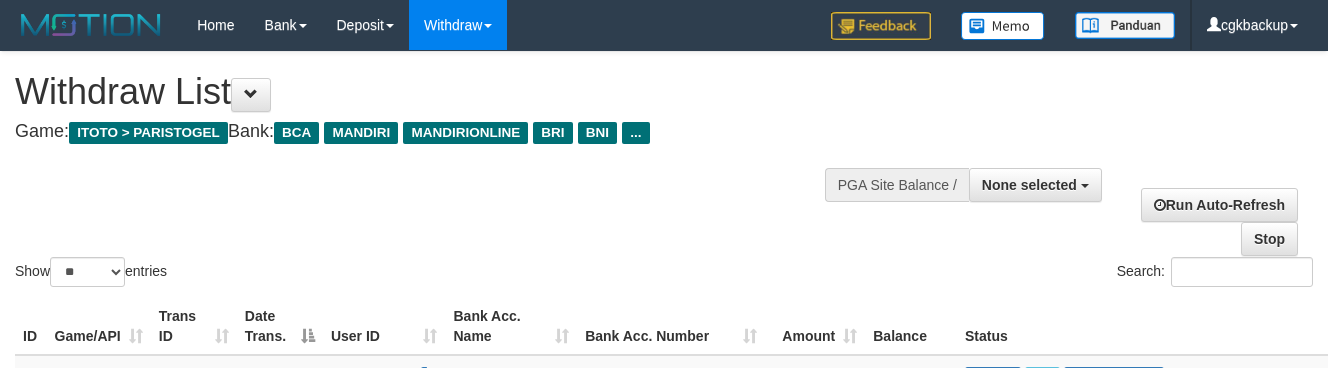 select 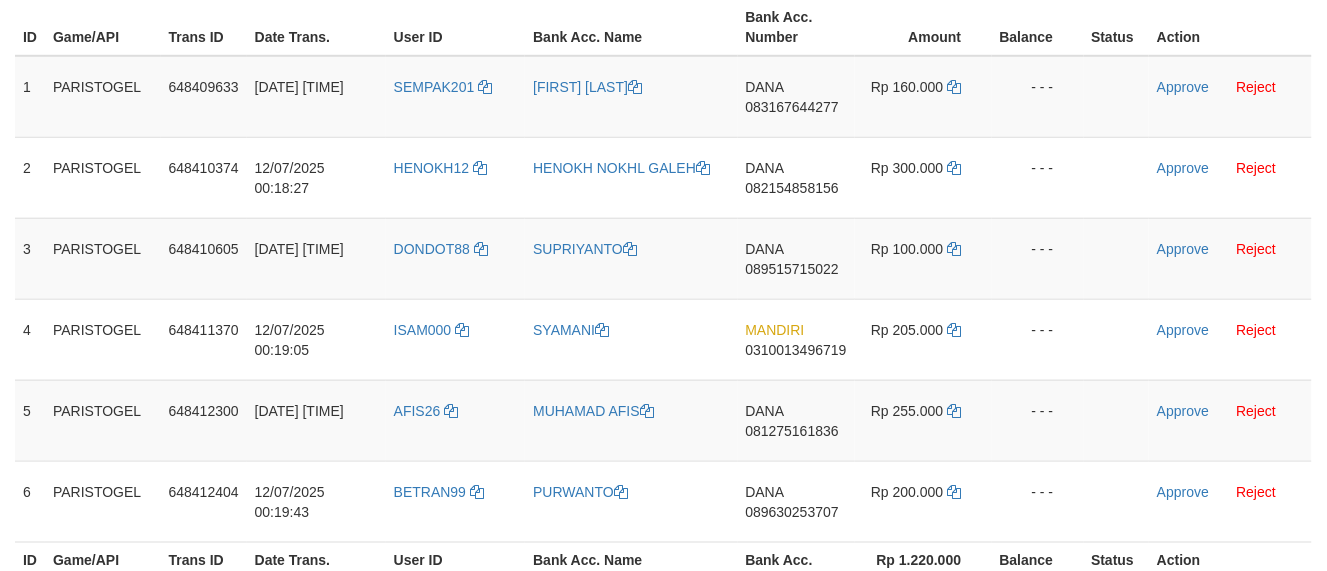 scroll, scrollTop: 333, scrollLeft: 0, axis: vertical 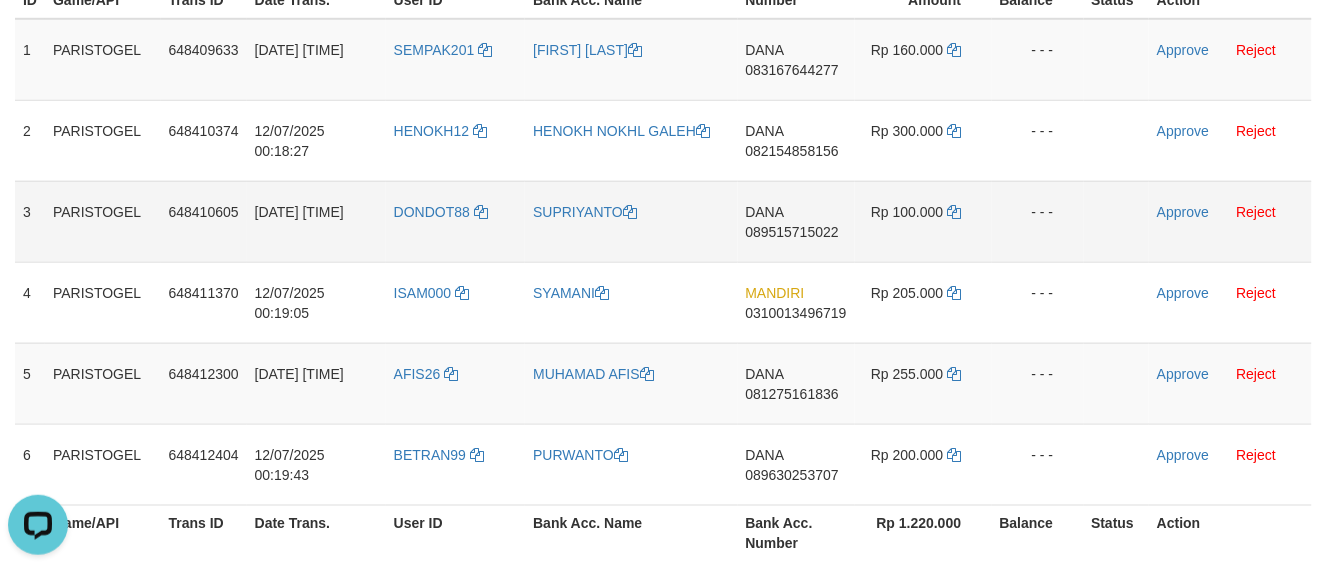 click on "DONDOT88" at bounding box center [456, 221] 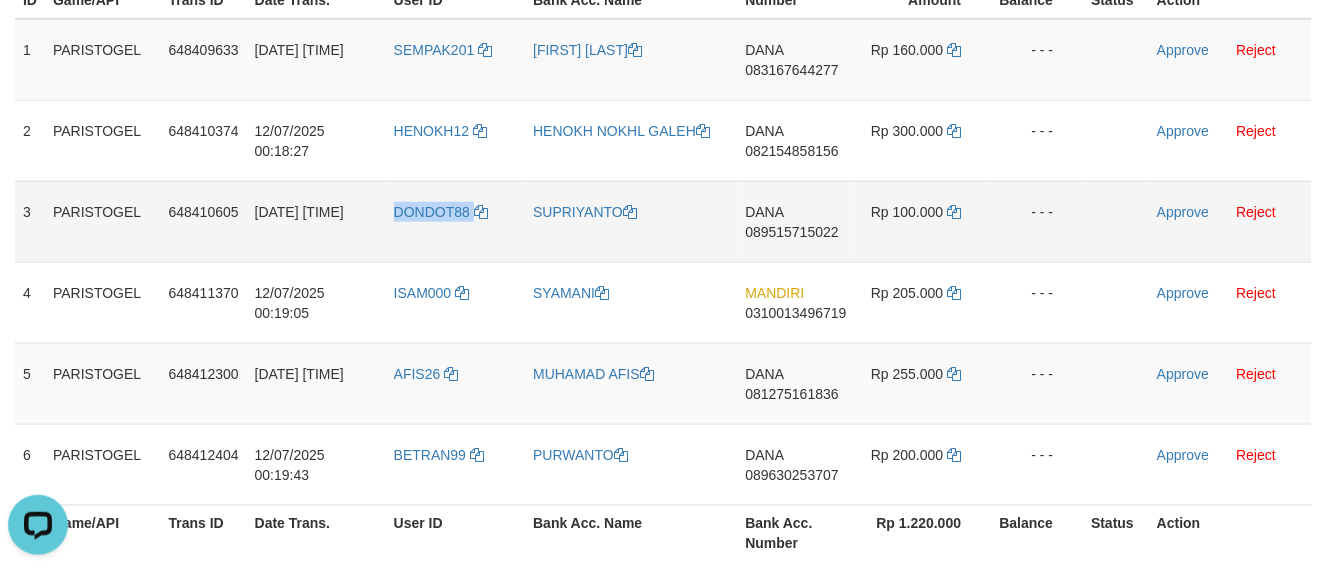 click on "DONDOT88" at bounding box center [456, 221] 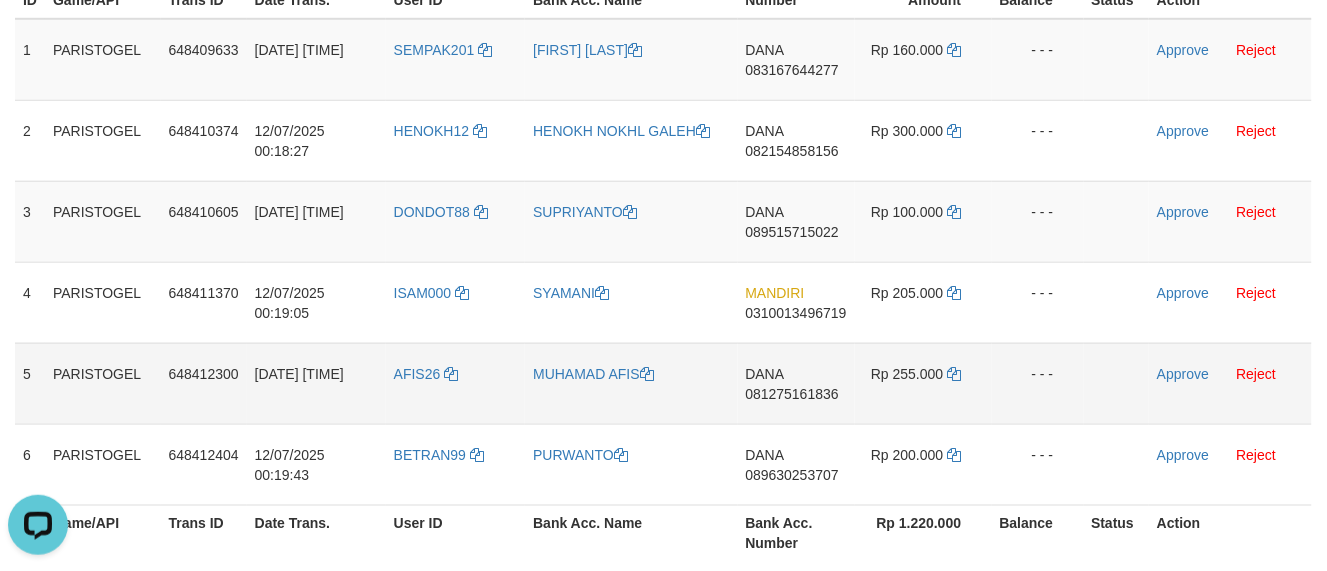 click on "AFIS26" at bounding box center [456, 383] 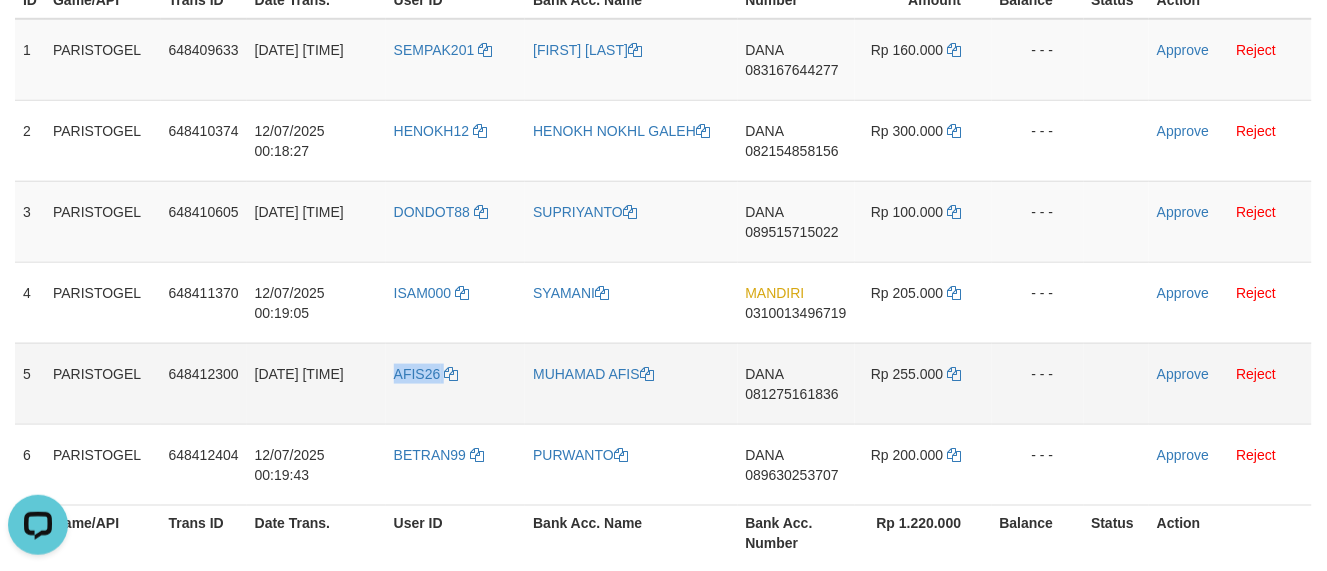 click on "AFIS26" at bounding box center (456, 383) 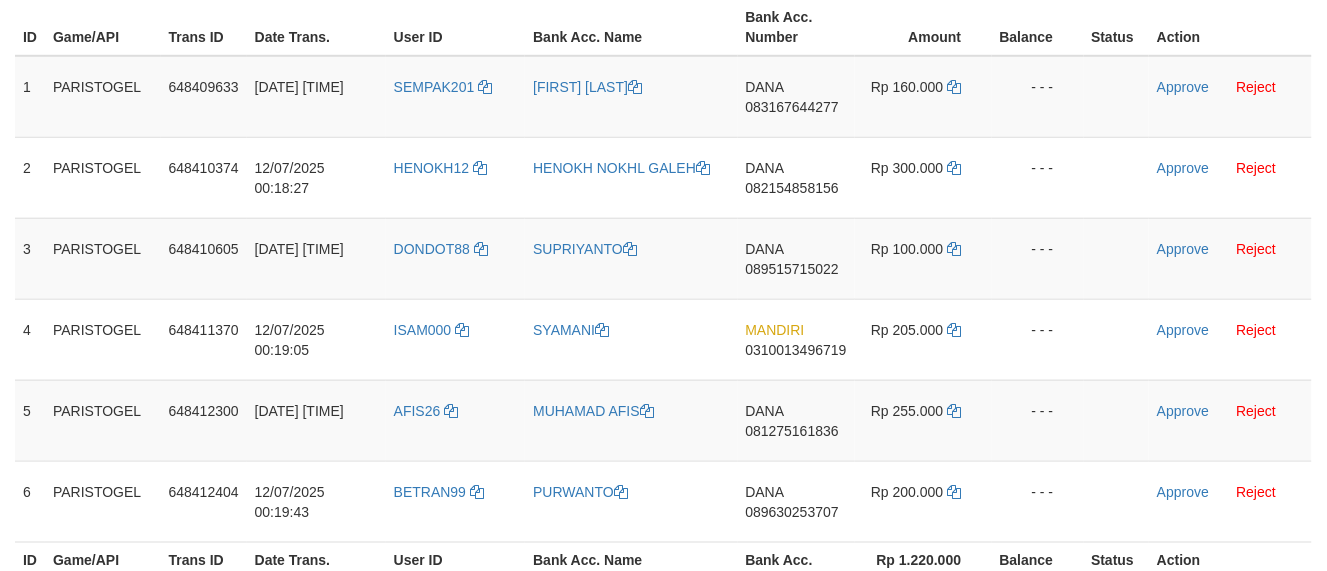 scroll, scrollTop: 333, scrollLeft: 0, axis: vertical 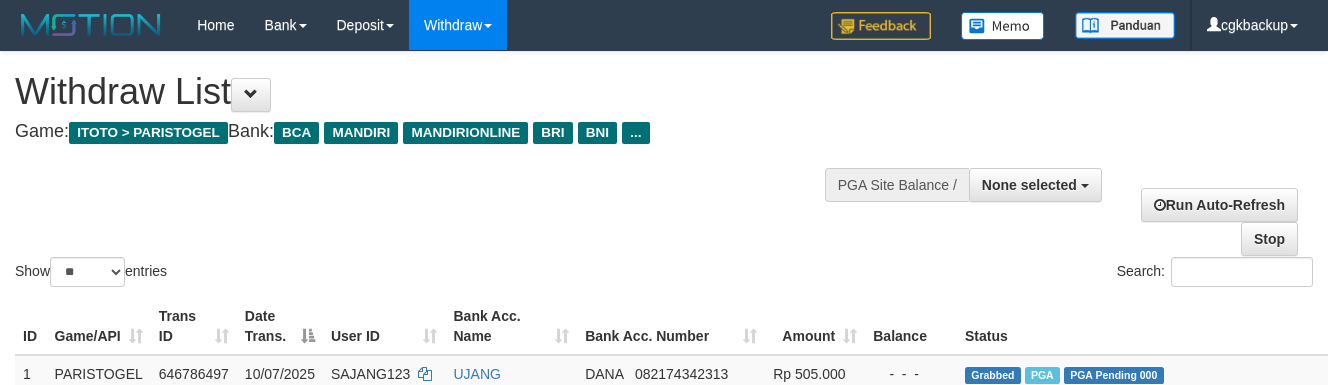 select 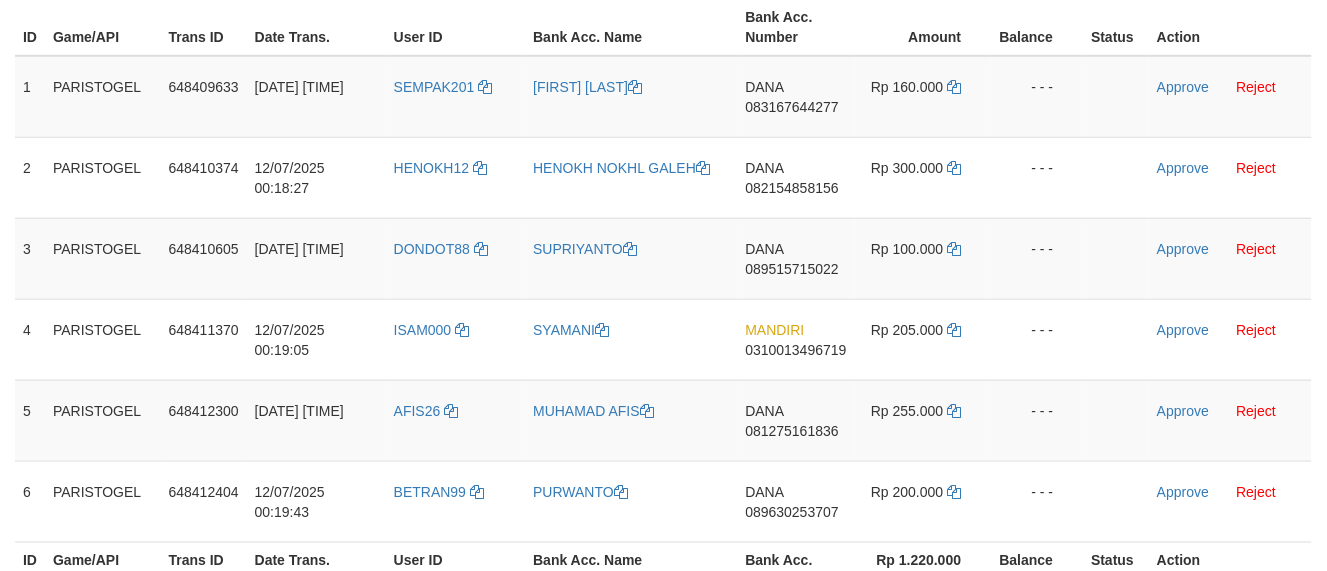scroll, scrollTop: 333, scrollLeft: 0, axis: vertical 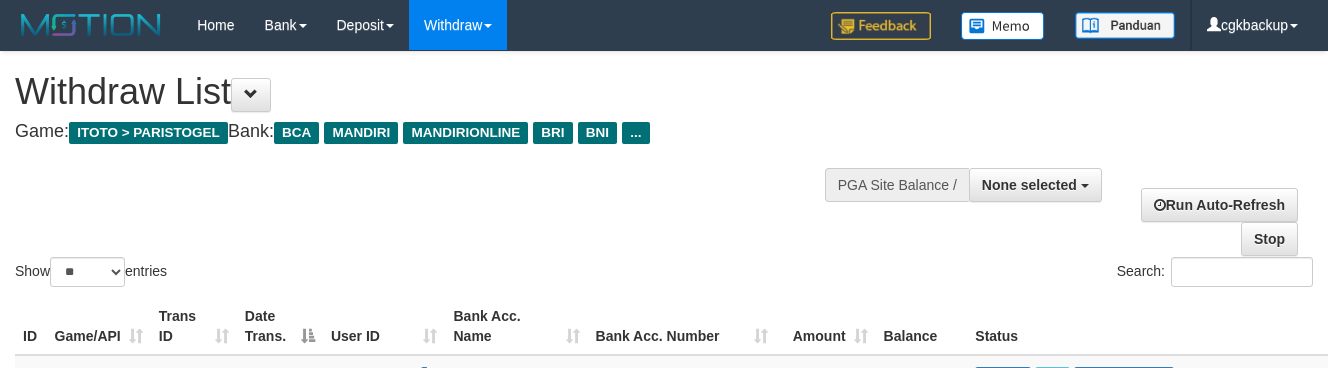 select 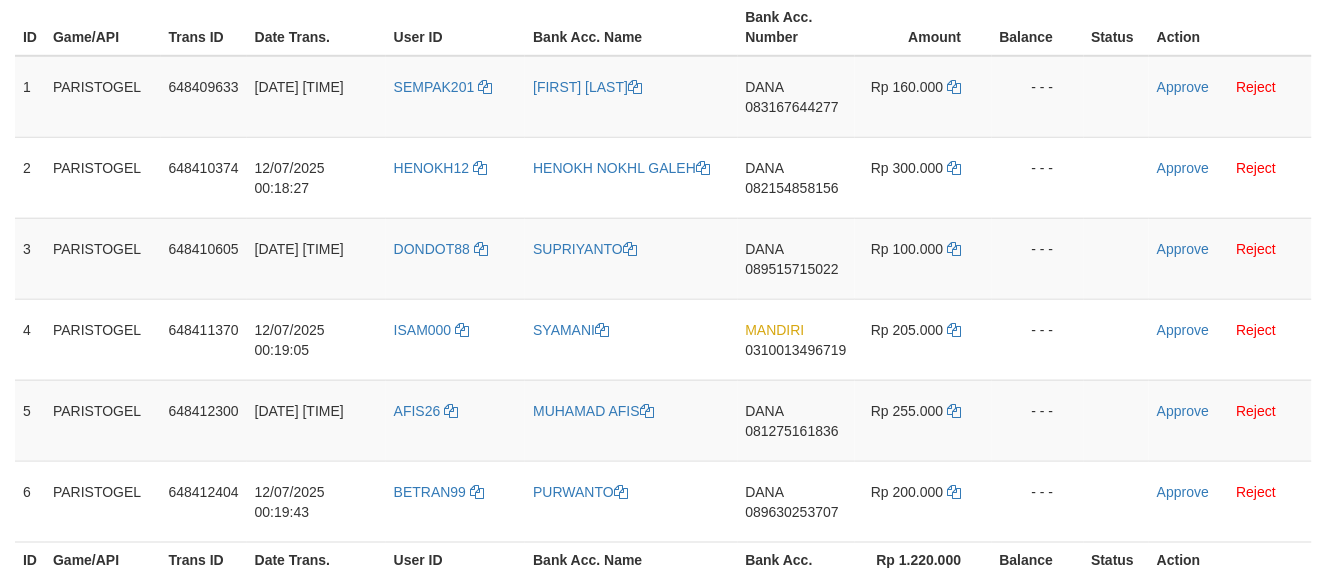 scroll, scrollTop: 333, scrollLeft: 0, axis: vertical 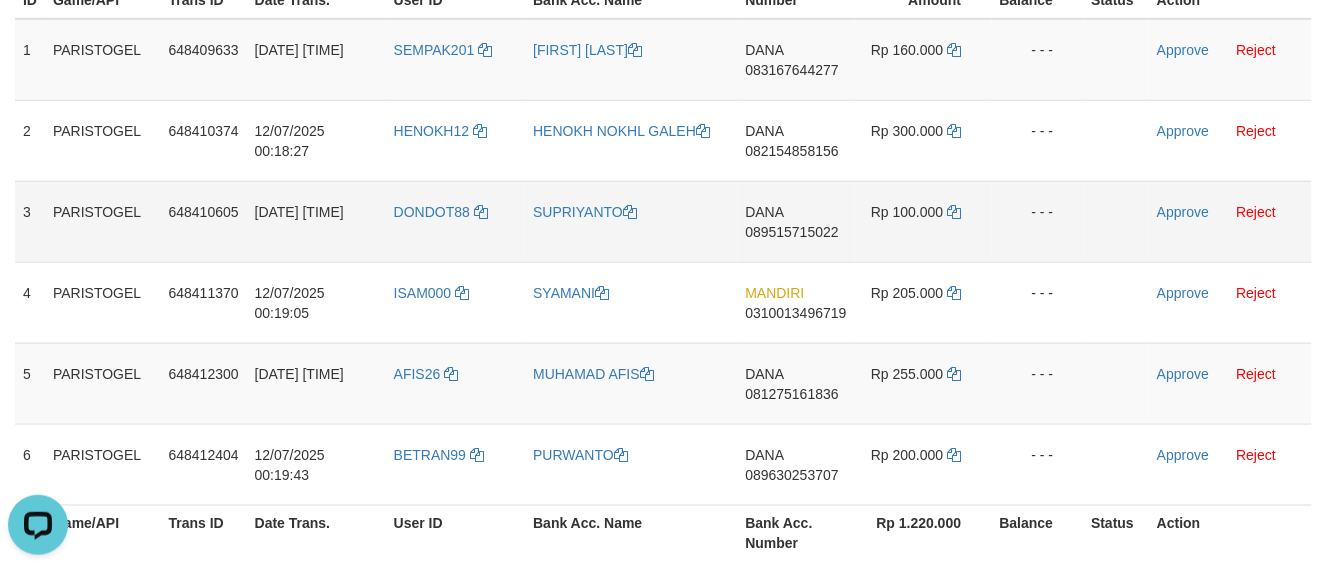 click at bounding box center (1117, 221) 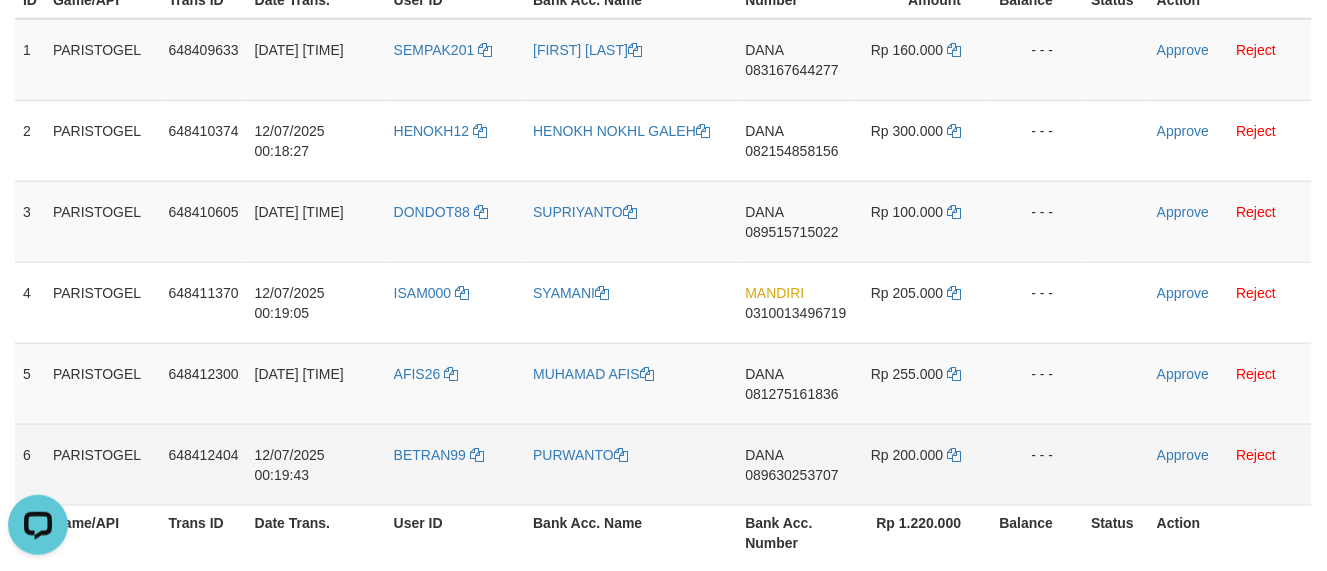 click on "BETRAN99" at bounding box center (456, 464) 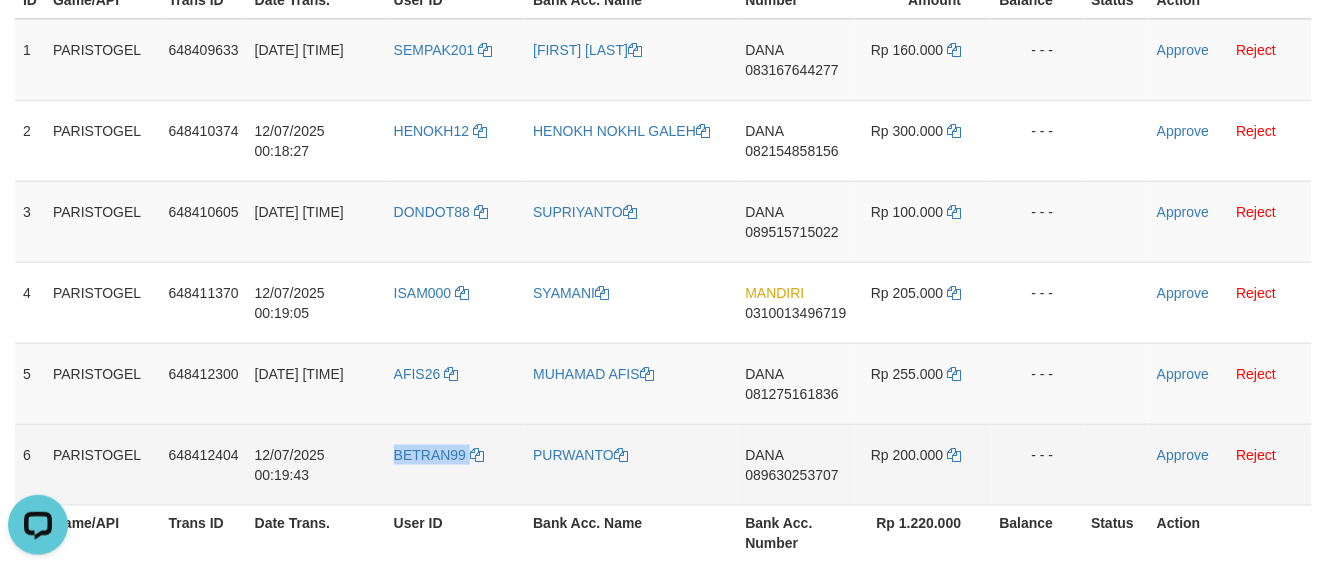 click on "BETRAN99" at bounding box center [456, 464] 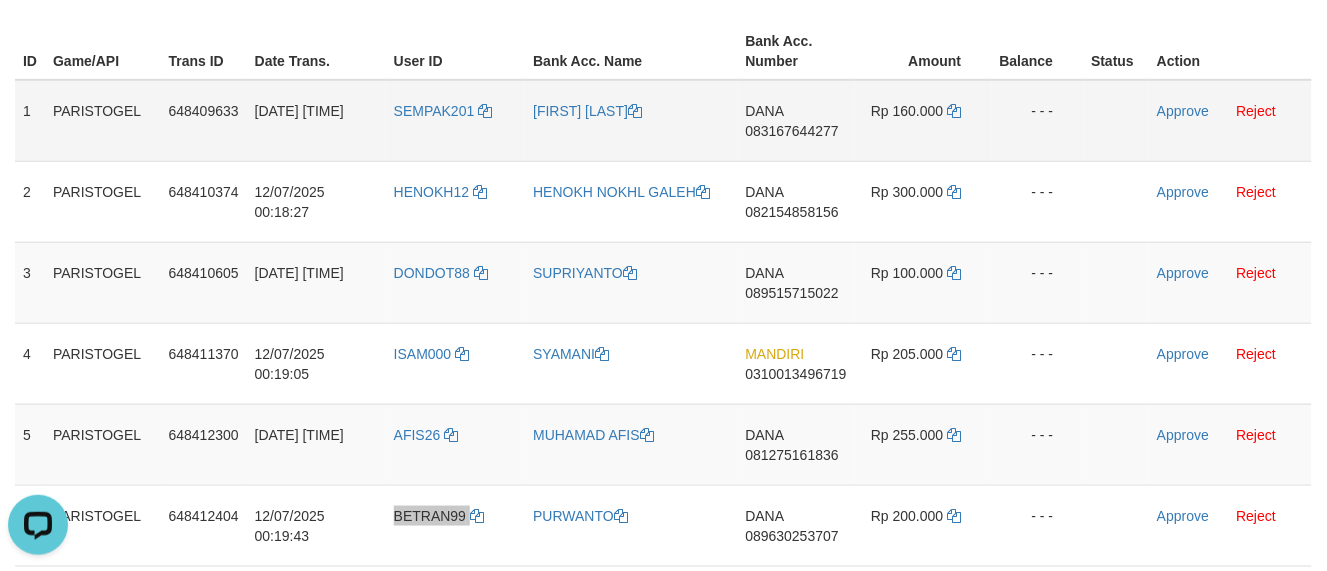 scroll, scrollTop: 222, scrollLeft: 0, axis: vertical 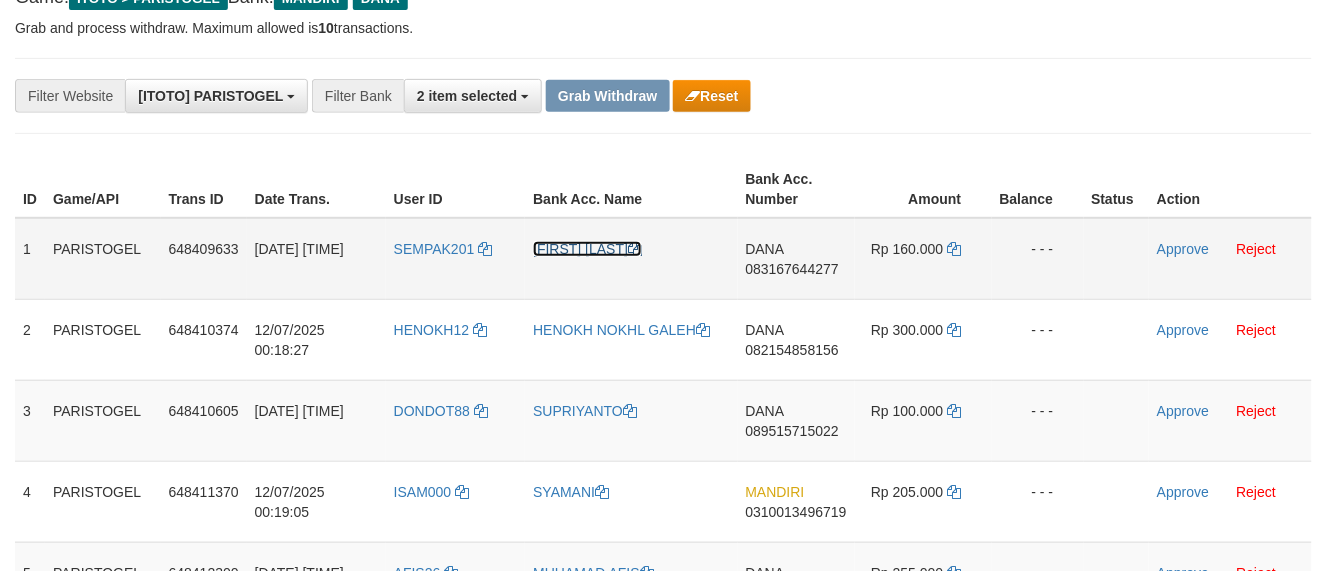 click on "1
PARISTOGEL
648409633
12/07/2025 00:18:00
SEMPAK201
PIKI WIJAYA
DANA
083167644277
Rp 160.000
- - -
Approve
Reject
2
PARISTOGEL
648410374
12/07/2025 00:18:27
HENOKH12
HENOKH NOKHL GALEH
DANA
082154858156
Rp 300.000
- - -
Approve
Reject
3
PARISTOGEL
4" at bounding box center [663, 461] 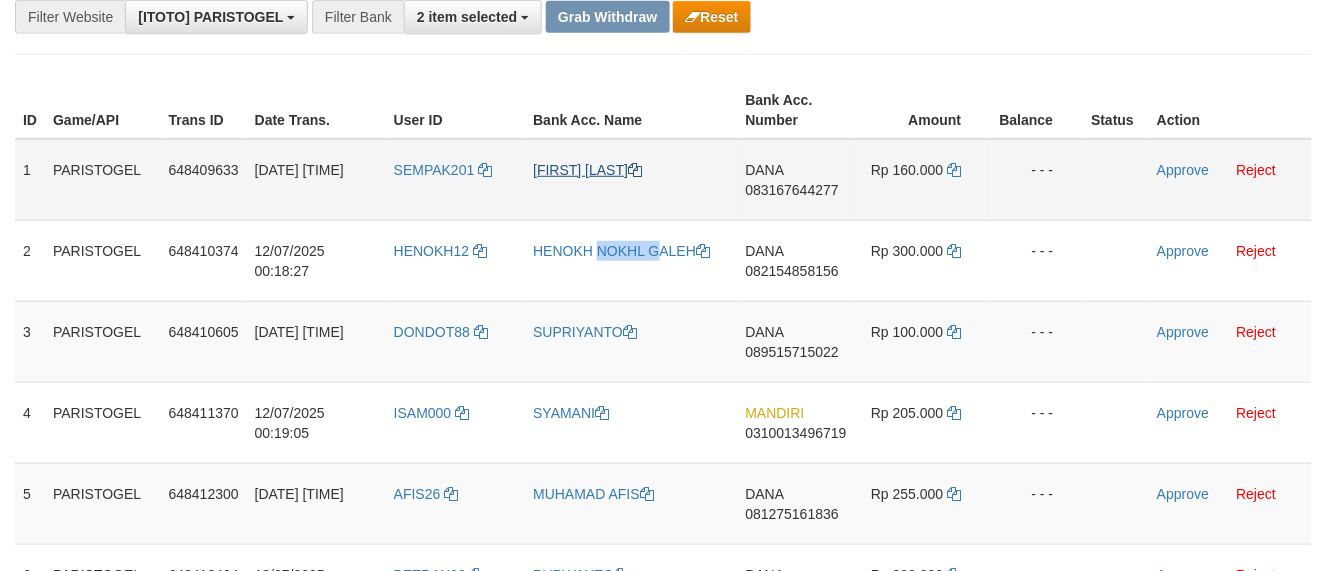 click on "HENOKH NOKHL GALEH" at bounding box center (631, 260) 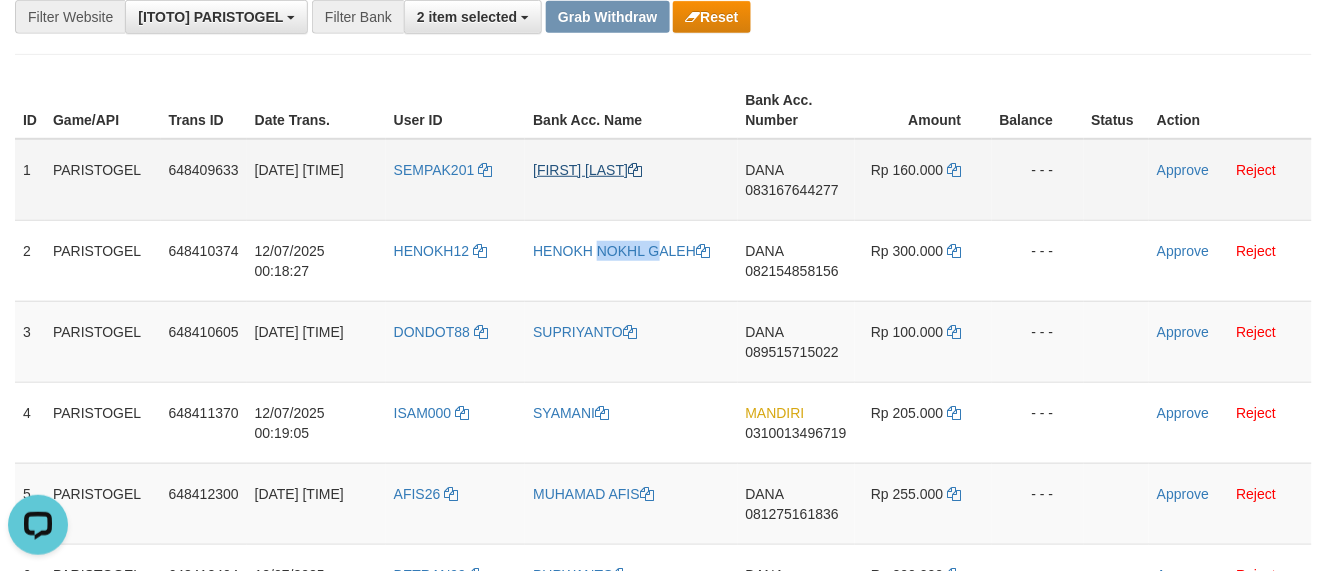 scroll, scrollTop: 0, scrollLeft: 0, axis: both 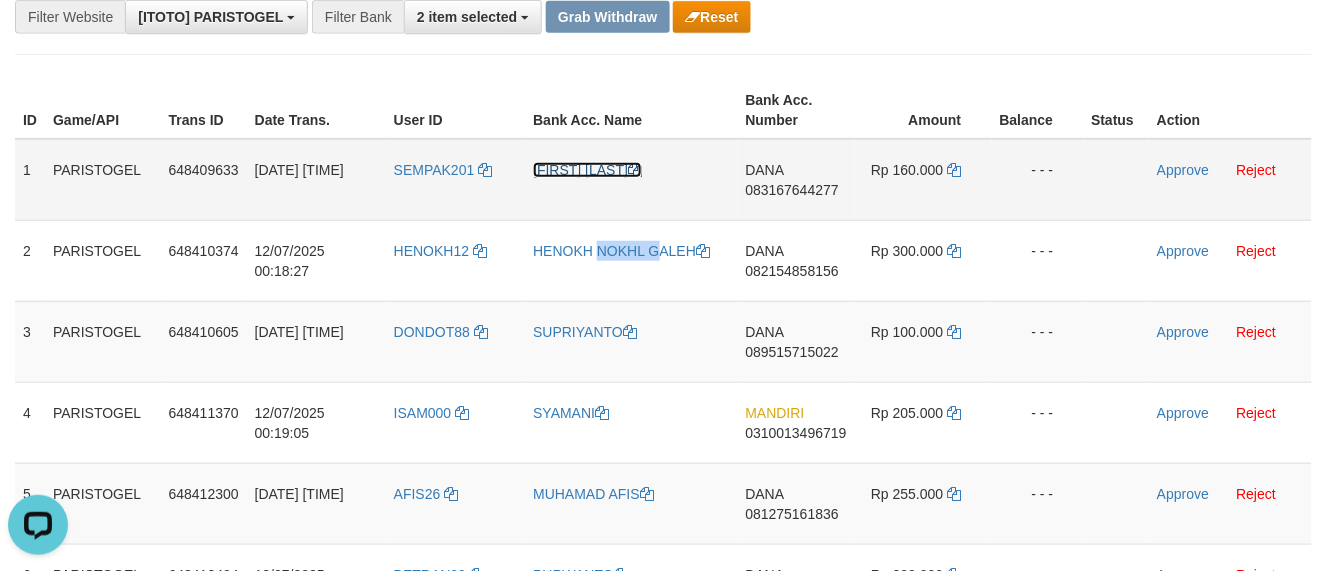 click on "[FIRST] [LAST]" at bounding box center (587, 170) 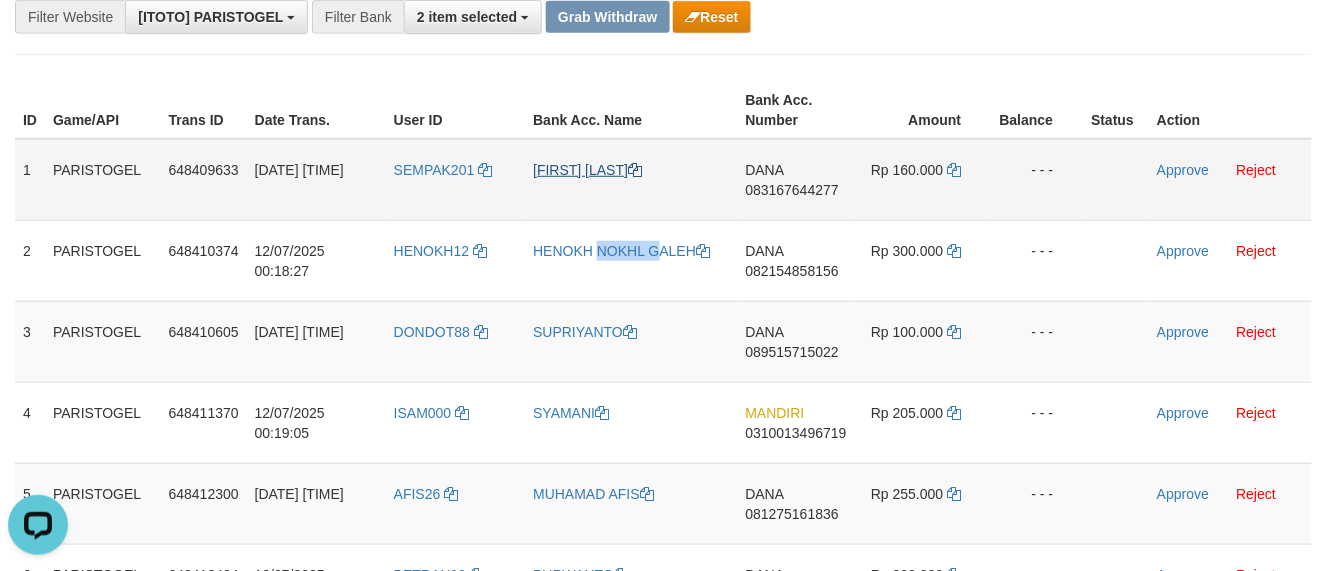 copy on "HENOKH" 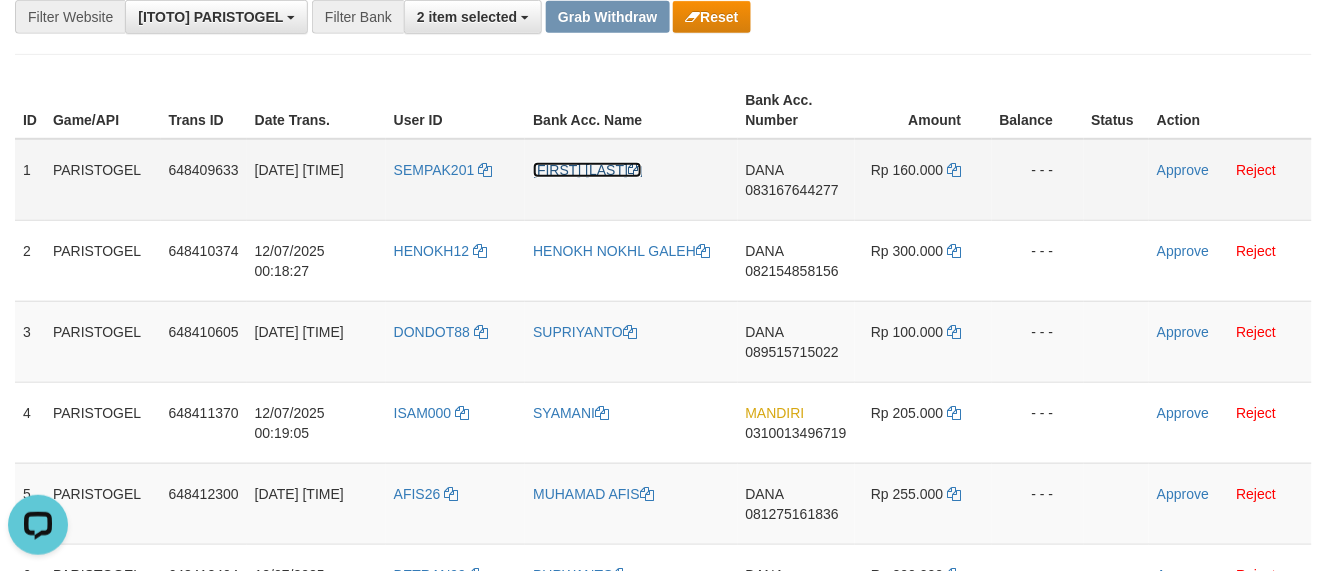 click on "[FIRST] [LAST]" at bounding box center [587, 170] 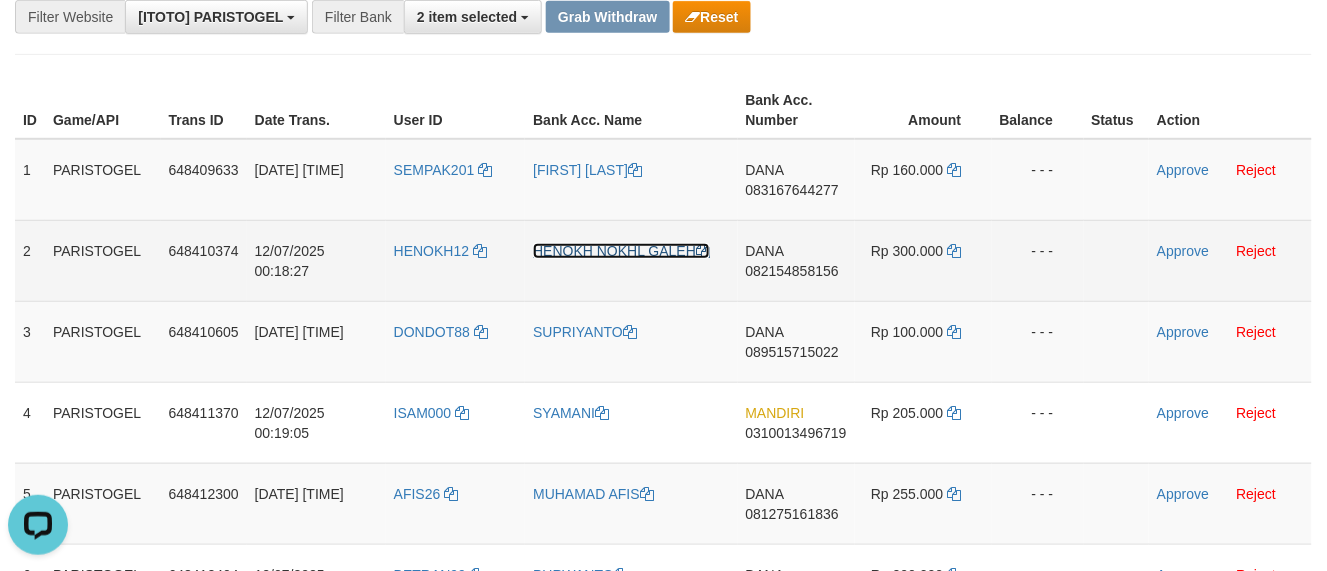 click on "HENOKH NOKHL GALEH" at bounding box center [621, 251] 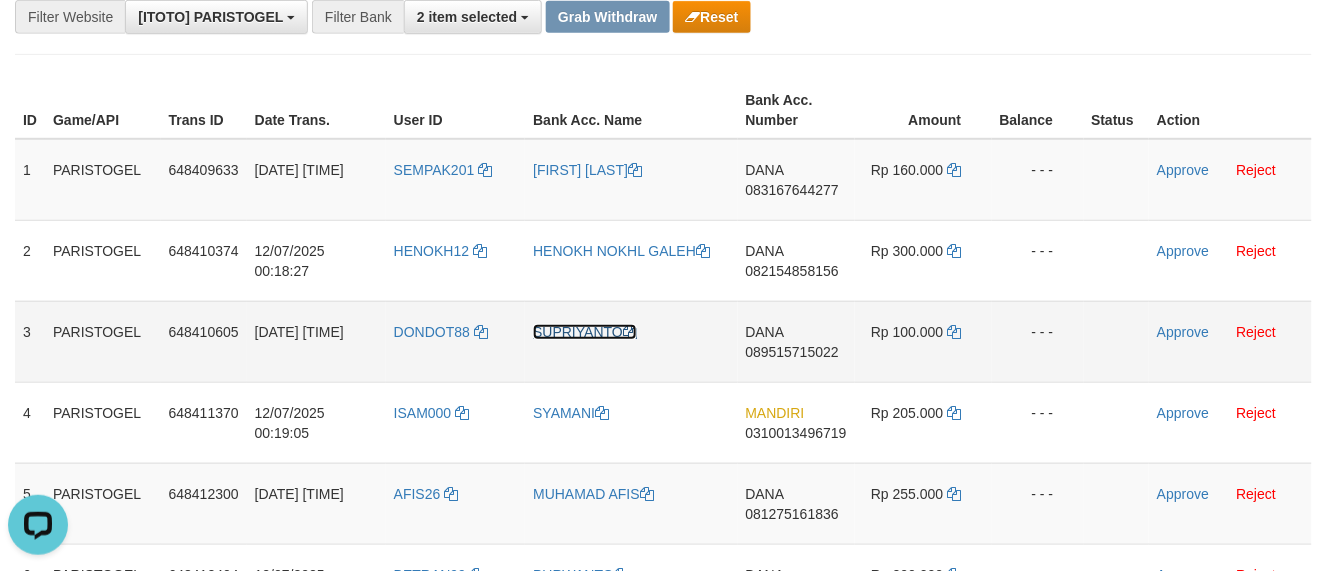 click on "SUPRIYANTO" at bounding box center (585, 332) 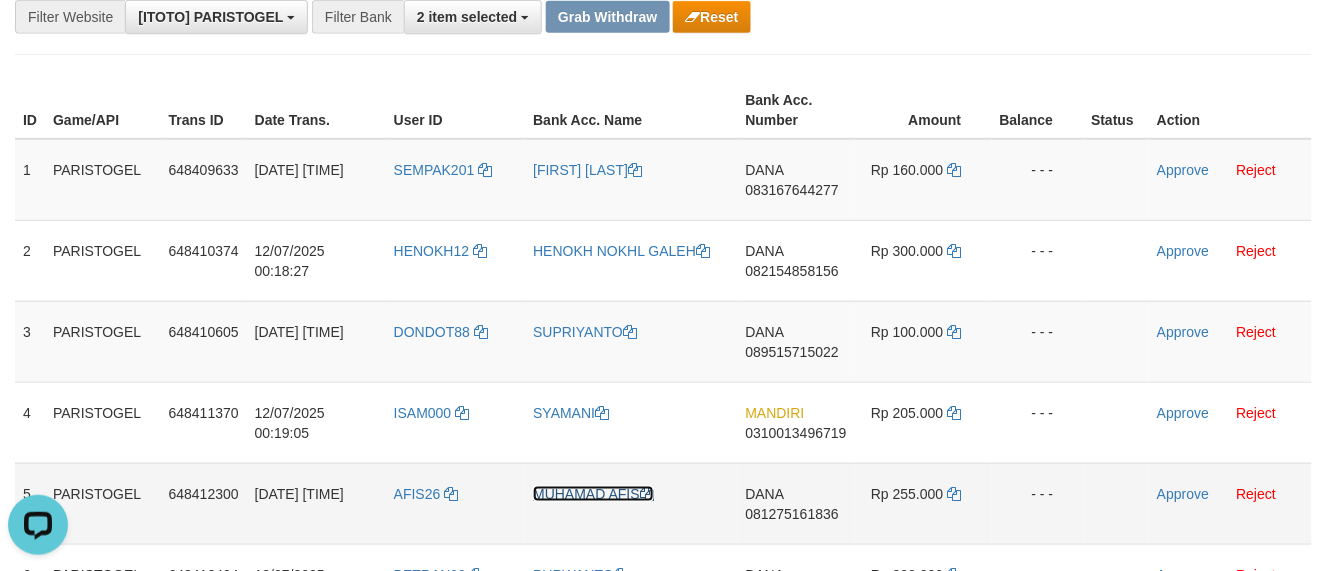 click on "MUHAMAD AFIS" at bounding box center (593, 494) 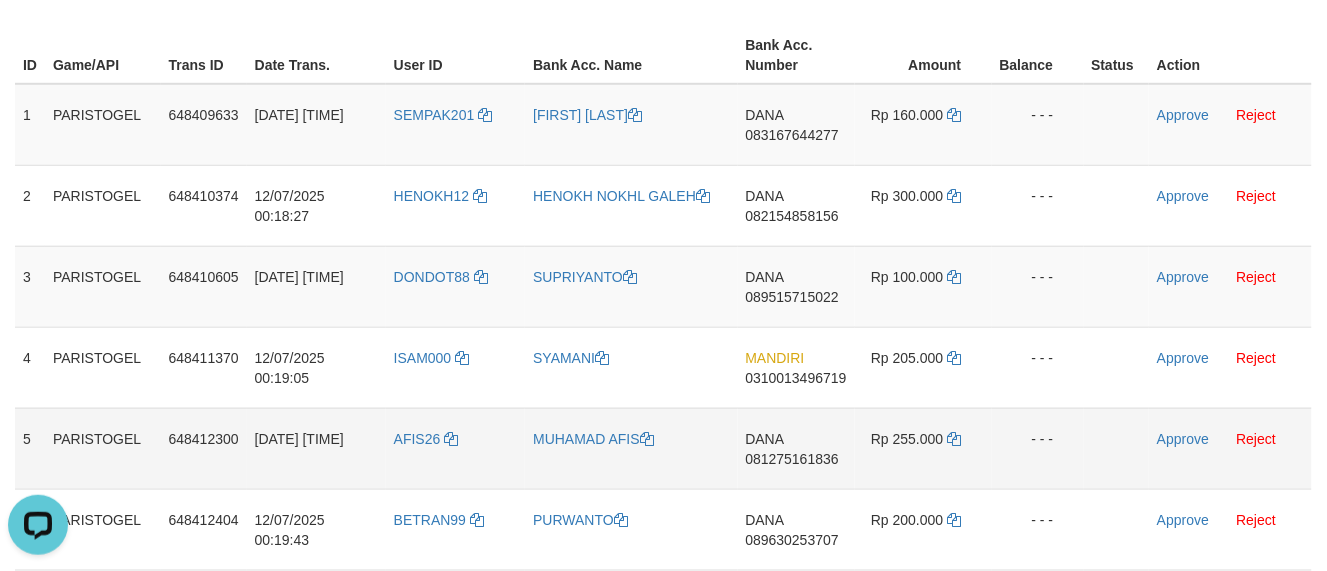 scroll, scrollTop: 324, scrollLeft: 0, axis: vertical 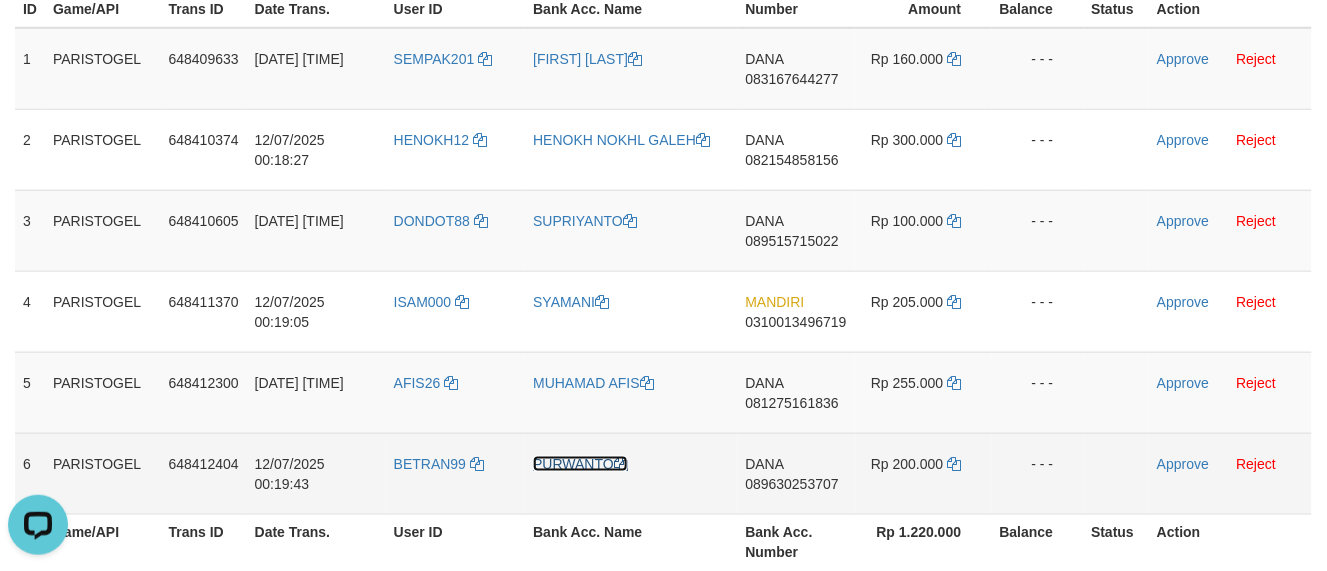 click on "PURWANTO" at bounding box center [580, 464] 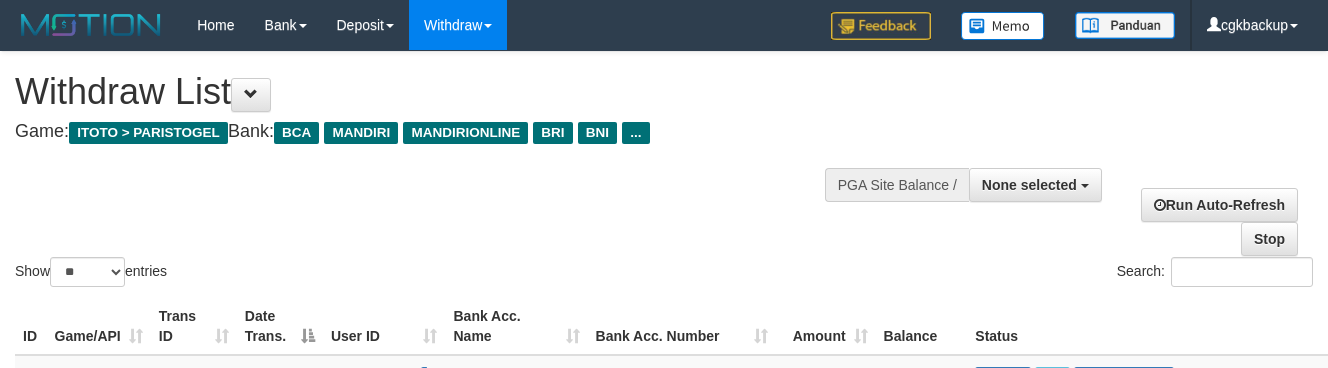 select 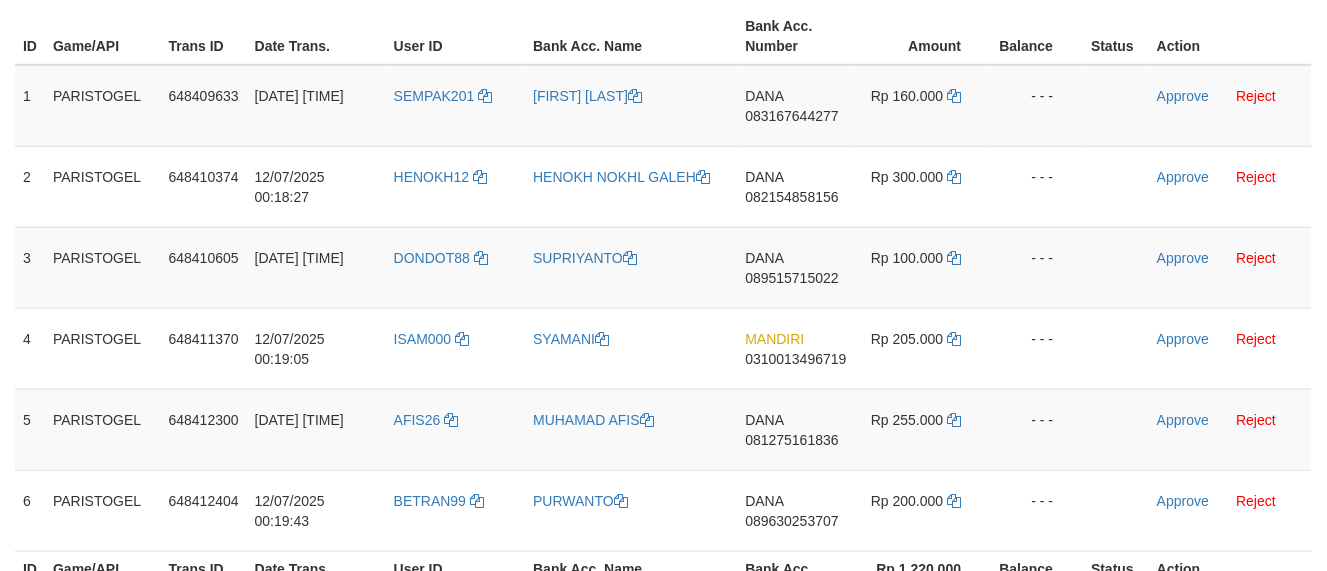 scroll, scrollTop: 324, scrollLeft: 0, axis: vertical 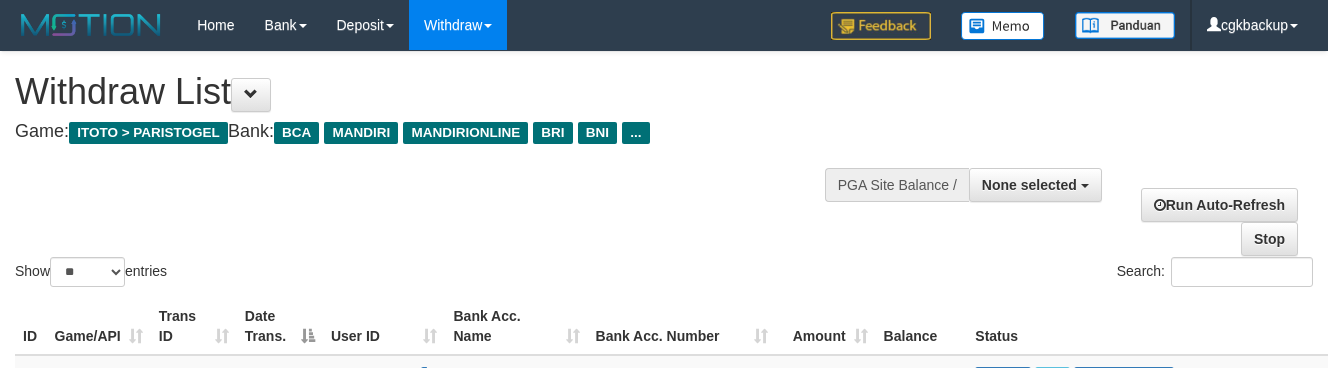 select 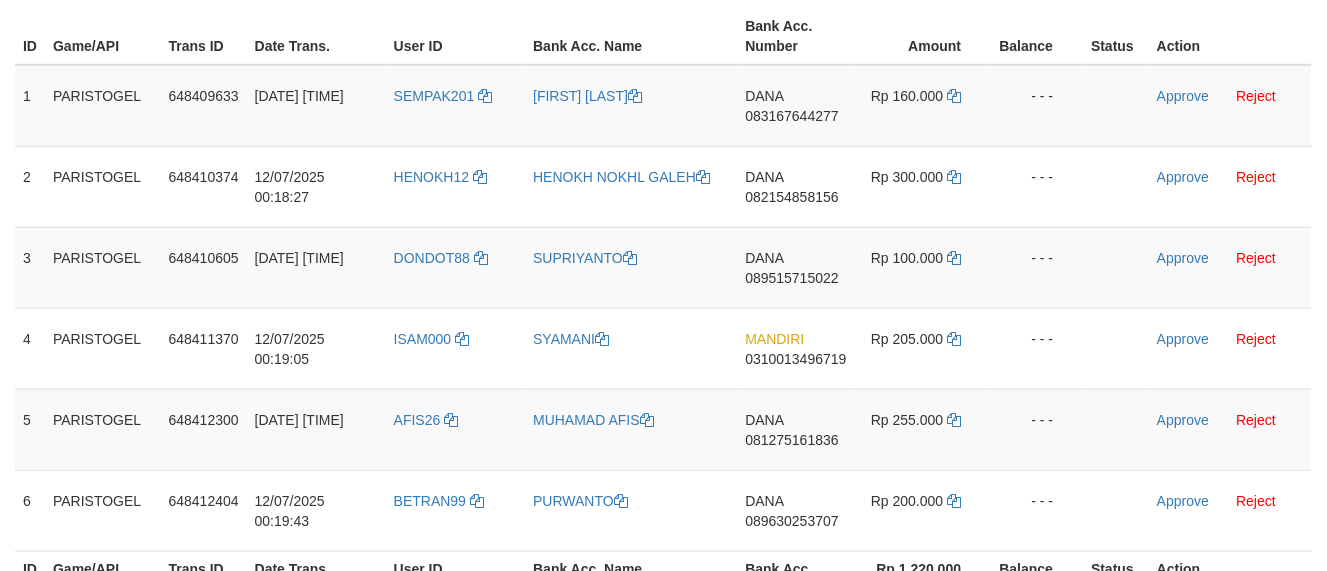 scroll, scrollTop: 324, scrollLeft: 0, axis: vertical 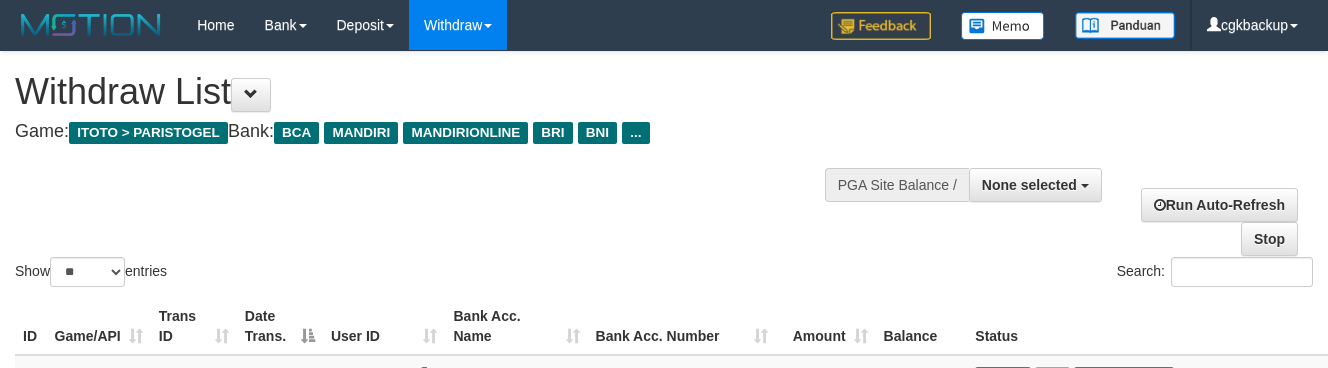 select 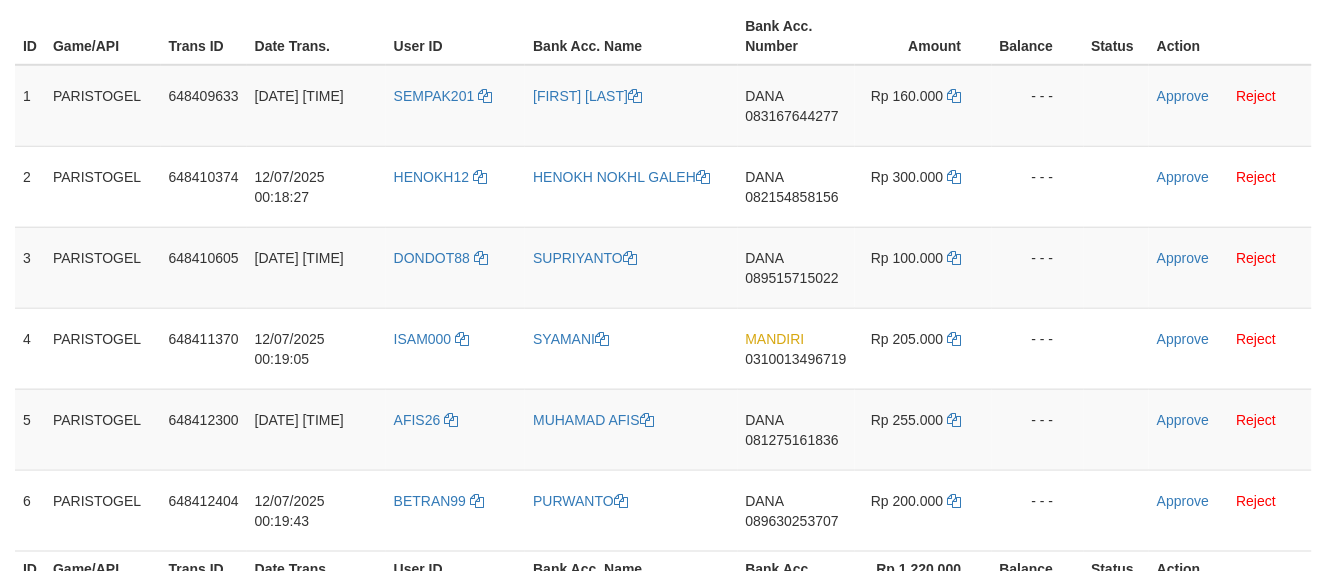 scroll, scrollTop: 324, scrollLeft: 0, axis: vertical 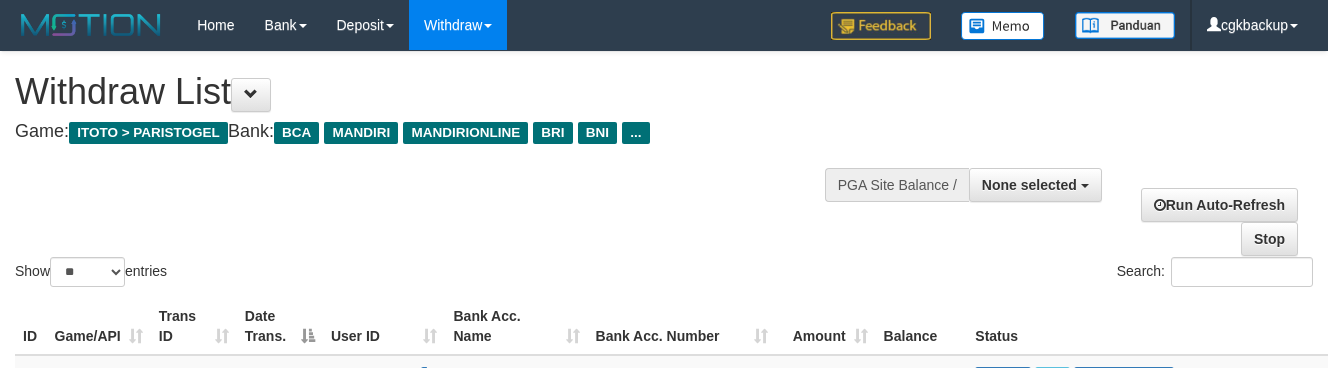 select 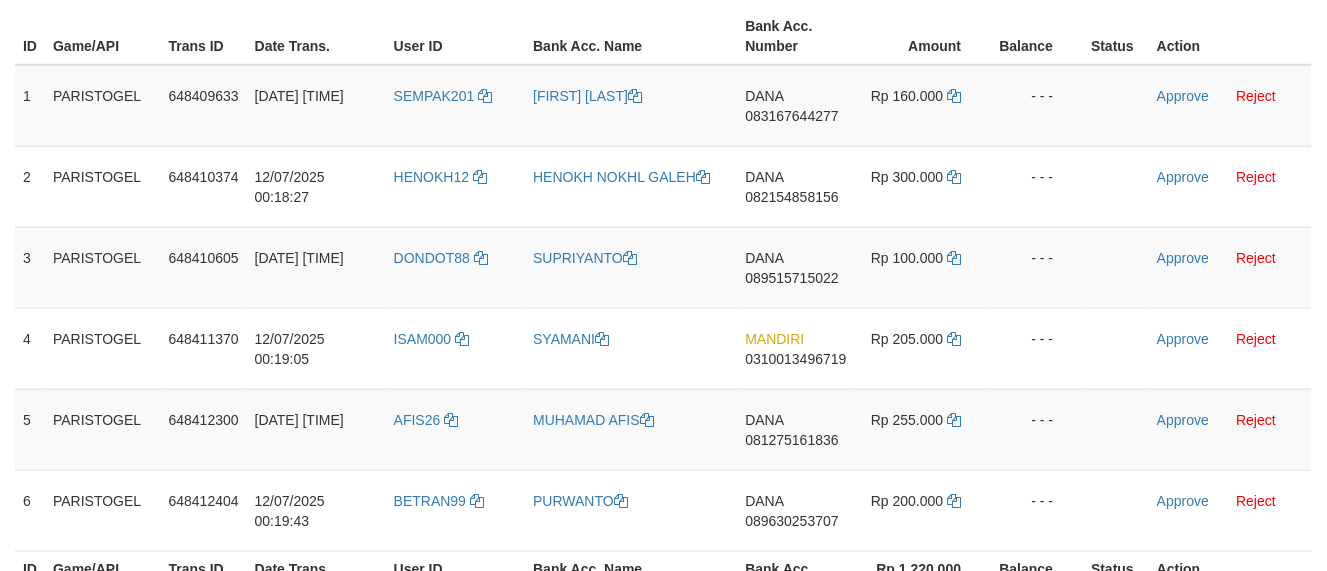 scroll, scrollTop: 324, scrollLeft: 0, axis: vertical 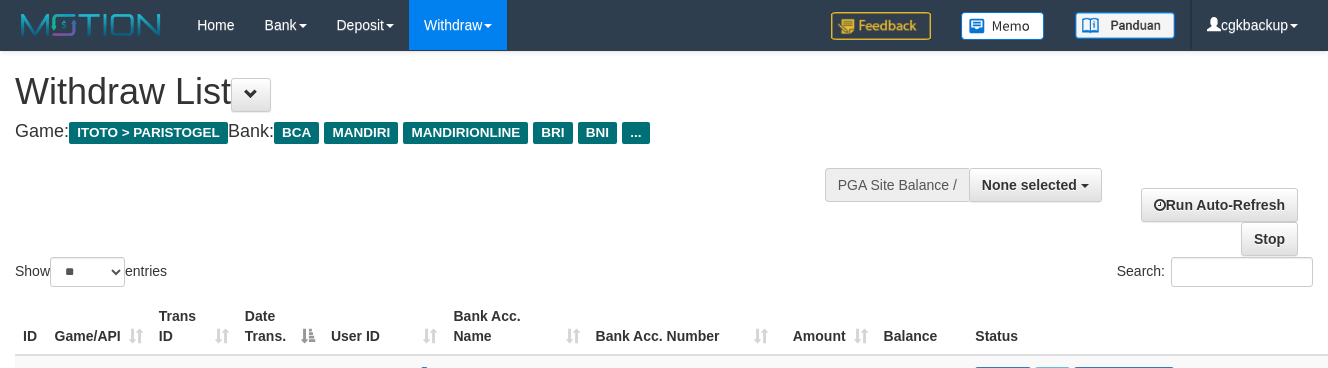 select 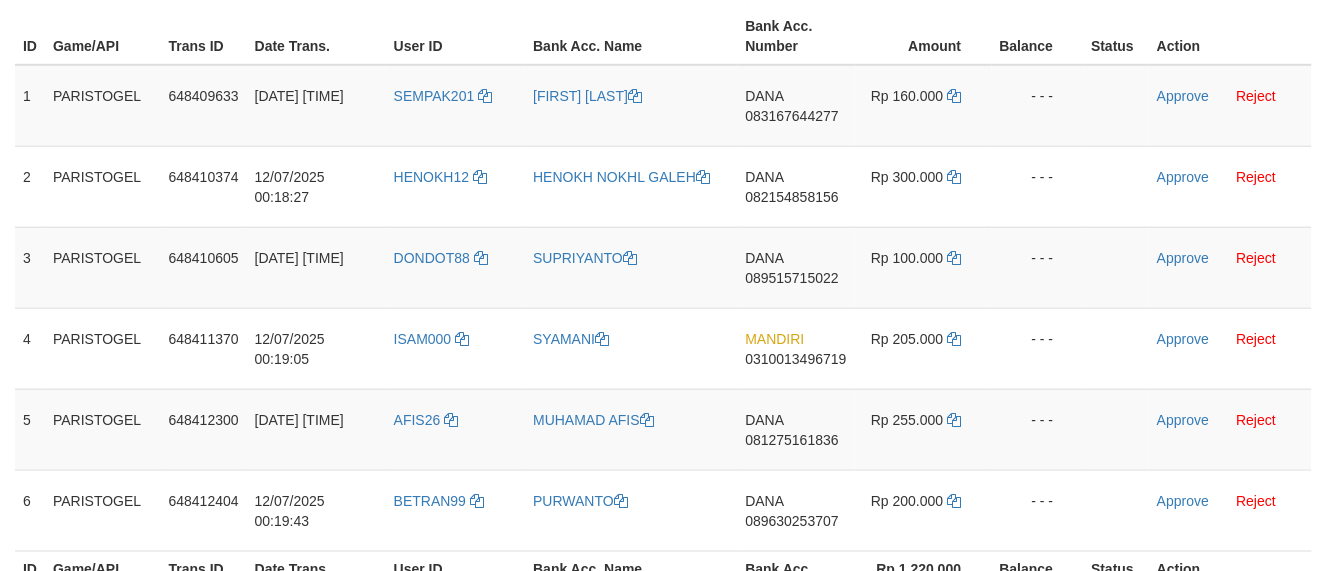scroll, scrollTop: 324, scrollLeft: 0, axis: vertical 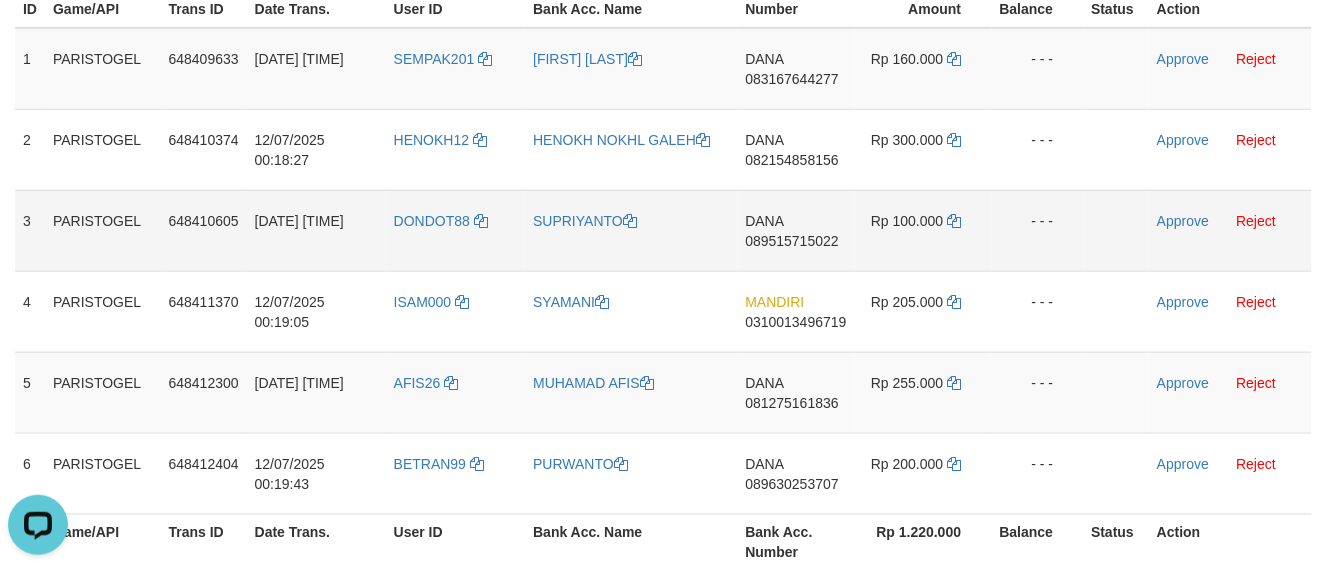 click on "- - -" at bounding box center [1038, 230] 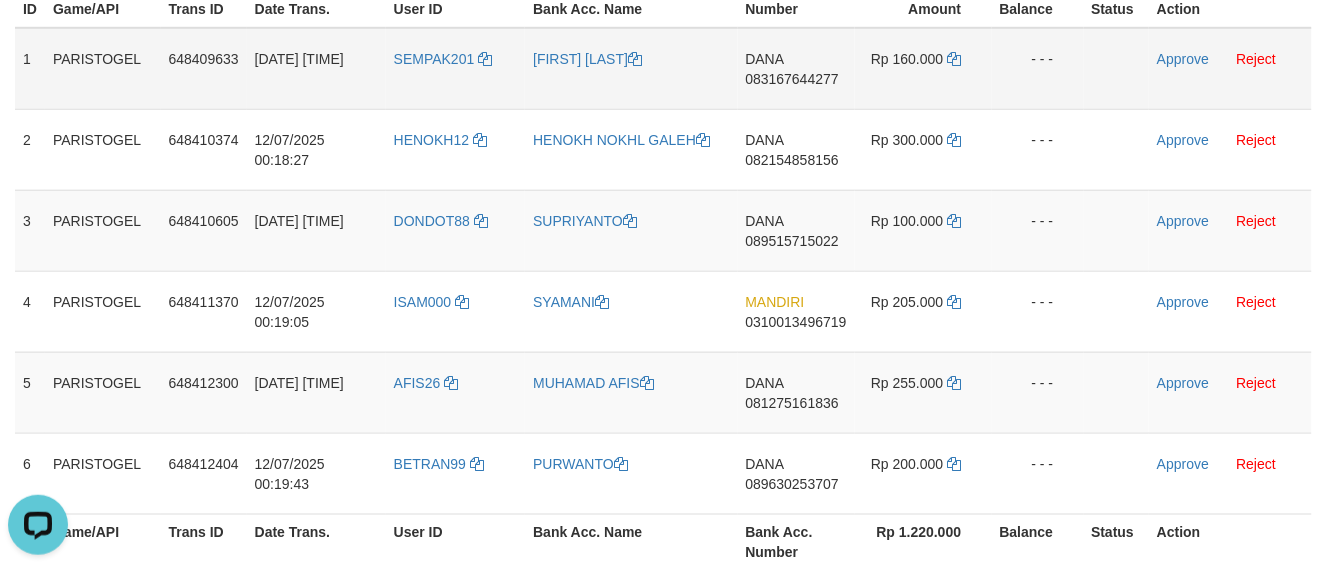 click on "DANA
083167644277" at bounding box center (796, 69) 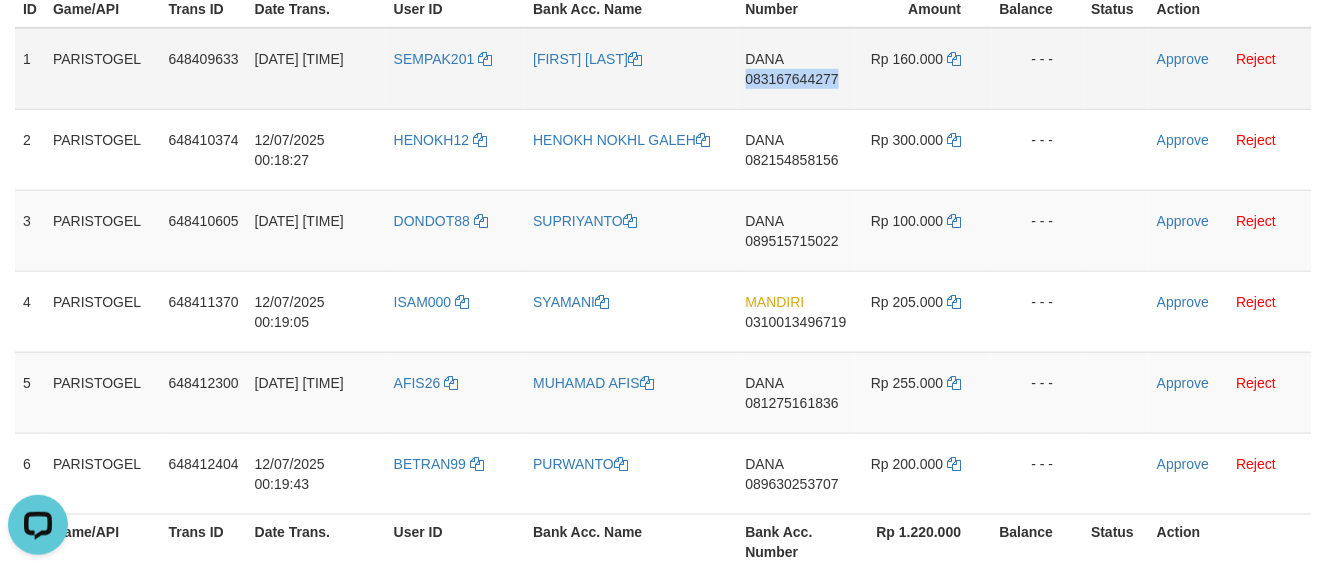 click on "DANA
083167644277" at bounding box center (796, 69) 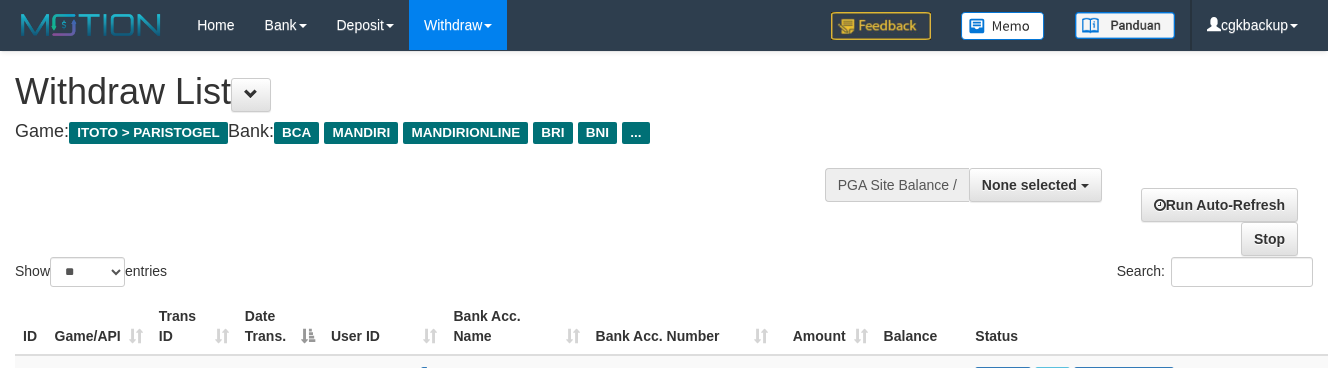 select 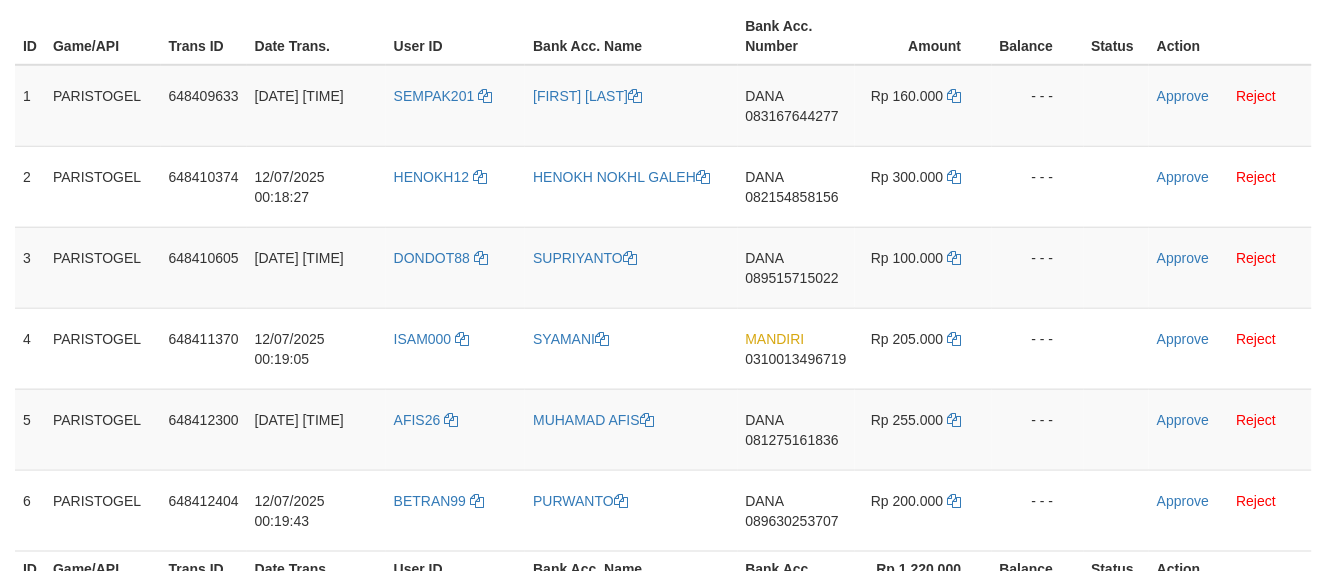 scroll, scrollTop: 324, scrollLeft: 0, axis: vertical 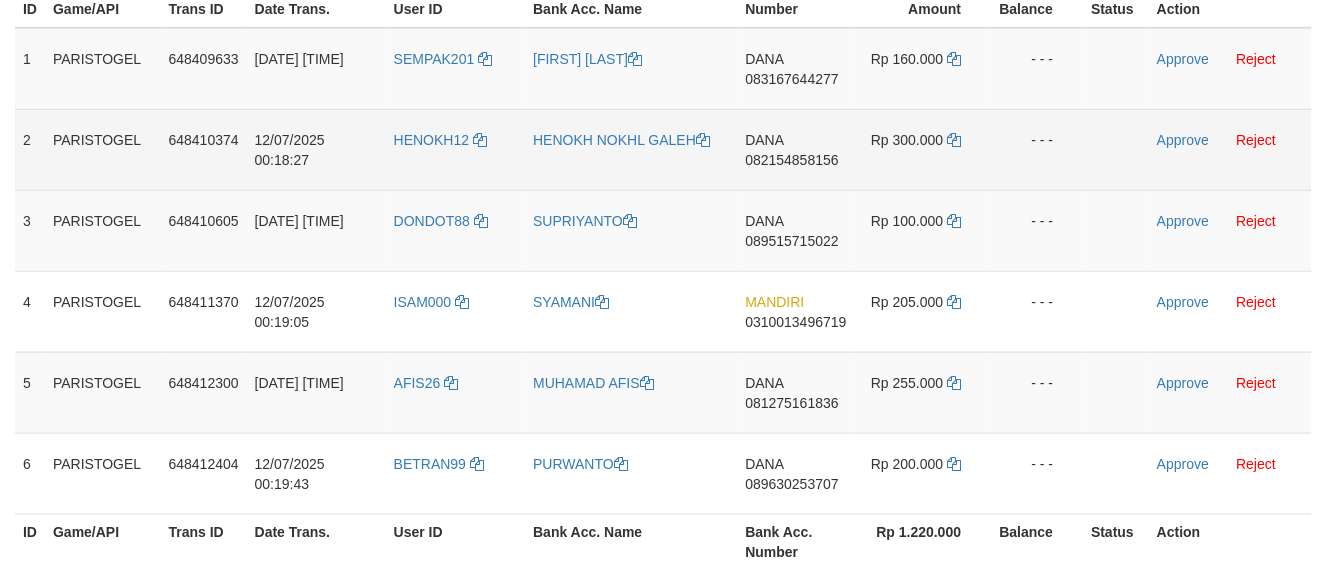 click on "- - -" 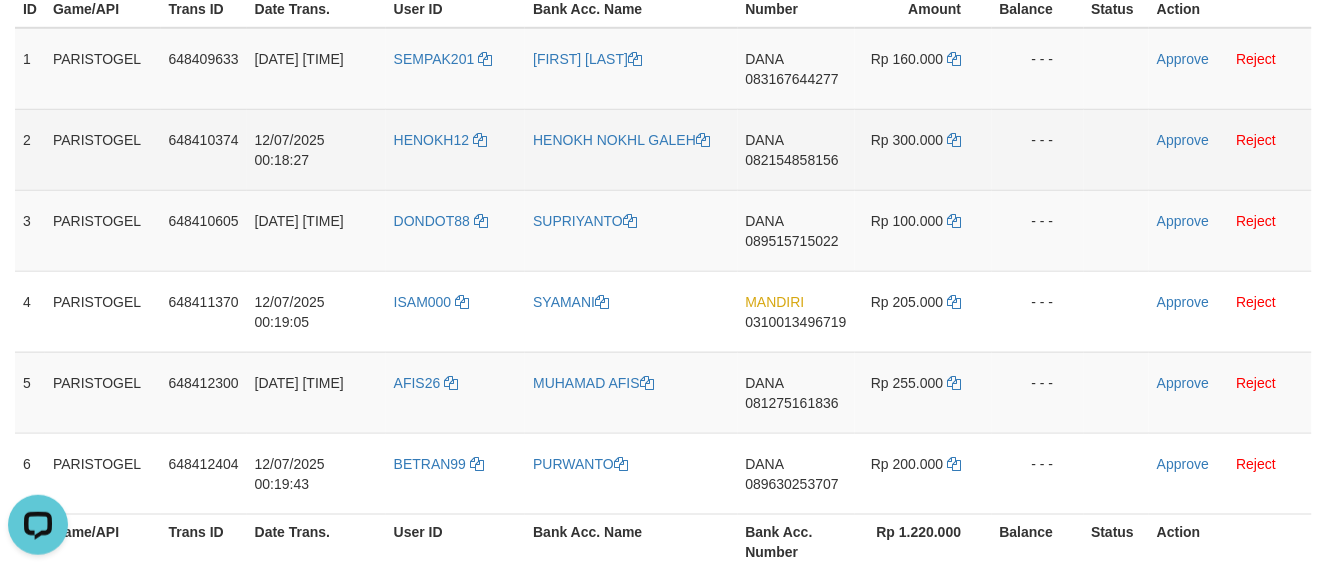 scroll, scrollTop: 0, scrollLeft: 0, axis: both 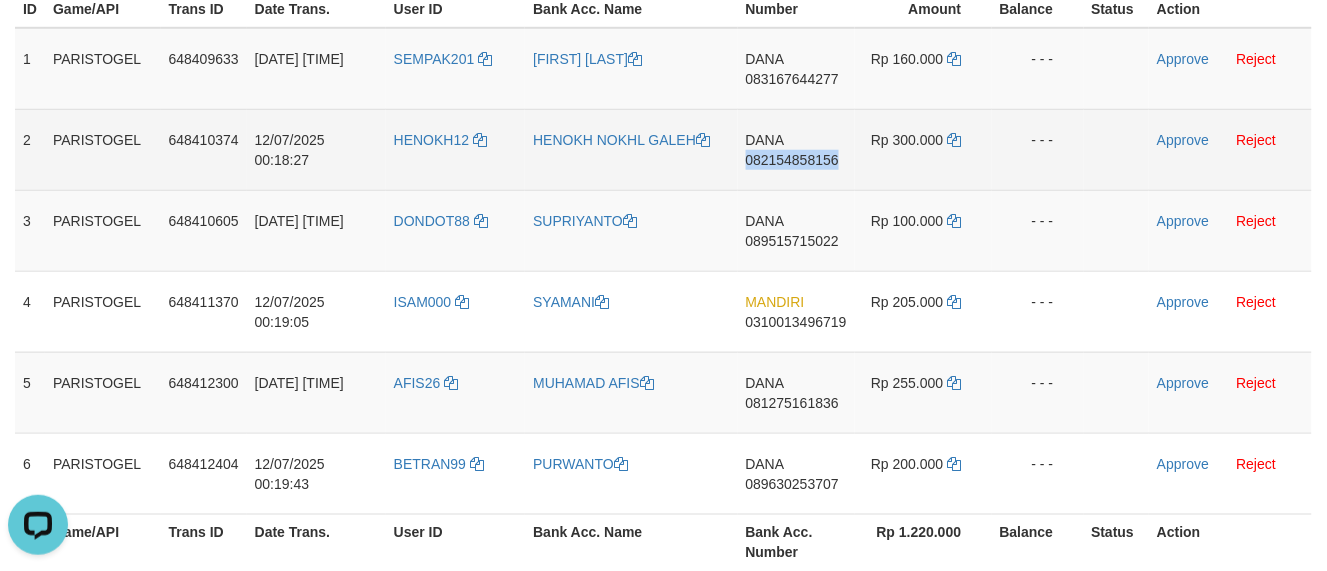 click on "[NAME]
[PHONE]" 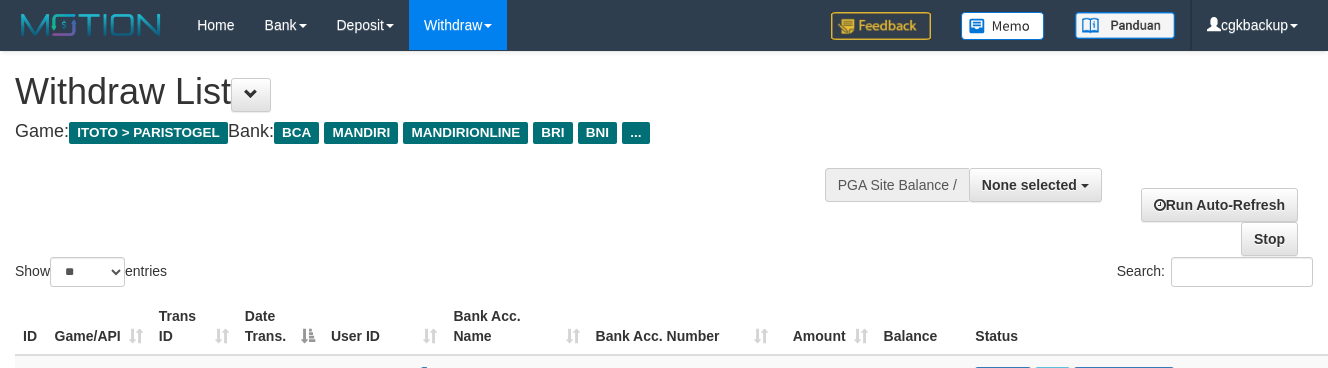 select 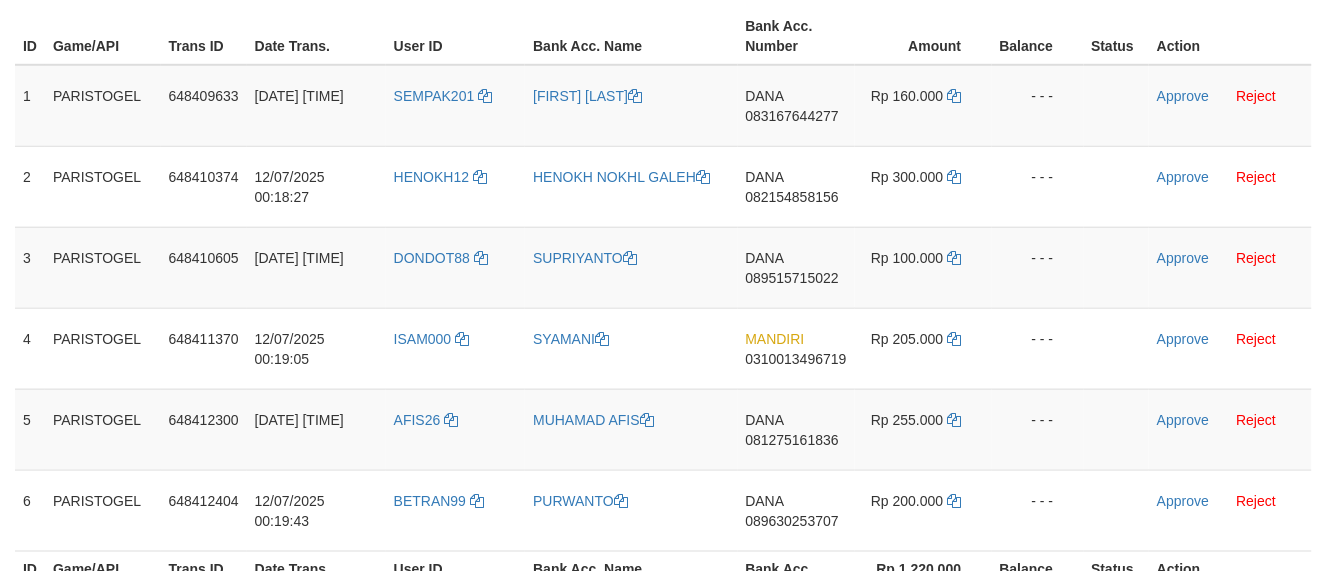 scroll, scrollTop: 324, scrollLeft: 0, axis: vertical 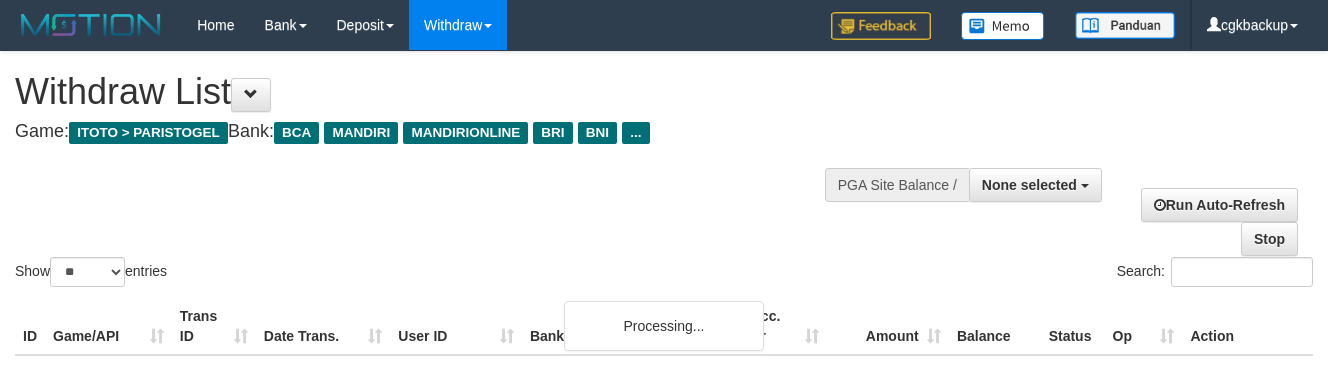 select 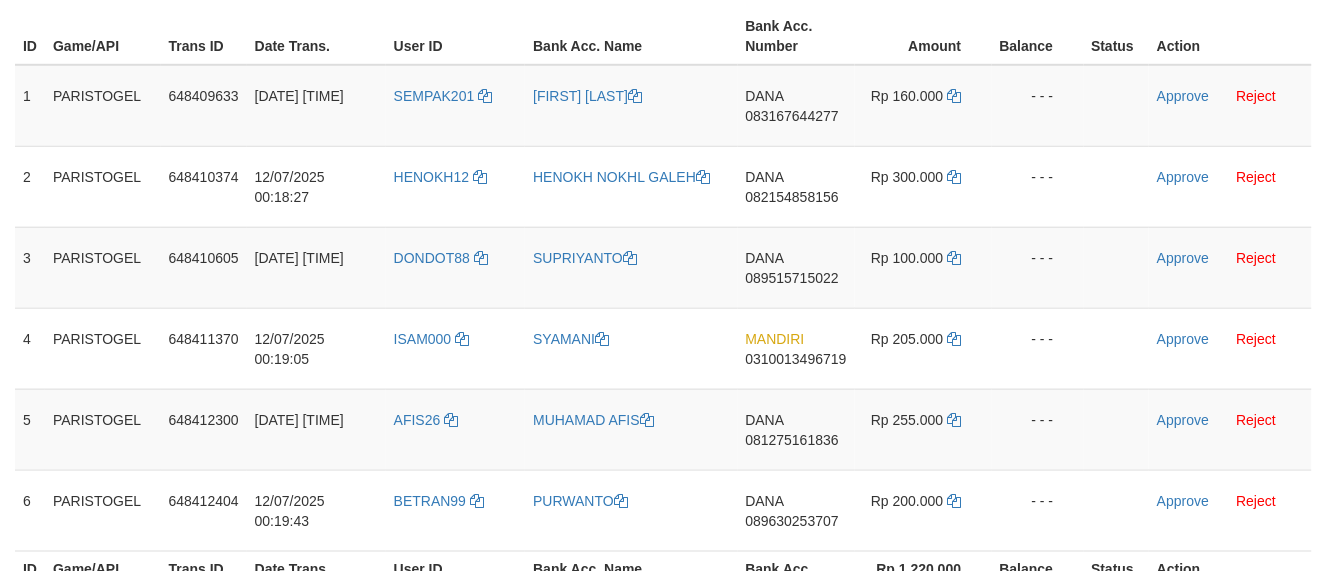 scroll, scrollTop: 324, scrollLeft: 0, axis: vertical 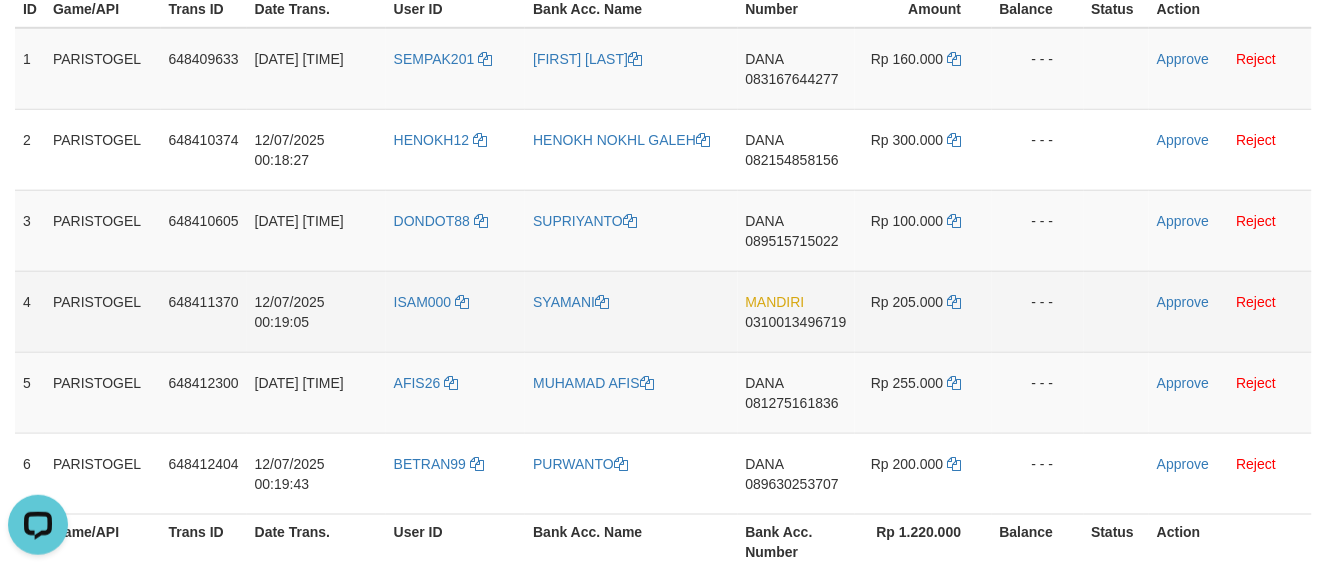 click on "MANDIRI
[ACCOUNT_NUMBER]" at bounding box center [796, 311] 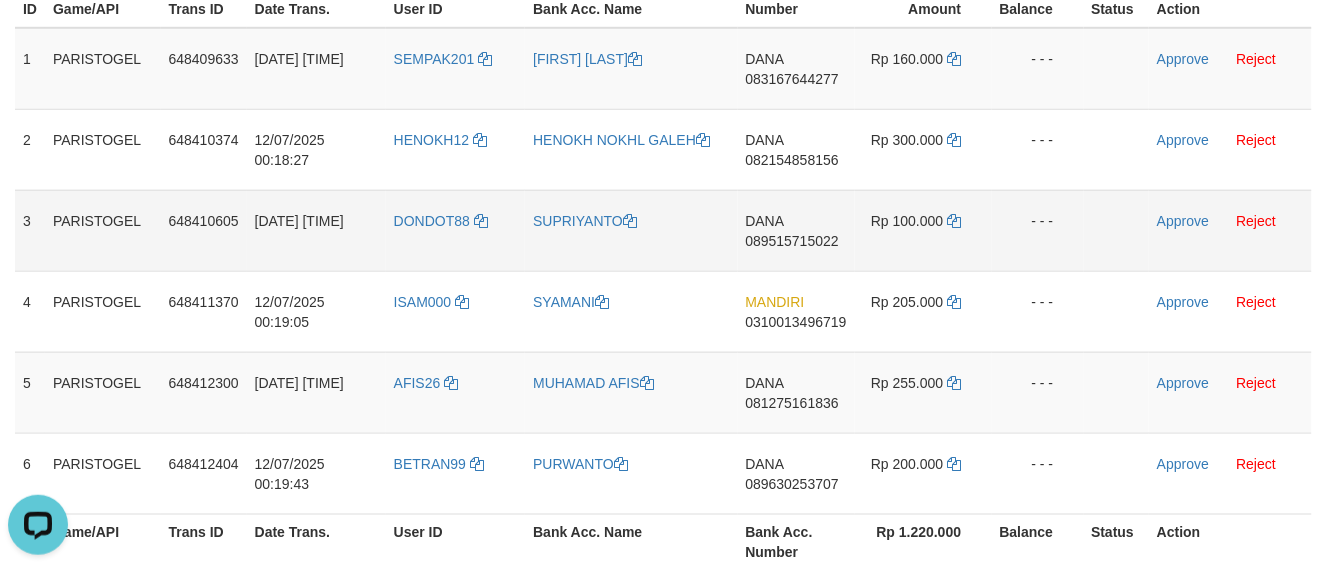 click on "DANA
[PHONE]" at bounding box center [796, 230] 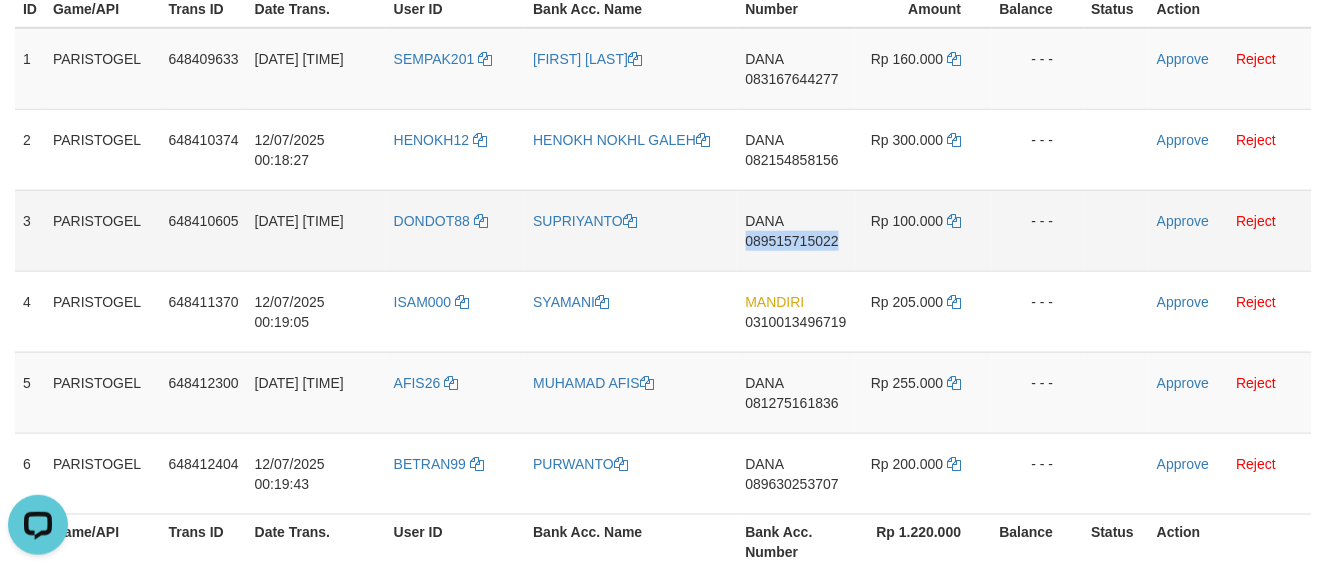 click on "DANA
089515715022" at bounding box center (796, 230) 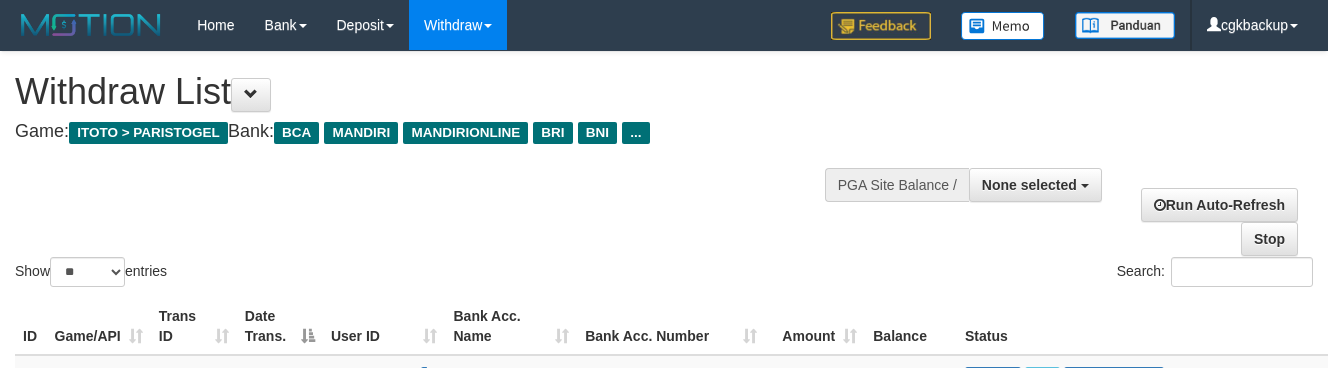 select 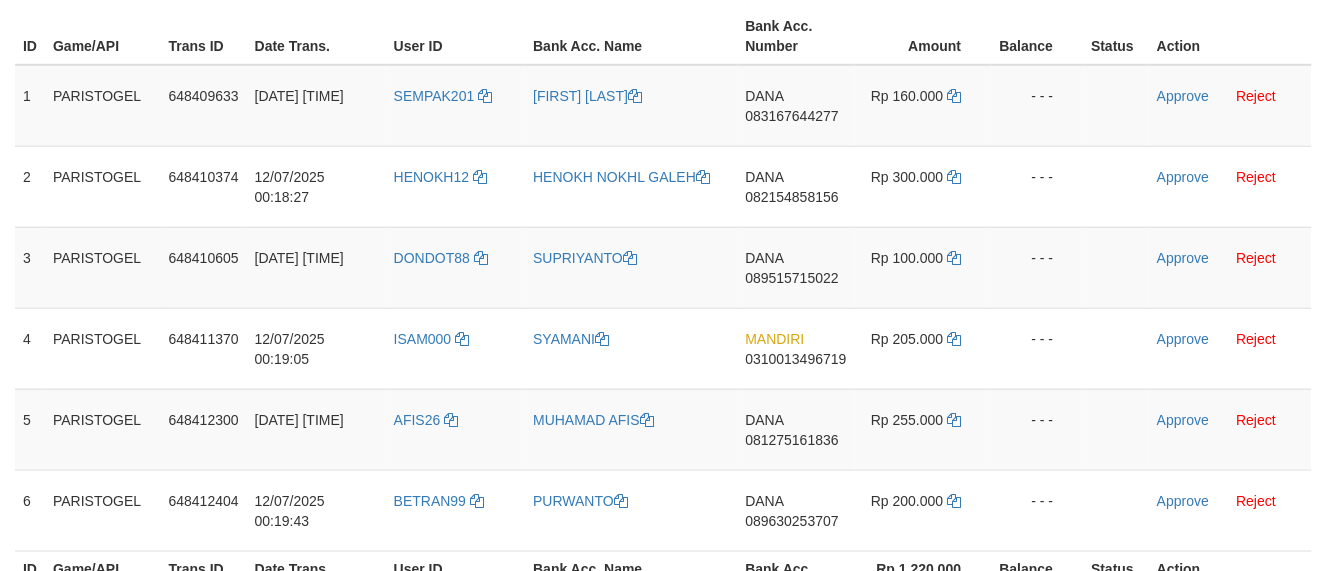 scroll, scrollTop: 324, scrollLeft: 0, axis: vertical 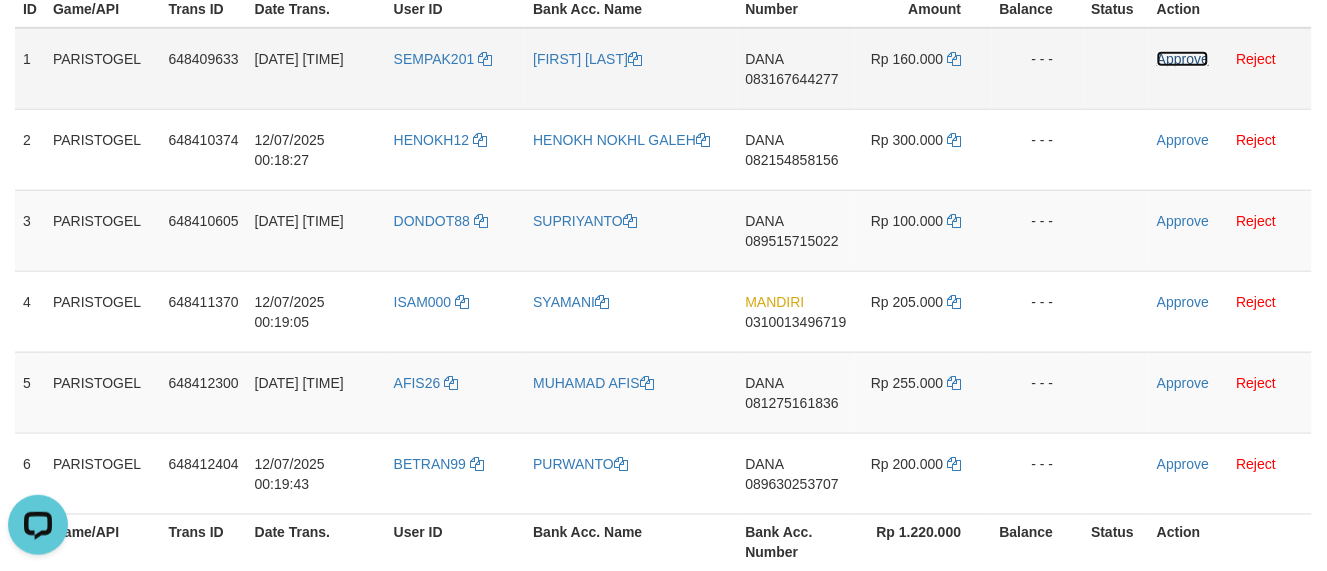 click on "Approve" at bounding box center [1183, 59] 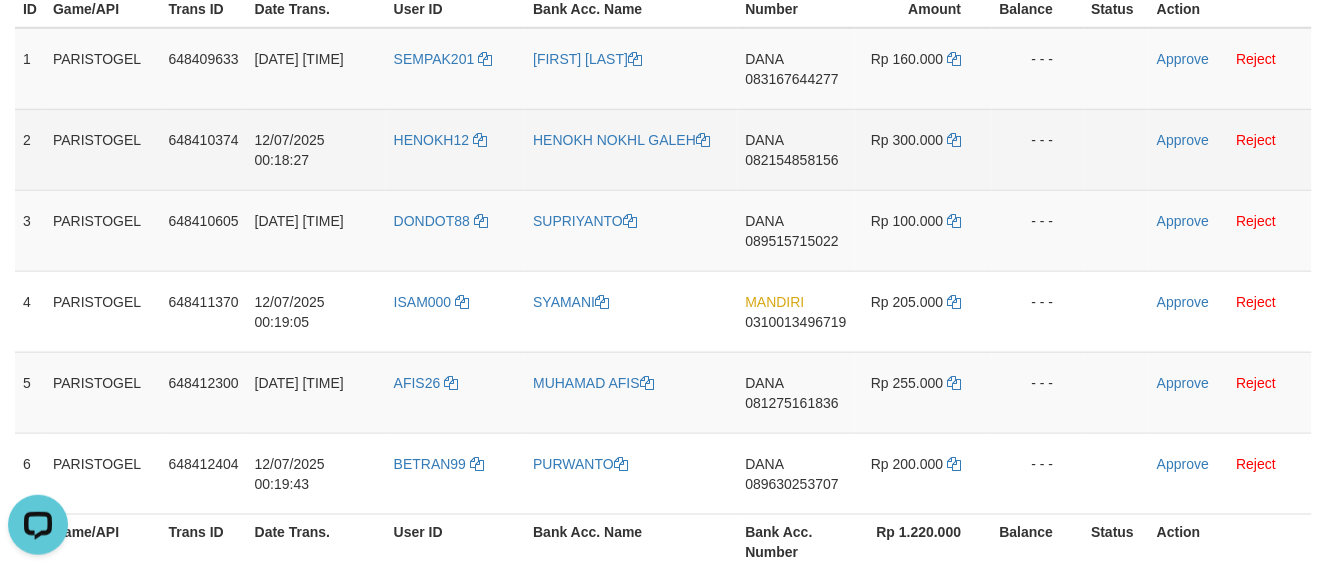 click on "Approve
Reject" at bounding box center [1230, 149] 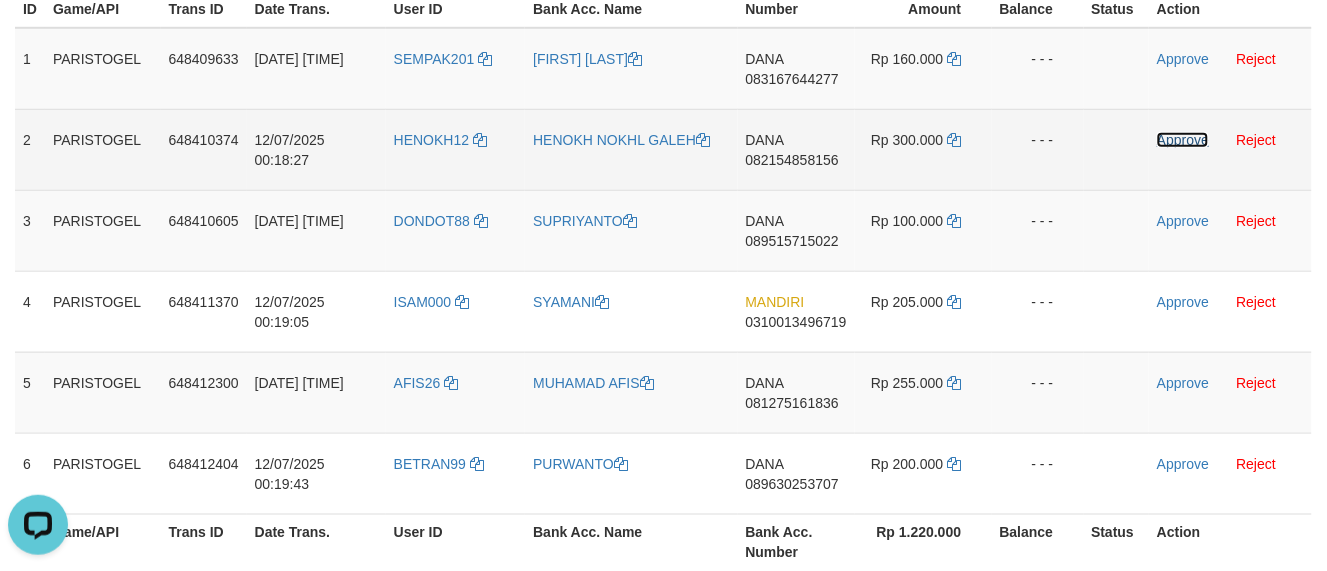 click on "Approve" at bounding box center (1183, 140) 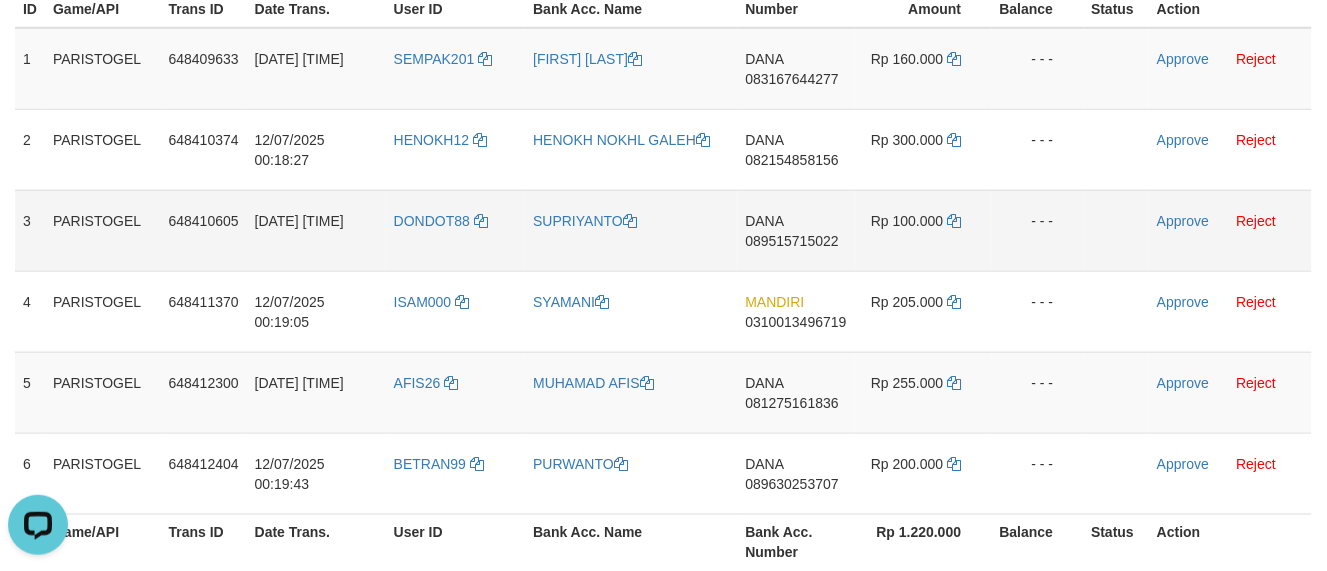 click on "Approve
Reject" at bounding box center [1230, 230] 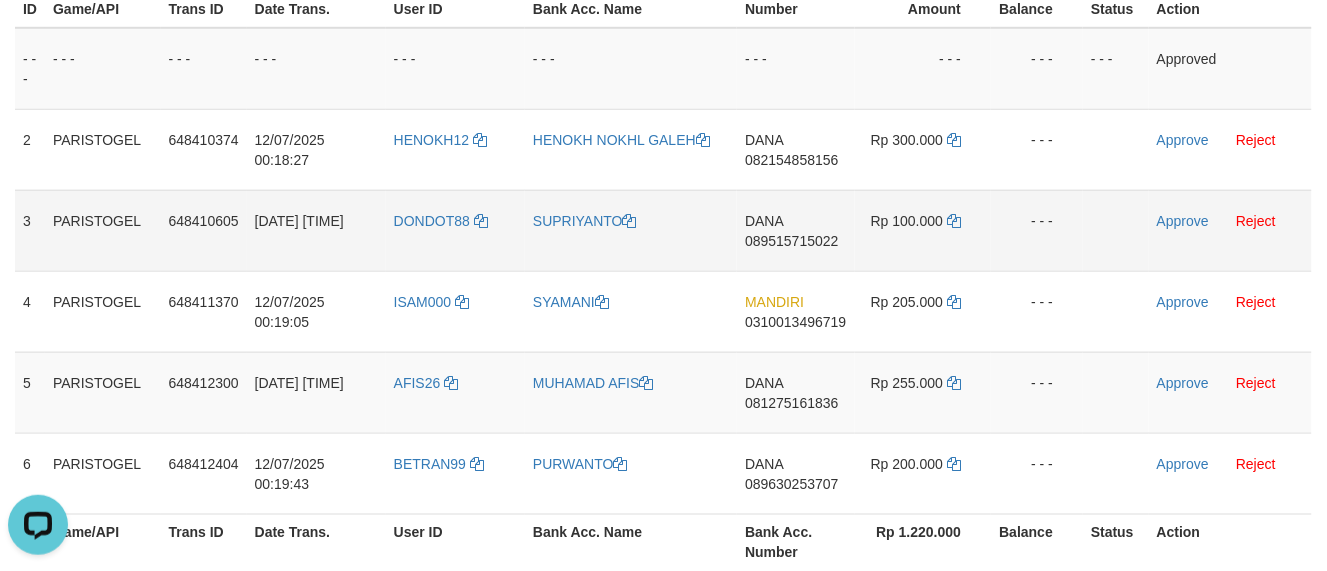 click on "Approve
Reject" at bounding box center [1230, 230] 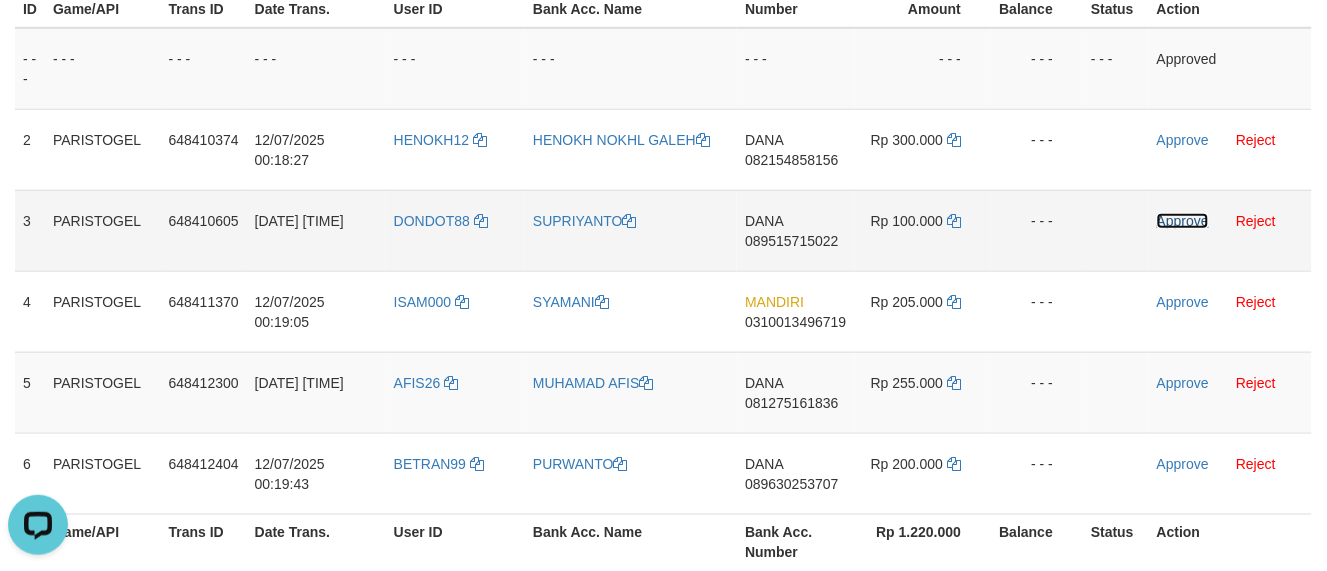 click on "Approve" at bounding box center [1183, 221] 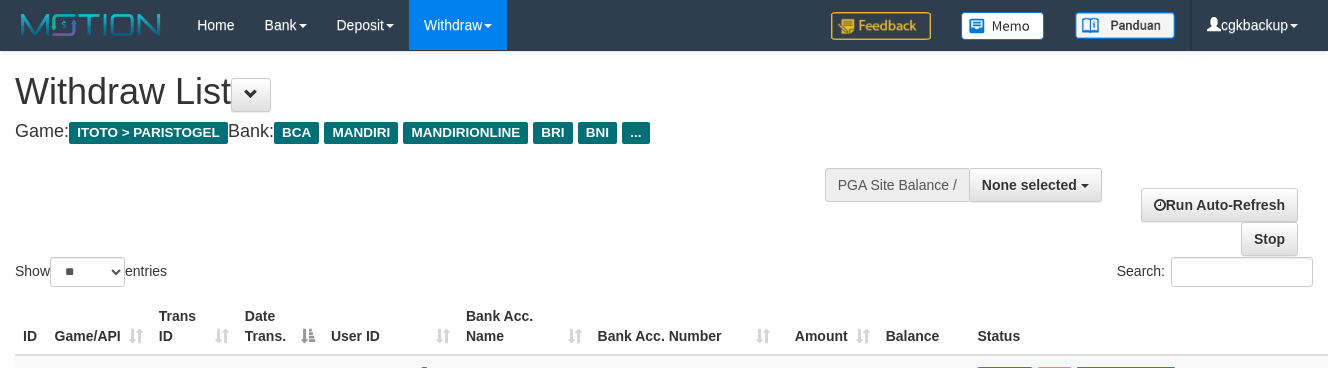 select 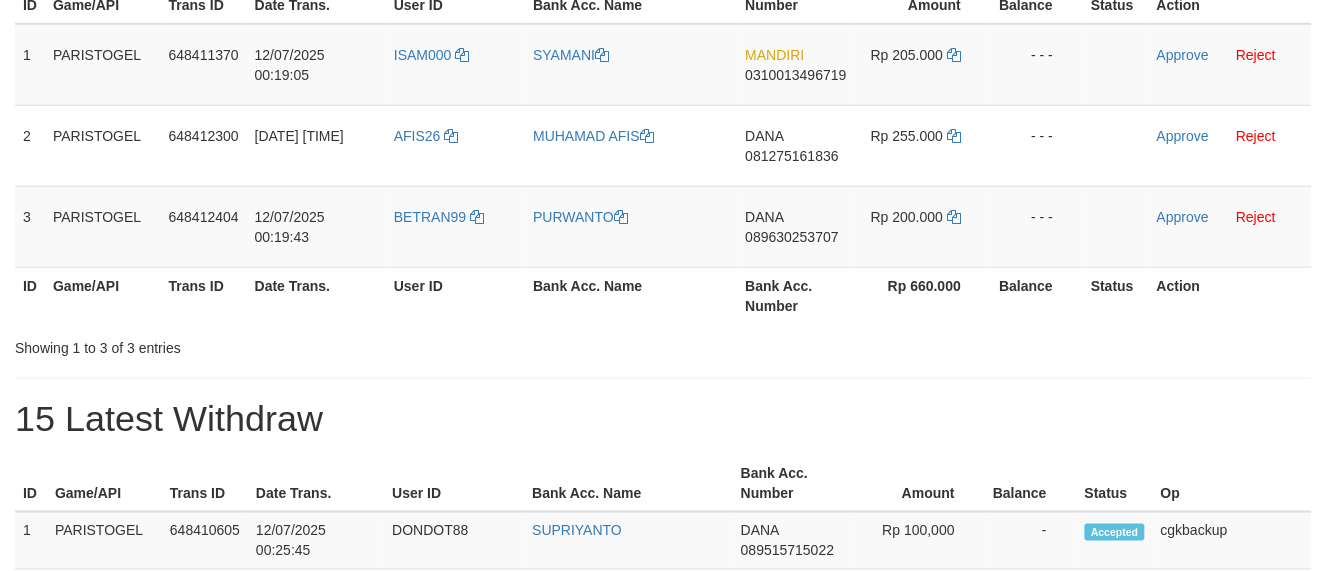 scroll, scrollTop: 324, scrollLeft: 0, axis: vertical 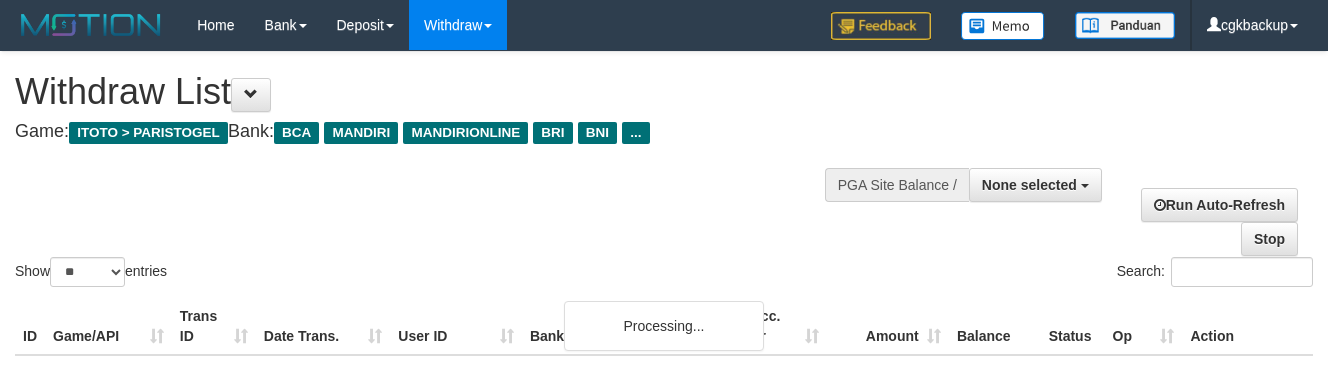 select 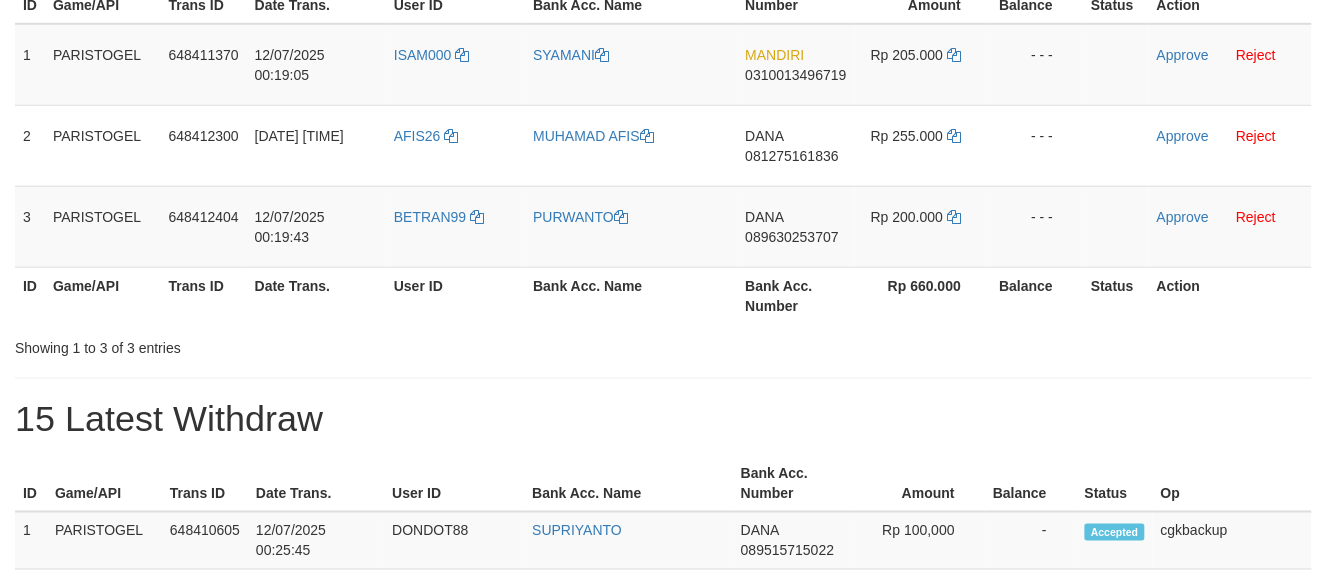 scroll, scrollTop: 324, scrollLeft: 0, axis: vertical 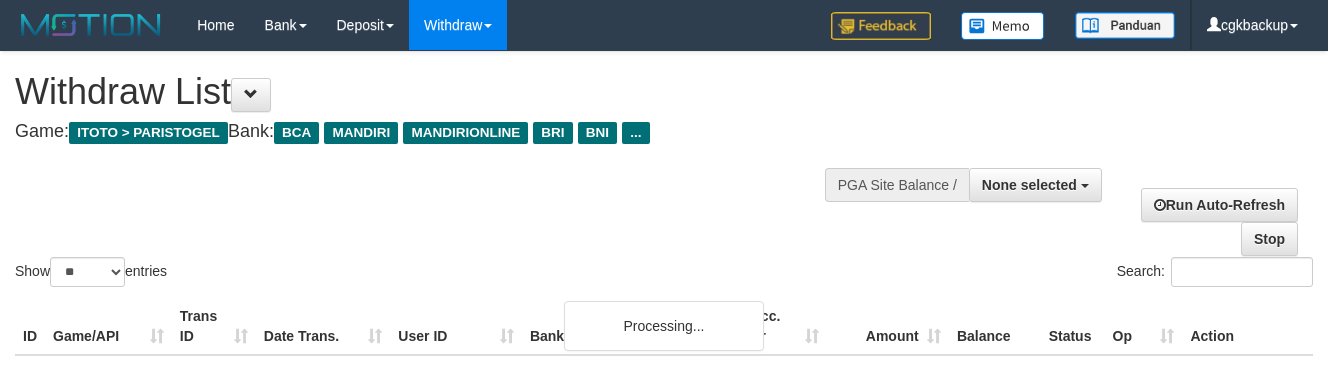 select 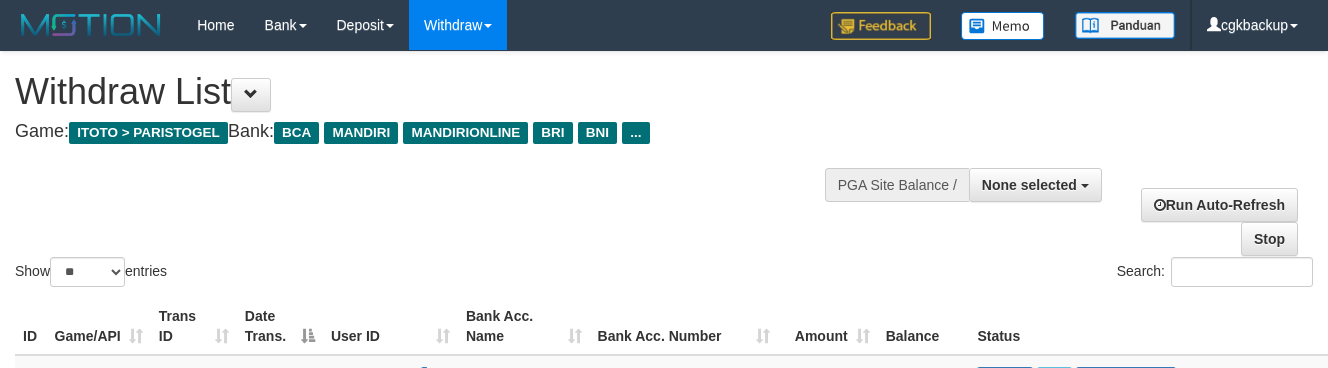 select 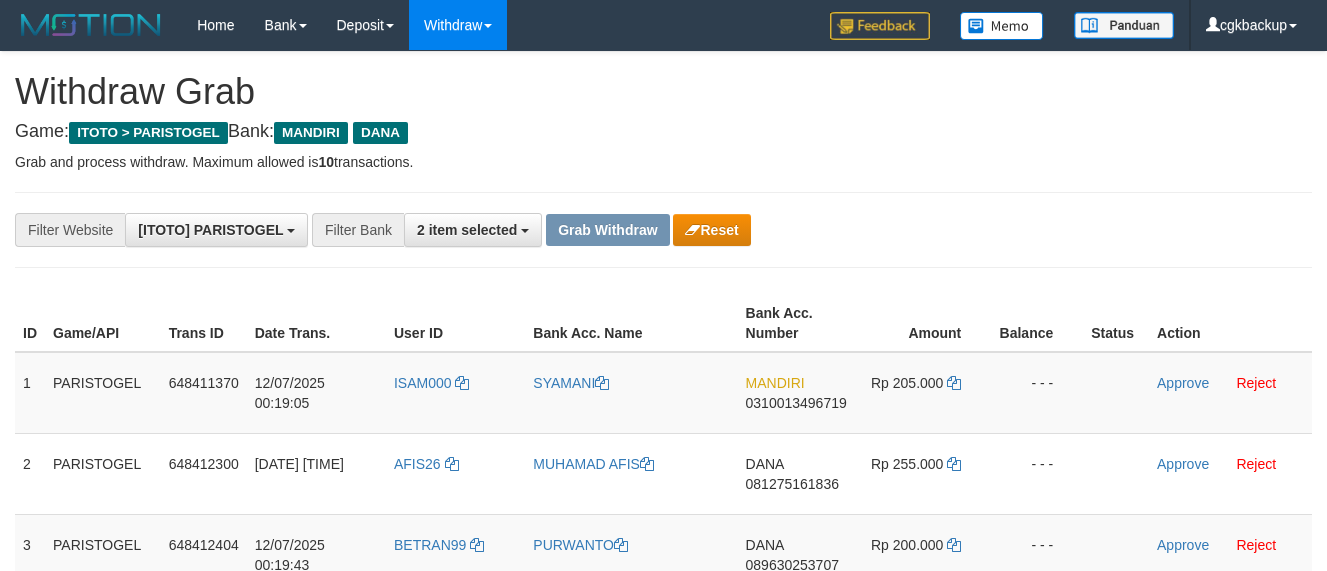 scroll, scrollTop: 324, scrollLeft: 0, axis: vertical 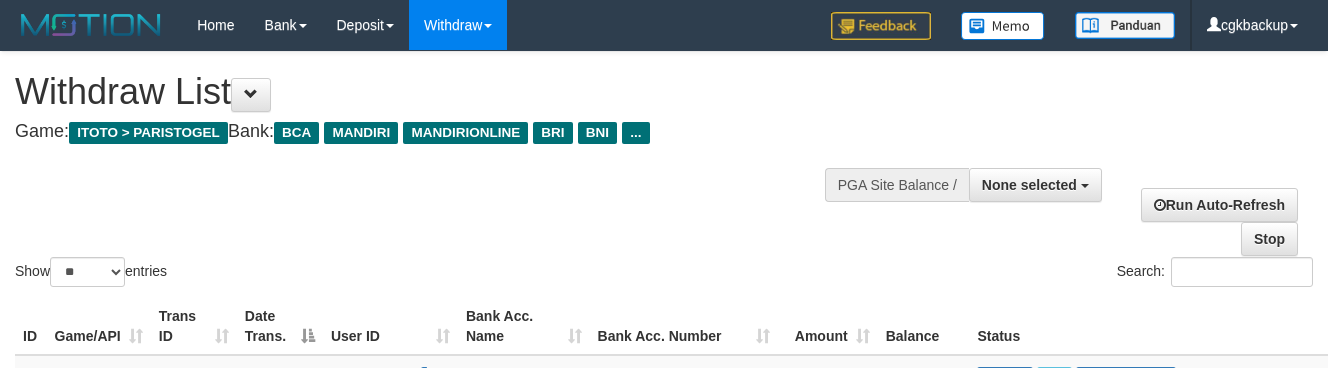 select 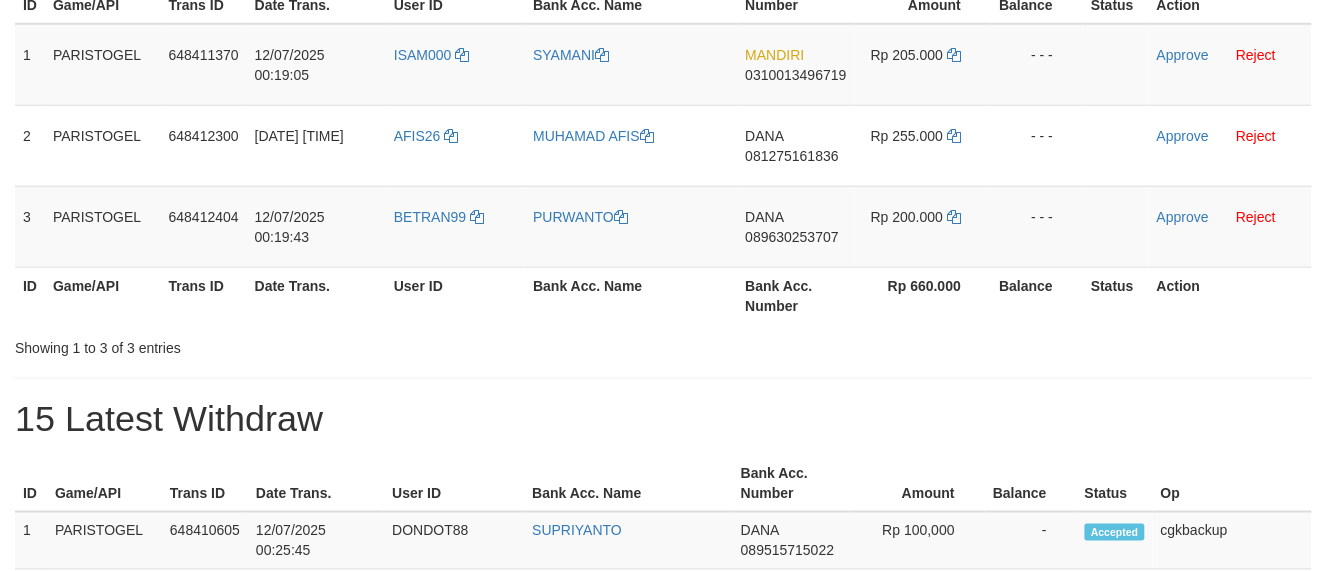 scroll, scrollTop: 324, scrollLeft: 0, axis: vertical 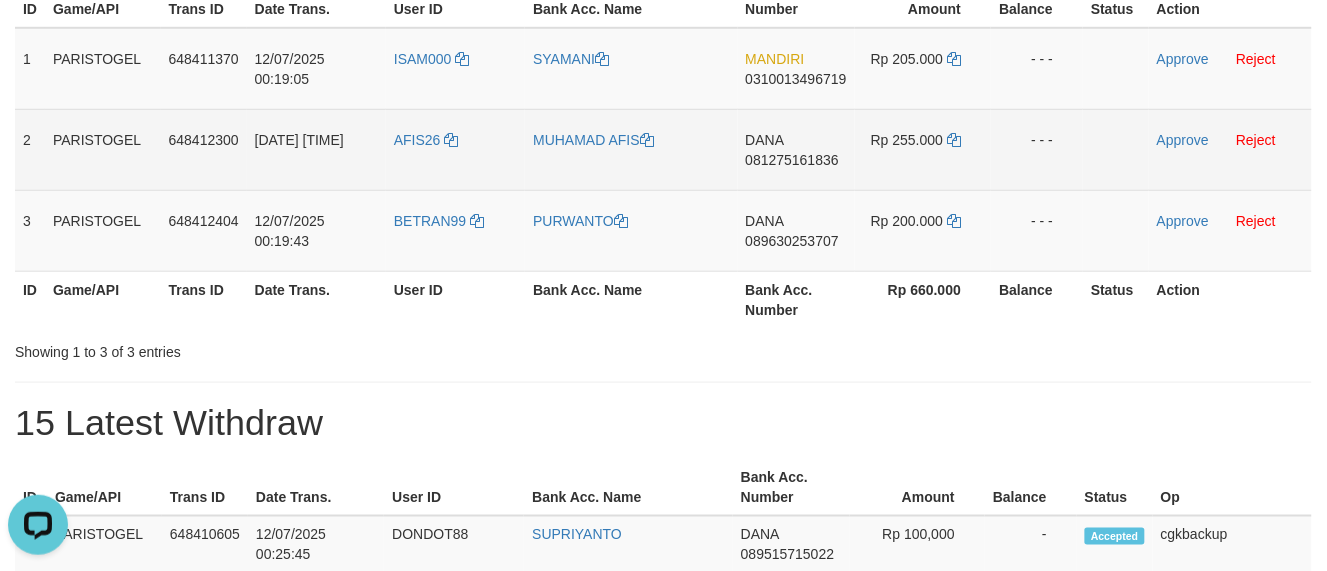 click on "DANA
081275161836" at bounding box center (796, 149) 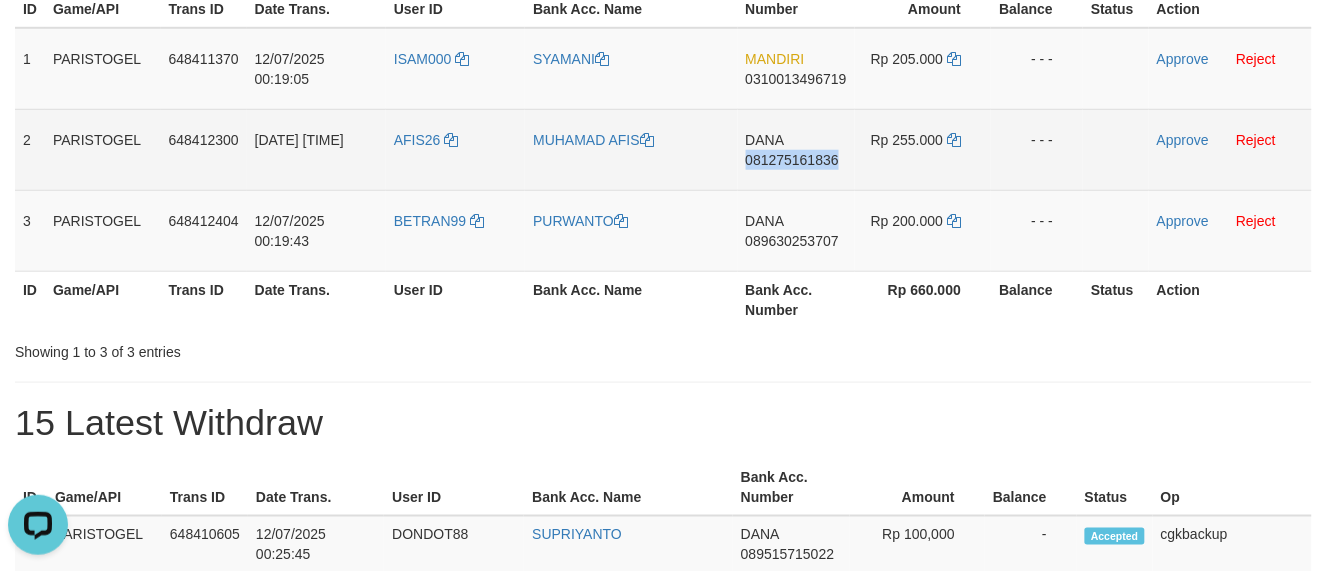 click on "DANA
081275161836" at bounding box center (796, 149) 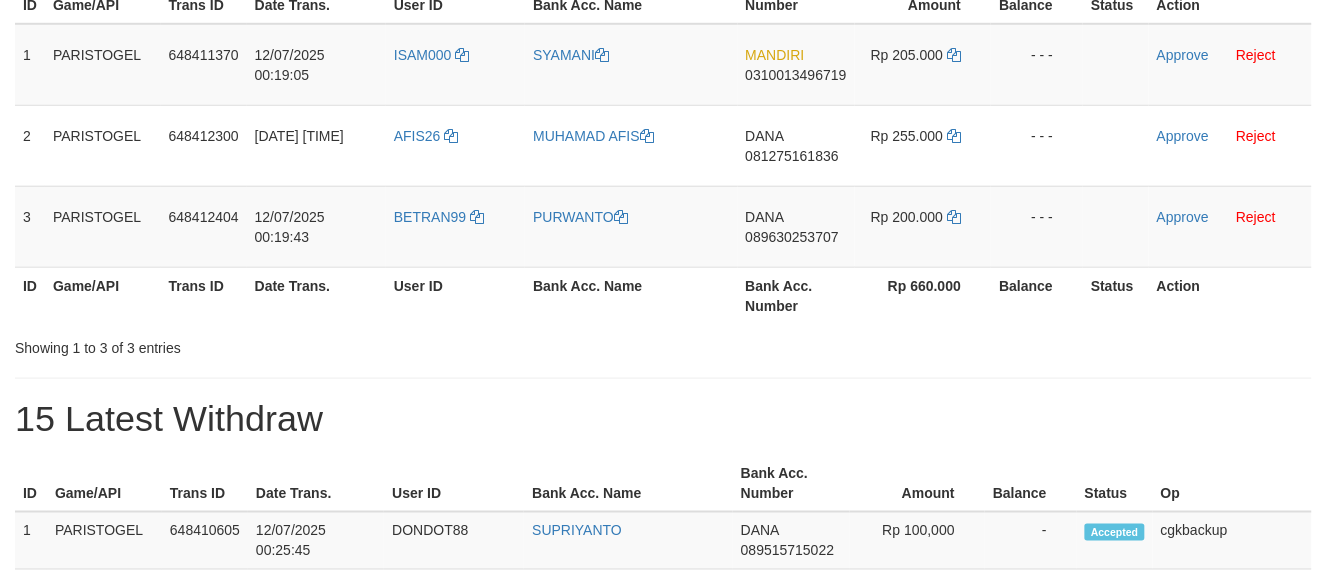scroll, scrollTop: 324, scrollLeft: 0, axis: vertical 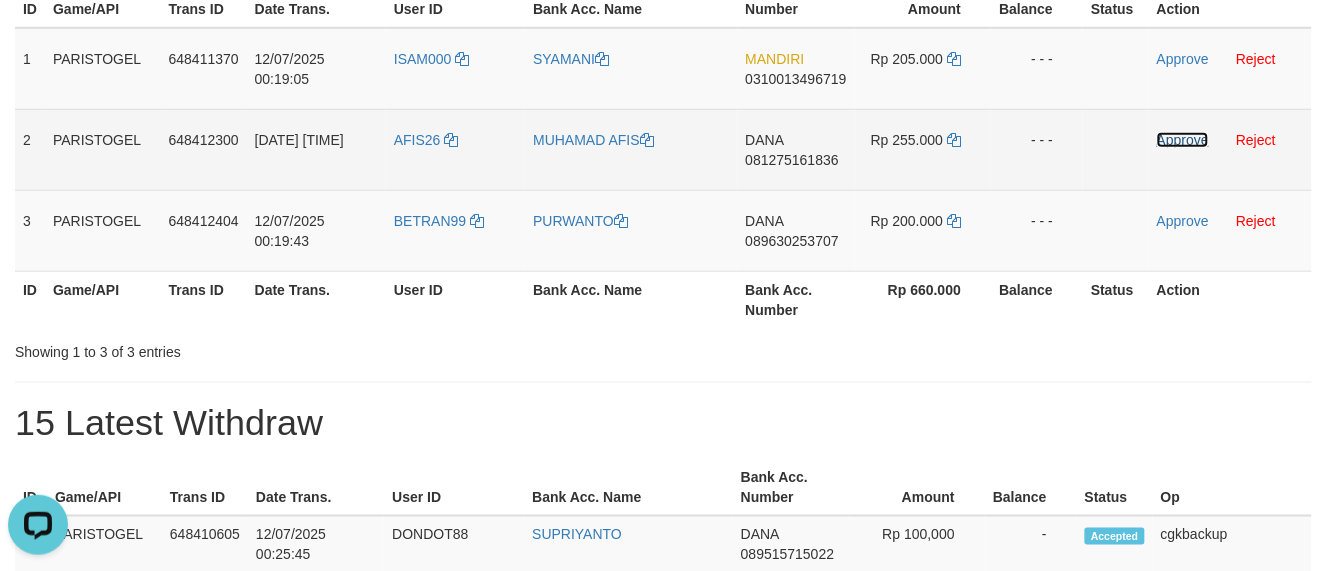 click on "Approve" at bounding box center [1183, 140] 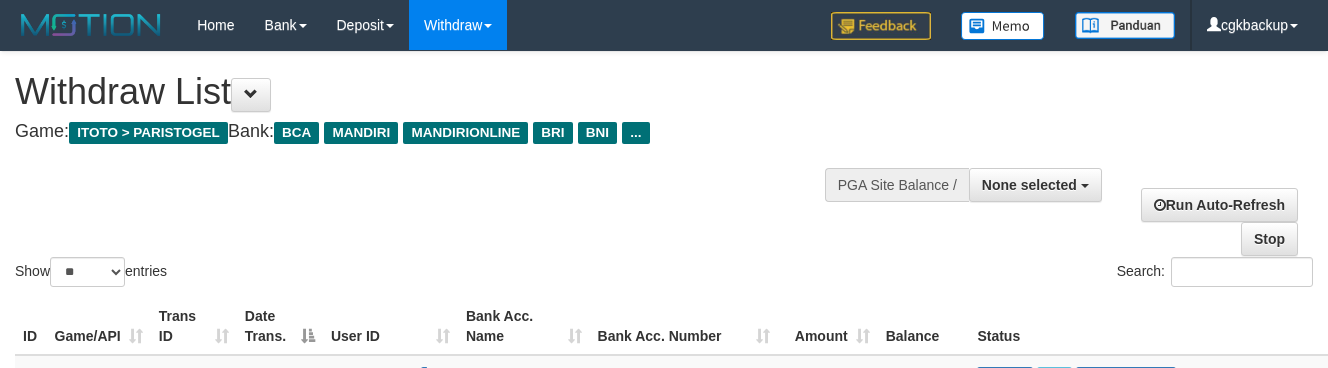 select 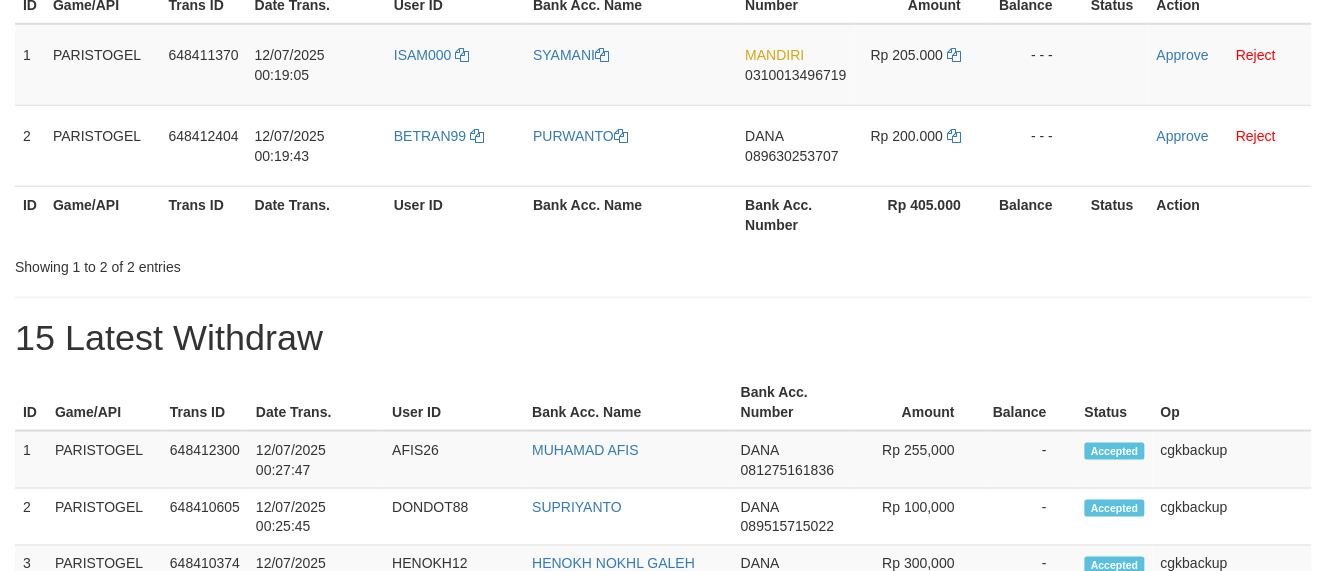 scroll, scrollTop: 324, scrollLeft: 0, axis: vertical 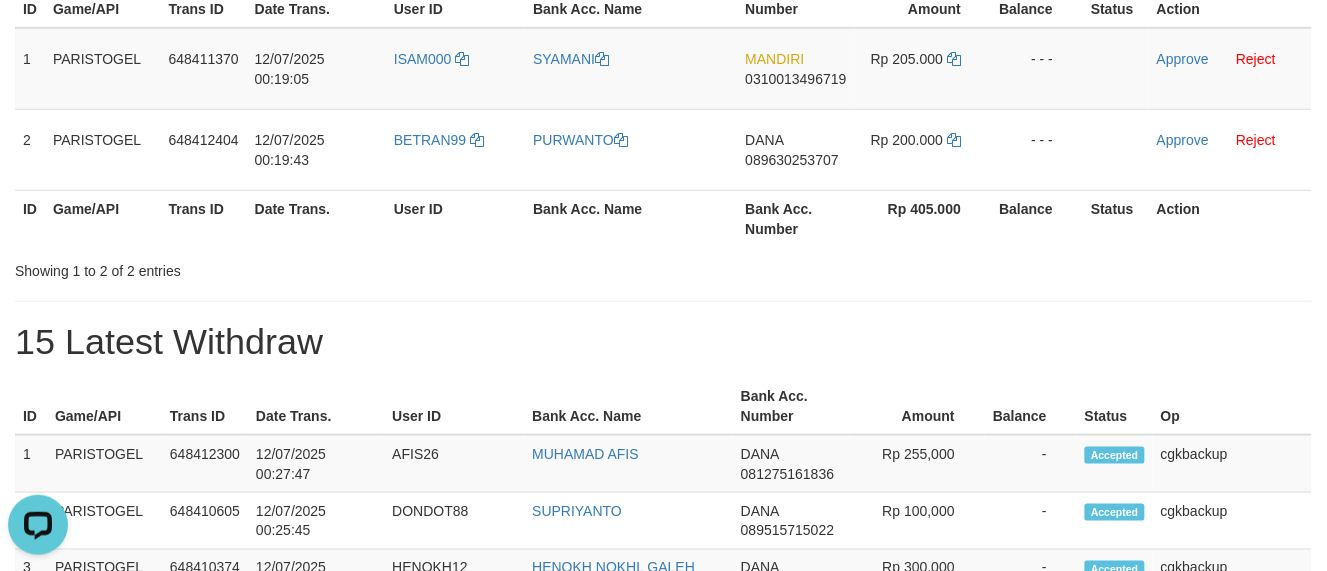 click on "Showing 1 to 2 of 2 entries" at bounding box center (663, 267) 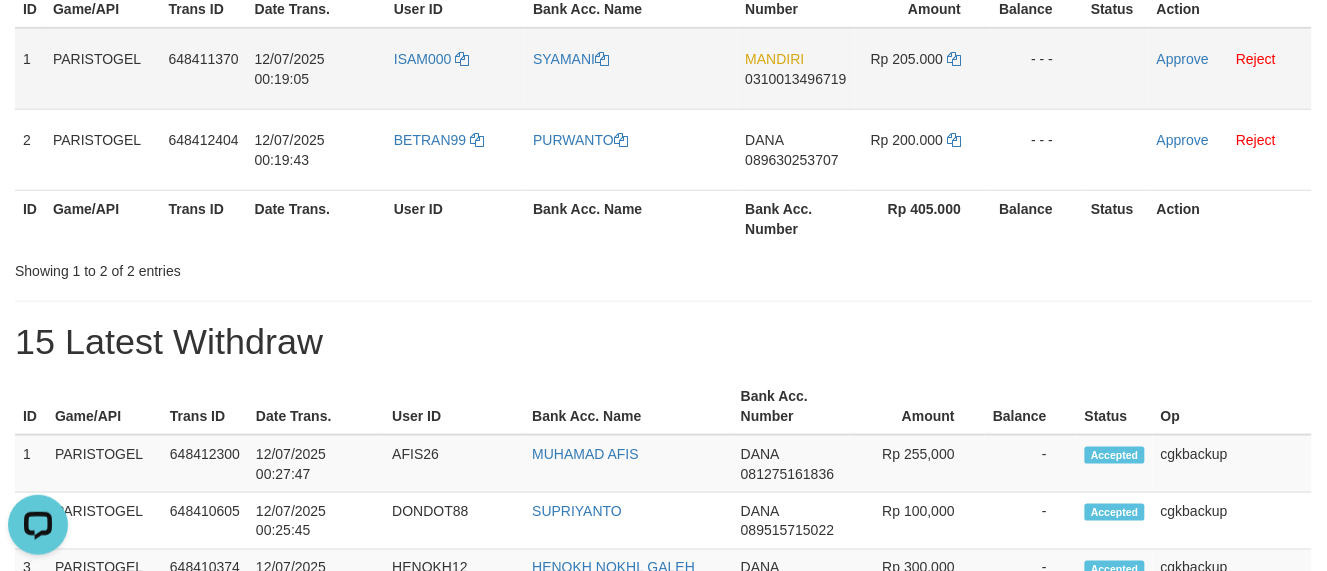click on "ISAM000" at bounding box center (455, 69) 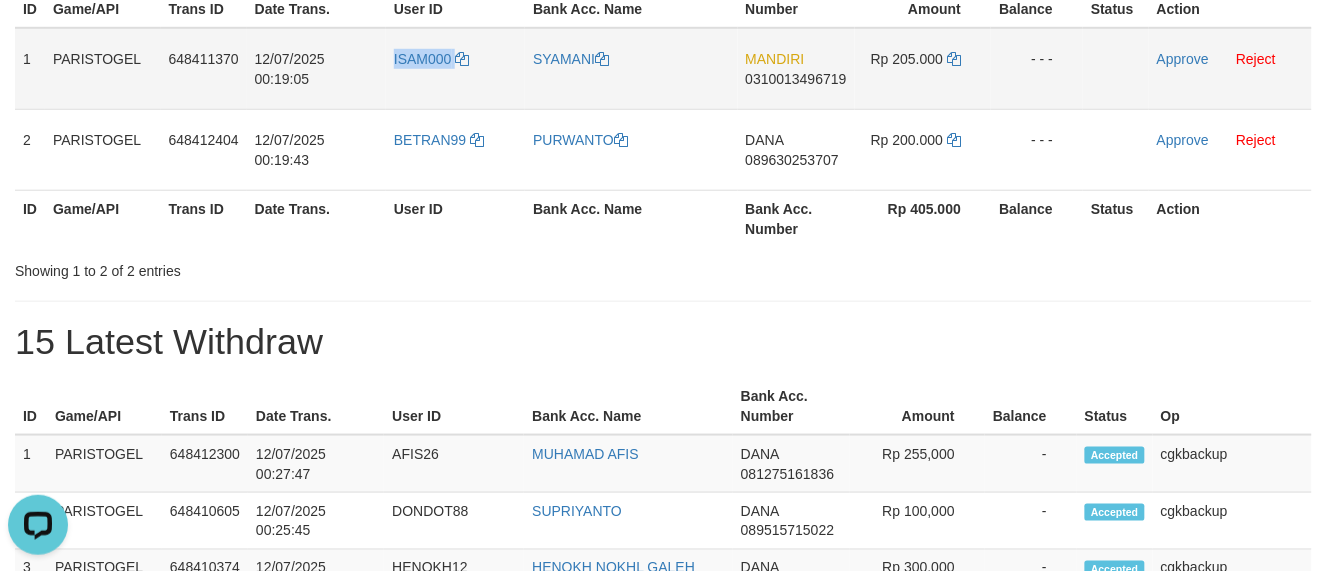 click on "ISAM000" at bounding box center (455, 69) 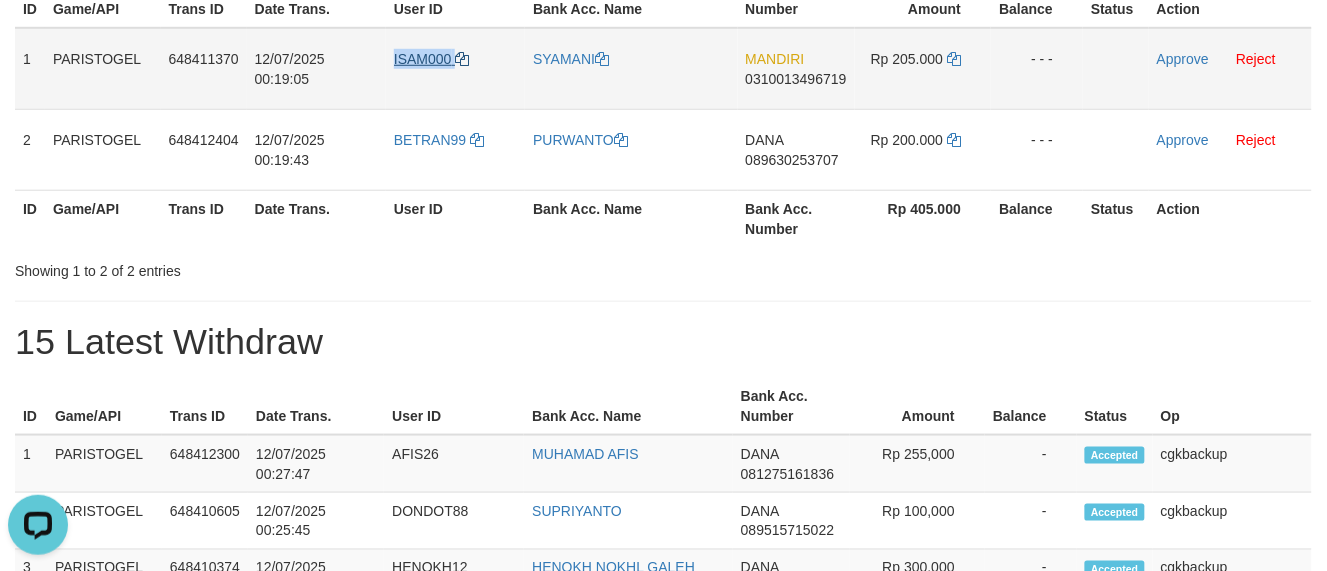 copy on "ISAM000" 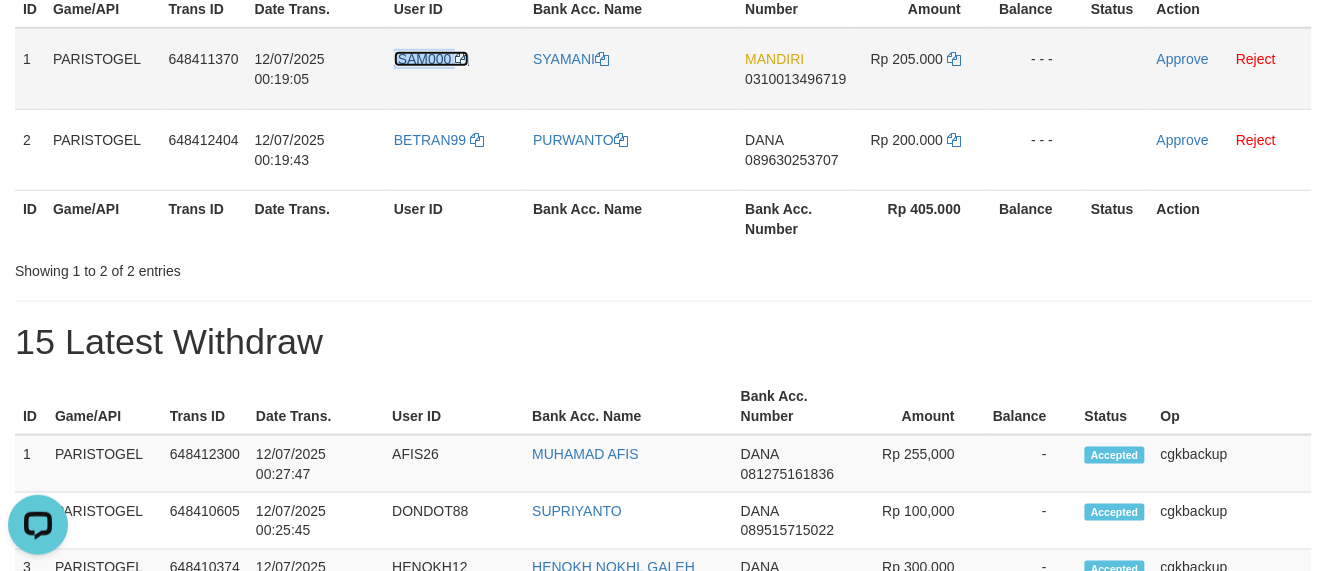 click on "ISAM000" at bounding box center (423, 59) 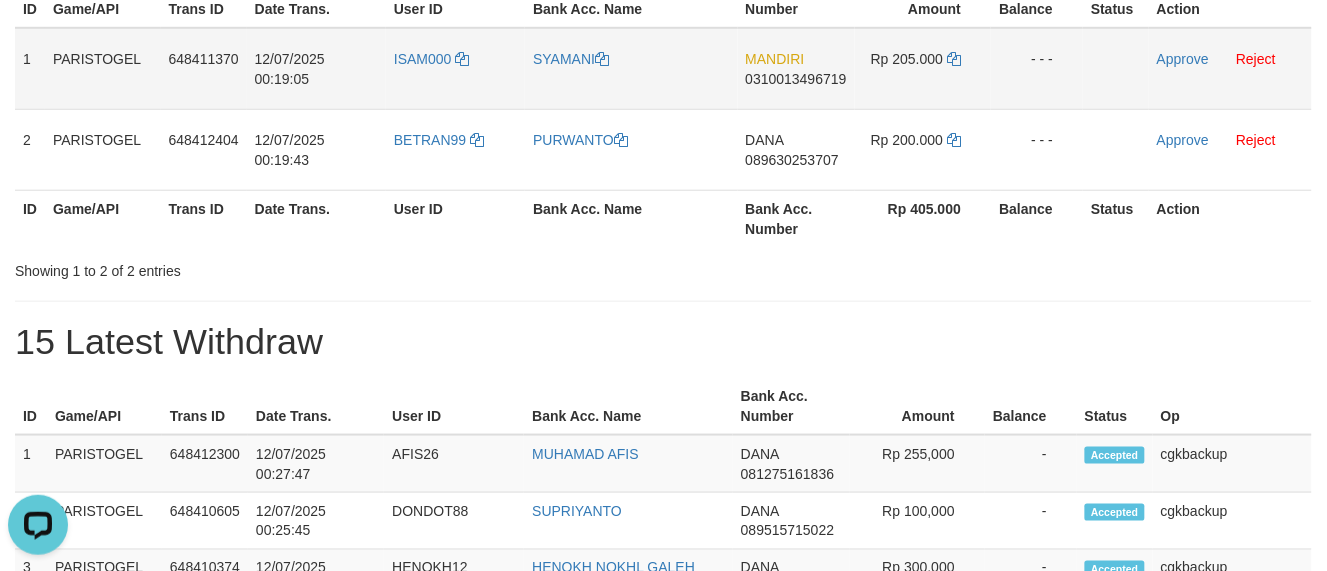 click on "ISAM000" at bounding box center (455, 69) 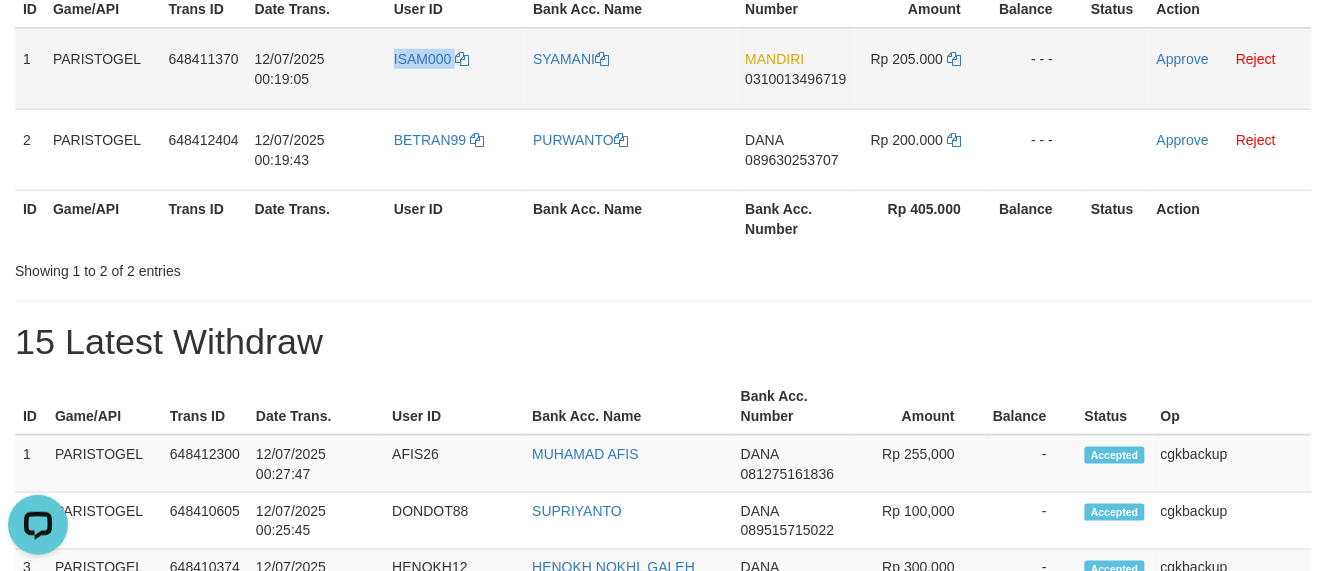 click on "ISAM000" at bounding box center [455, 69] 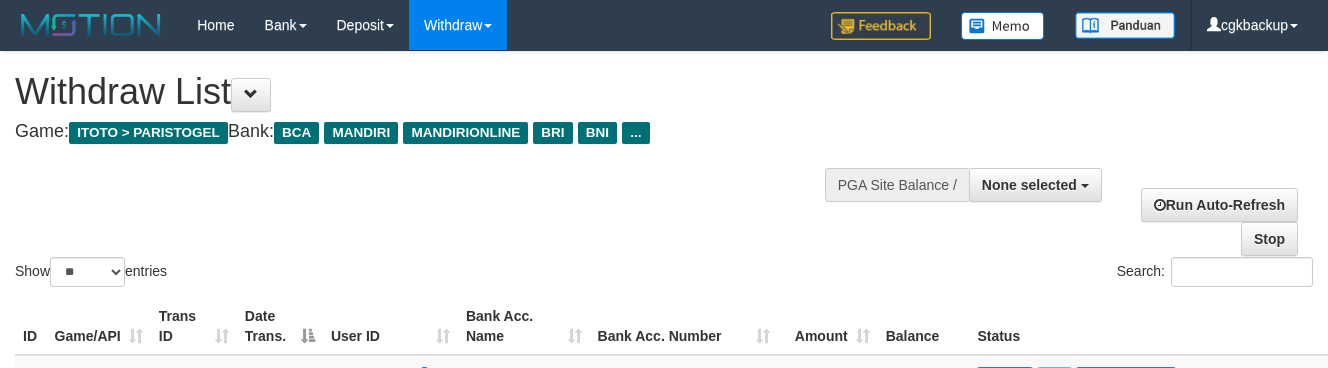 select 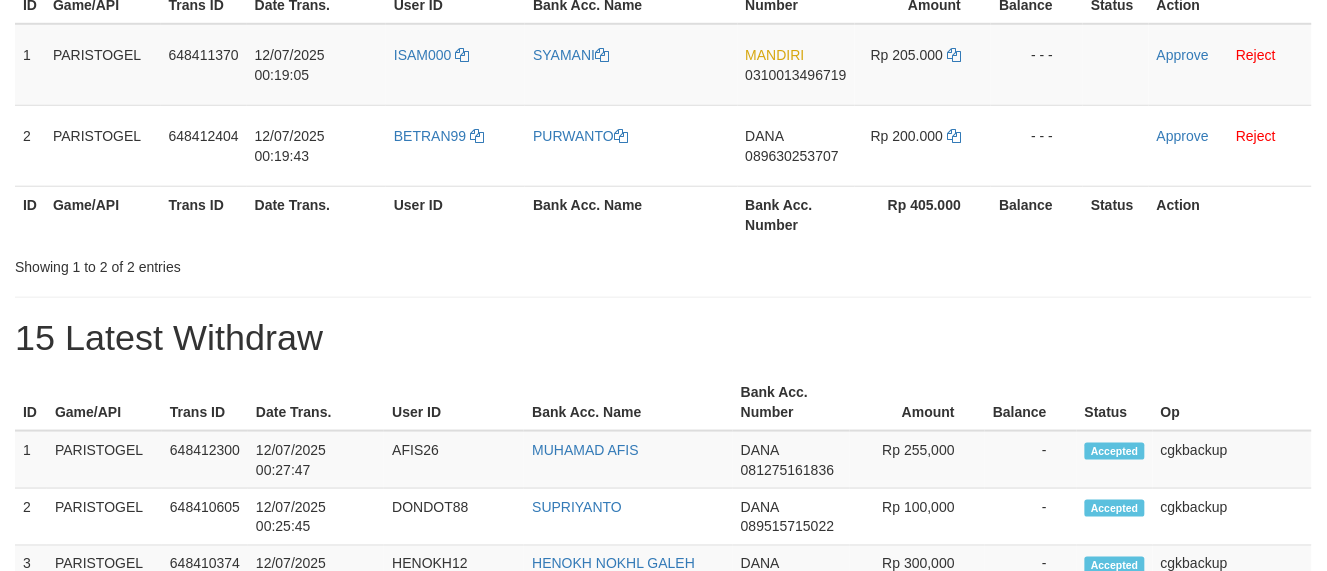 scroll, scrollTop: 324, scrollLeft: 0, axis: vertical 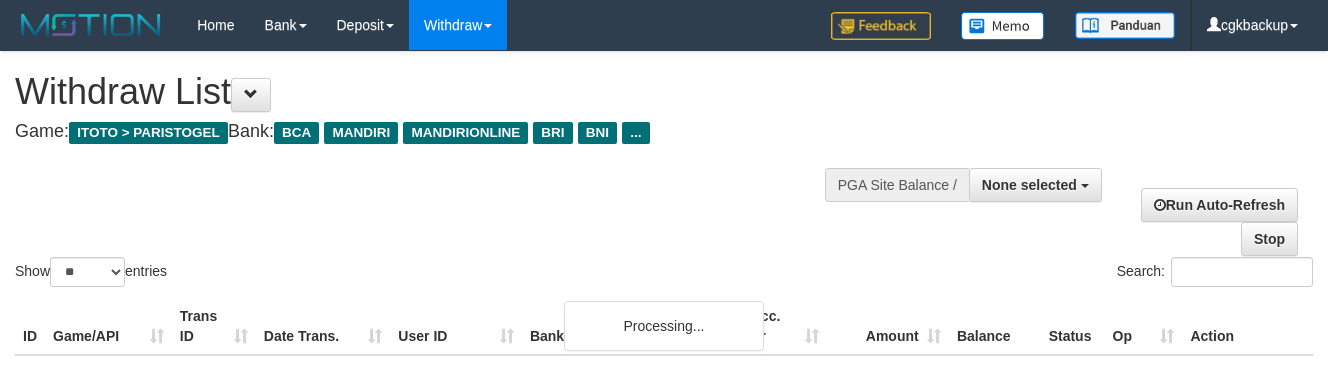 select 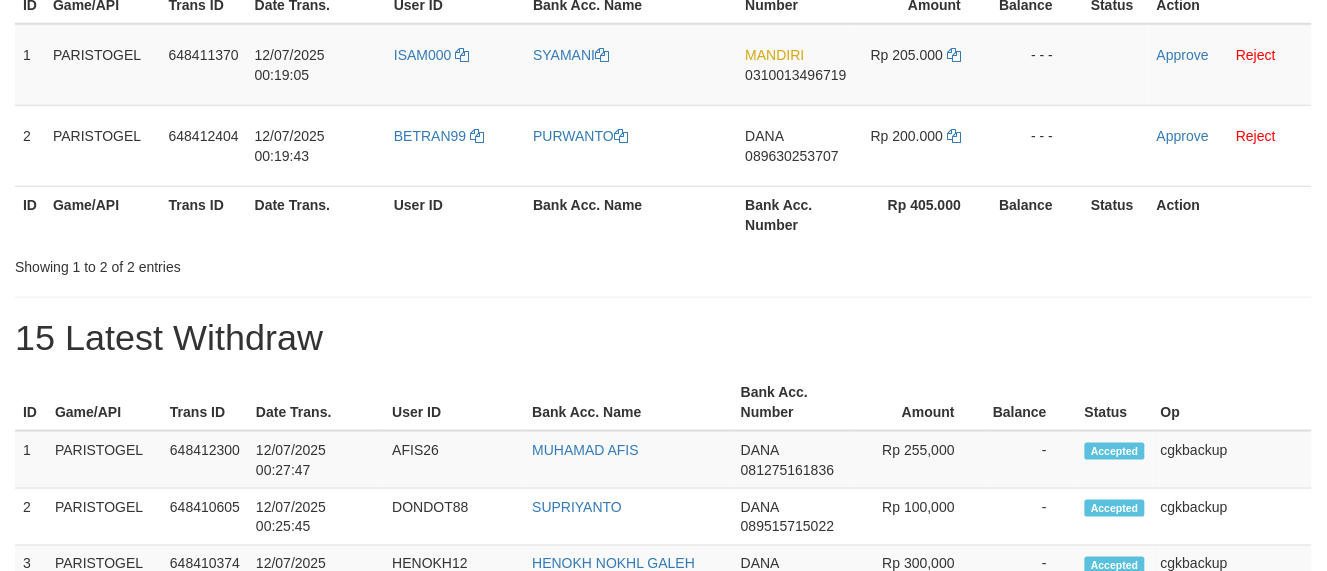 scroll, scrollTop: 324, scrollLeft: 0, axis: vertical 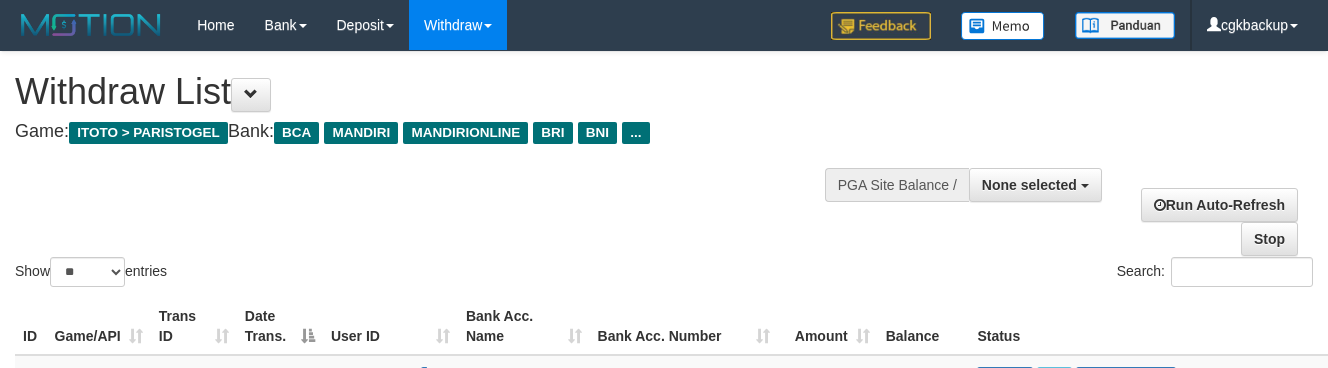 select 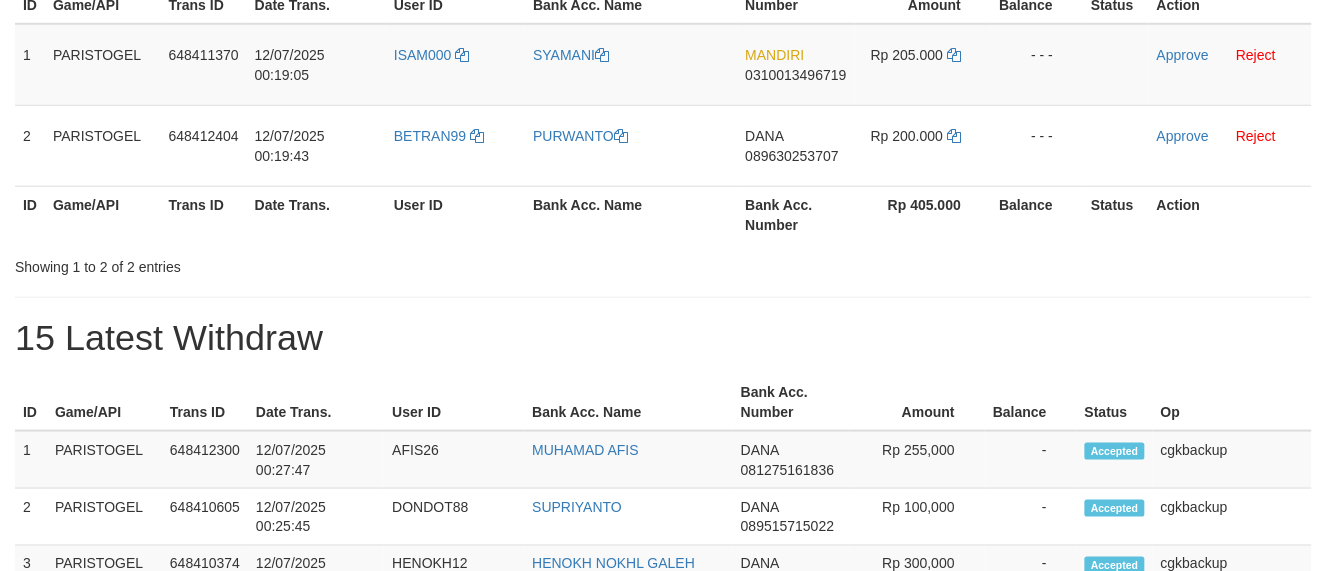 scroll, scrollTop: 324, scrollLeft: 0, axis: vertical 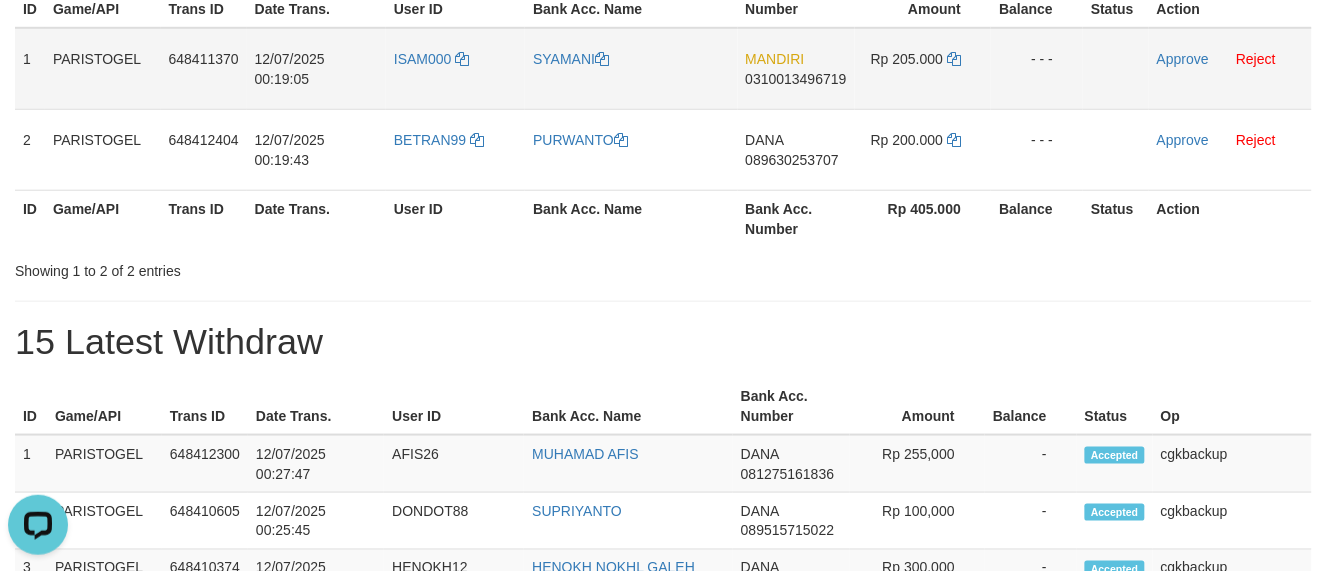 click on "MANDIRI
0310013496719" at bounding box center (796, 69) 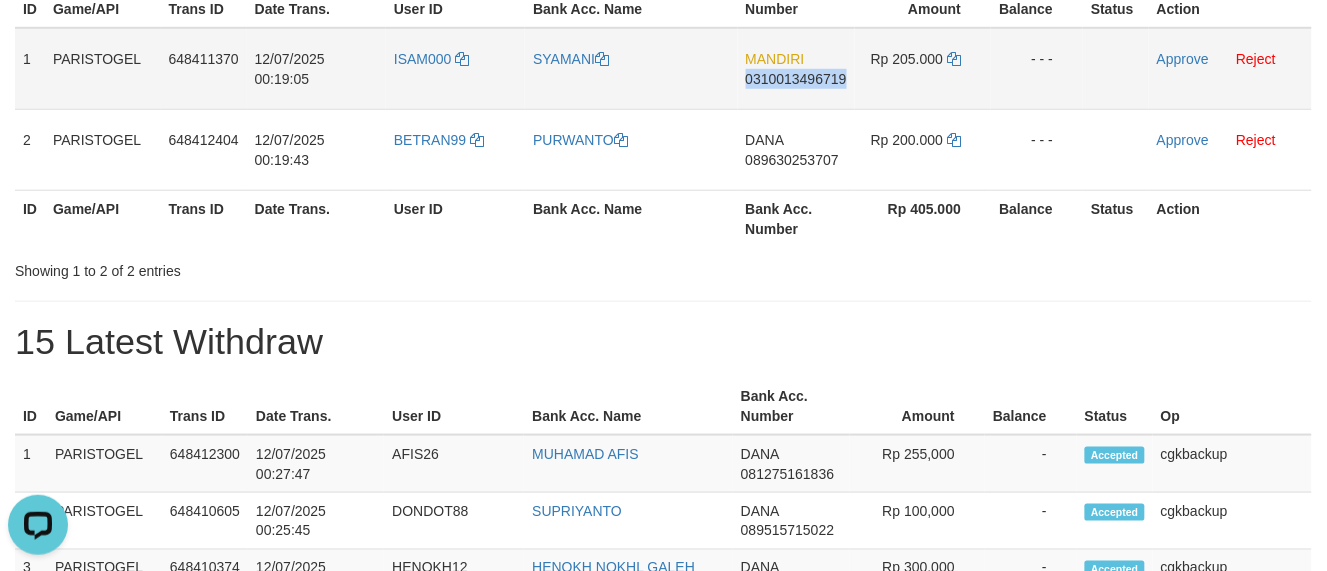 click on "MANDIRI
0310013496719" at bounding box center [796, 69] 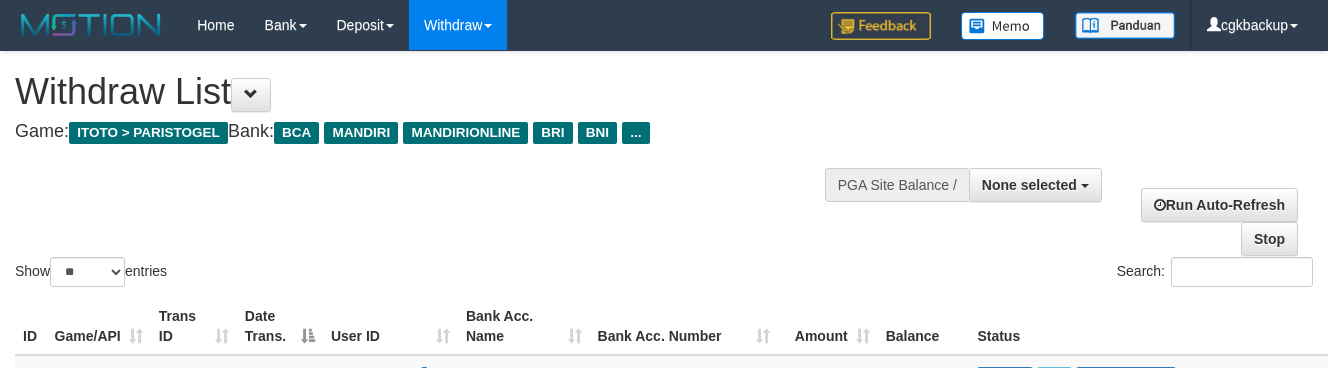 select 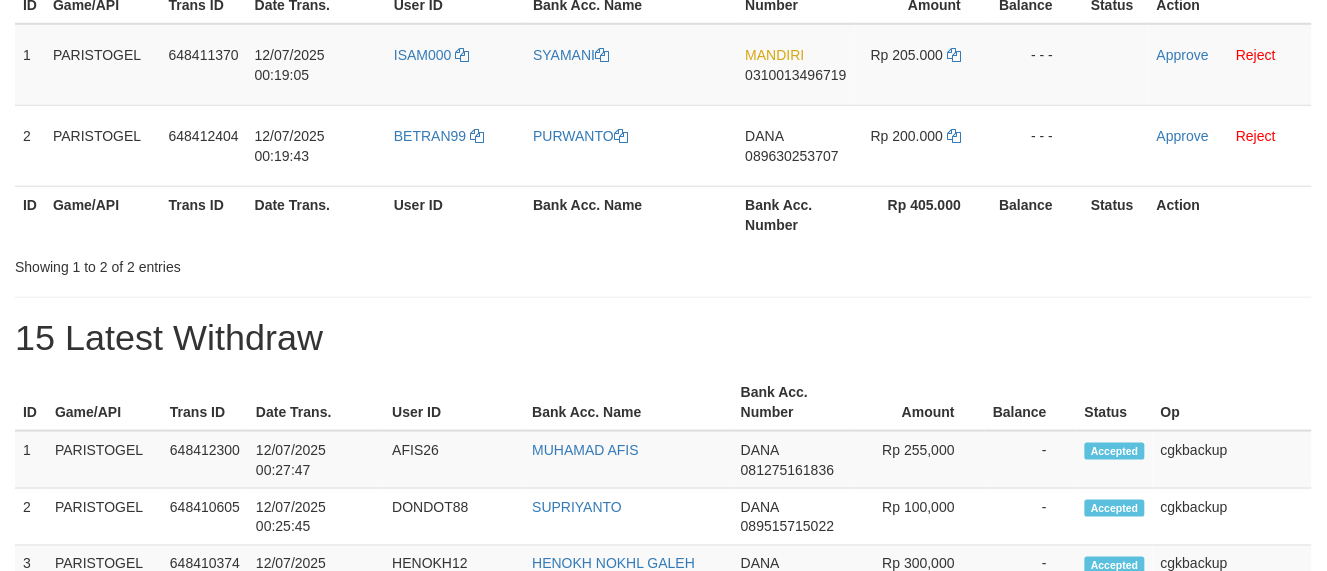 scroll, scrollTop: 324, scrollLeft: 0, axis: vertical 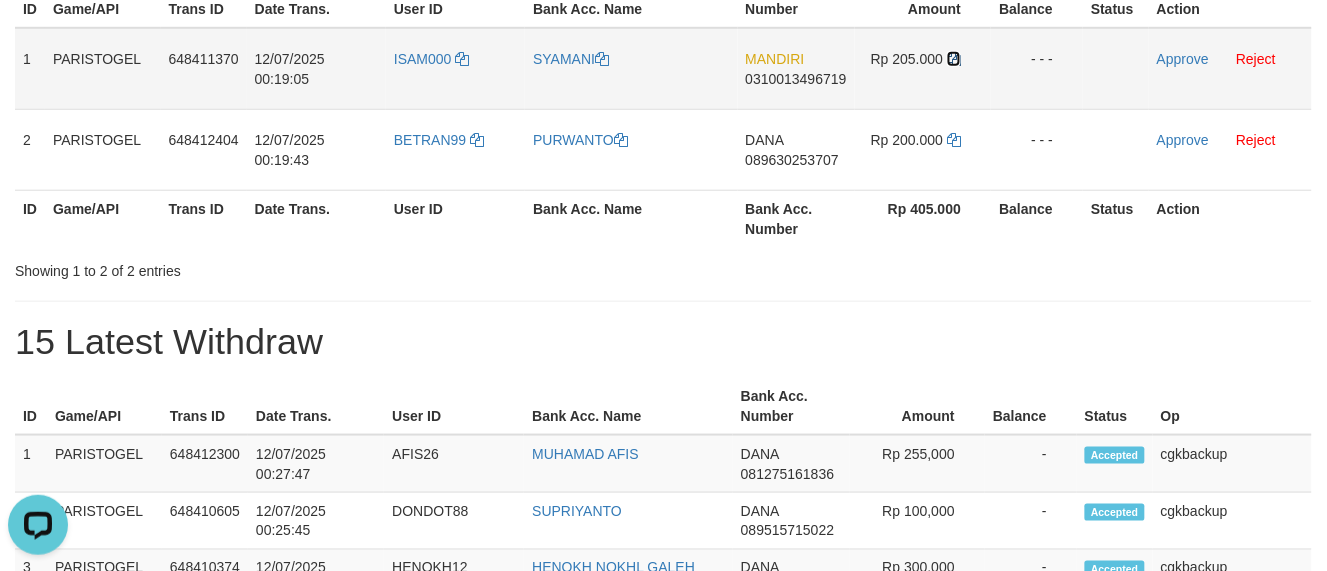 click at bounding box center [954, 59] 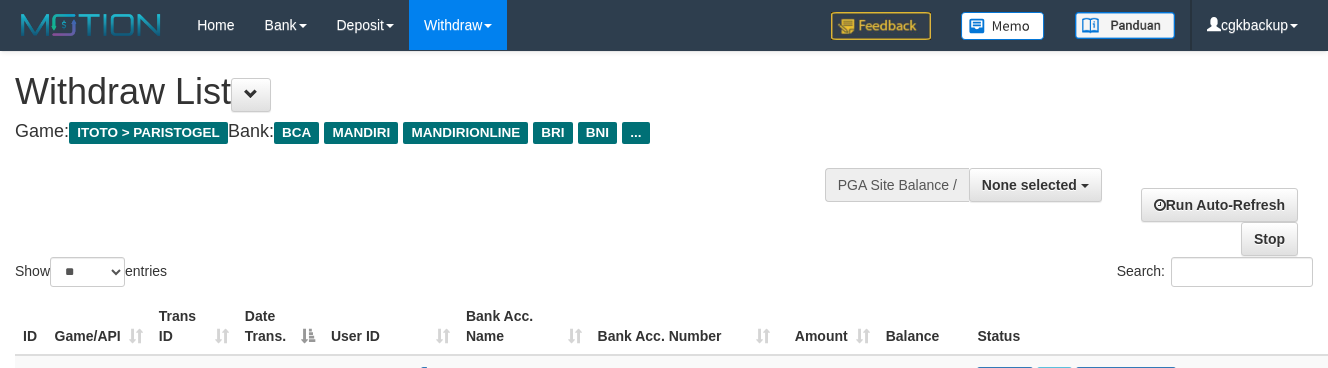 select 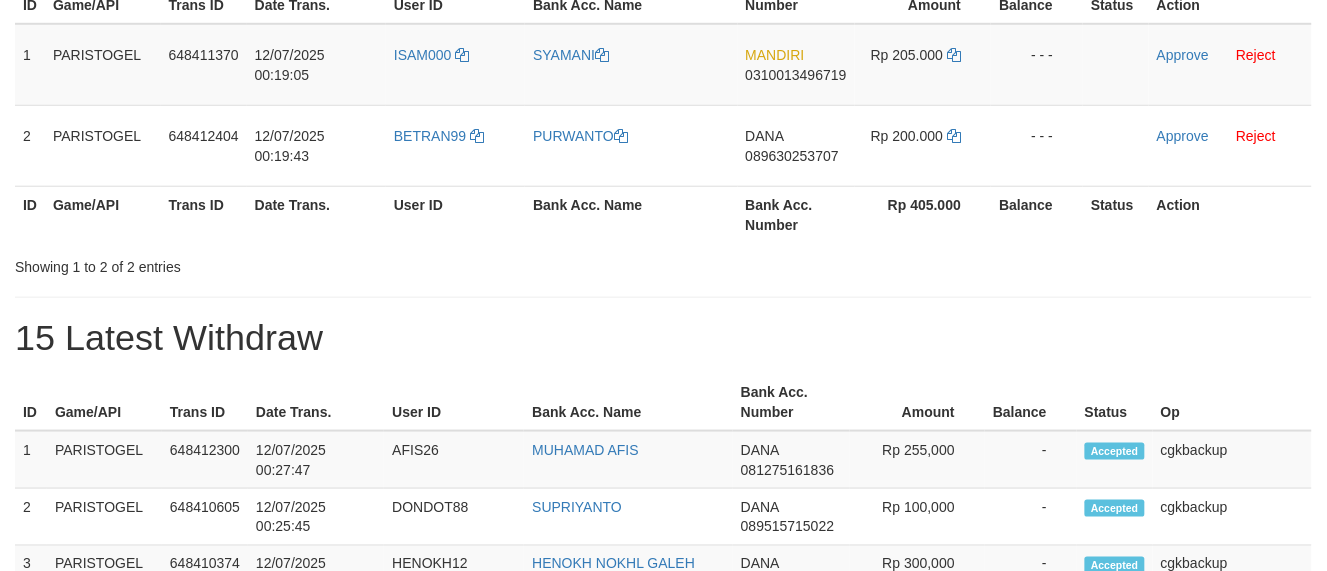 scroll, scrollTop: 324, scrollLeft: 0, axis: vertical 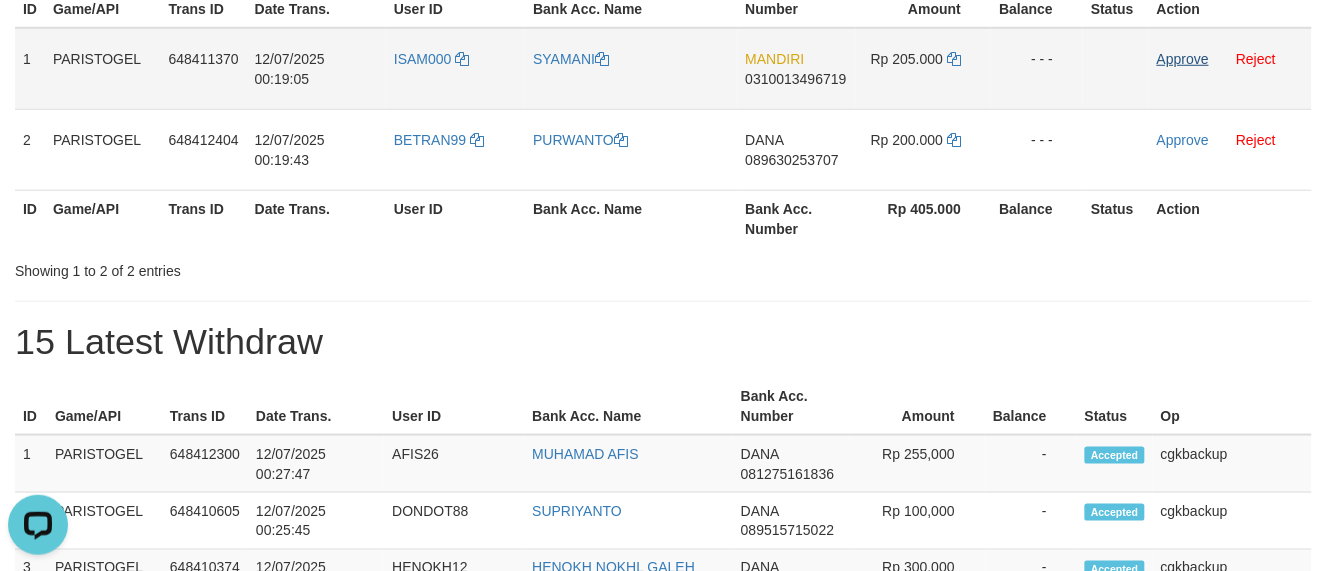 drag, startPoint x: 1158, startPoint y: 65, endPoint x: 1164, endPoint y: 52, distance: 14.3178215 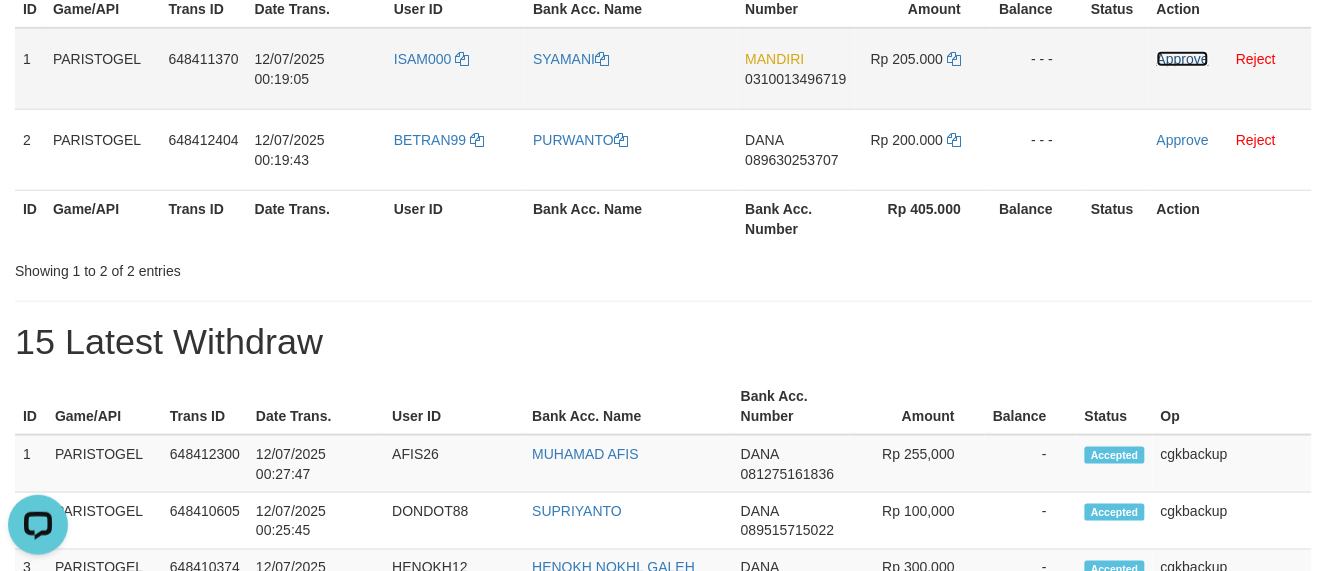 click on "Approve" at bounding box center (1183, 59) 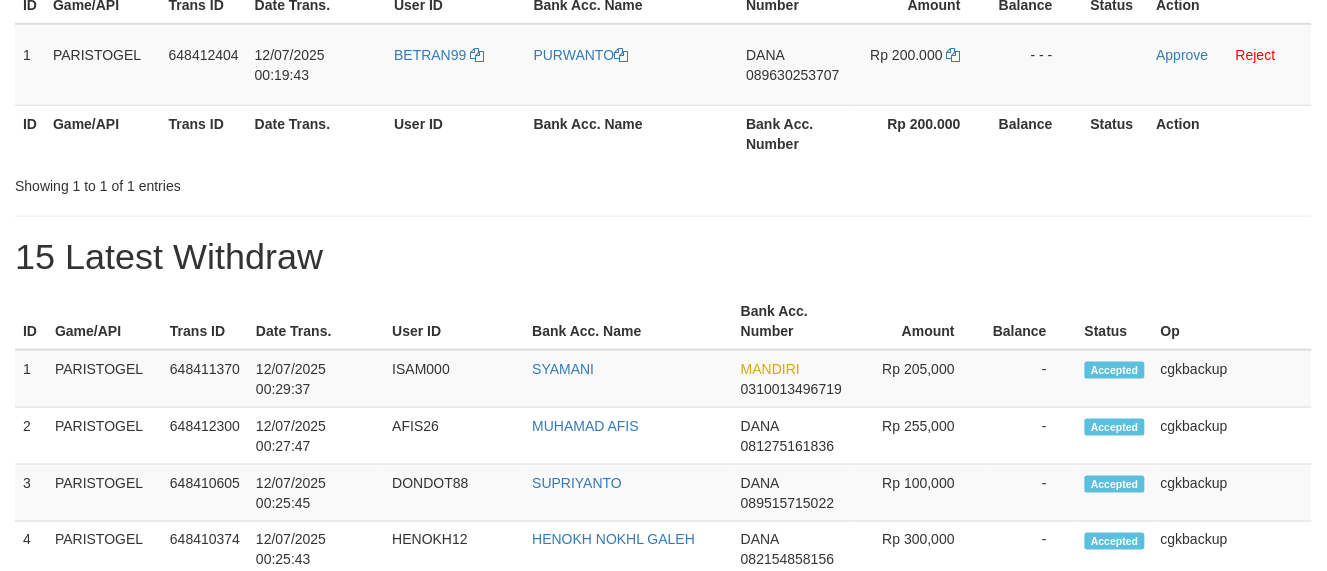scroll, scrollTop: 324, scrollLeft: 0, axis: vertical 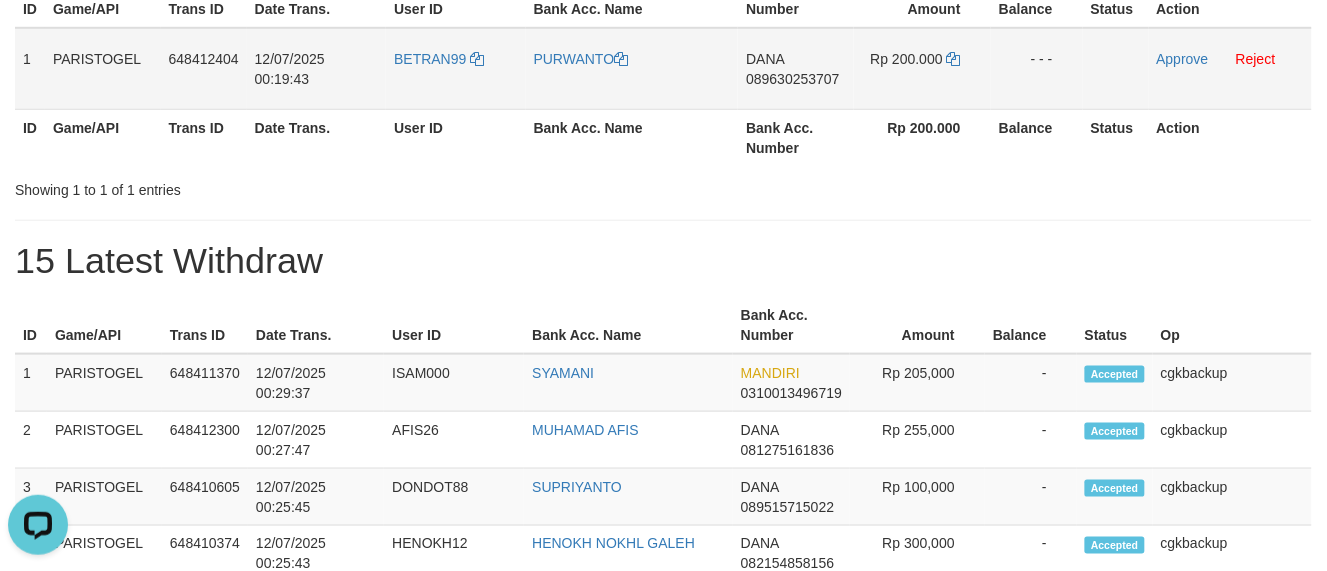 click on "BETRAN99" at bounding box center (456, 69) 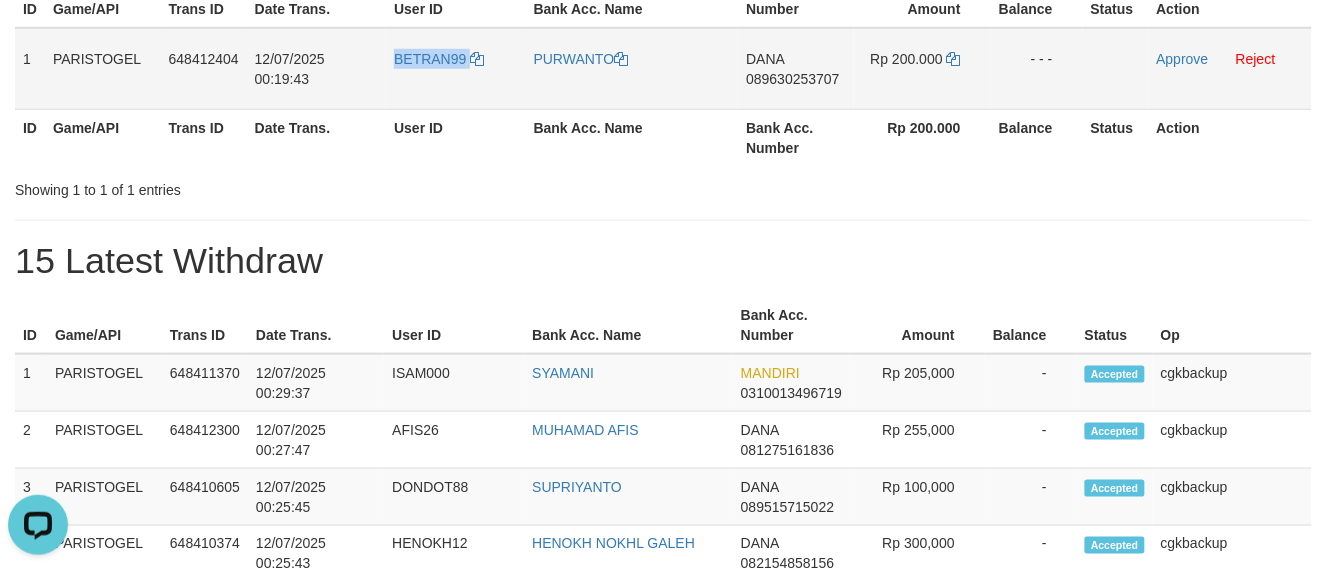 copy on "BETRAN99" 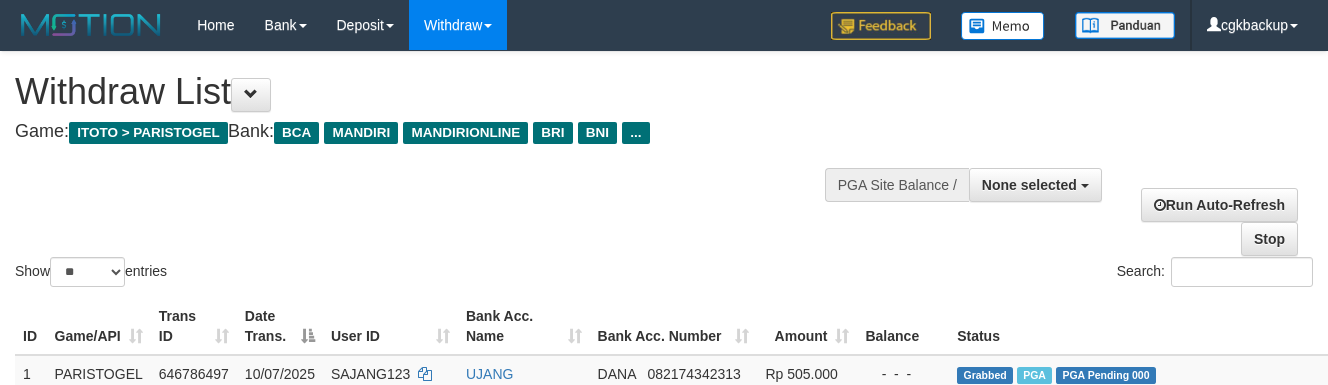 select 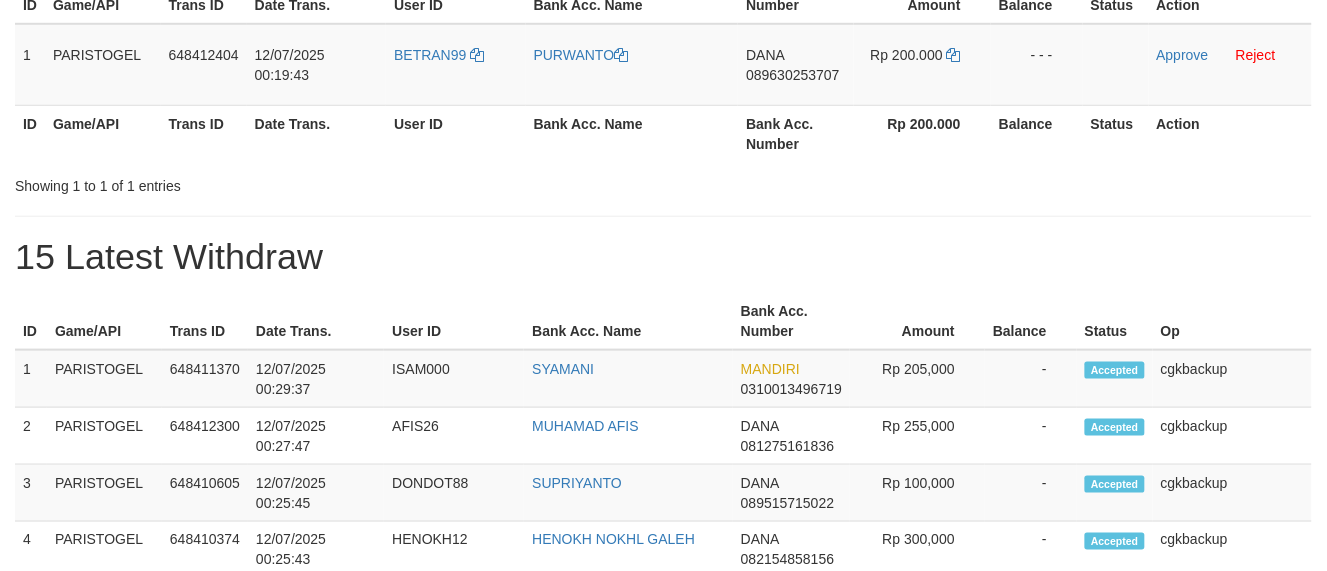 scroll, scrollTop: 324, scrollLeft: 0, axis: vertical 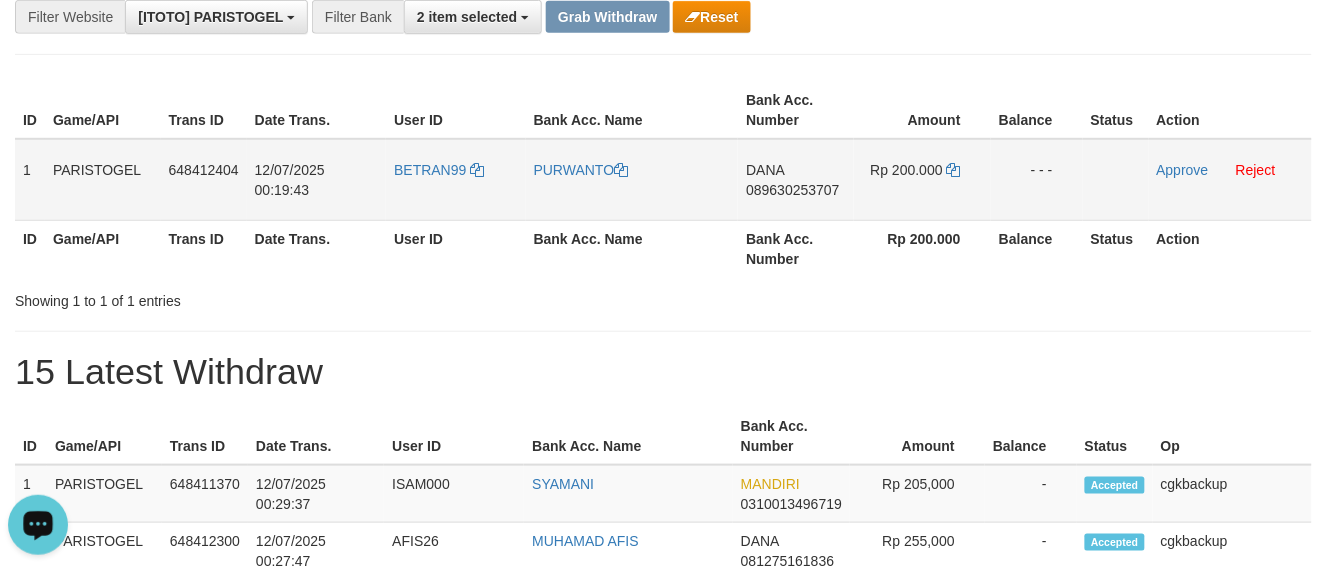 click on "[NAME]
[PHONE]" at bounding box center [796, 180] 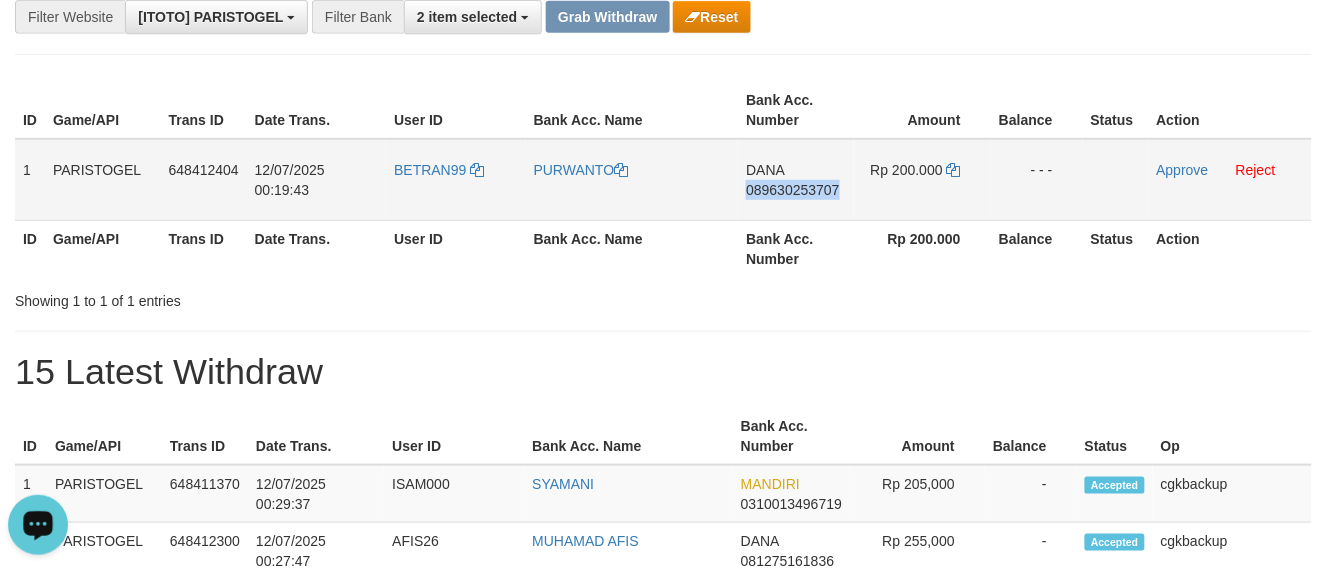 click on "DANA
089630253707" at bounding box center (796, 180) 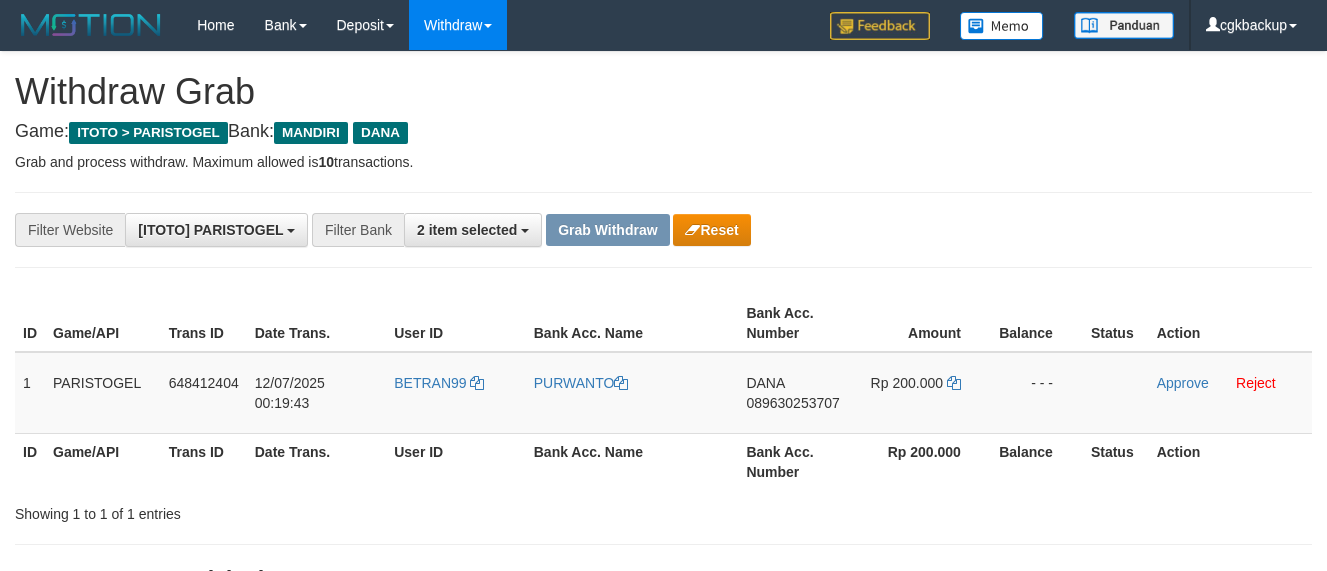 scroll, scrollTop: 204, scrollLeft: 0, axis: vertical 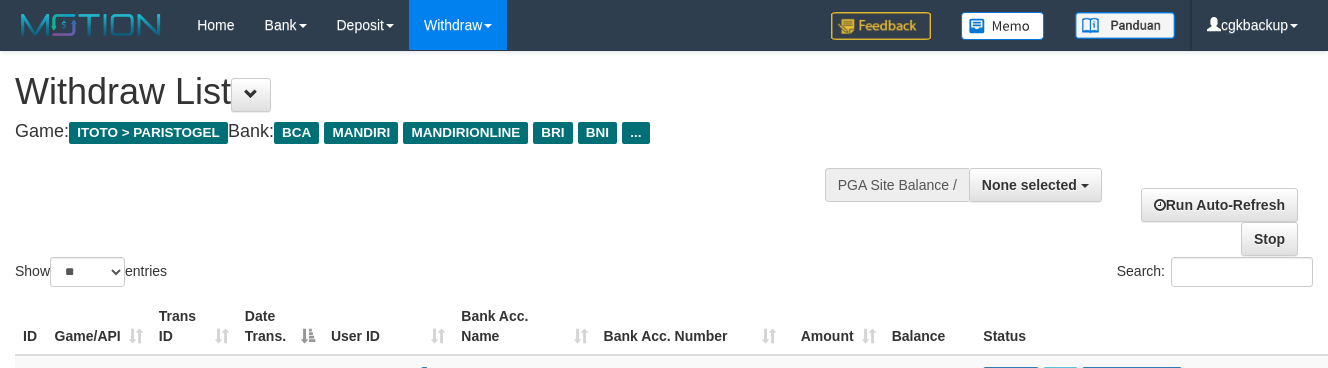 select 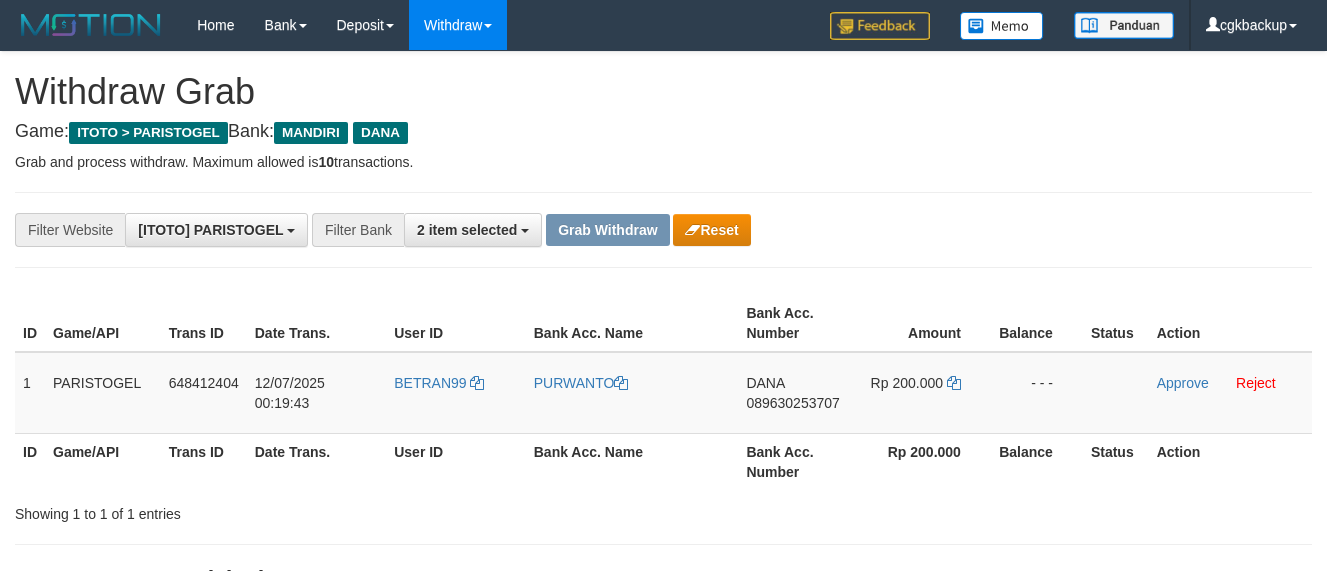 scroll, scrollTop: 204, scrollLeft: 0, axis: vertical 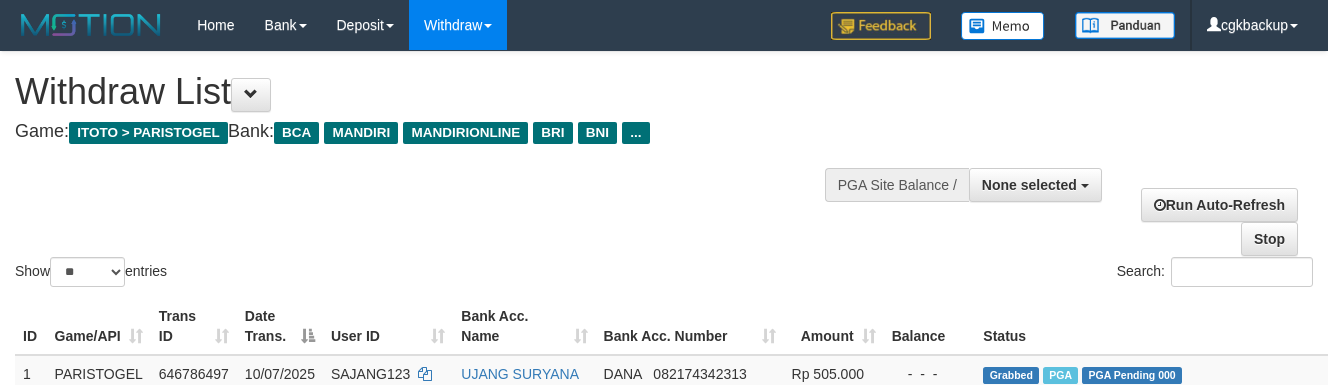 select 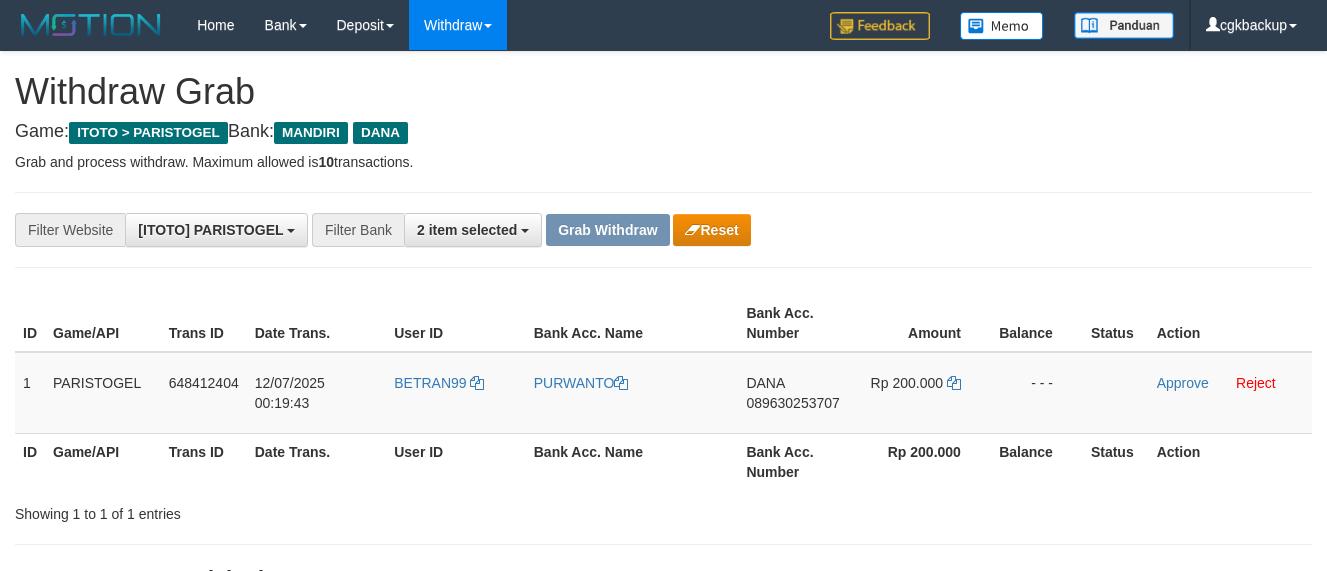 scroll, scrollTop: 204, scrollLeft: 0, axis: vertical 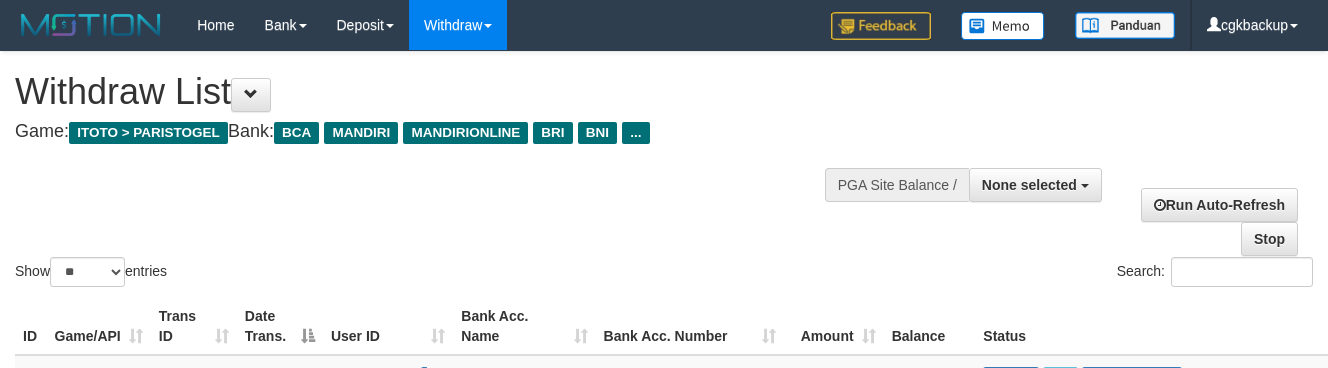 select 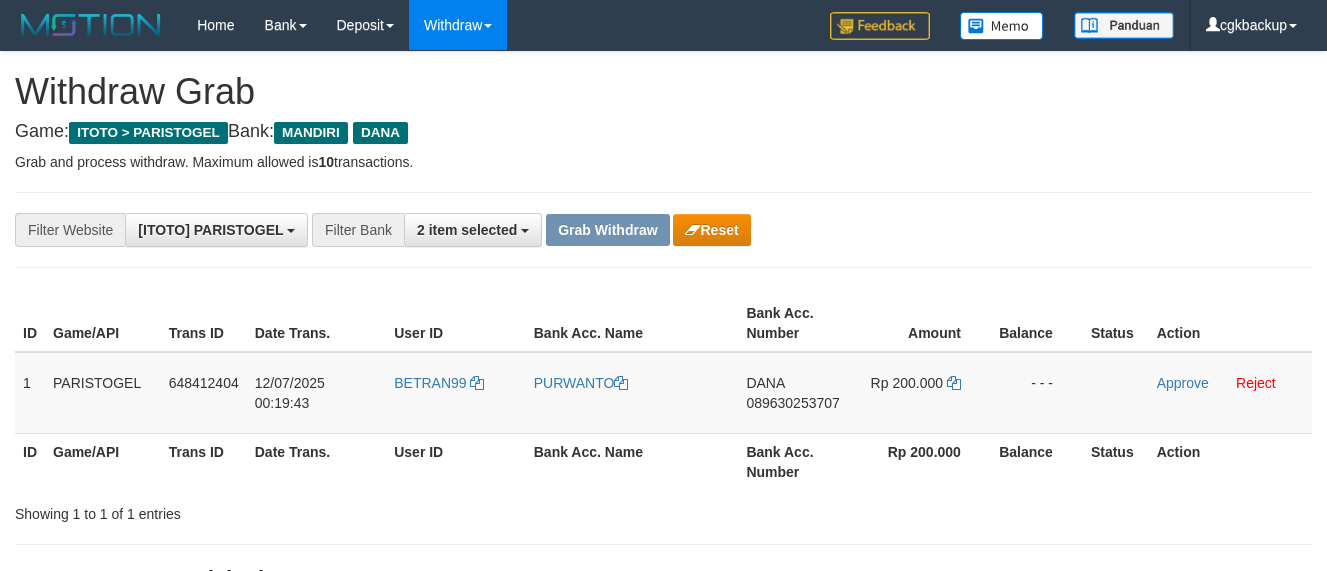 scroll, scrollTop: 204, scrollLeft: 0, axis: vertical 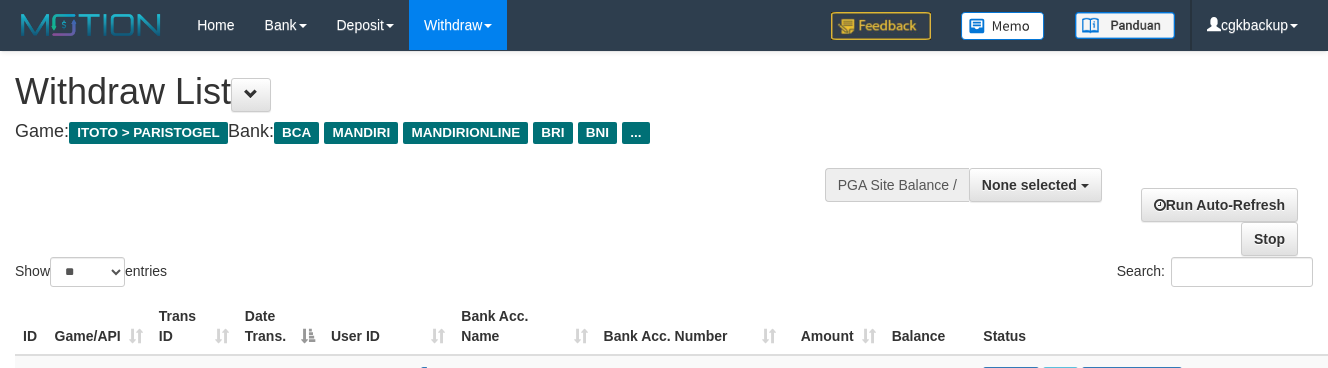 select 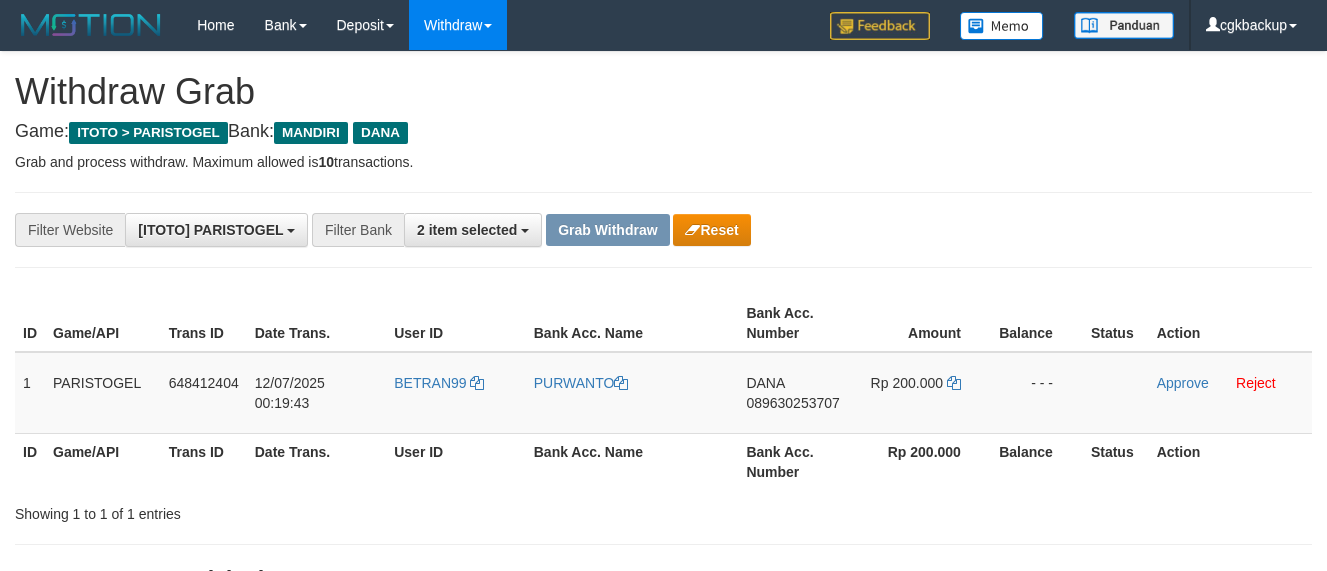 scroll, scrollTop: 204, scrollLeft: 0, axis: vertical 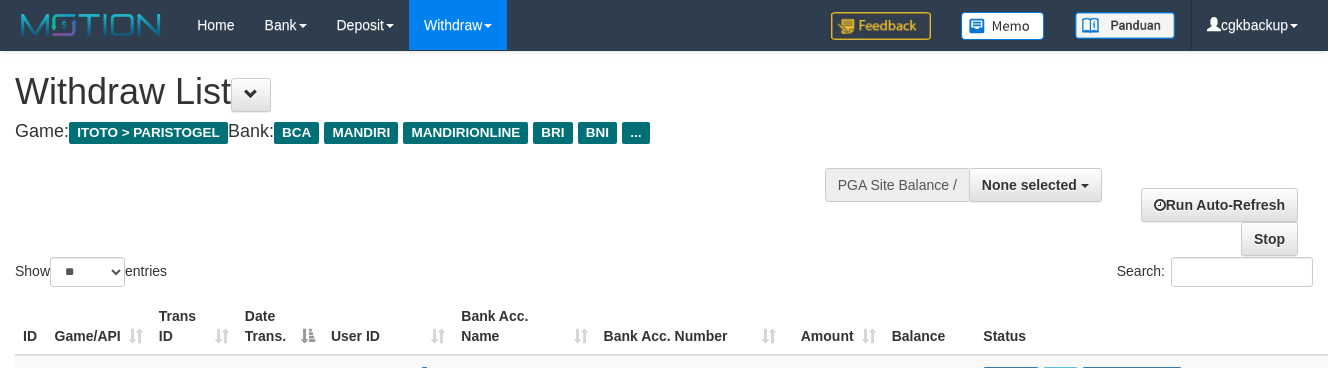 select 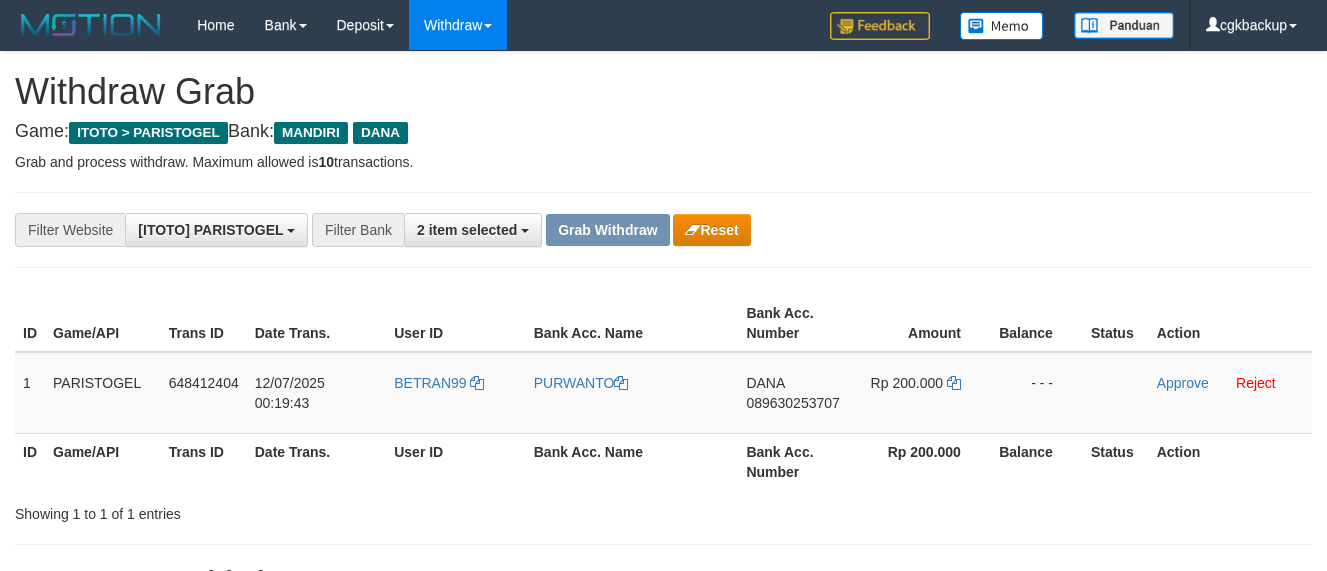 scroll, scrollTop: 204, scrollLeft: 0, axis: vertical 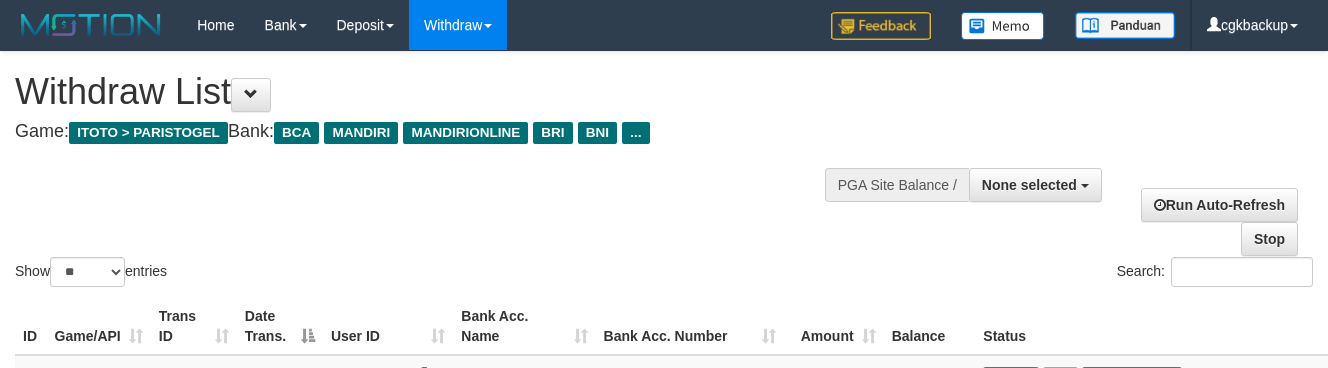 select 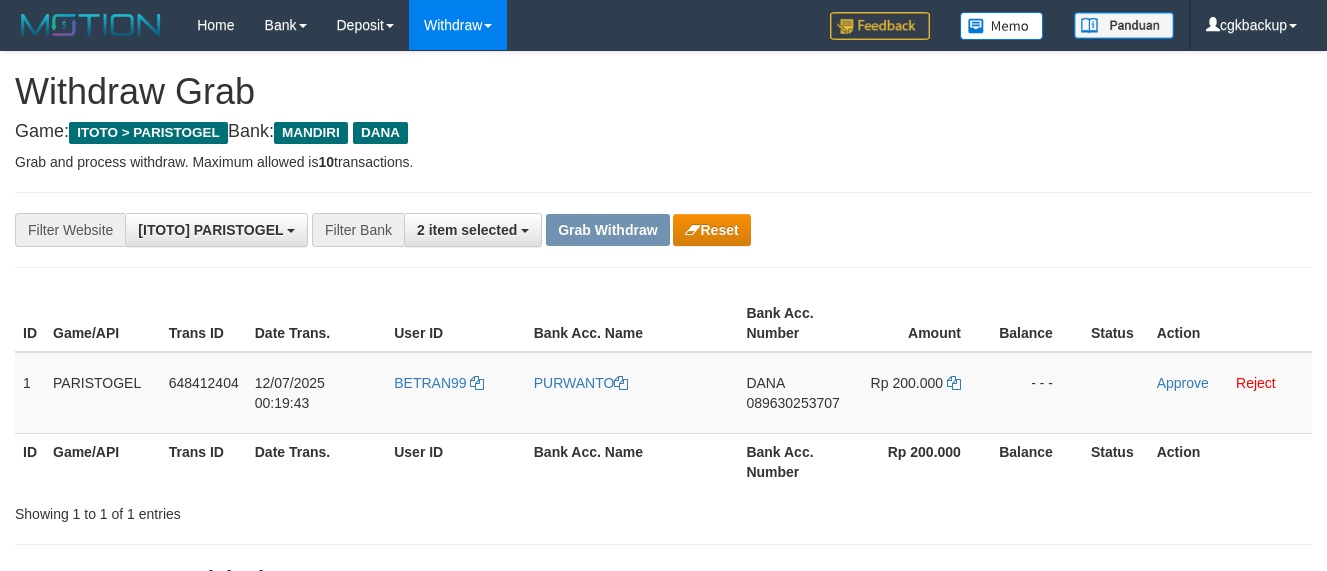 scroll, scrollTop: 204, scrollLeft: 0, axis: vertical 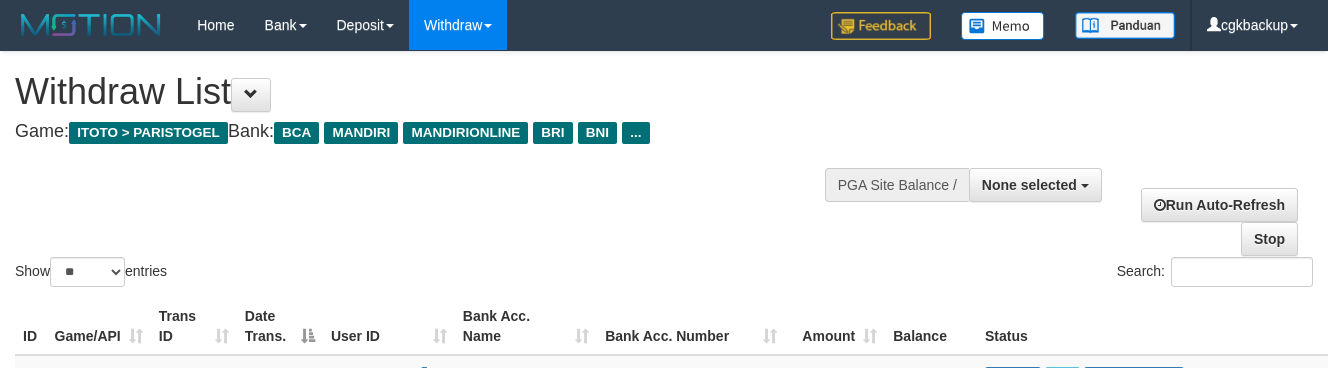 select 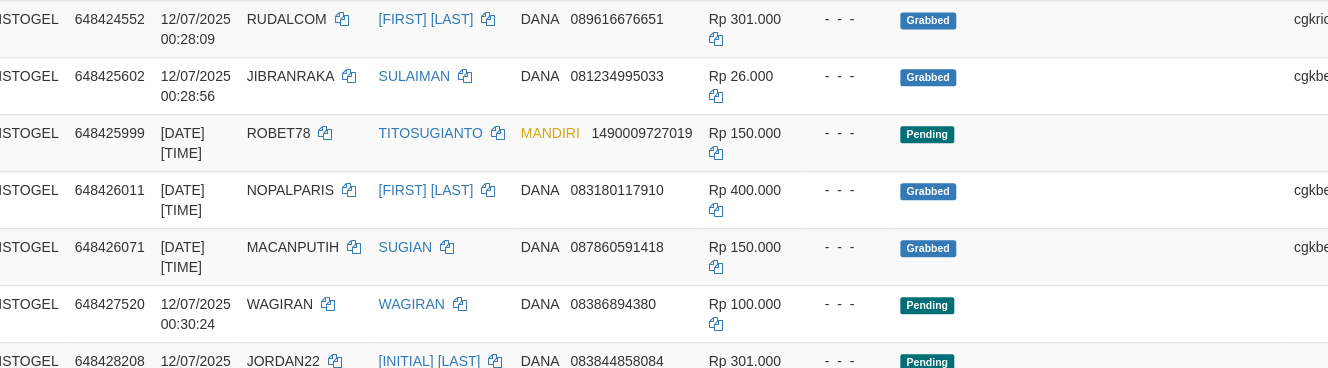 scroll, scrollTop: 1218, scrollLeft: 84, axis: both 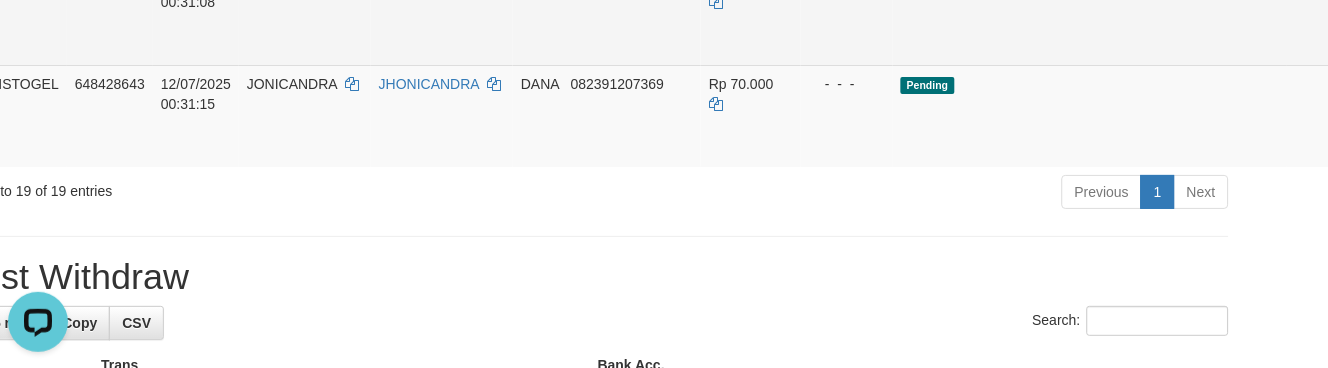 click on "Allow Grab   ·    Reject Send PGA     ·    Note" at bounding box center (1431, 14) 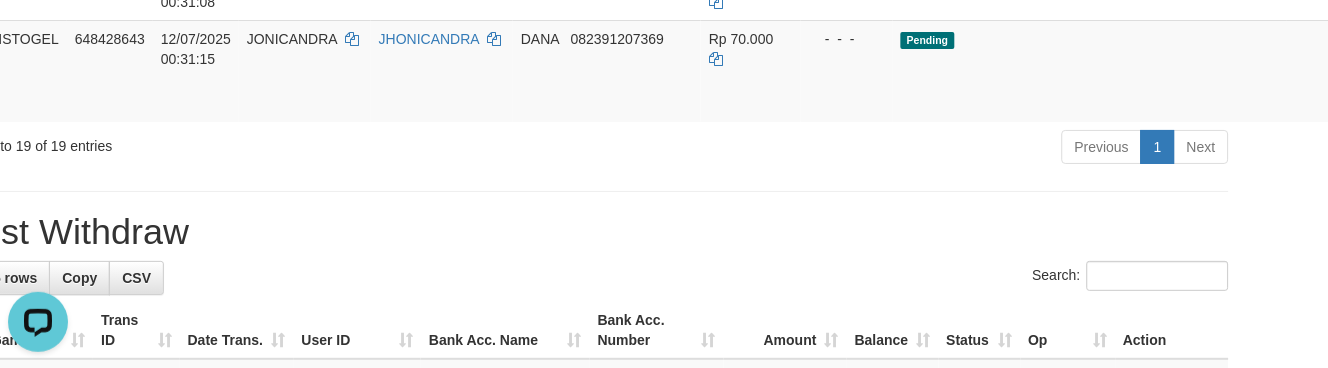 click on "Send PGA" at bounding box center (1406, 94) 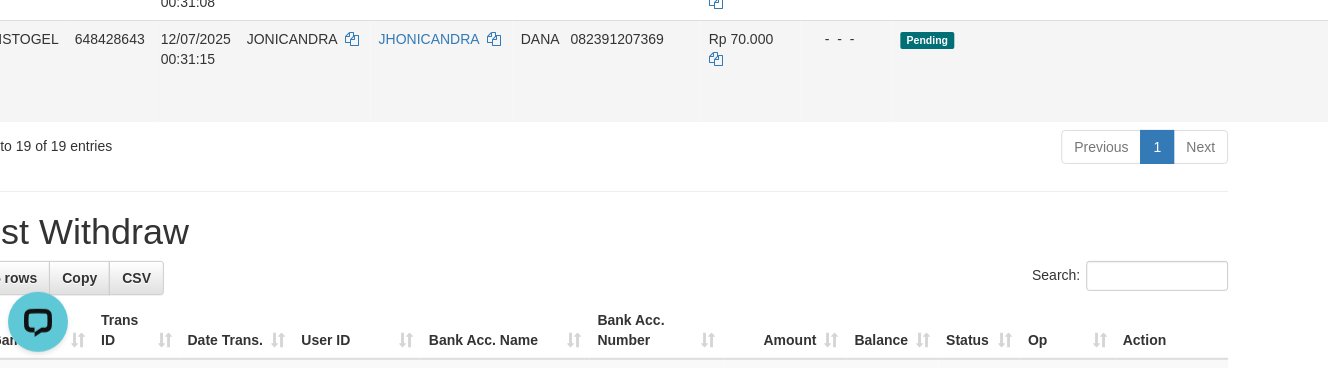 click on "Allow Grab   ·    Reject Send PGA     ·    Note" at bounding box center (1431, 71) 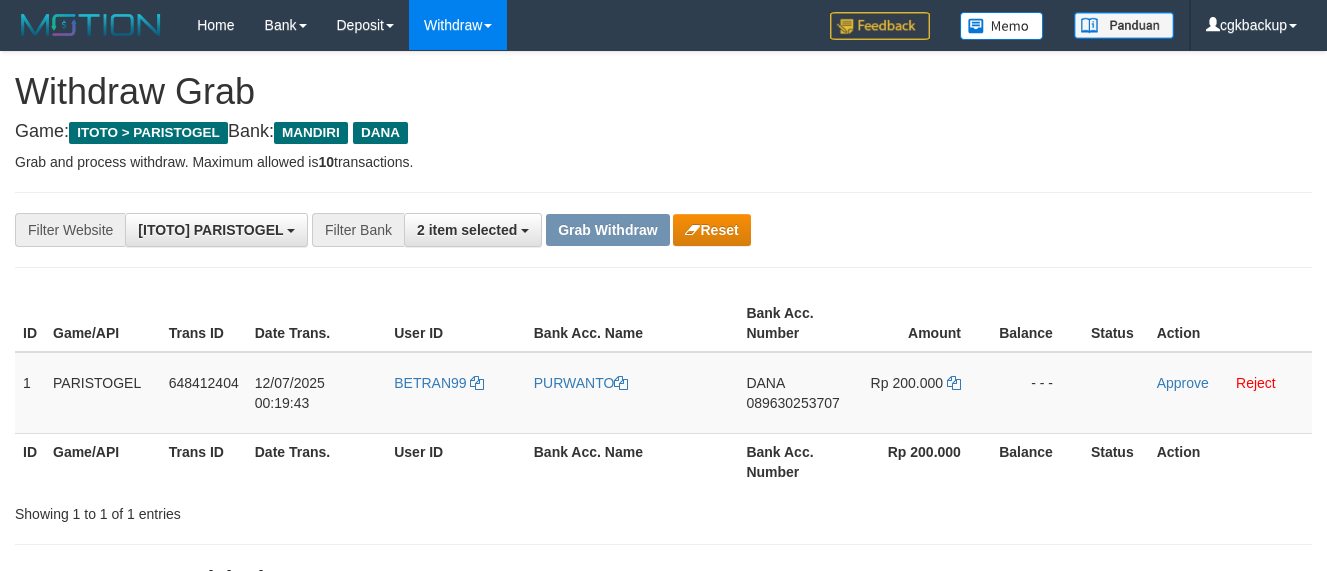 scroll, scrollTop: 204, scrollLeft: 0, axis: vertical 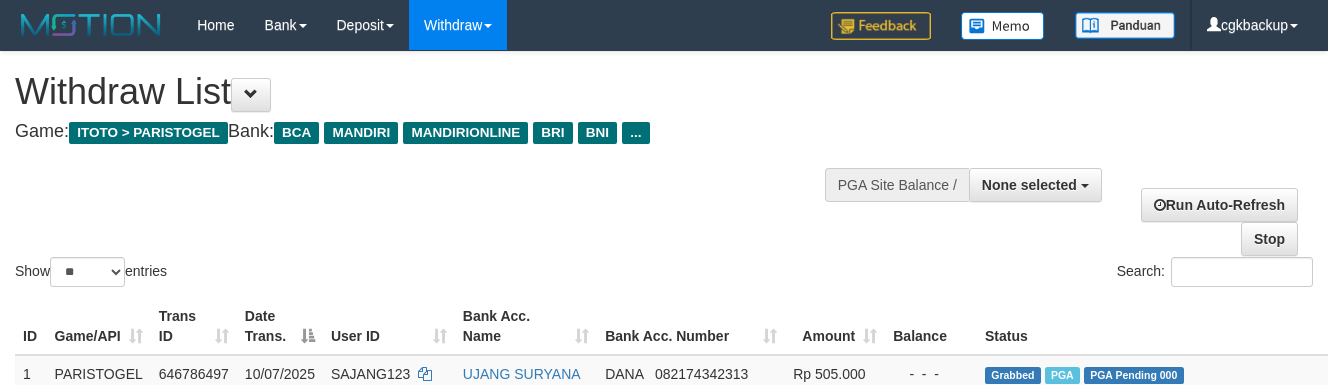 select 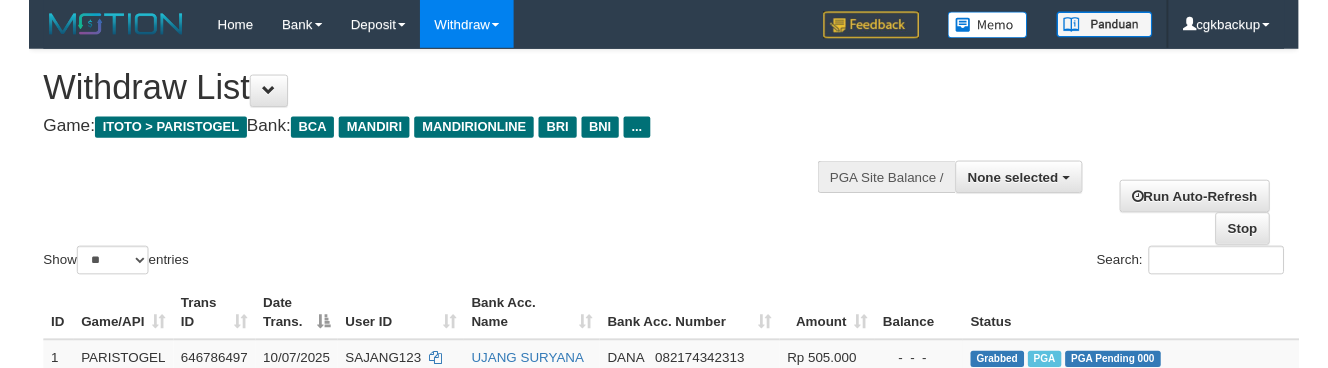 scroll, scrollTop: 1432, scrollLeft: 76, axis: both 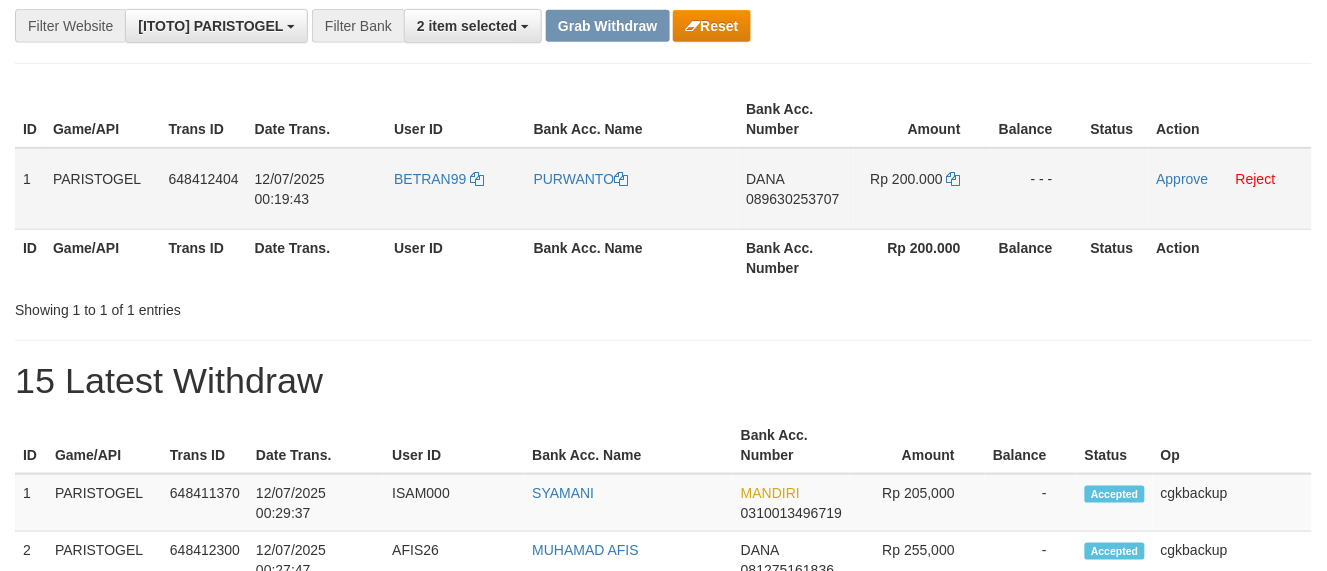 click on "DANA
[PHONE]" at bounding box center (796, 189) 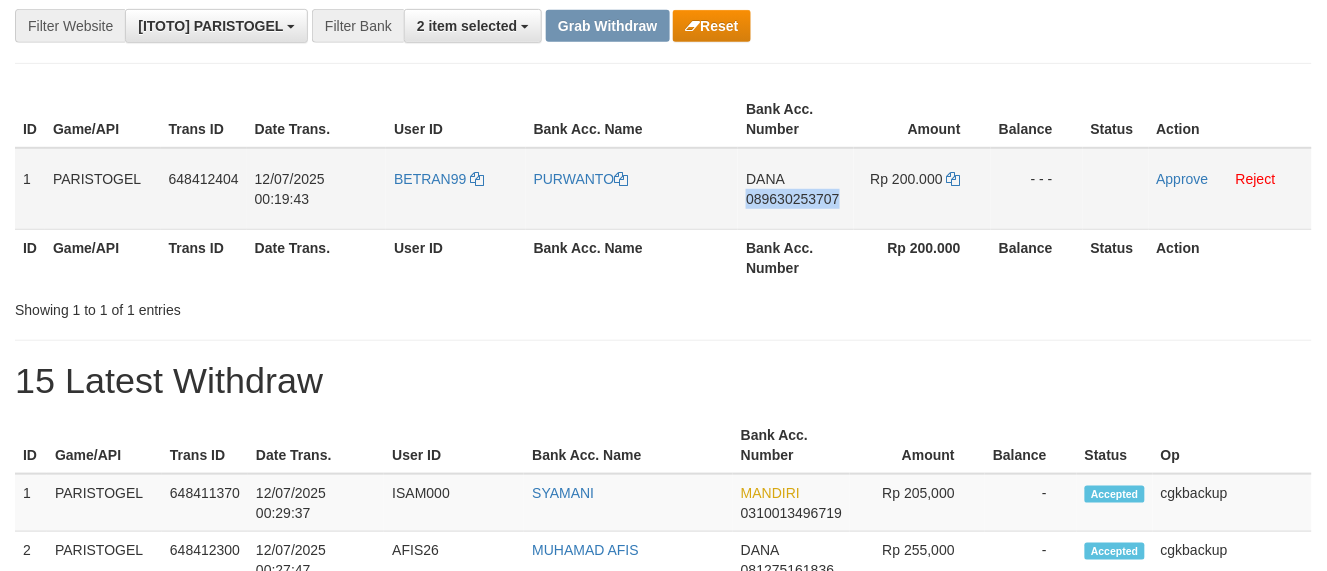 click on "DANA
[PHONE]" at bounding box center (796, 189) 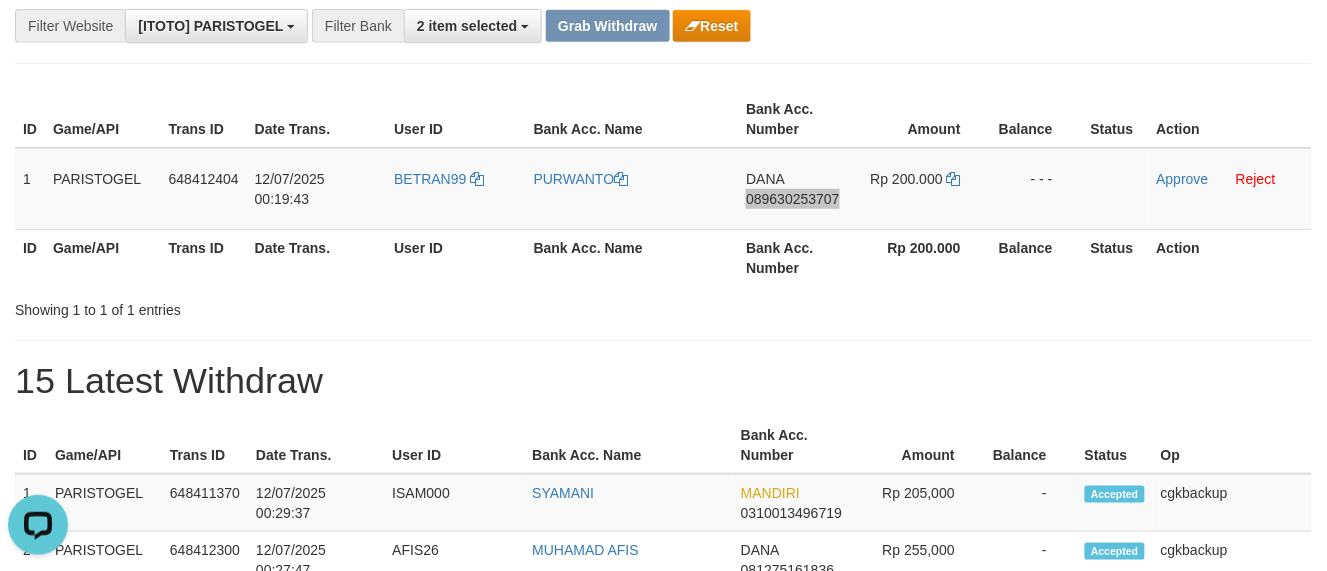 scroll, scrollTop: 0, scrollLeft: 0, axis: both 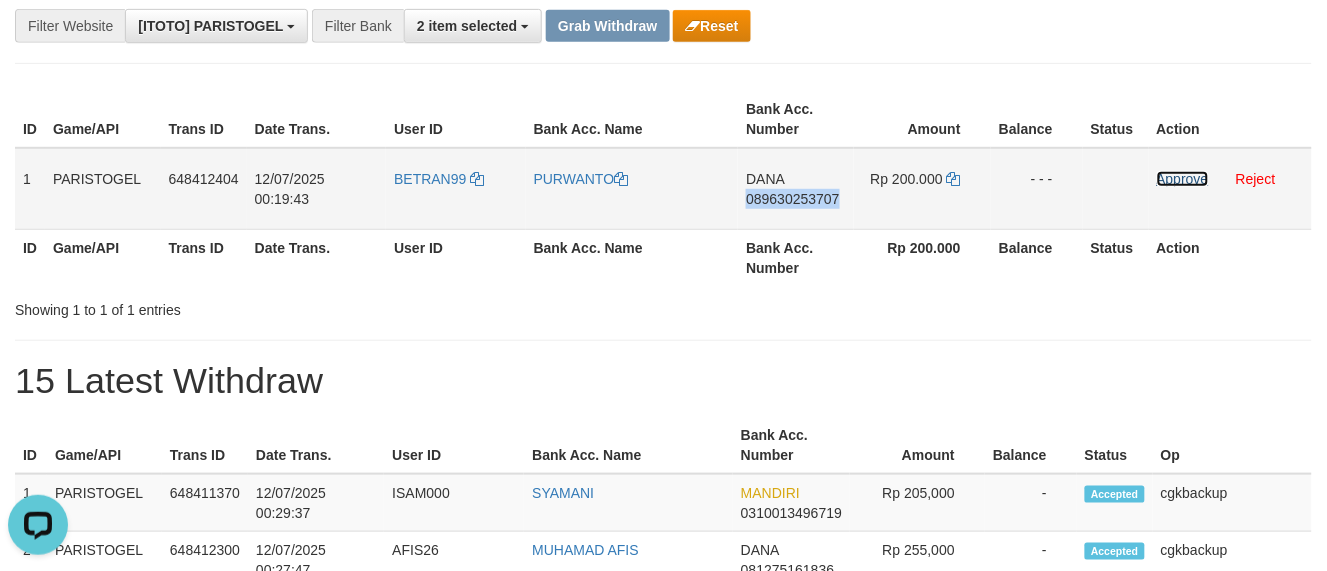 click on "Approve" at bounding box center (1183, 179) 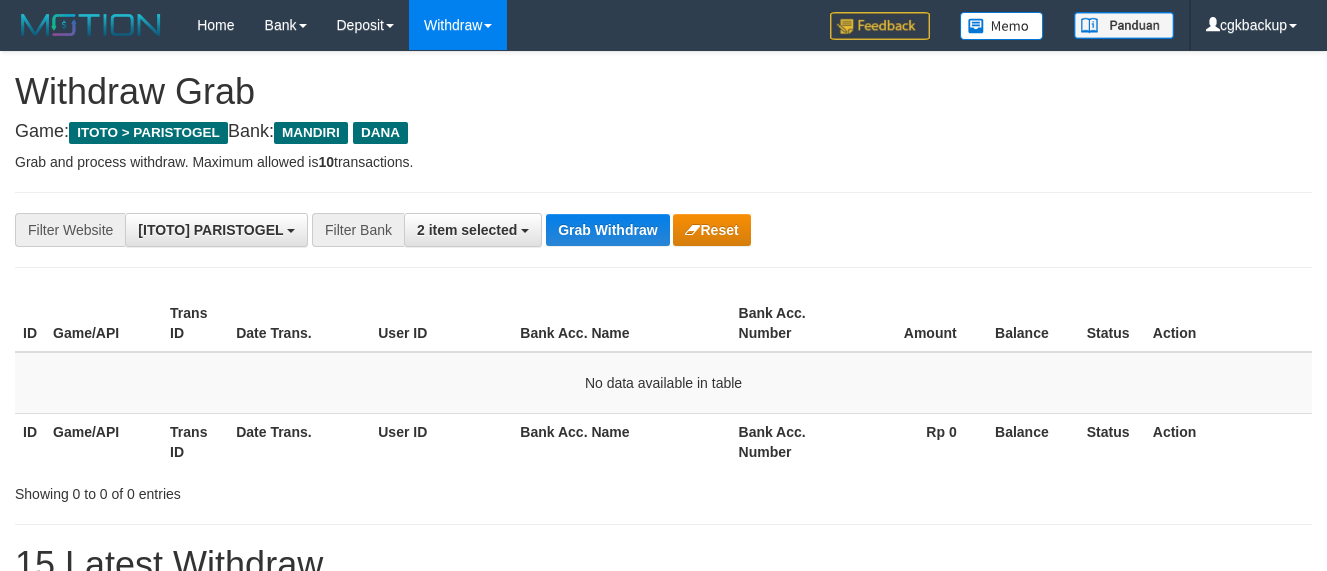 scroll, scrollTop: 204, scrollLeft: 0, axis: vertical 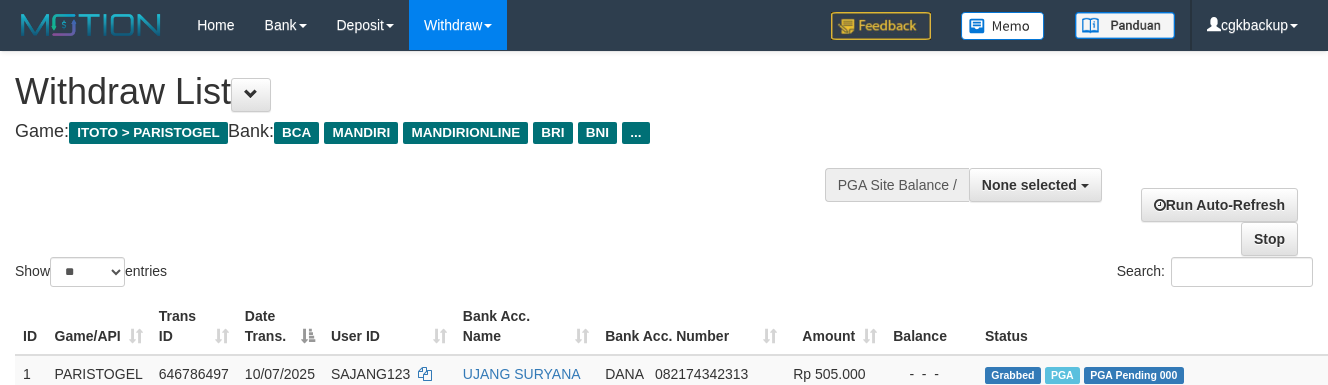 select 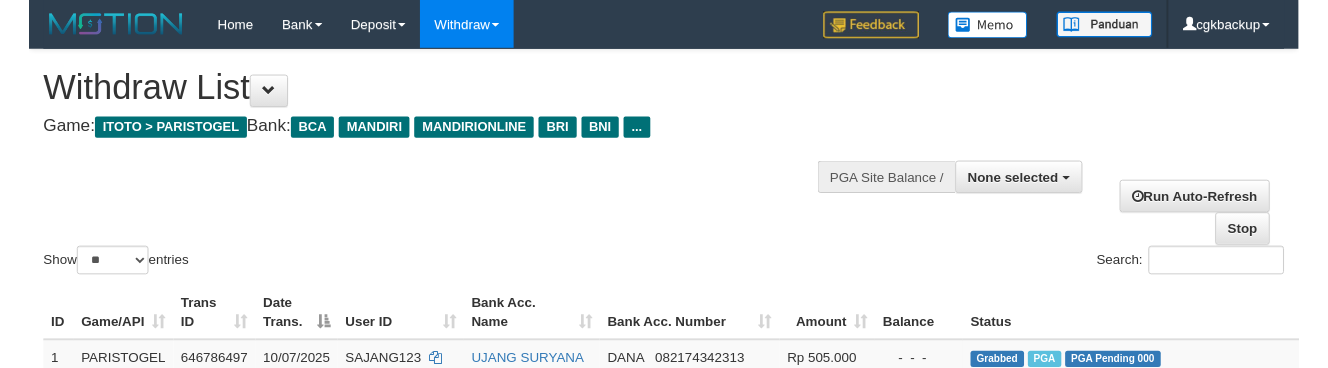 scroll, scrollTop: 1467, scrollLeft: 68, axis: both 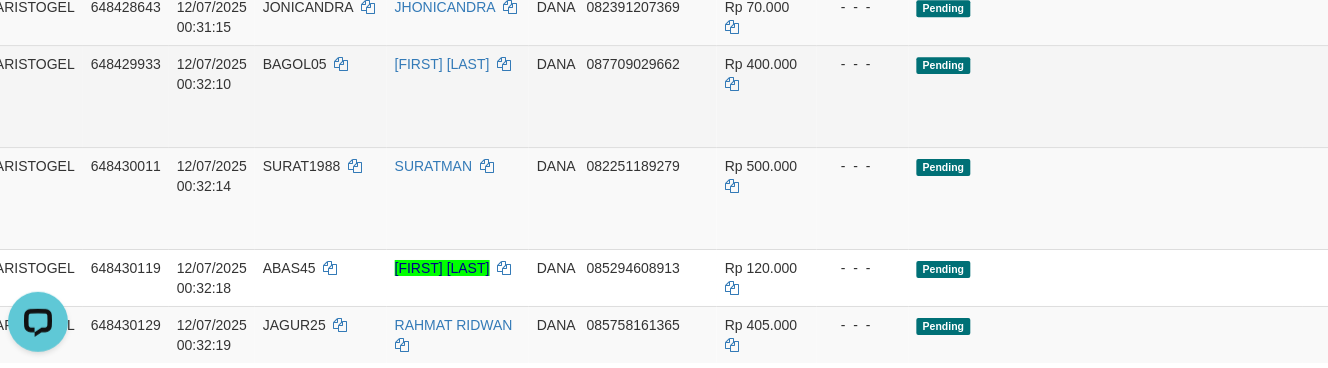 click on "Allow Grab" at bounding box center [1410, 74] 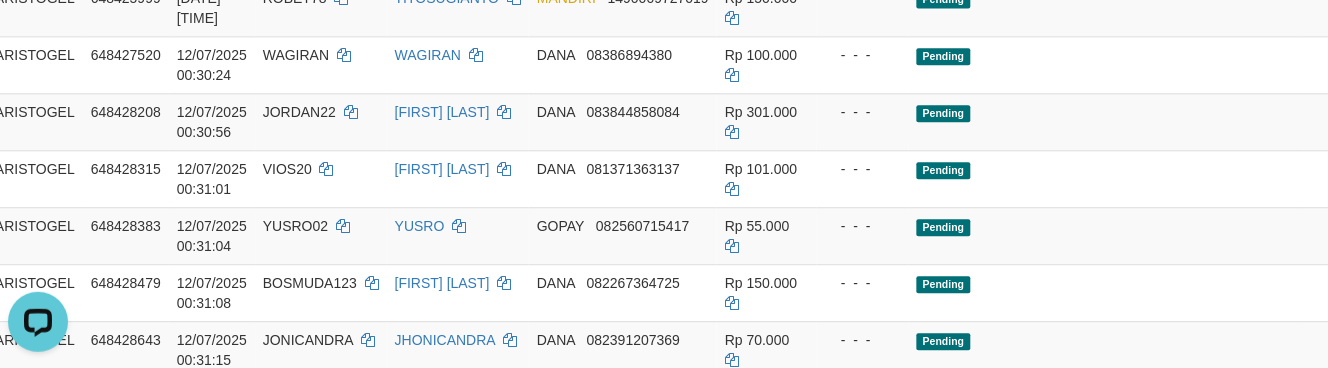scroll, scrollTop: 801, scrollLeft: 68, axis: both 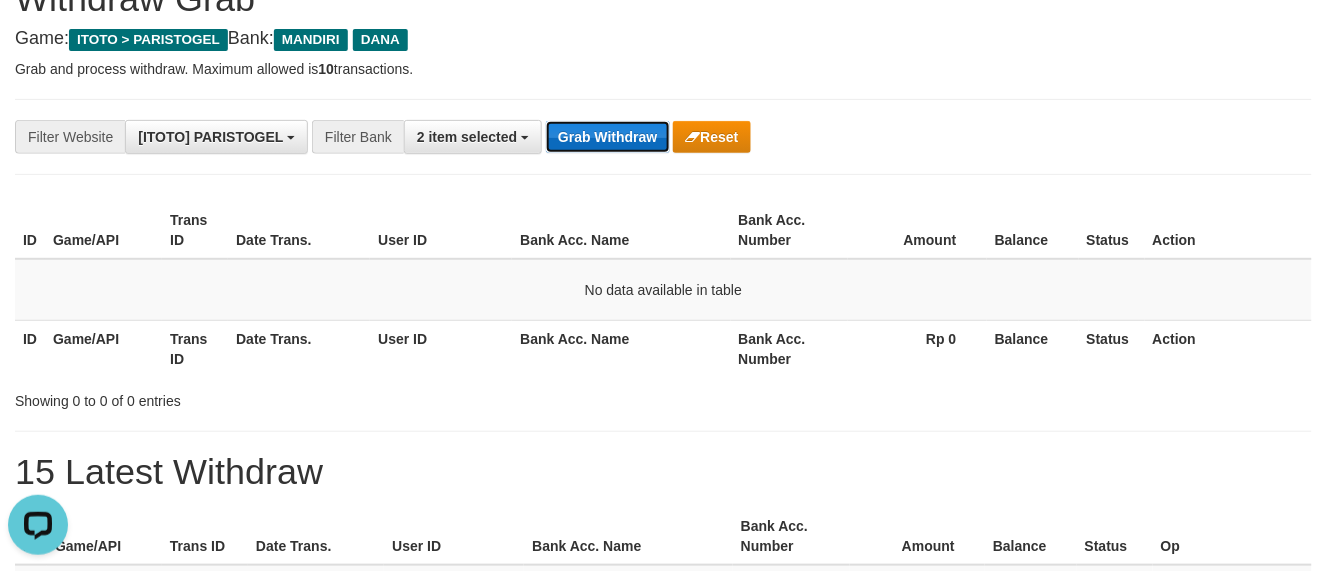 click on "Grab Withdraw" at bounding box center [607, 137] 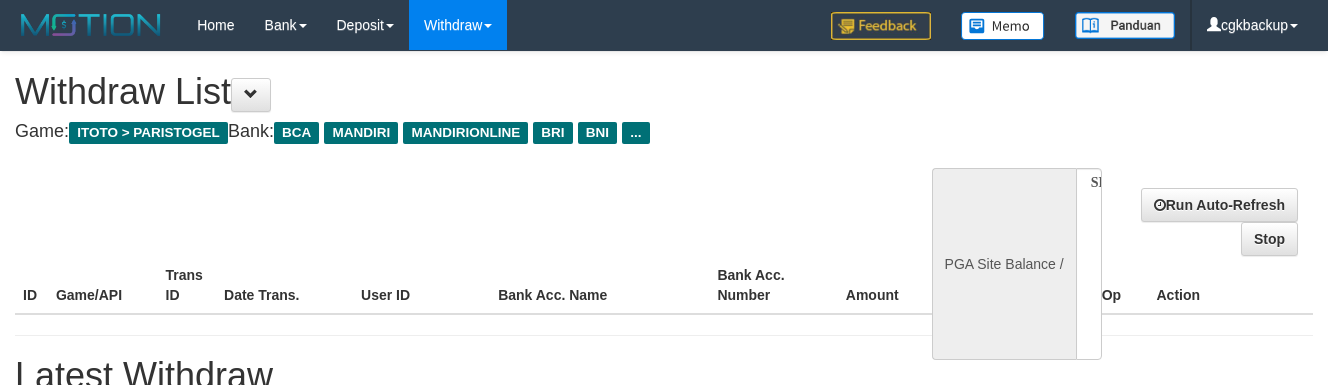 select 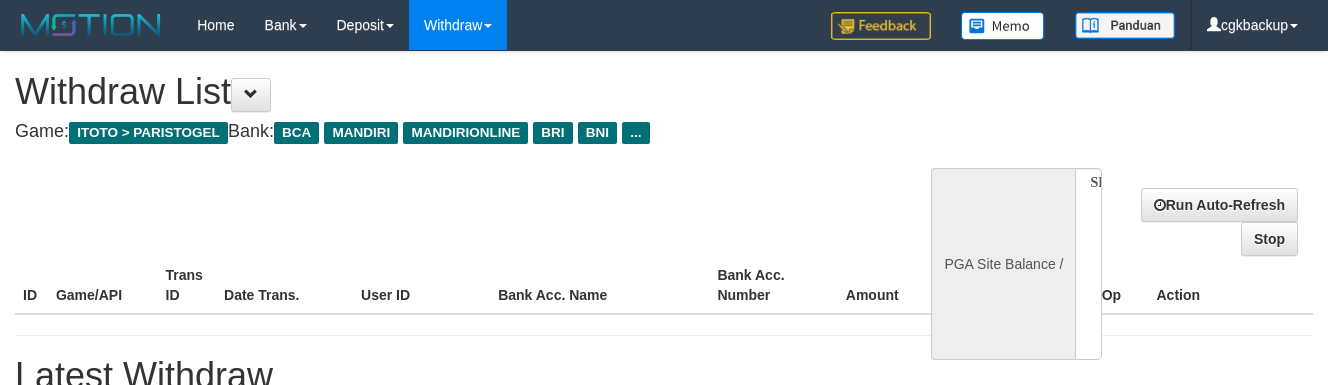 scroll, scrollTop: 0, scrollLeft: 0, axis: both 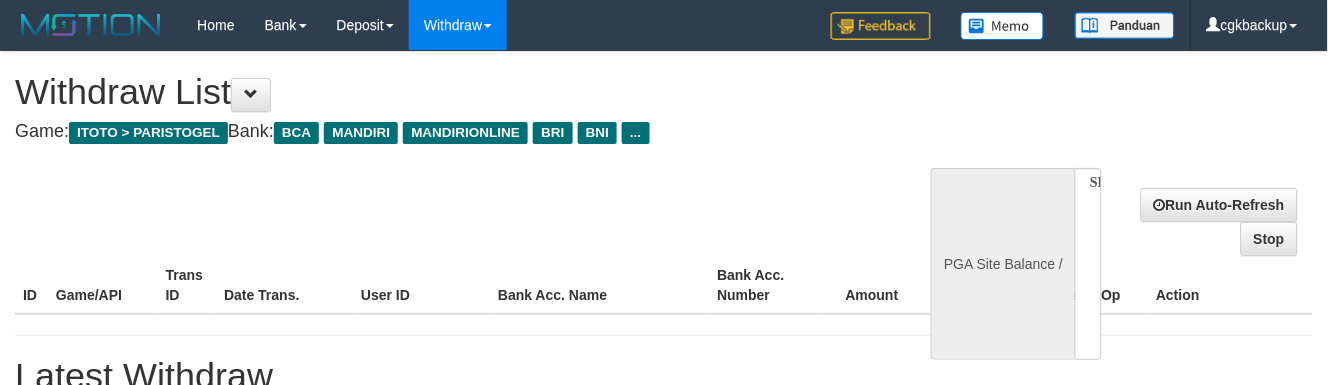 select on "**" 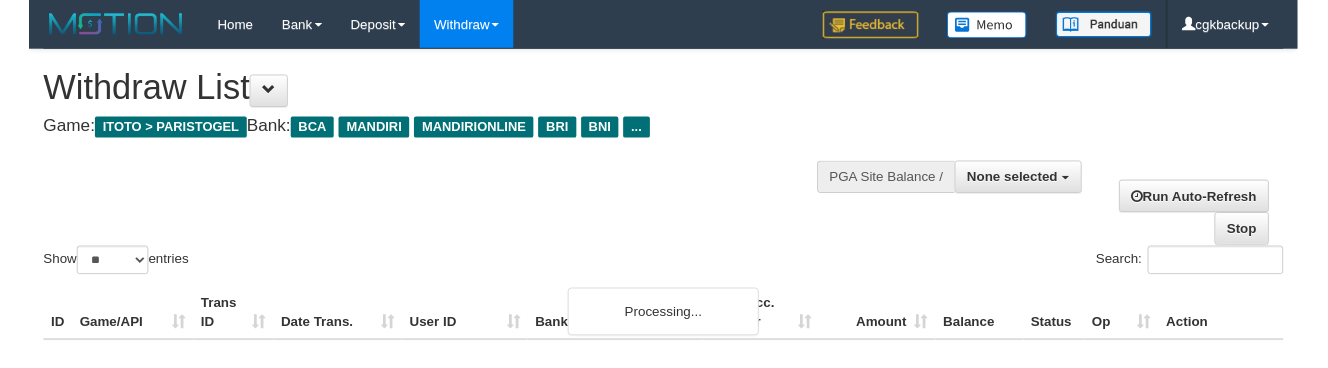 scroll, scrollTop: 792, scrollLeft: 61, axis: both 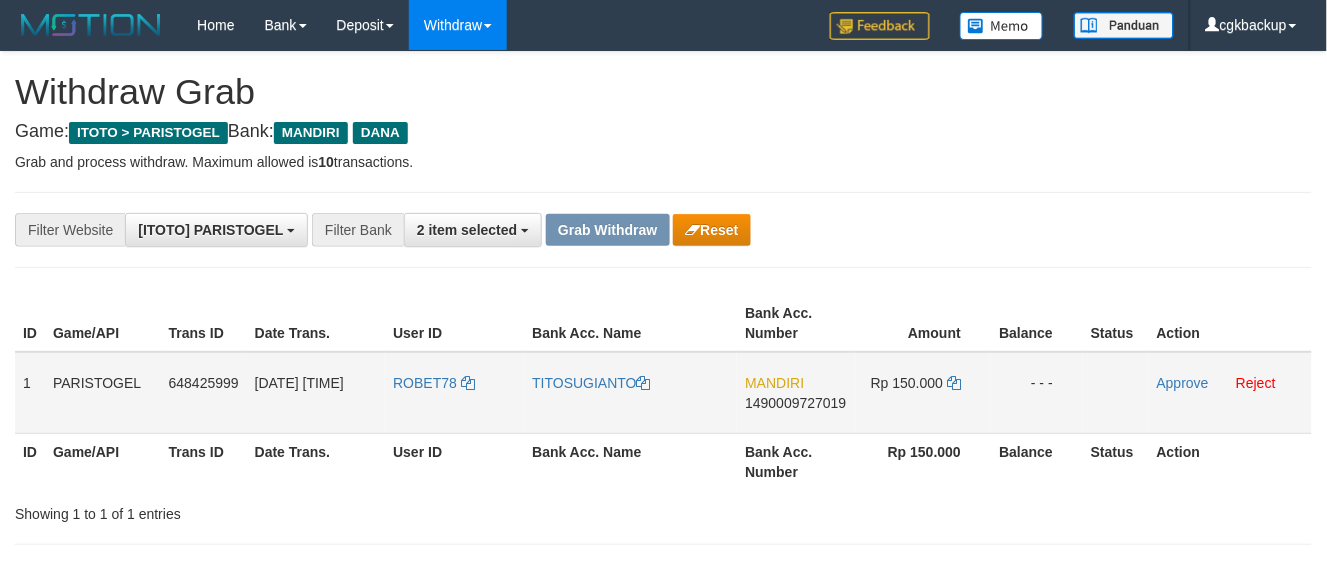 click on "ROBET78" at bounding box center (454, 393) 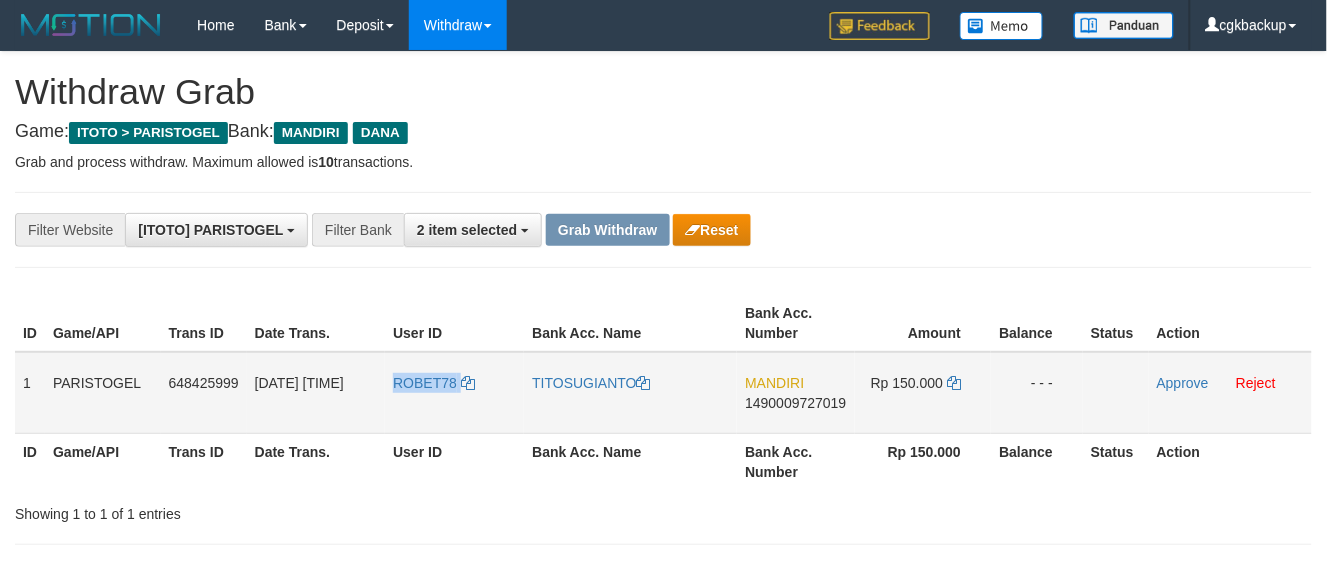 click on "ROBET78" 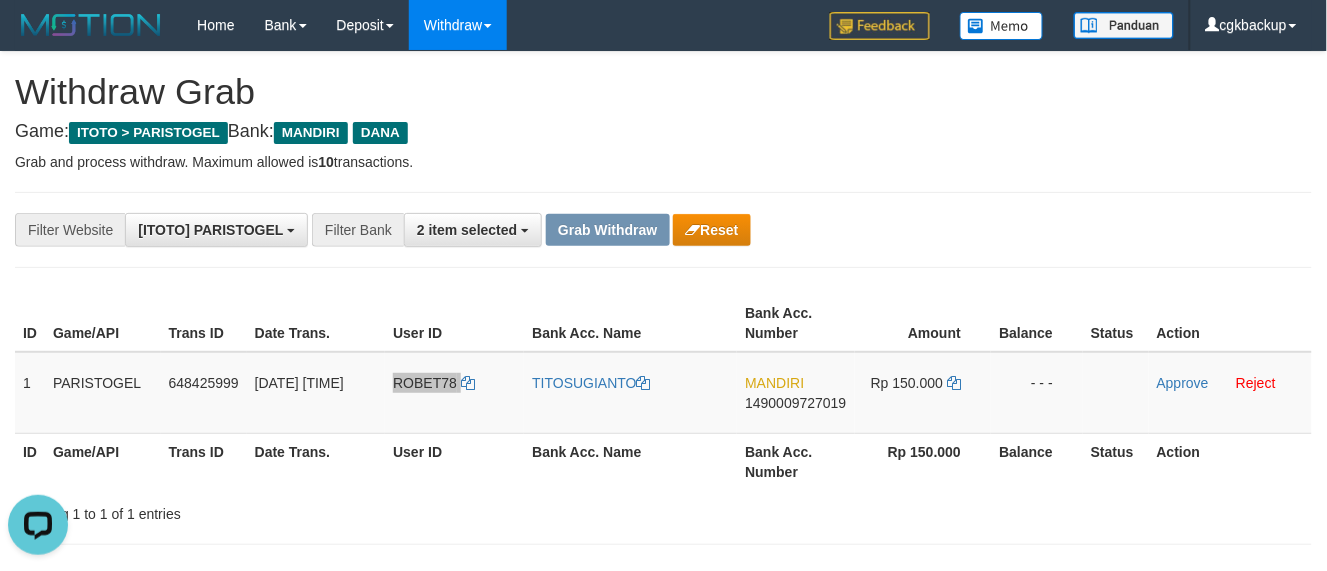 scroll, scrollTop: 0, scrollLeft: 0, axis: both 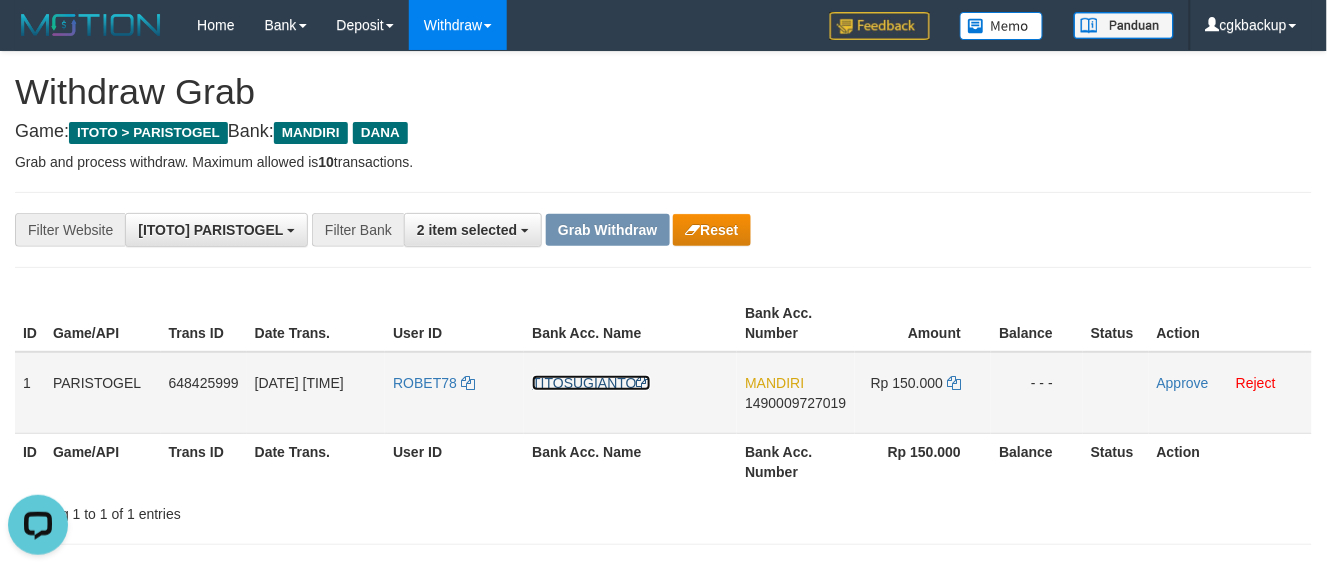 click on "TITOSUGIANTO" at bounding box center [591, 383] 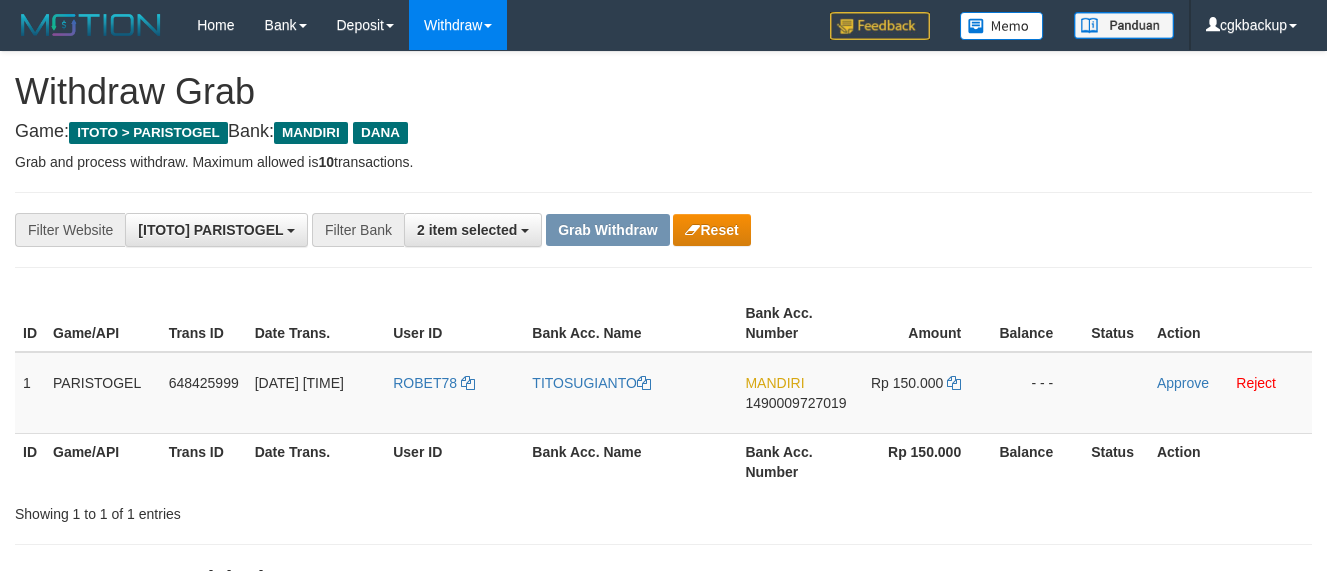 scroll, scrollTop: 0, scrollLeft: 0, axis: both 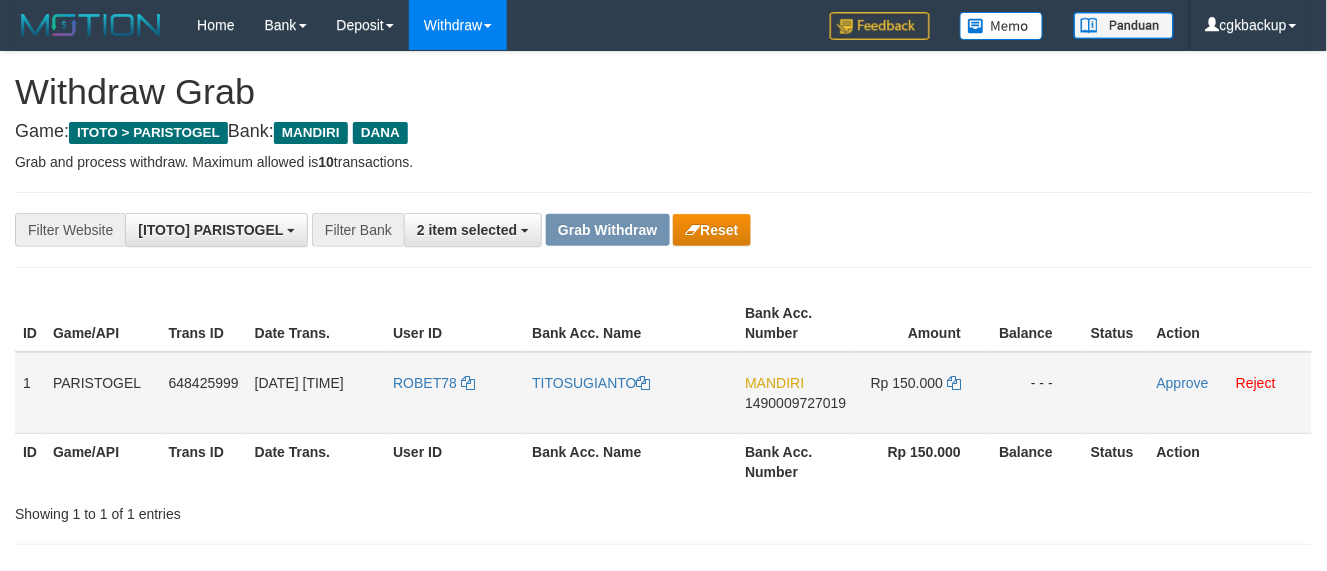 click on "MANDIRI
1490009727019" at bounding box center (795, 393) 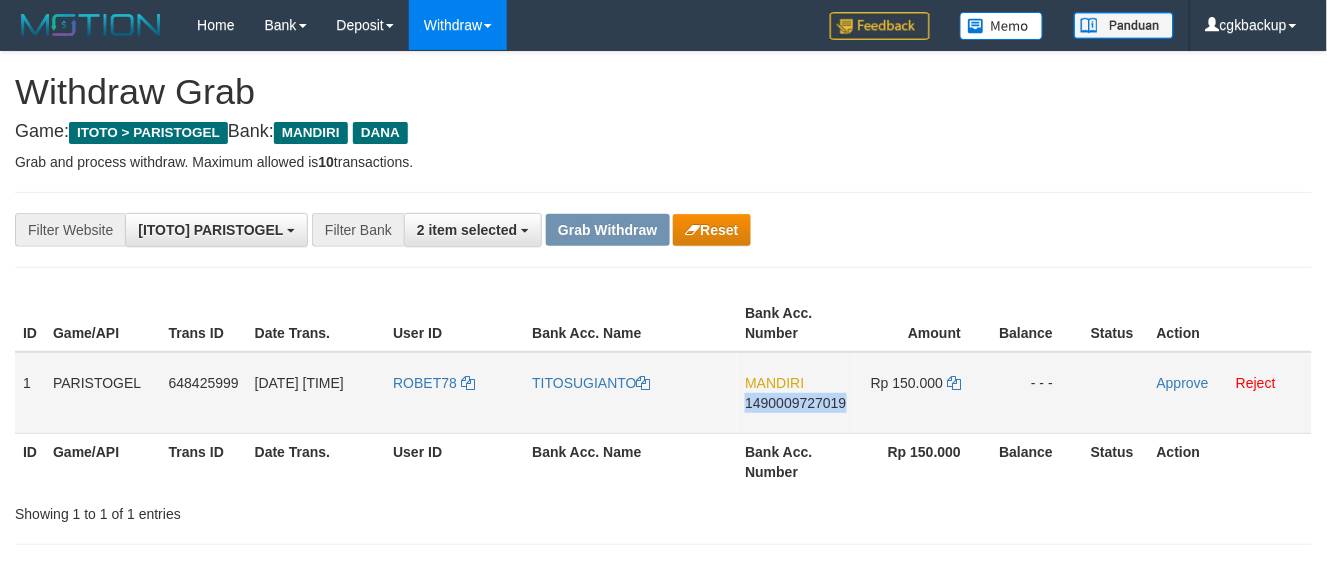 click on "MANDIRI
1490009727019" at bounding box center [795, 393] 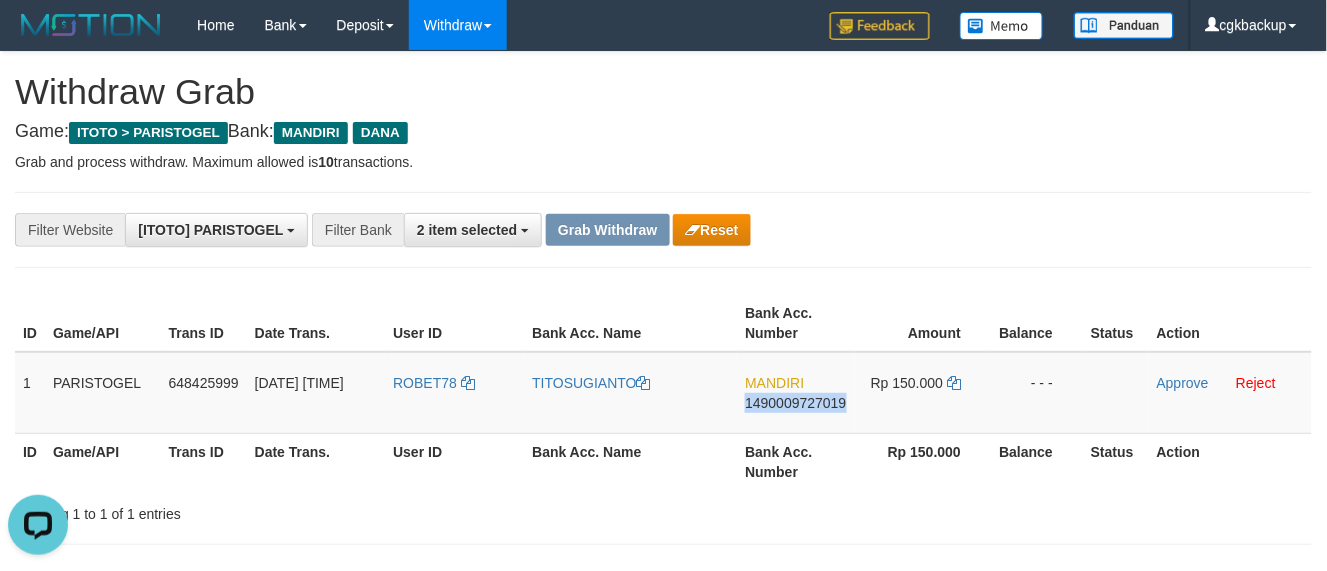 scroll, scrollTop: 0, scrollLeft: 0, axis: both 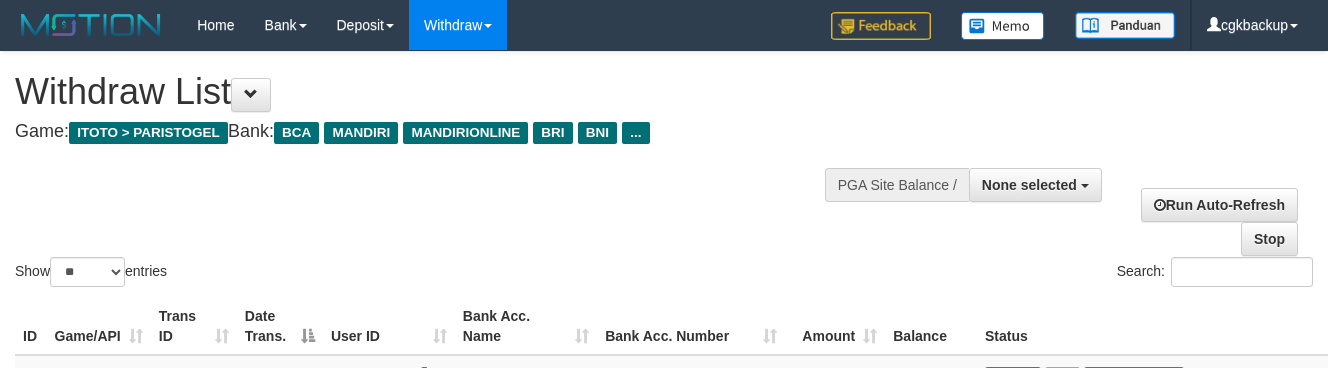select 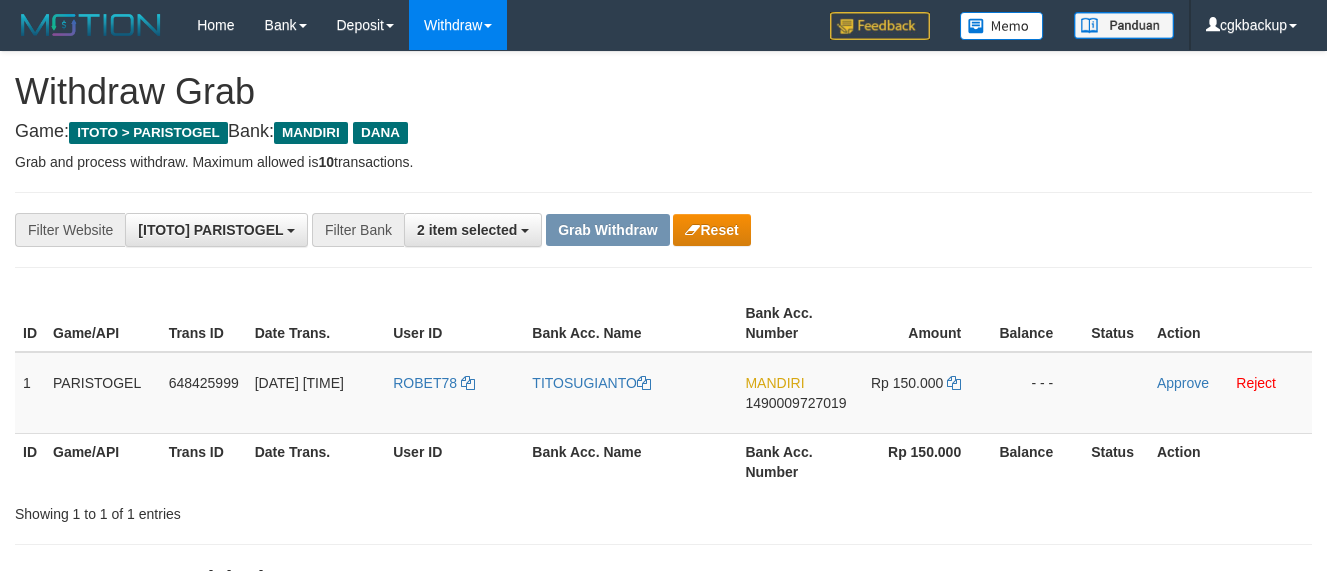 scroll, scrollTop: 0, scrollLeft: 0, axis: both 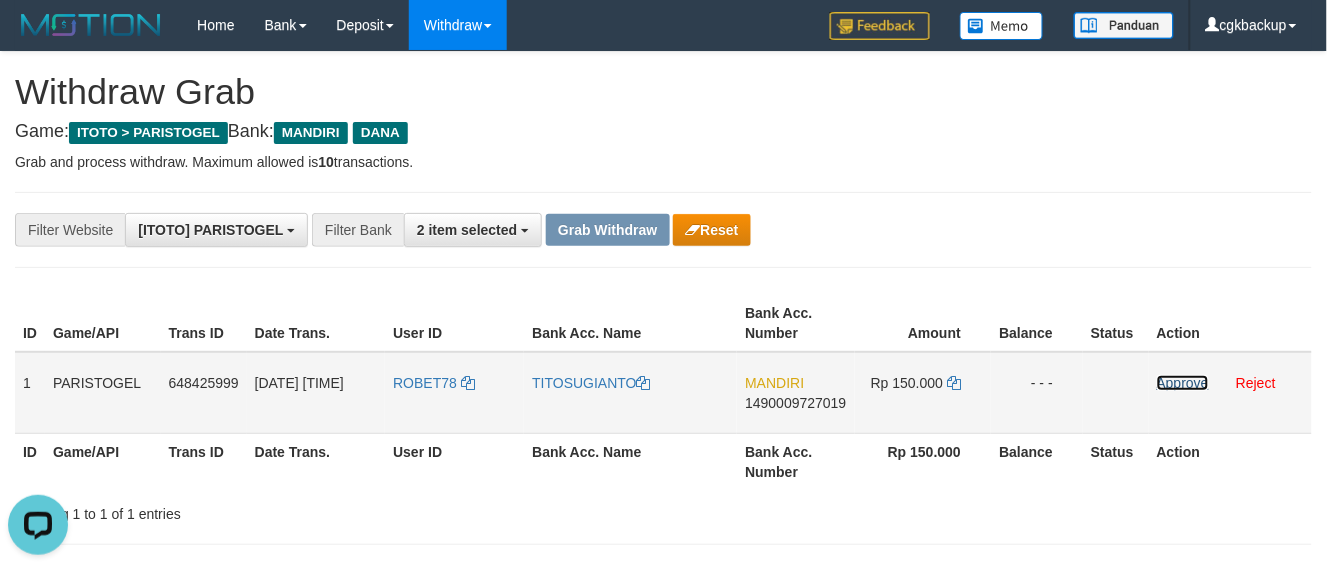 click on "Approve" at bounding box center (1183, 383) 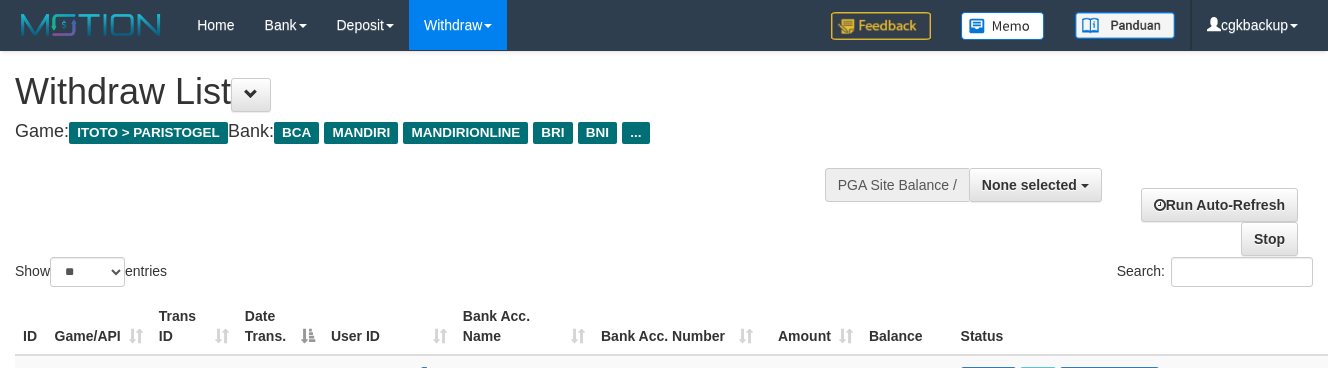 select 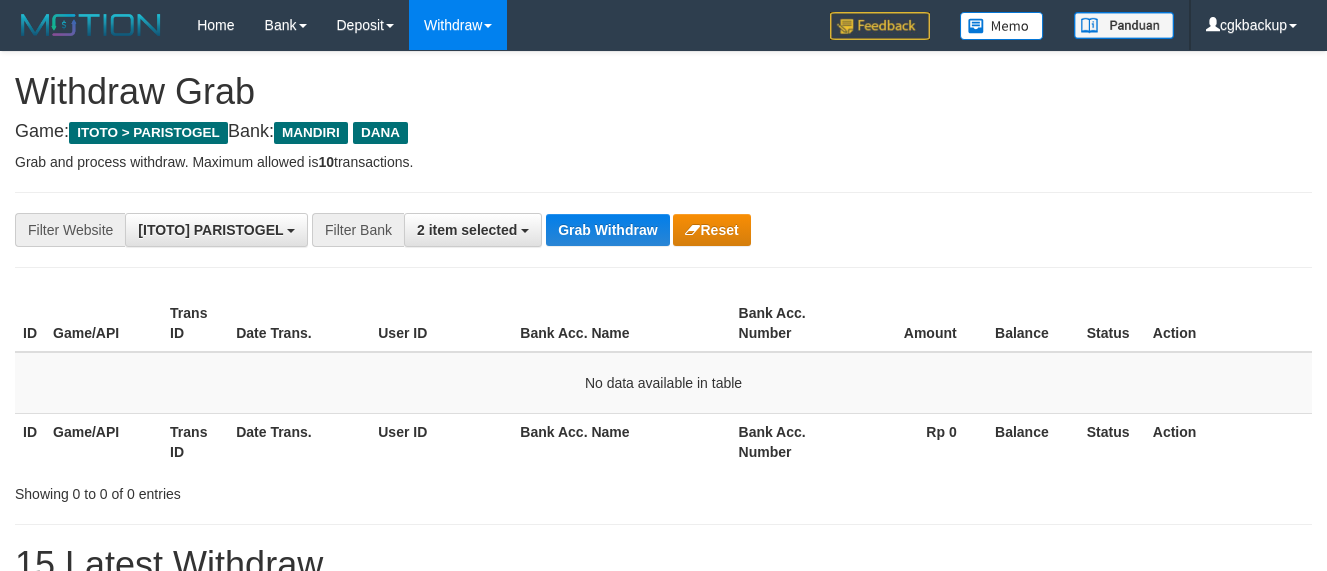 scroll, scrollTop: 0, scrollLeft: 0, axis: both 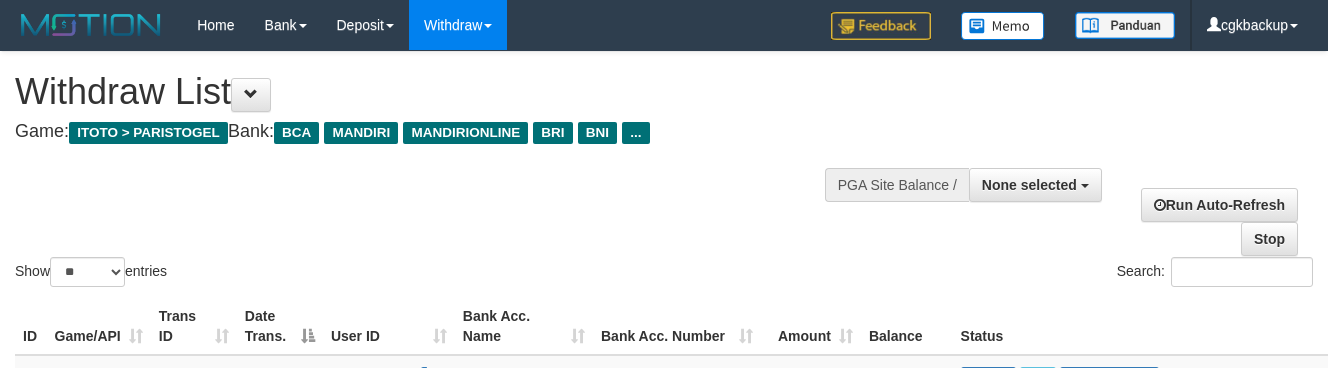 select 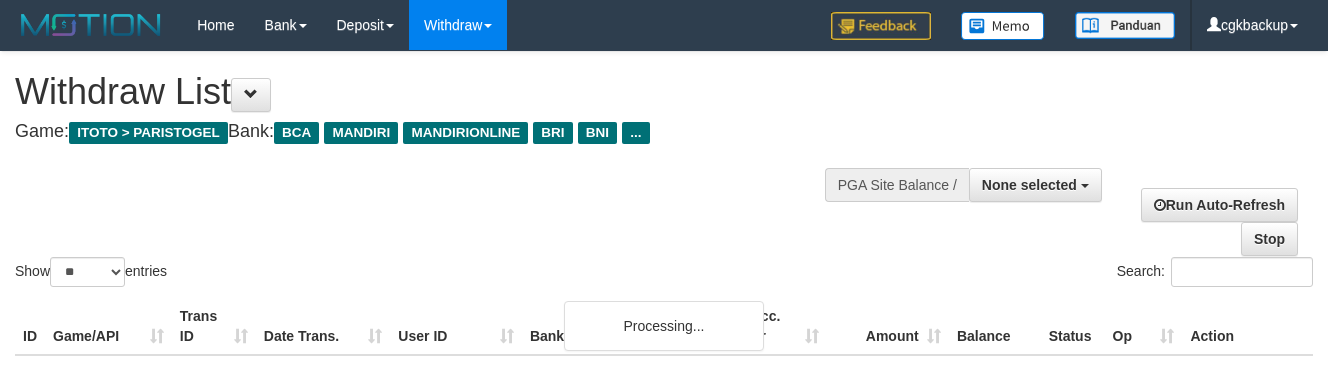 select 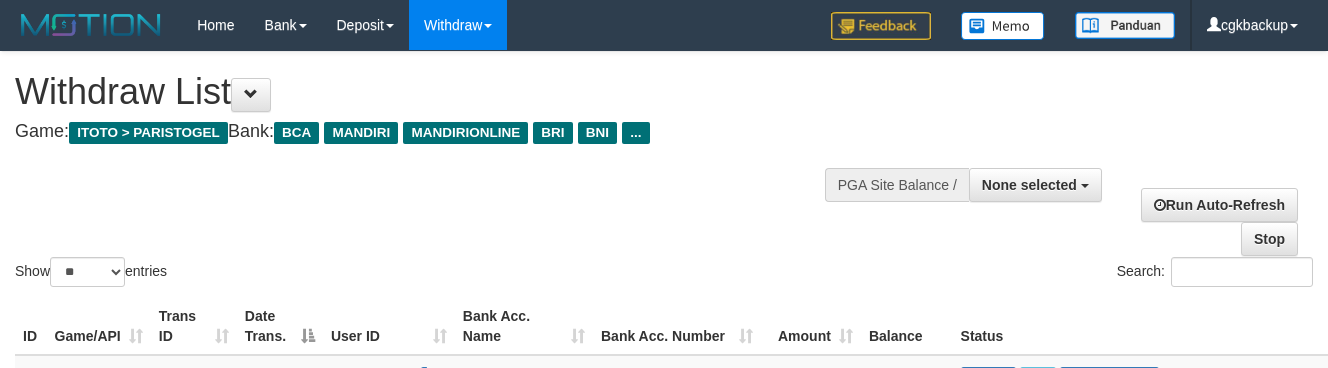 select 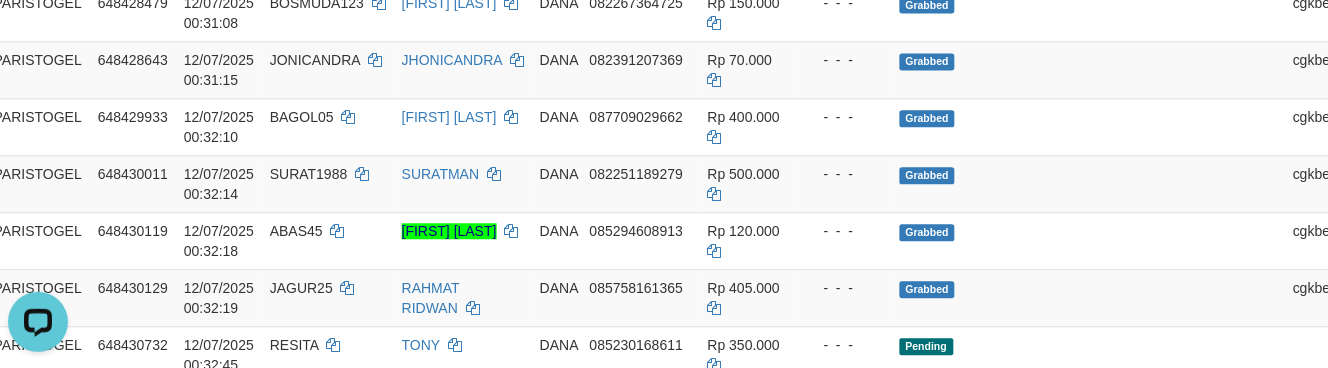 scroll, scrollTop: 0, scrollLeft: 0, axis: both 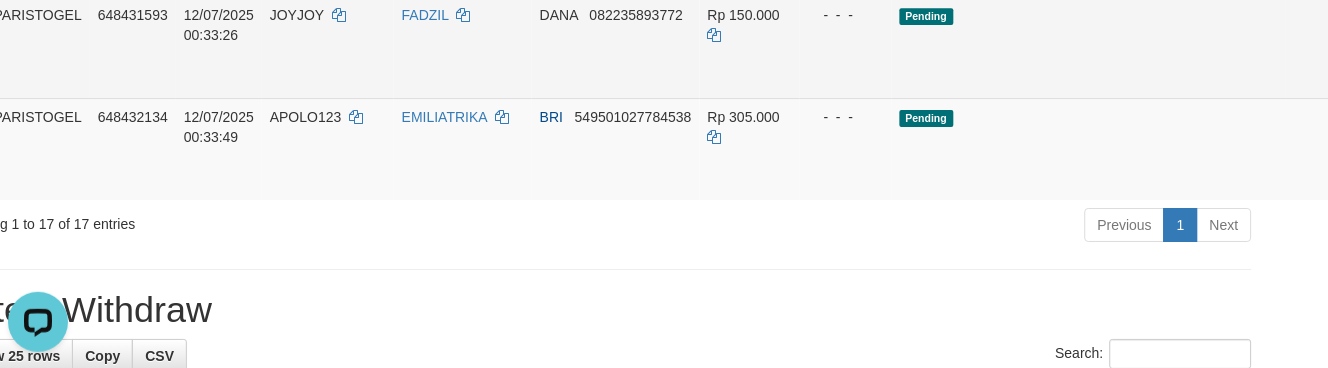 click on "Allow Grab" at bounding box center [1404, 25] 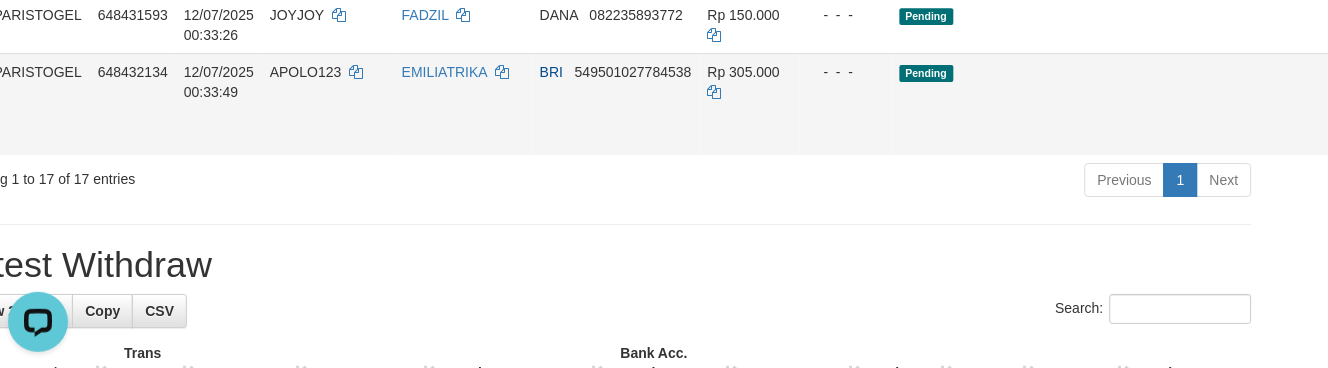 click on "Allow Grab" at bounding box center (1404, 82) 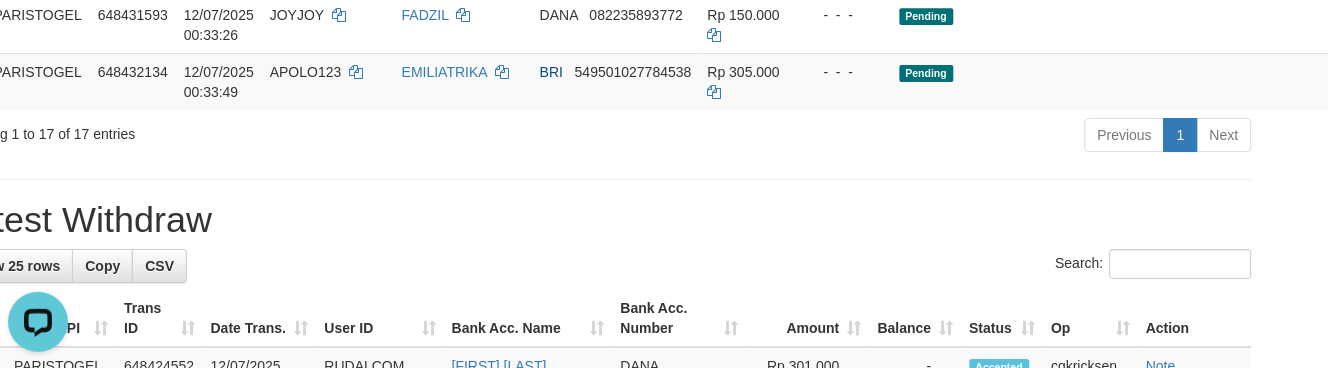 scroll, scrollTop: 1294, scrollLeft: 0, axis: vertical 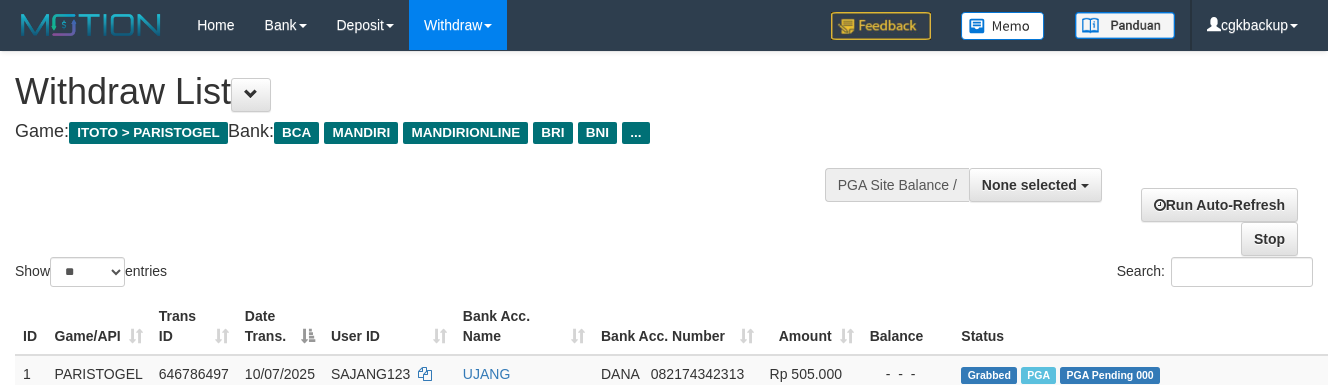 select 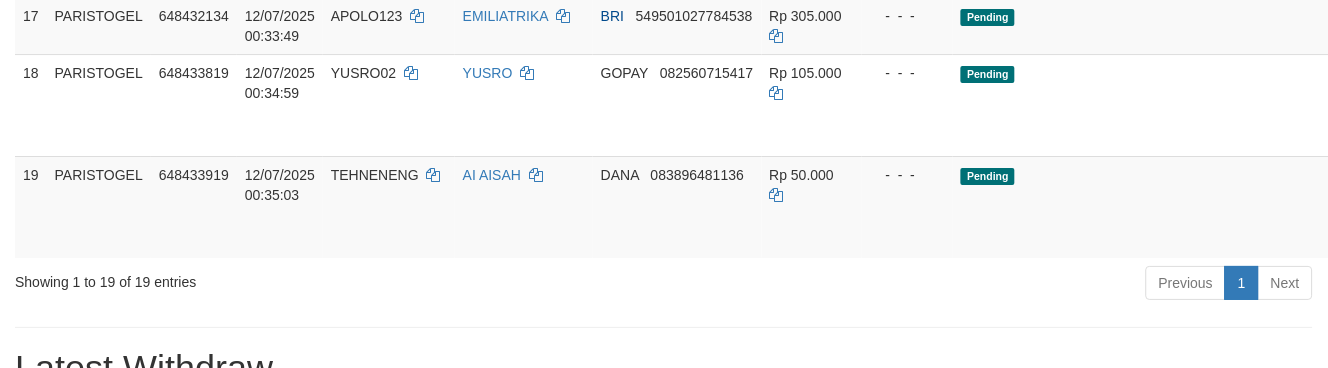 scroll, scrollTop: 1294, scrollLeft: 0, axis: vertical 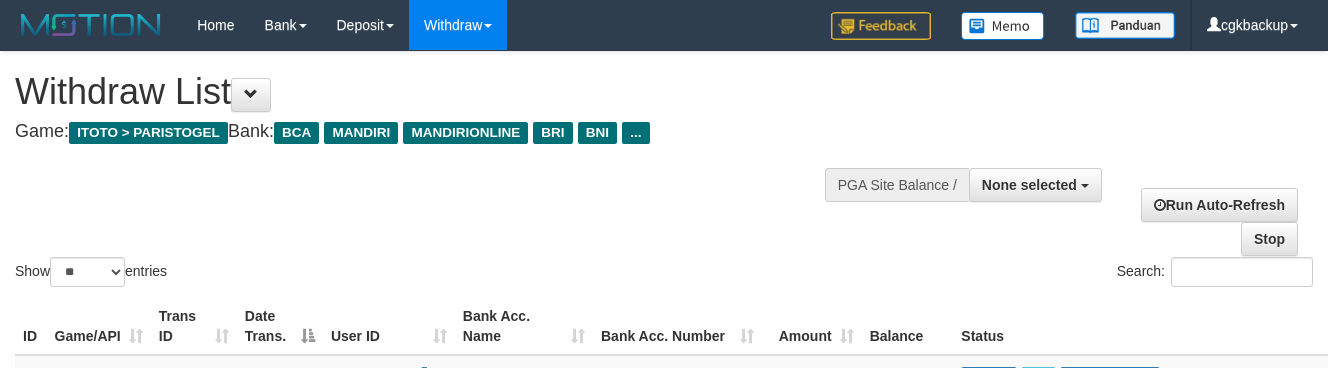 select 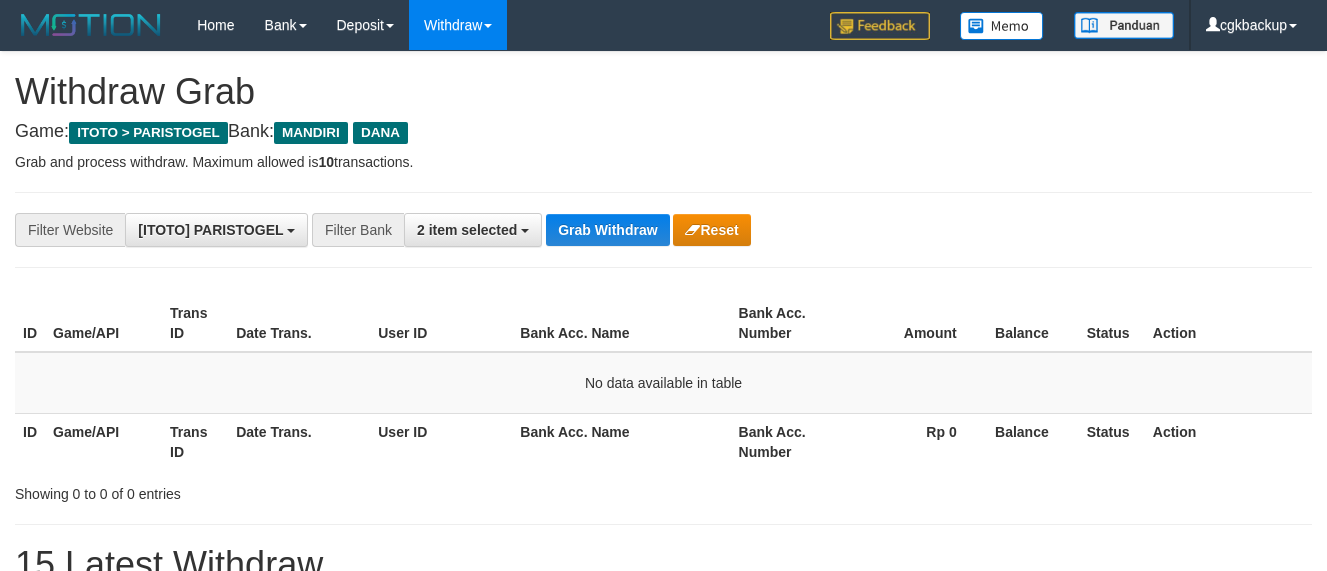scroll, scrollTop: 0, scrollLeft: 0, axis: both 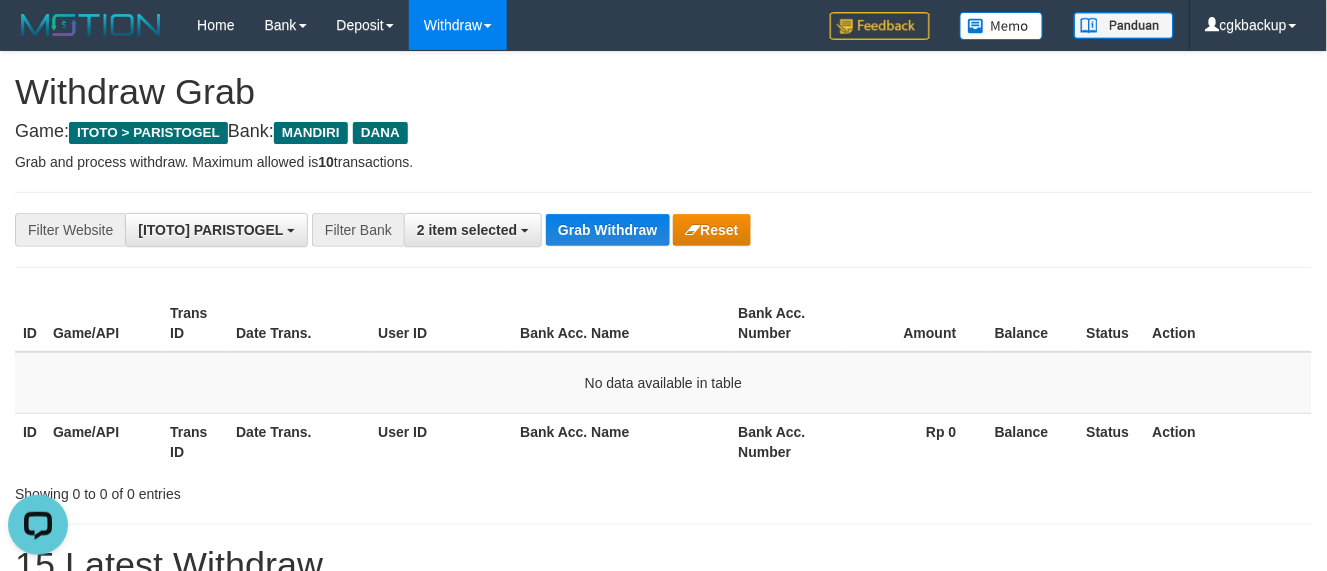 click on "**********" at bounding box center (553, 230) 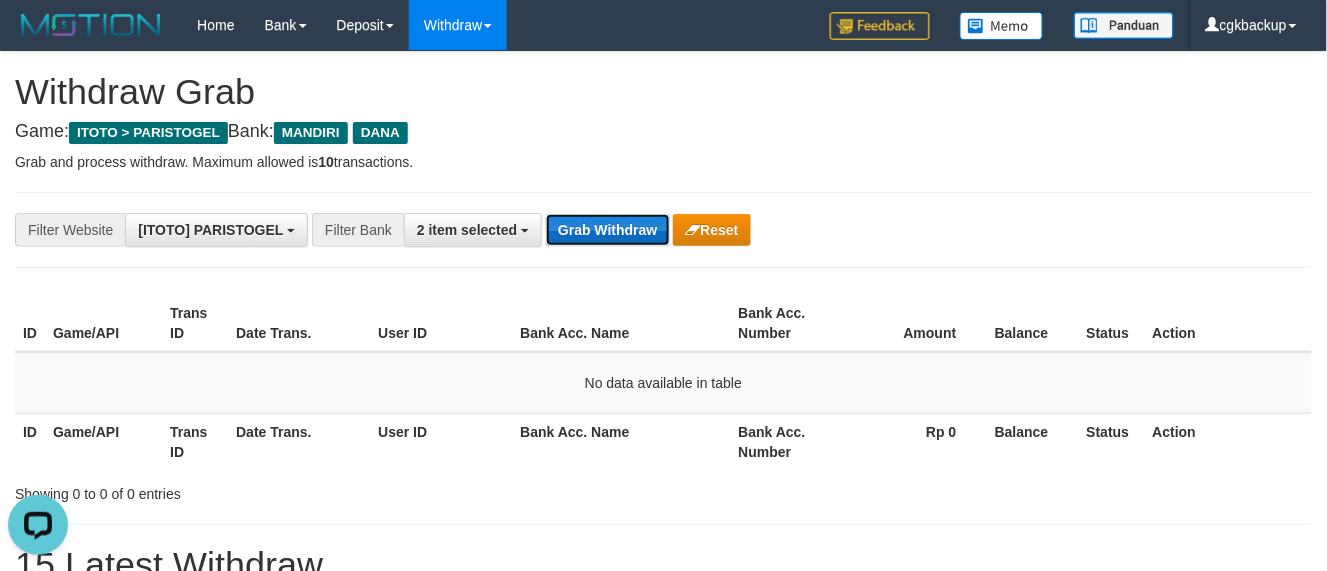 click on "Grab Withdraw" at bounding box center [607, 230] 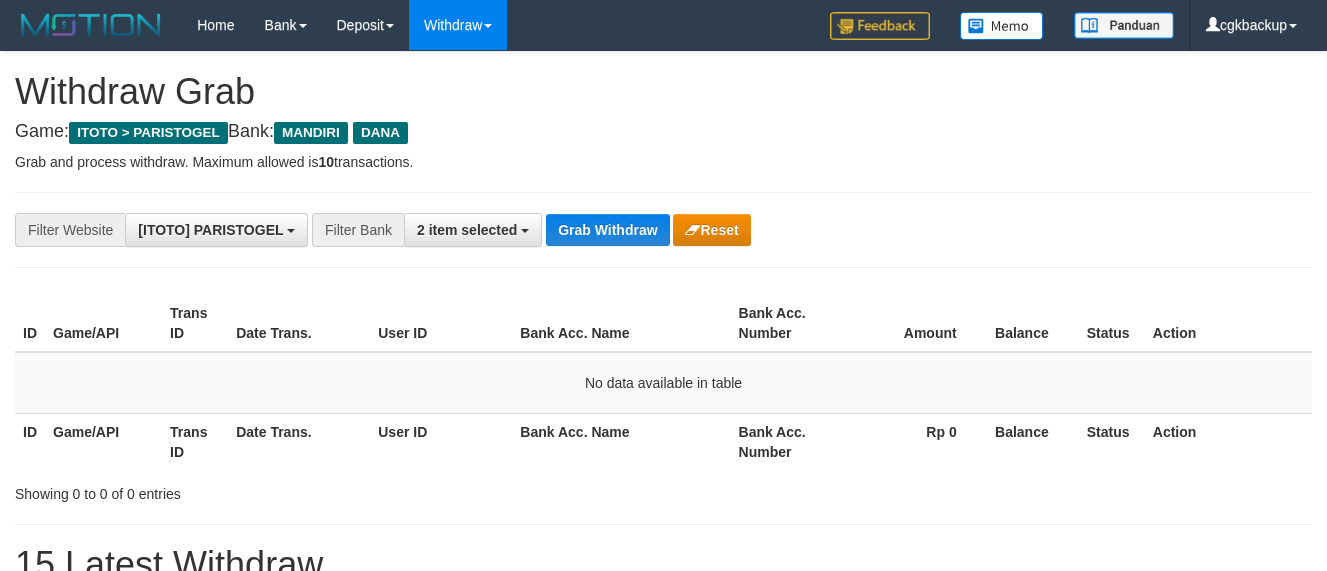 scroll, scrollTop: 0, scrollLeft: 0, axis: both 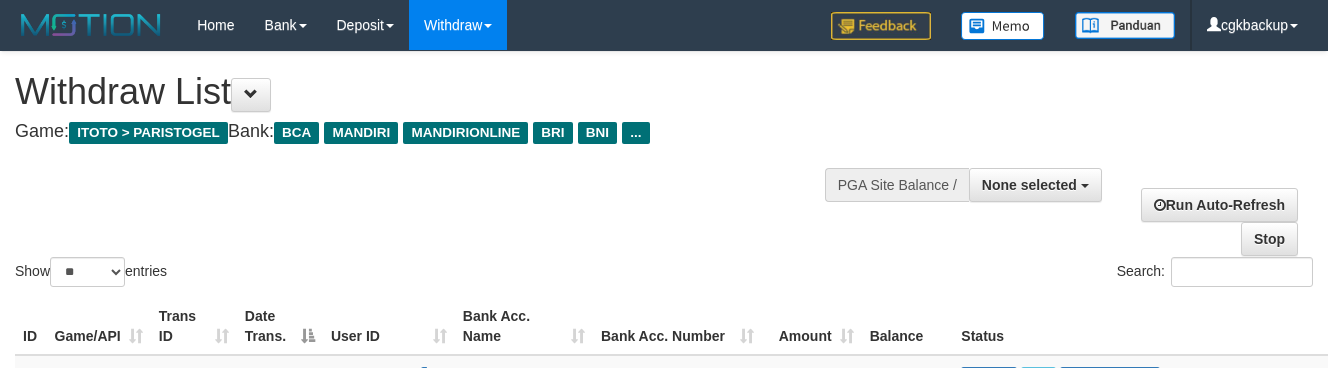 select 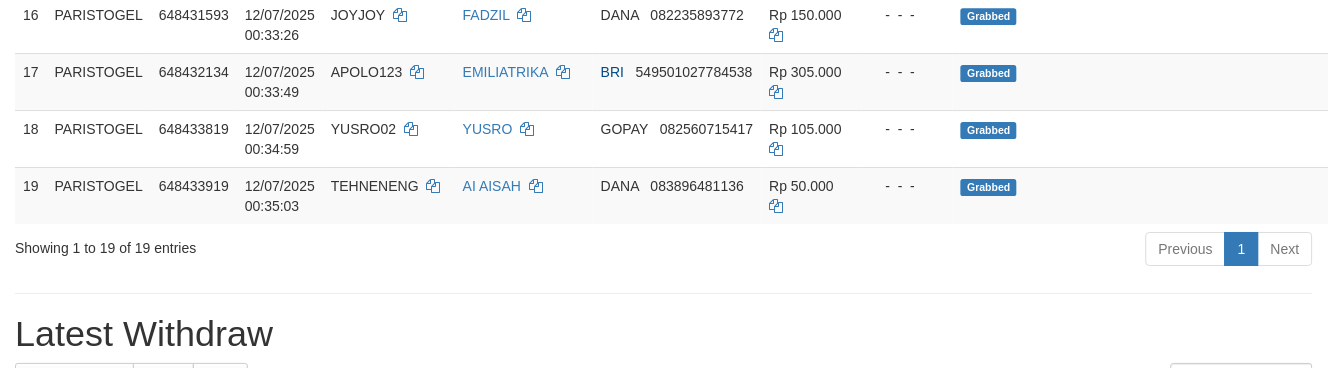 scroll, scrollTop: 1294, scrollLeft: 0, axis: vertical 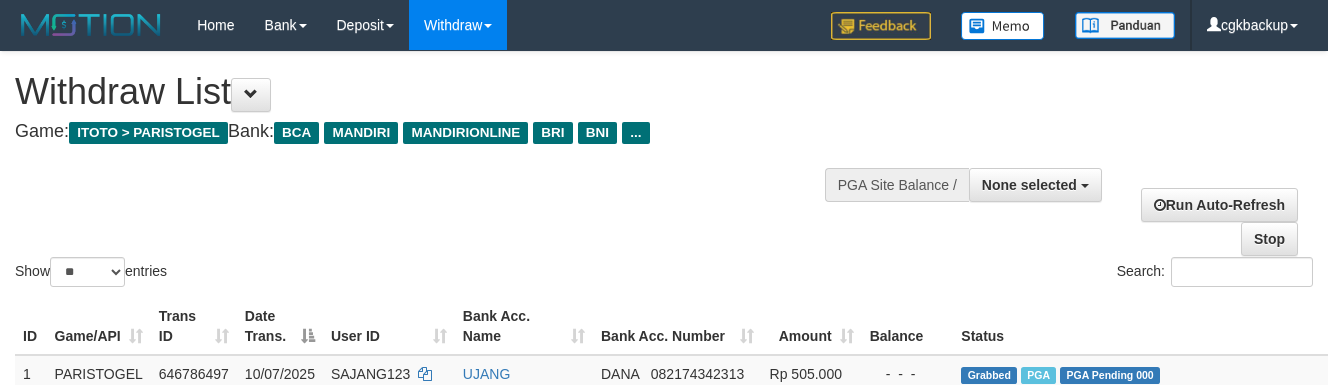 select 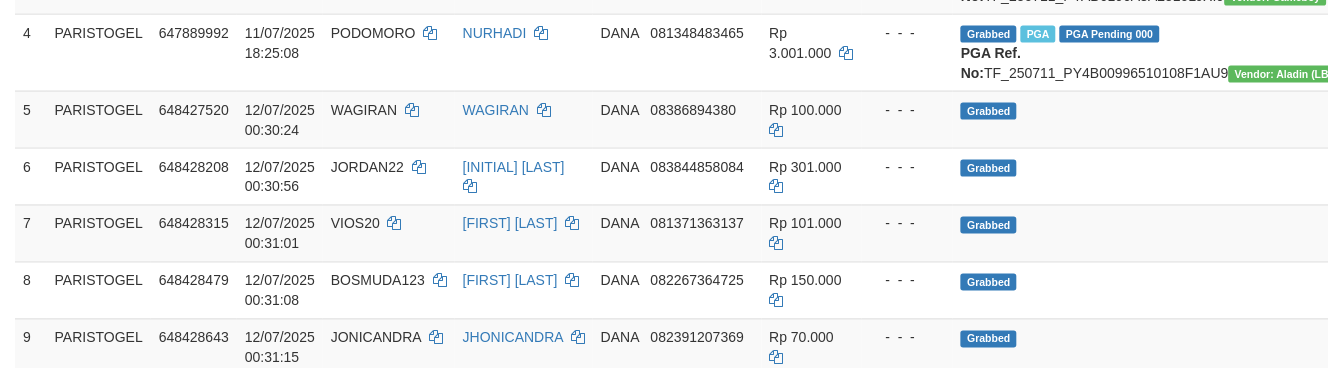 scroll, scrollTop: 516, scrollLeft: 0, axis: vertical 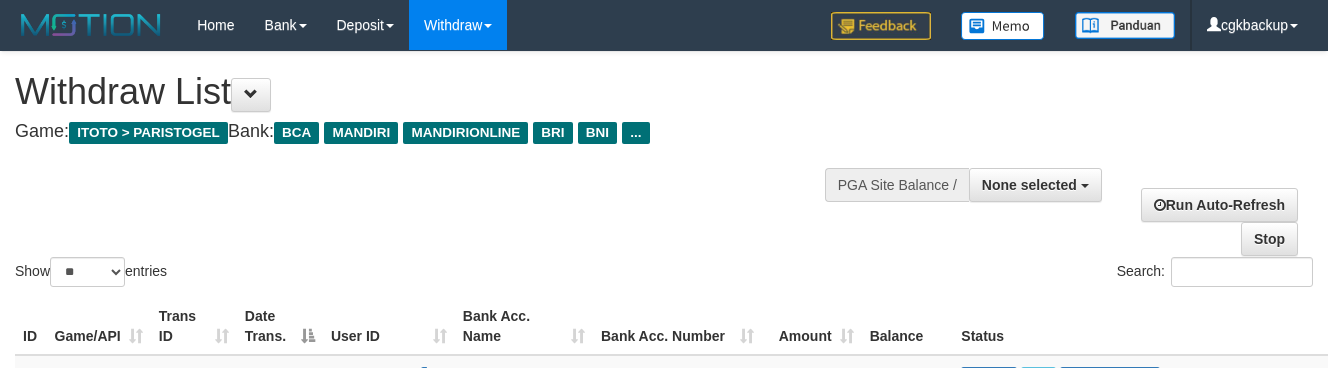 select 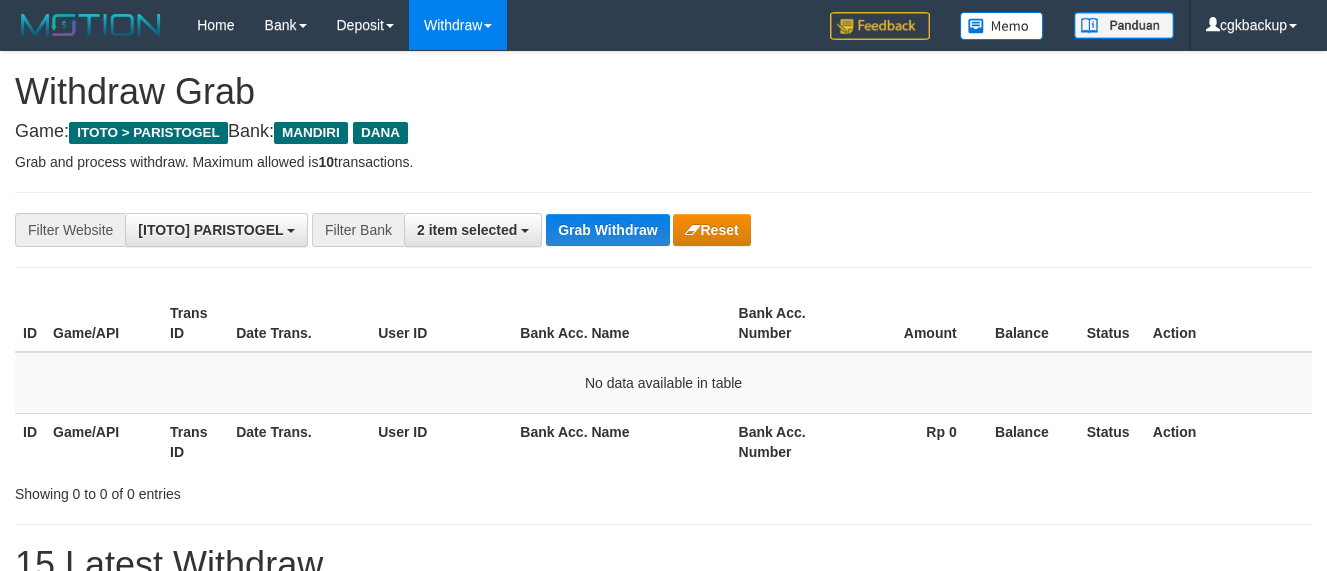 scroll, scrollTop: 0, scrollLeft: 0, axis: both 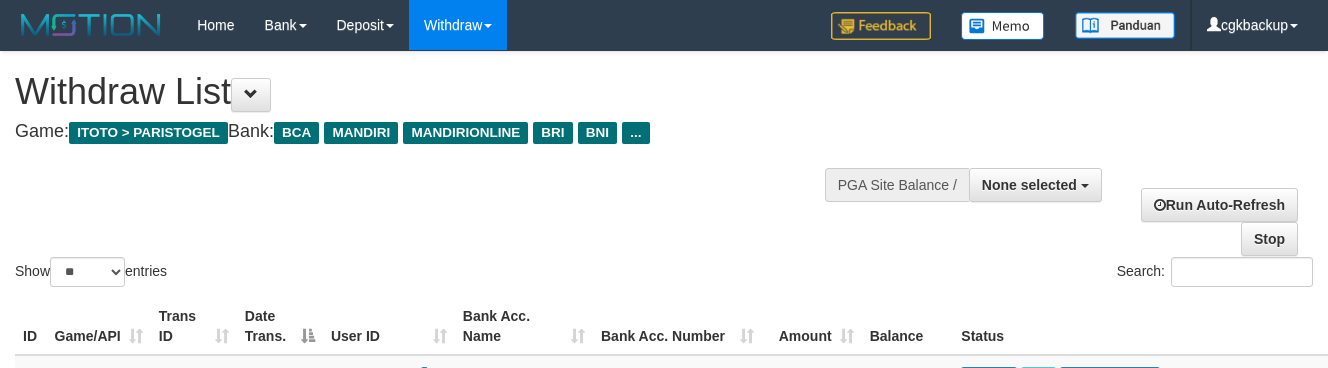 select 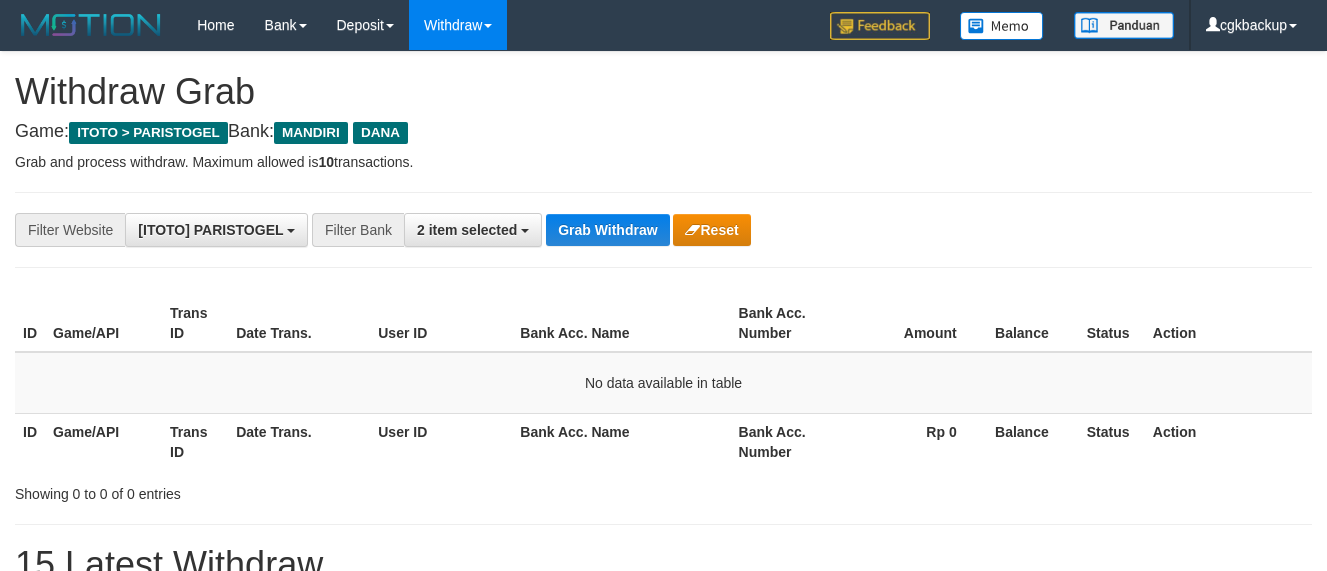 scroll, scrollTop: 0, scrollLeft: 0, axis: both 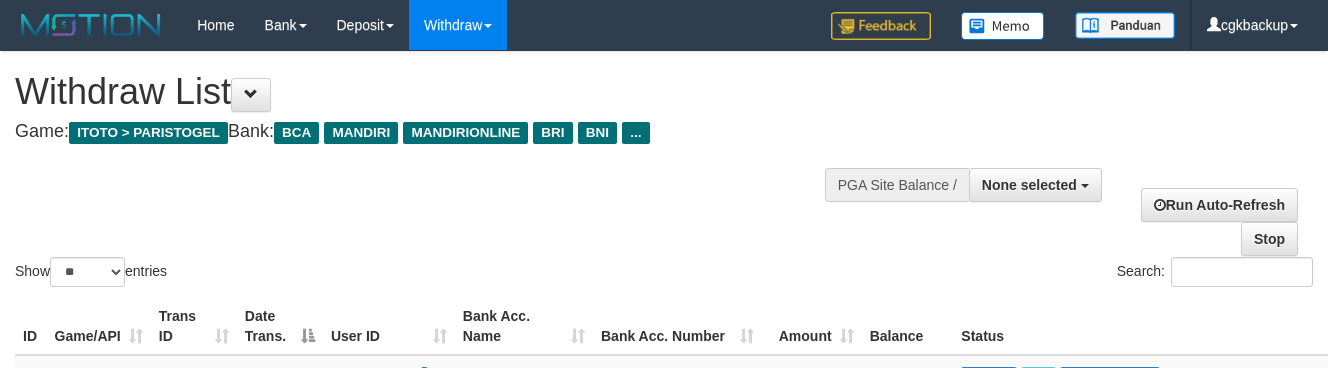 select 